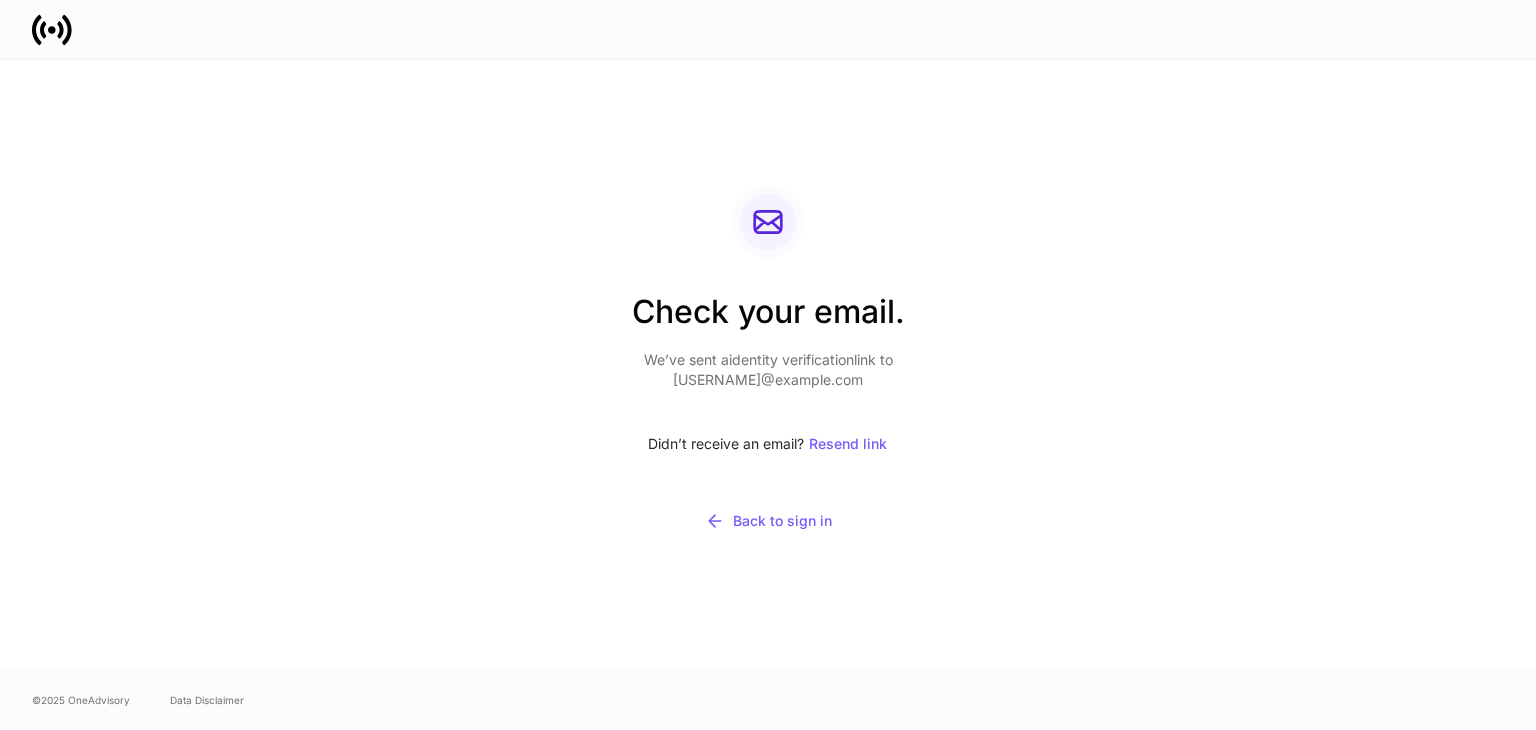 scroll, scrollTop: 0, scrollLeft: 0, axis: both 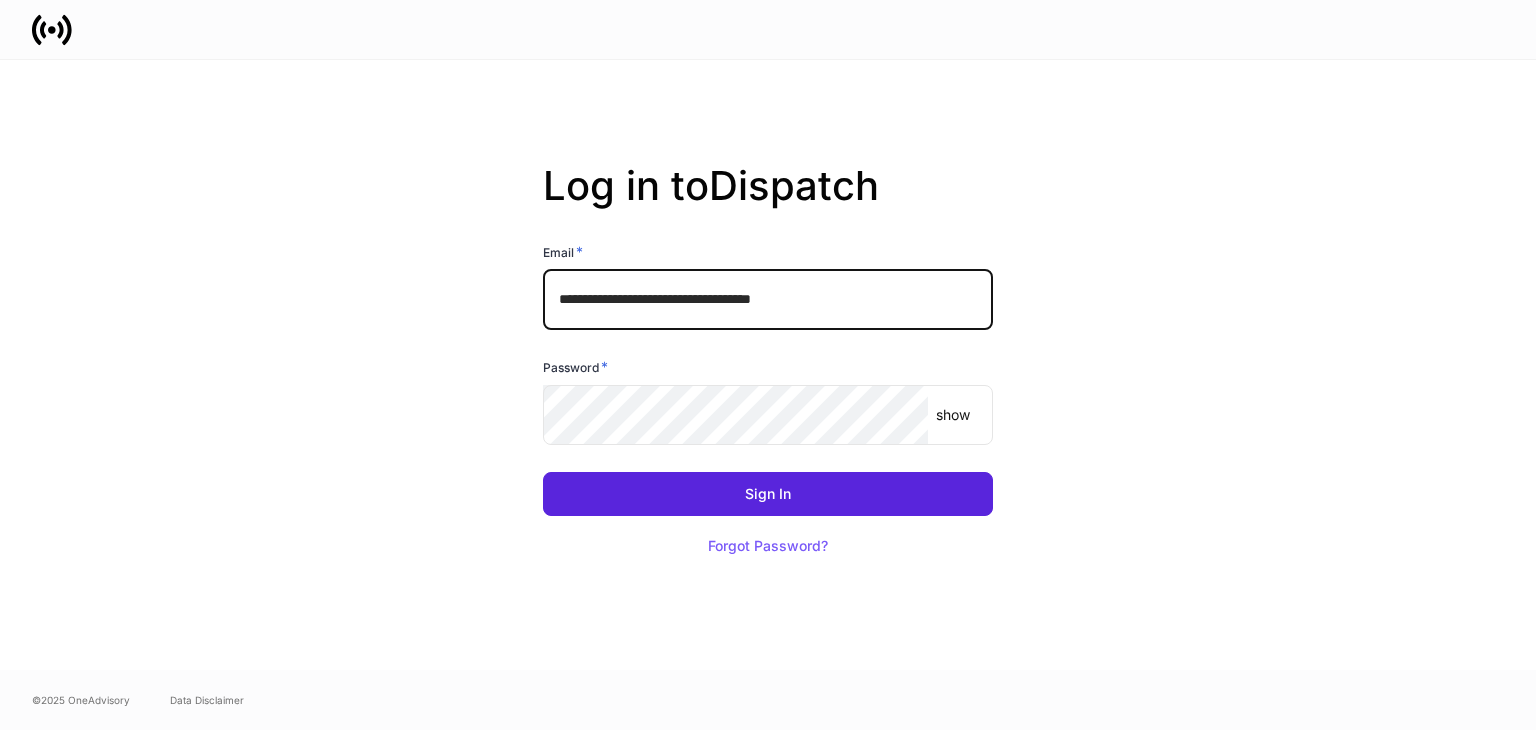 drag, startPoint x: 596, startPoint y: 301, endPoint x: 541, endPoint y: 294, distance: 55.443665 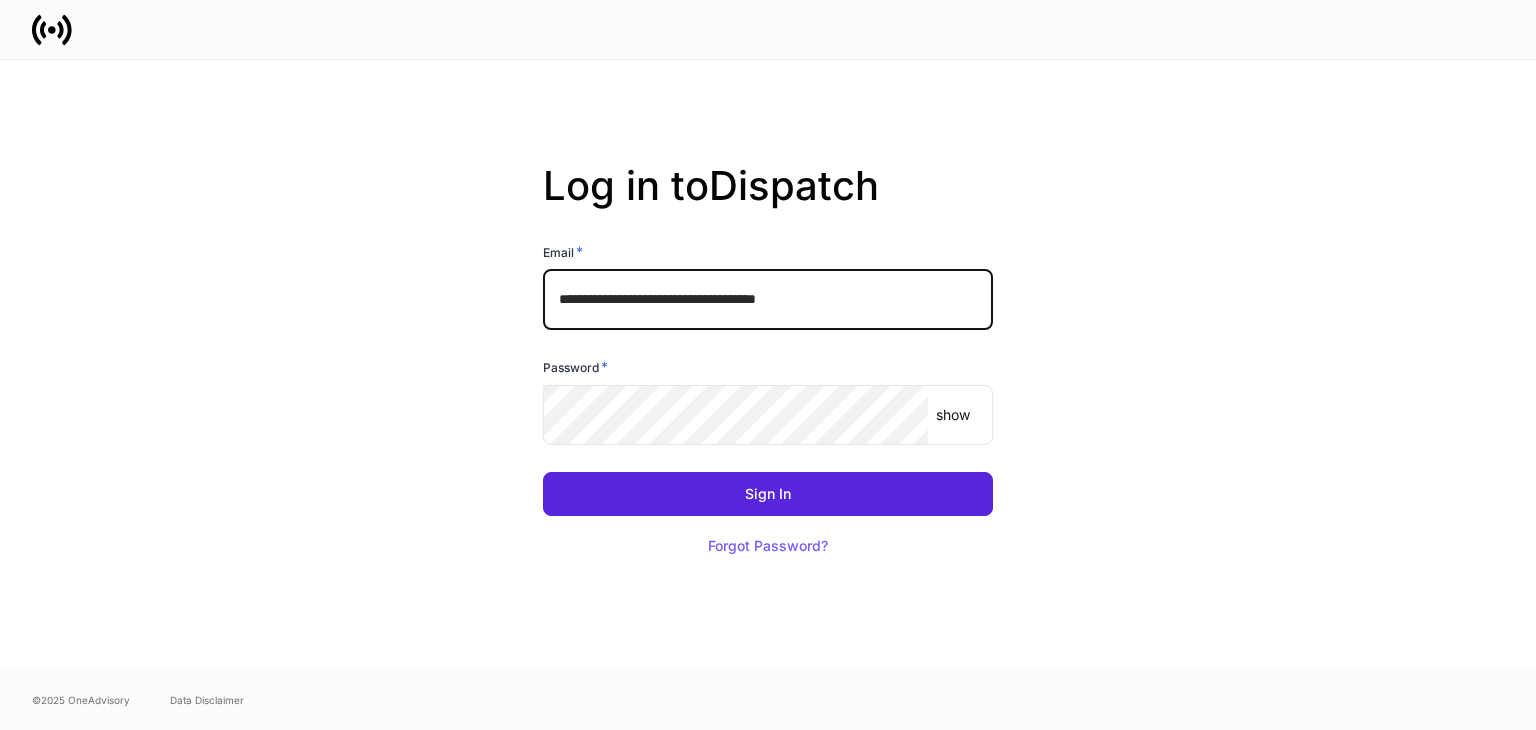 type on "**********" 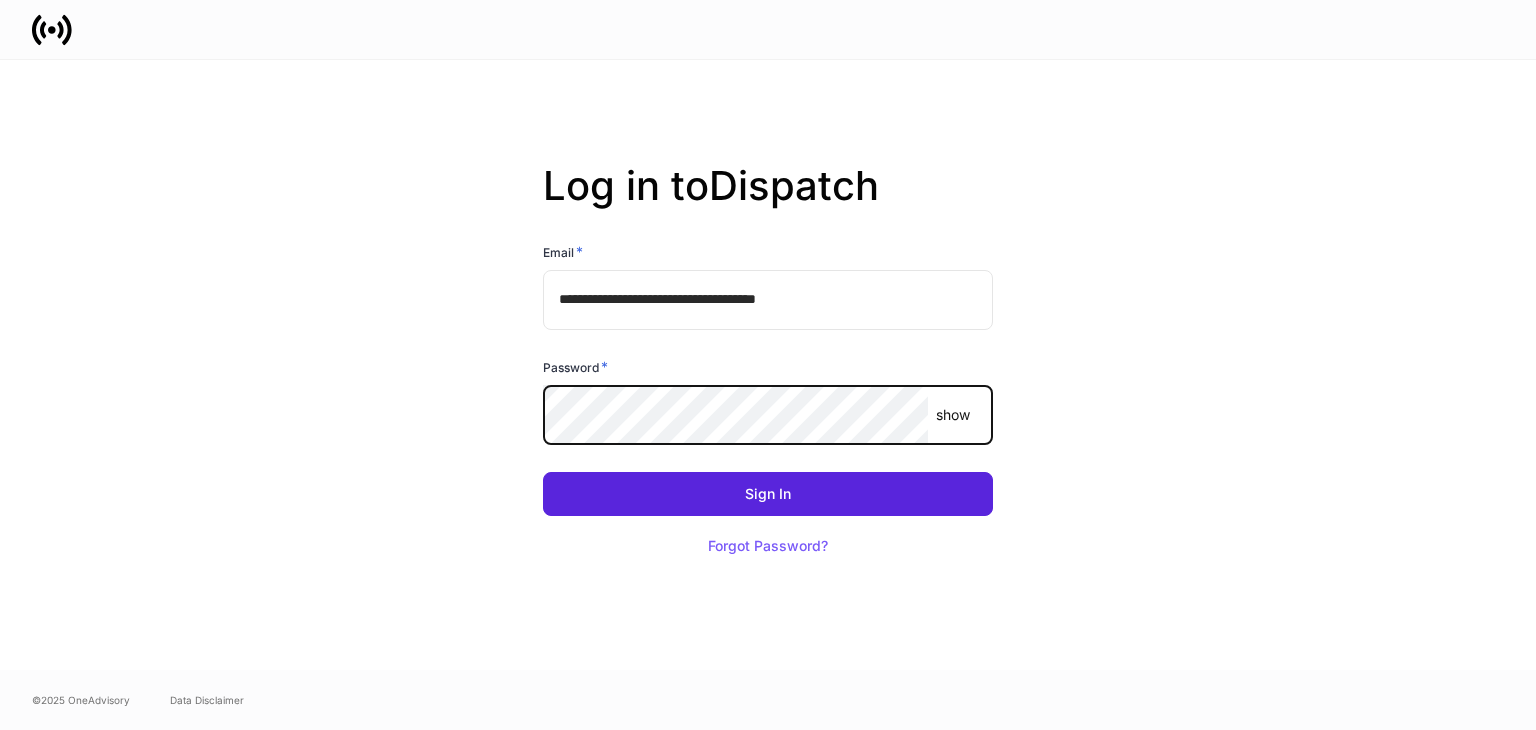 click on "Sign In" at bounding box center (768, 494) 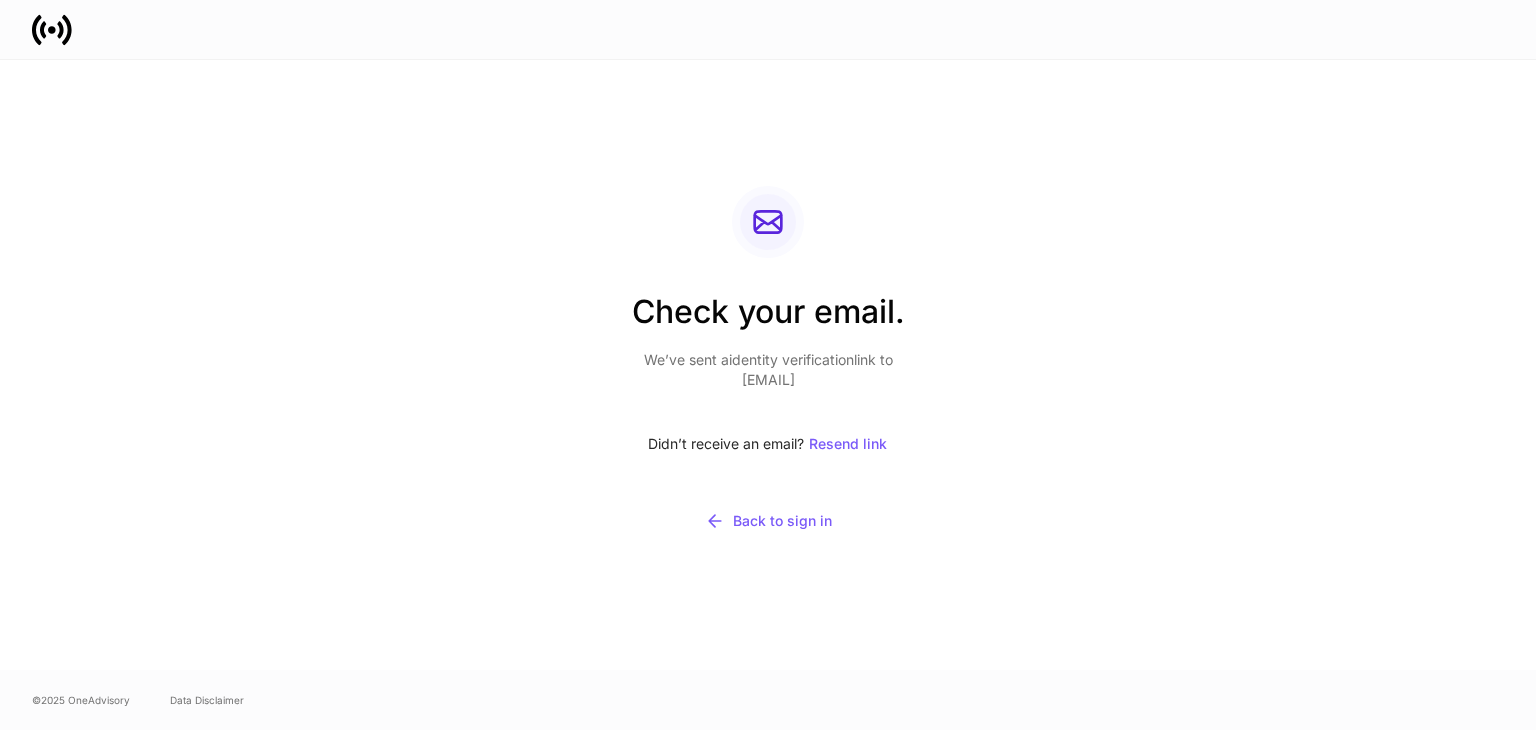 click at bounding box center (768, 29) 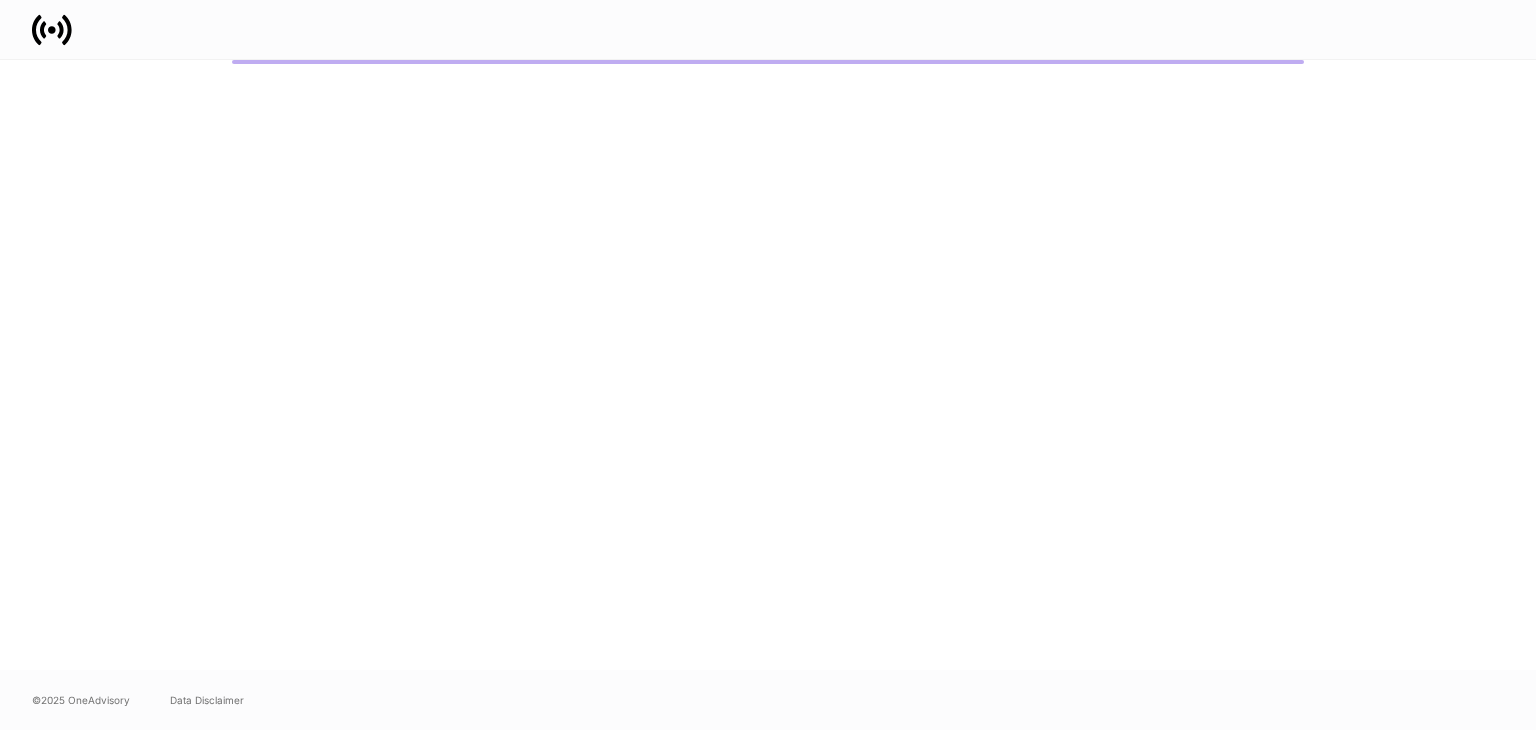 scroll, scrollTop: 0, scrollLeft: 0, axis: both 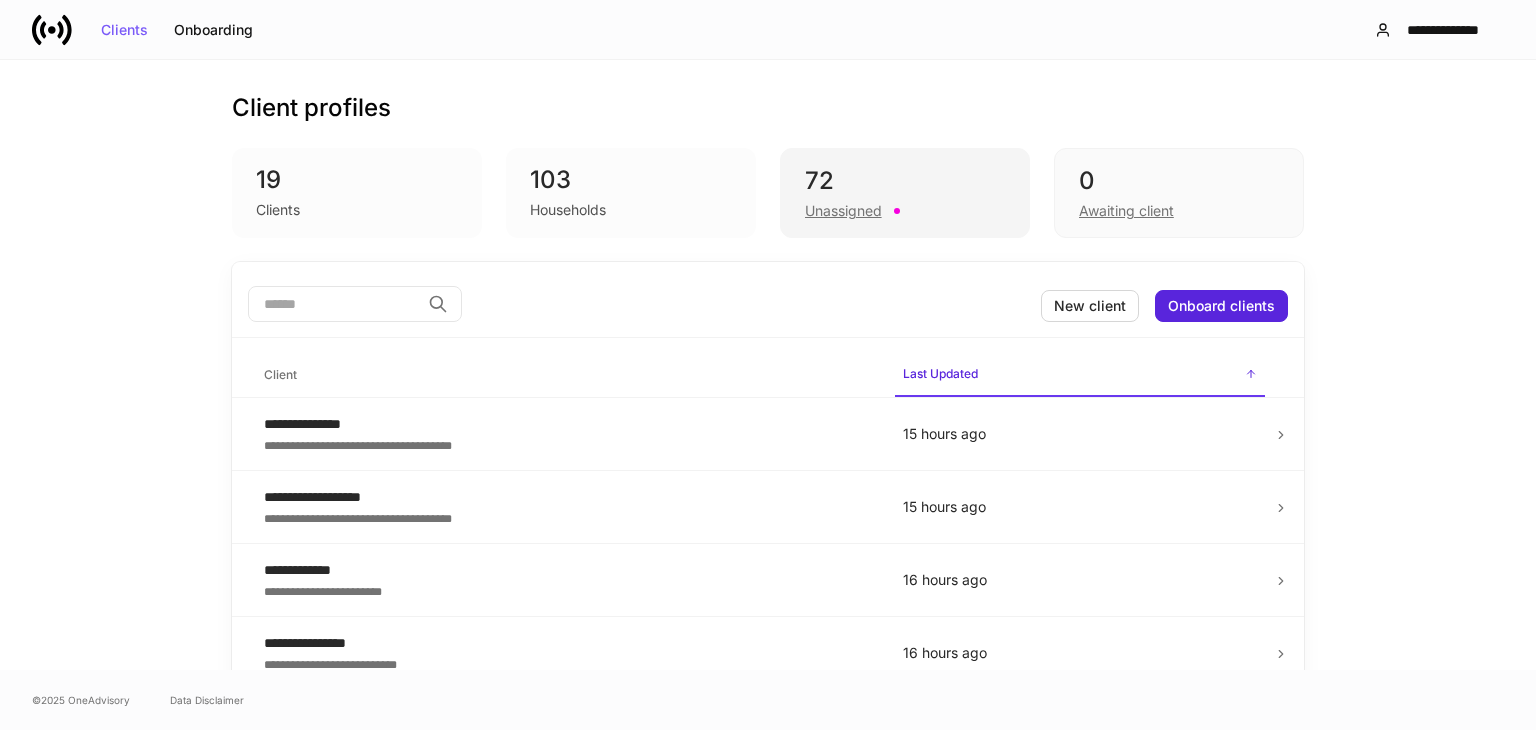 click on "Unassigned" at bounding box center (905, 209) 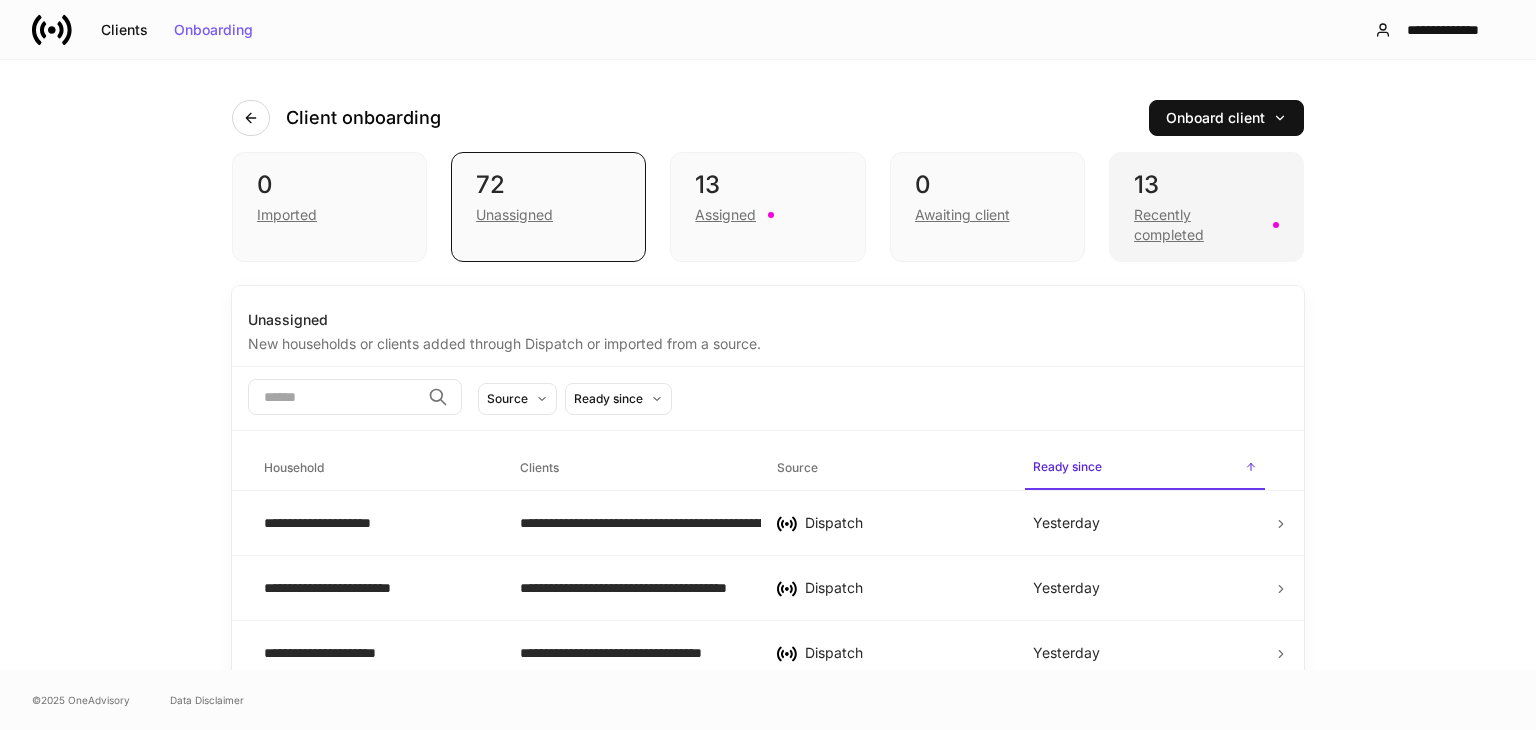 click on "13" at bounding box center [1206, 185] 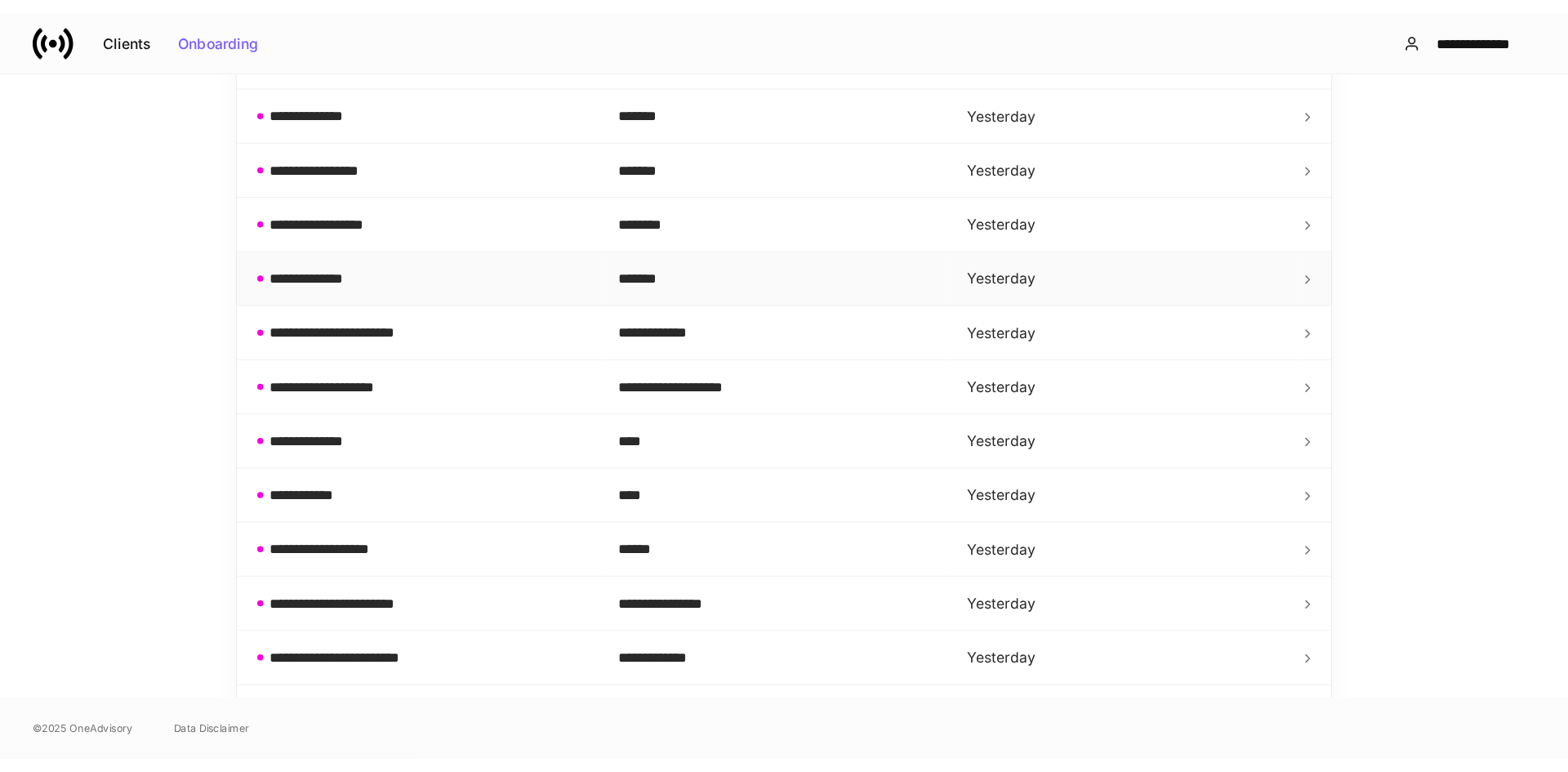 scroll, scrollTop: 356, scrollLeft: 0, axis: vertical 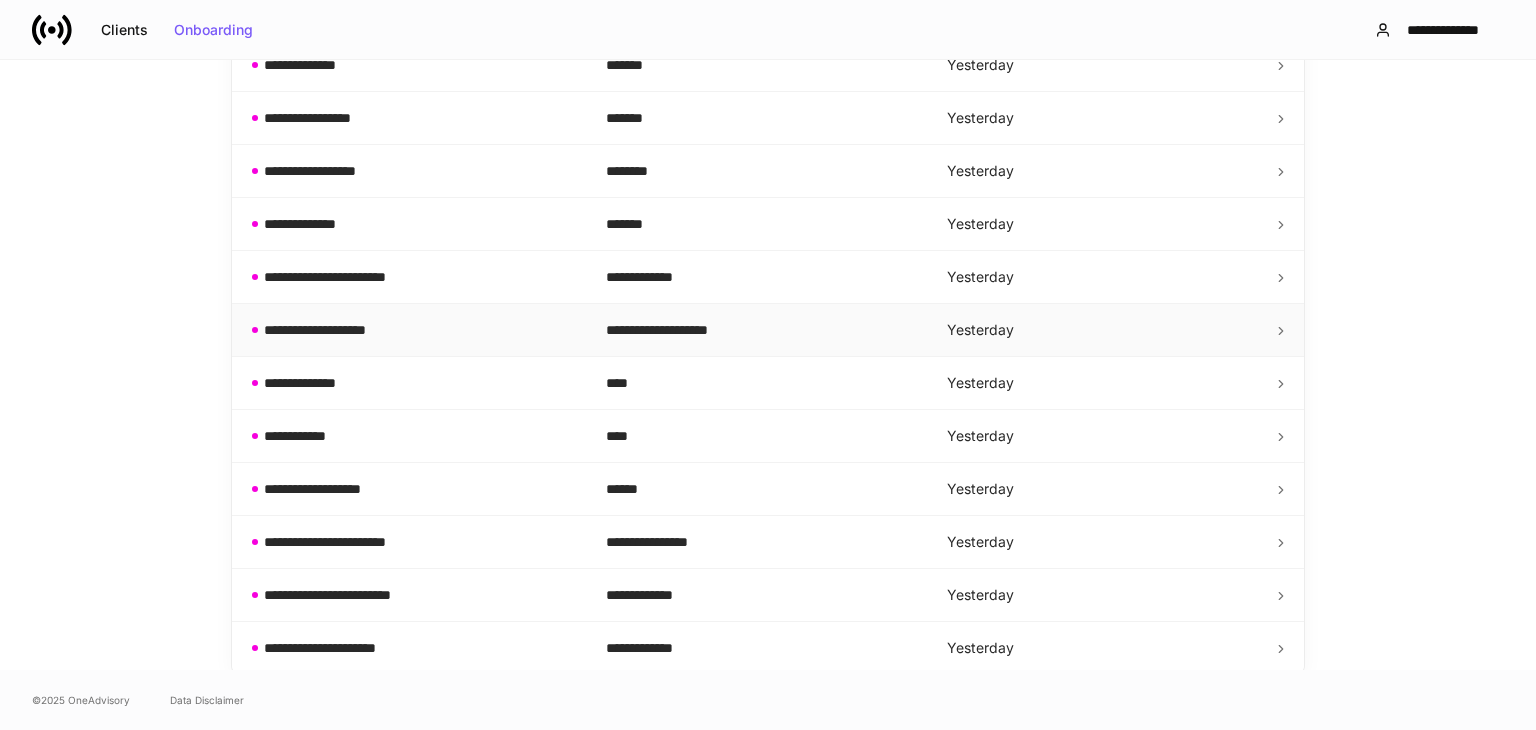drag, startPoint x: 556, startPoint y: 493, endPoint x: 317, endPoint y: 321, distance: 294.45712 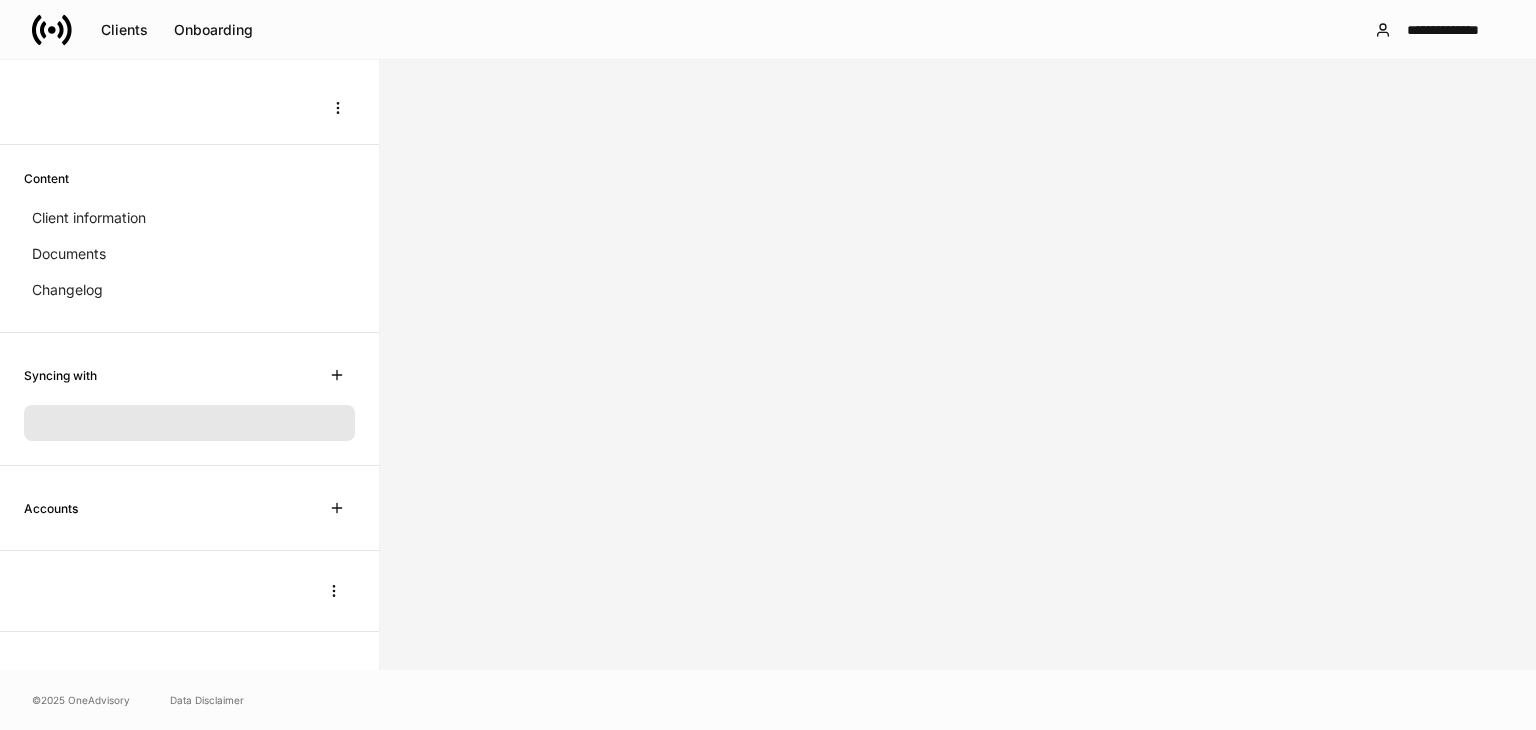 click on "Content Client information Documents Changelog" at bounding box center (189, 239) 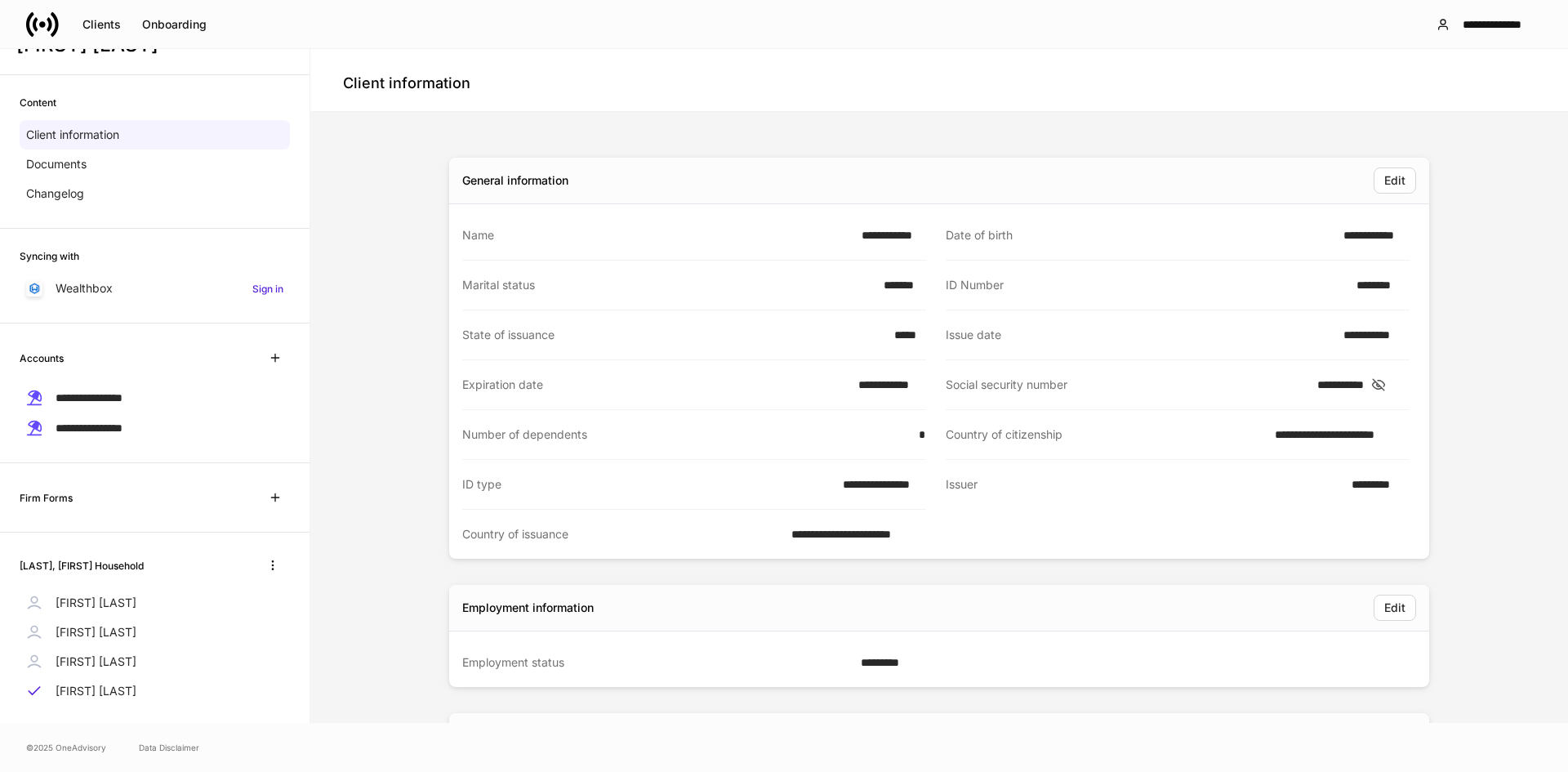 scroll, scrollTop: 78, scrollLeft: 0, axis: vertical 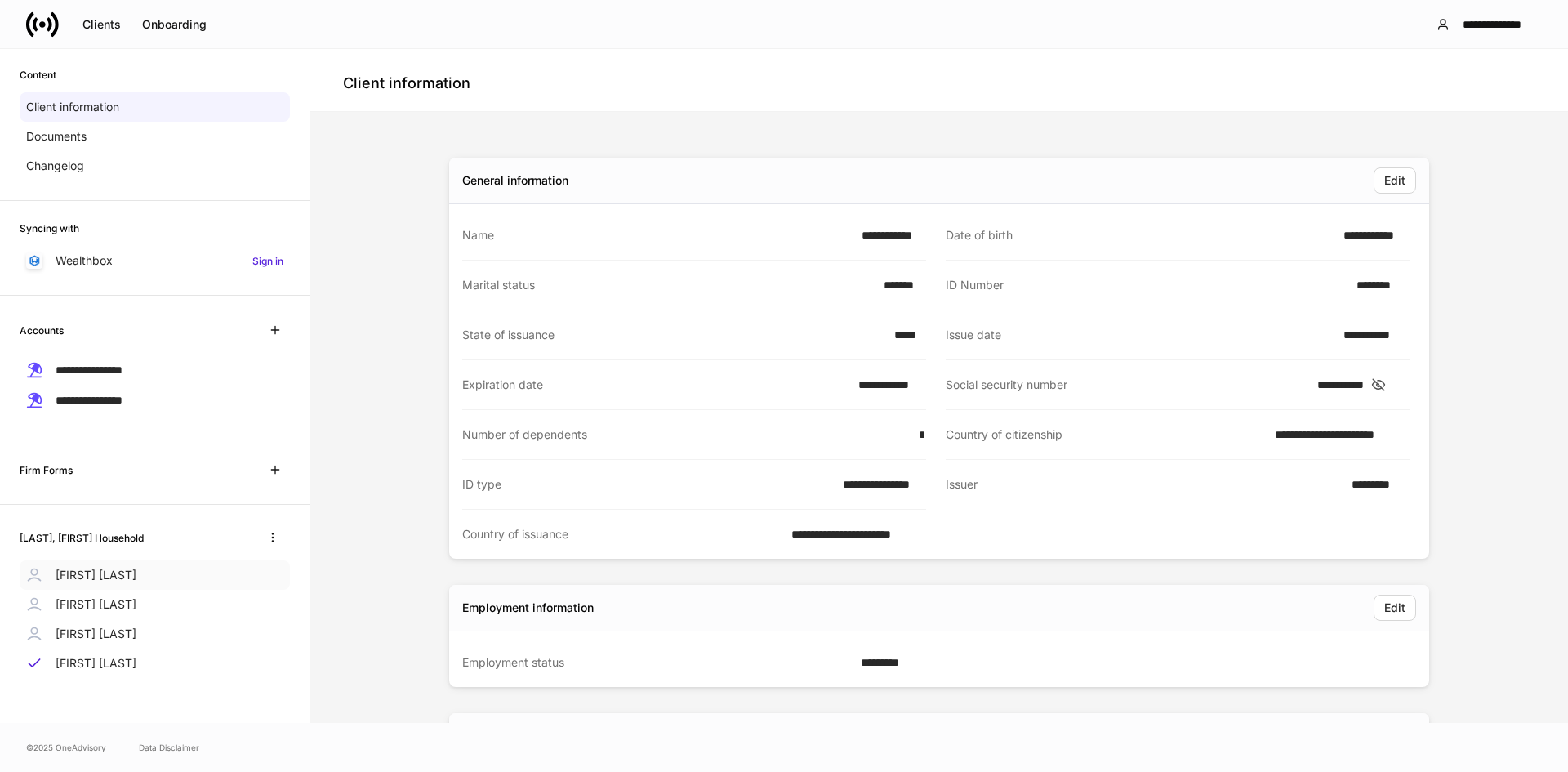 click on "[FIRST] [LAST]" at bounding box center (96, 575) 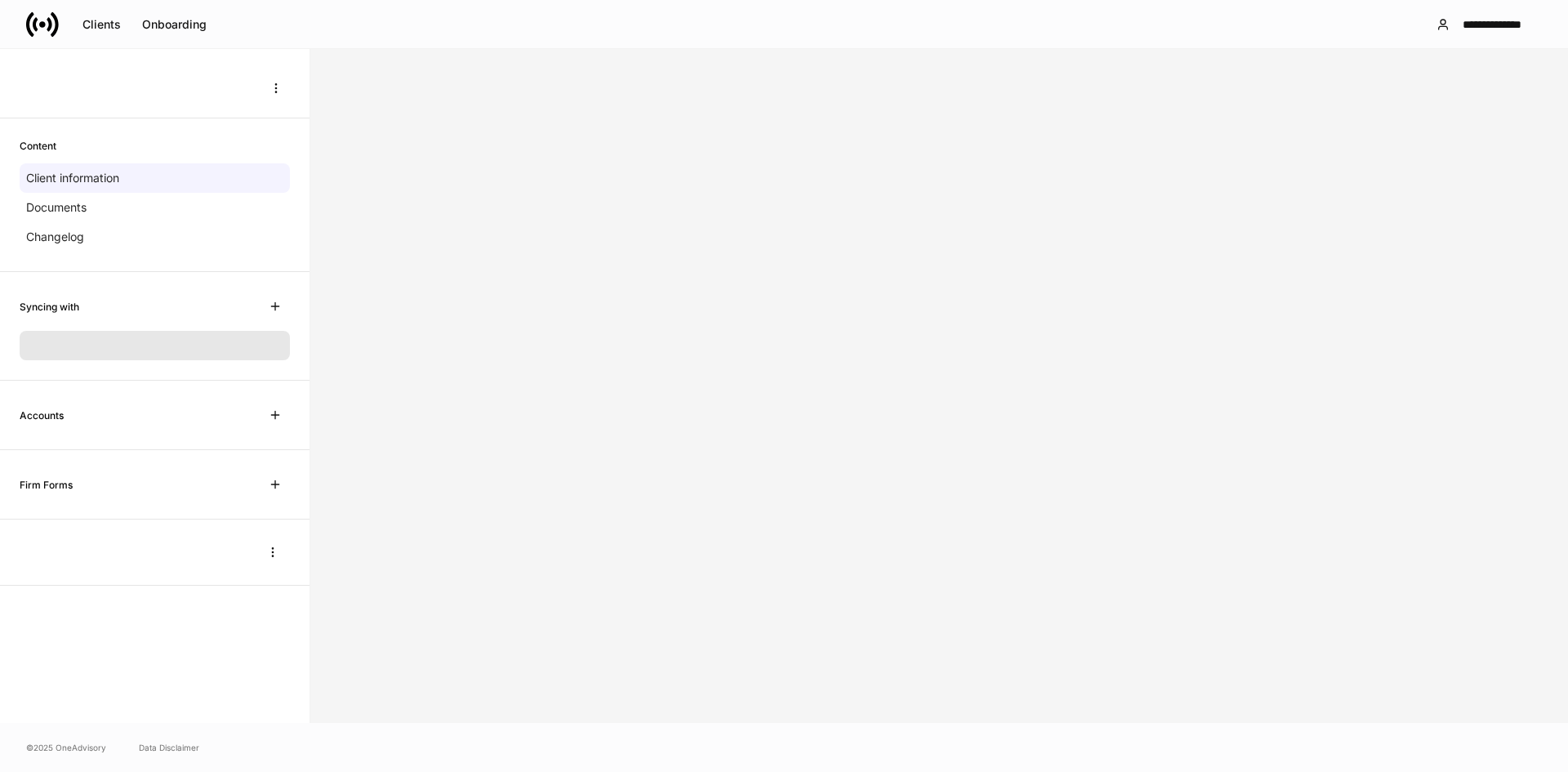 scroll, scrollTop: 0, scrollLeft: 0, axis: both 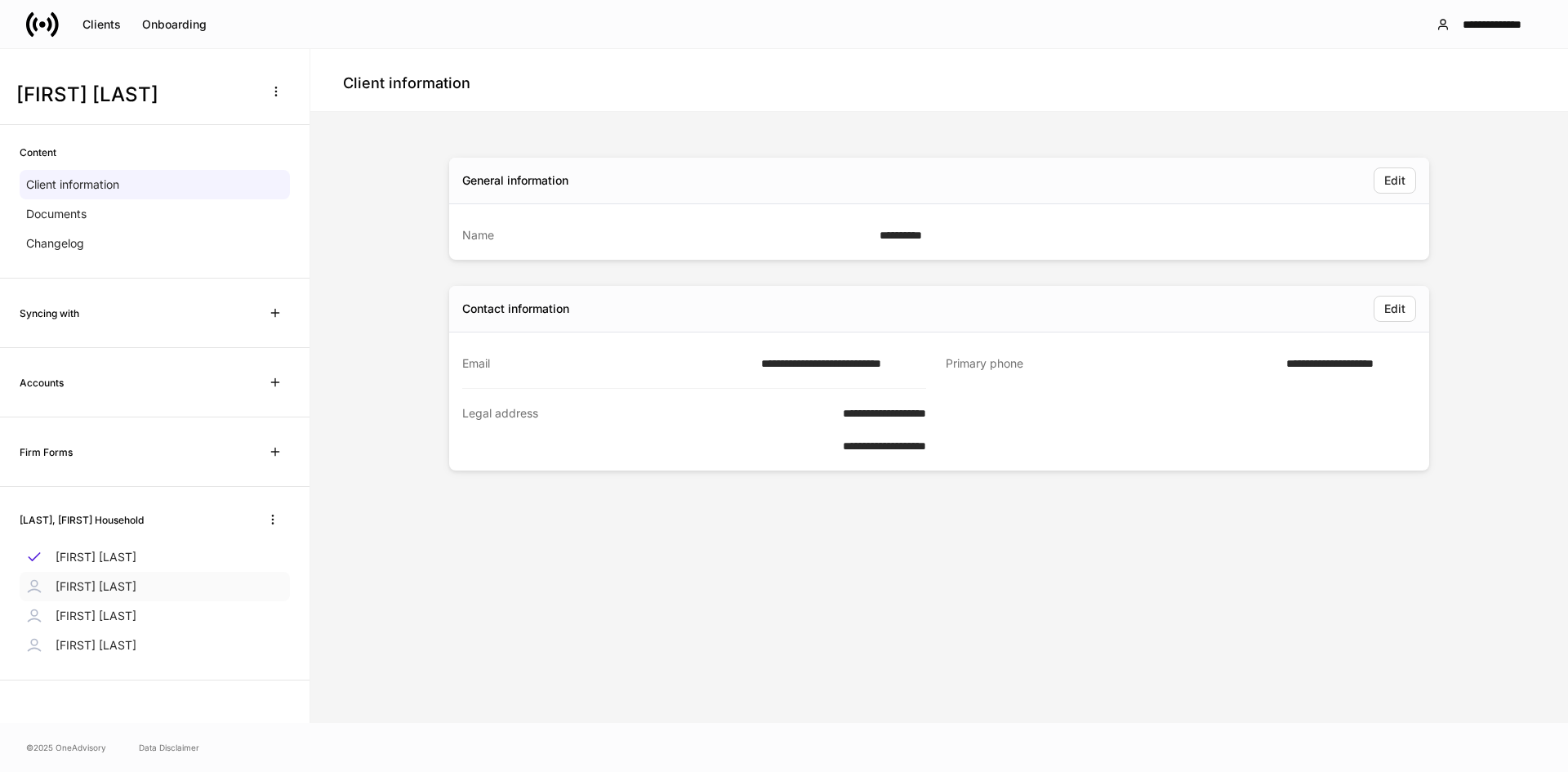 click on "[FIRST] [LAST]" at bounding box center [96, 587] 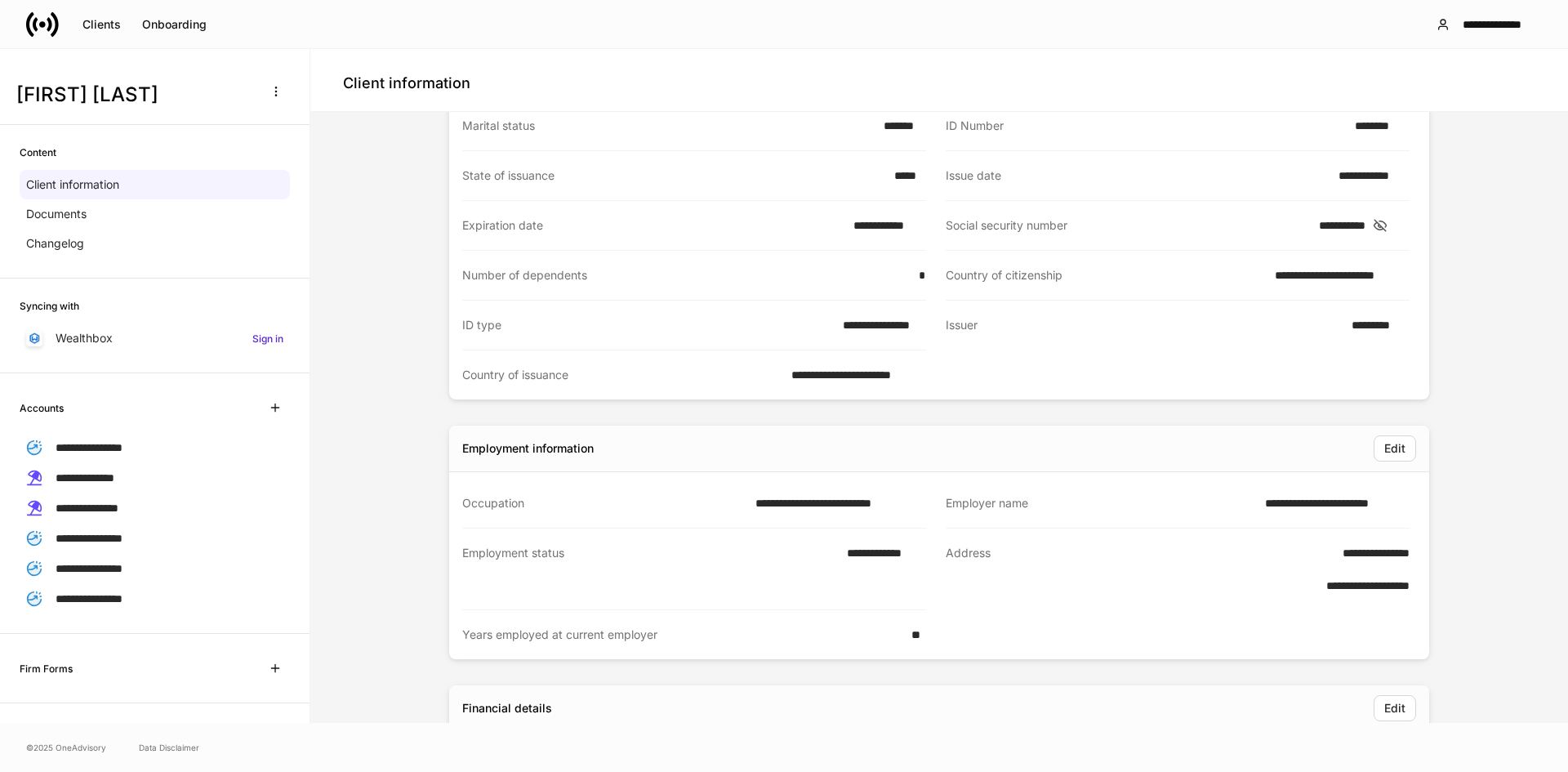 scroll, scrollTop: 82, scrollLeft: 0, axis: vertical 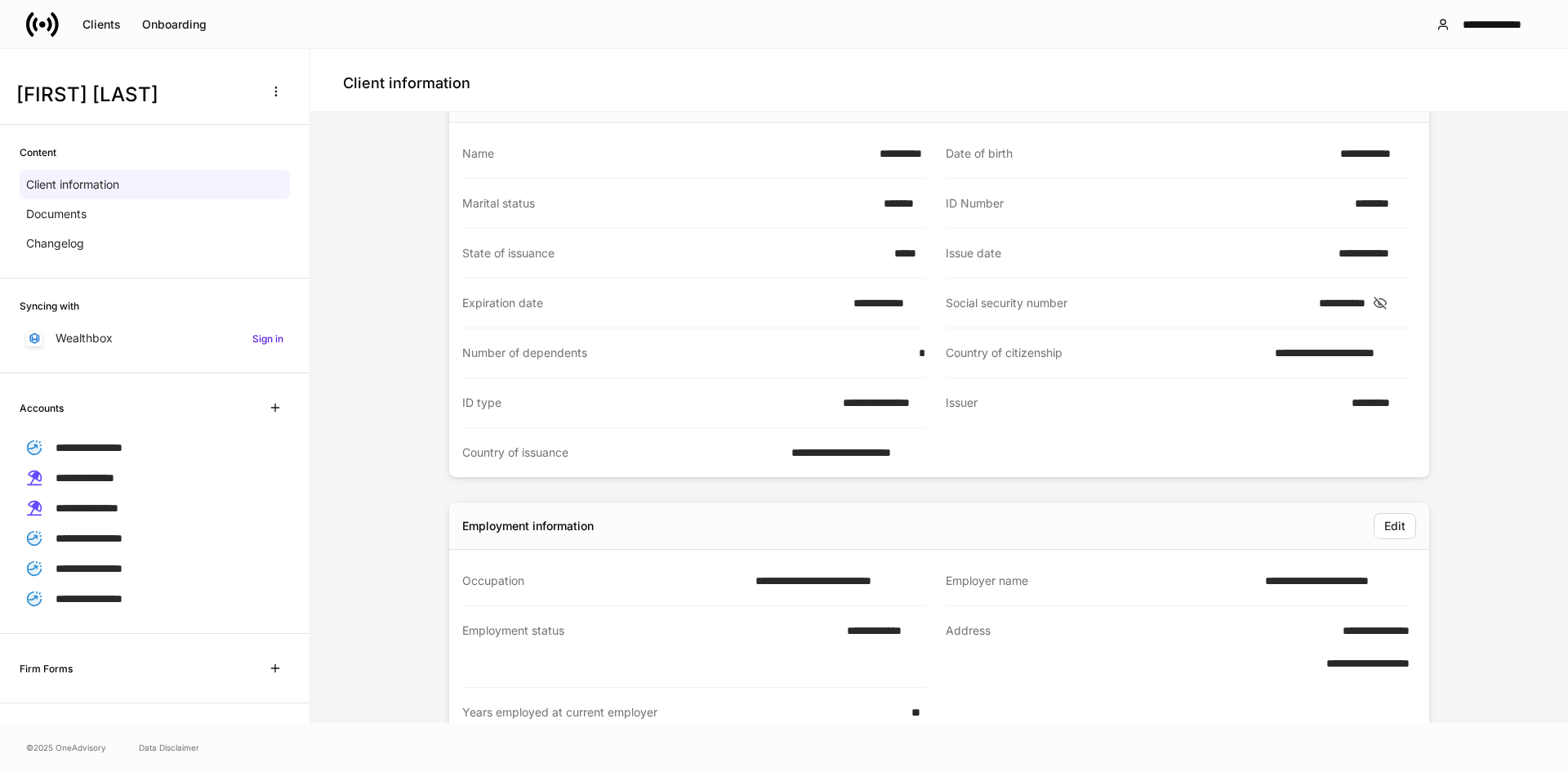 click 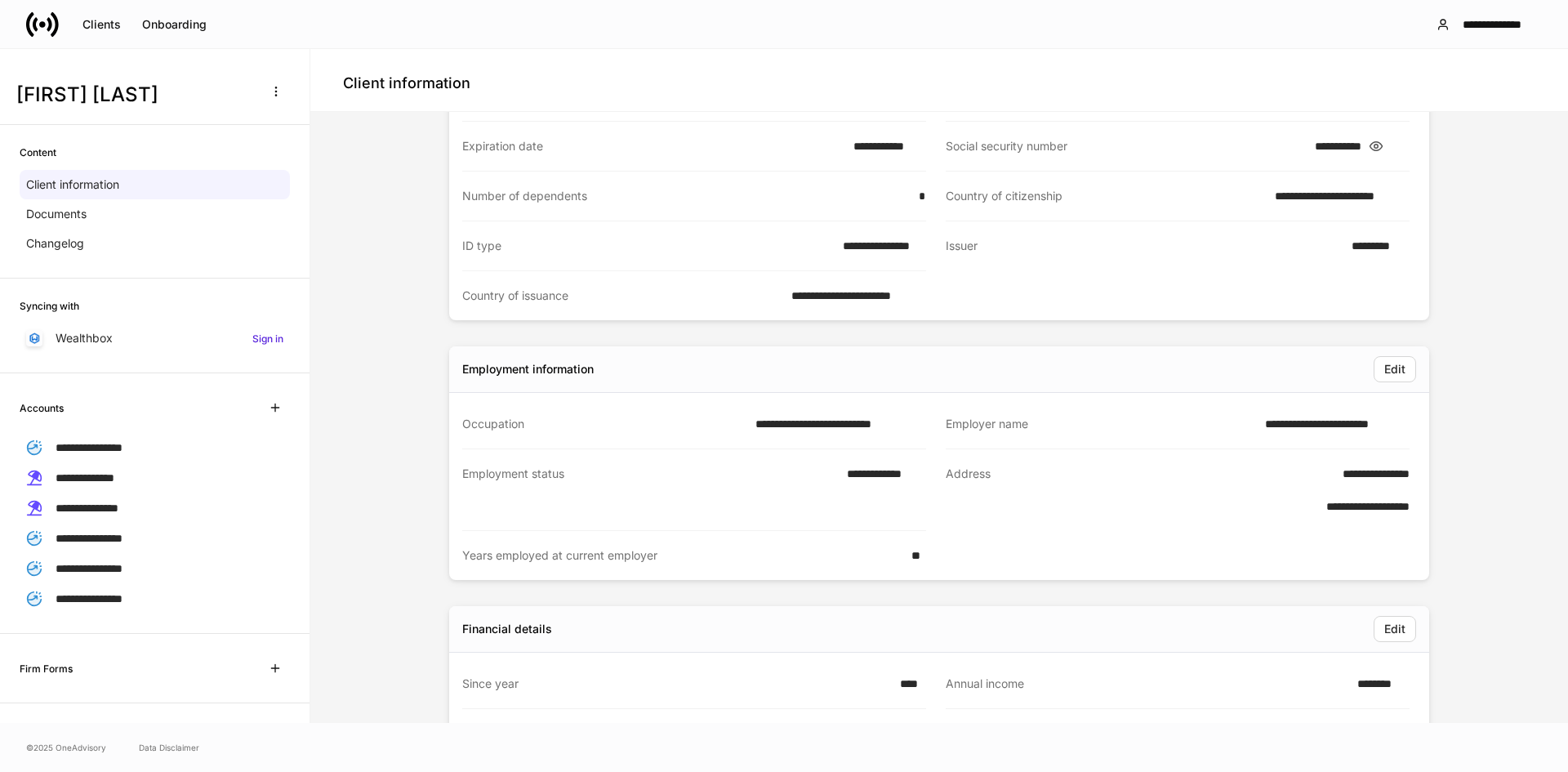 scroll, scrollTop: 245, scrollLeft: 0, axis: vertical 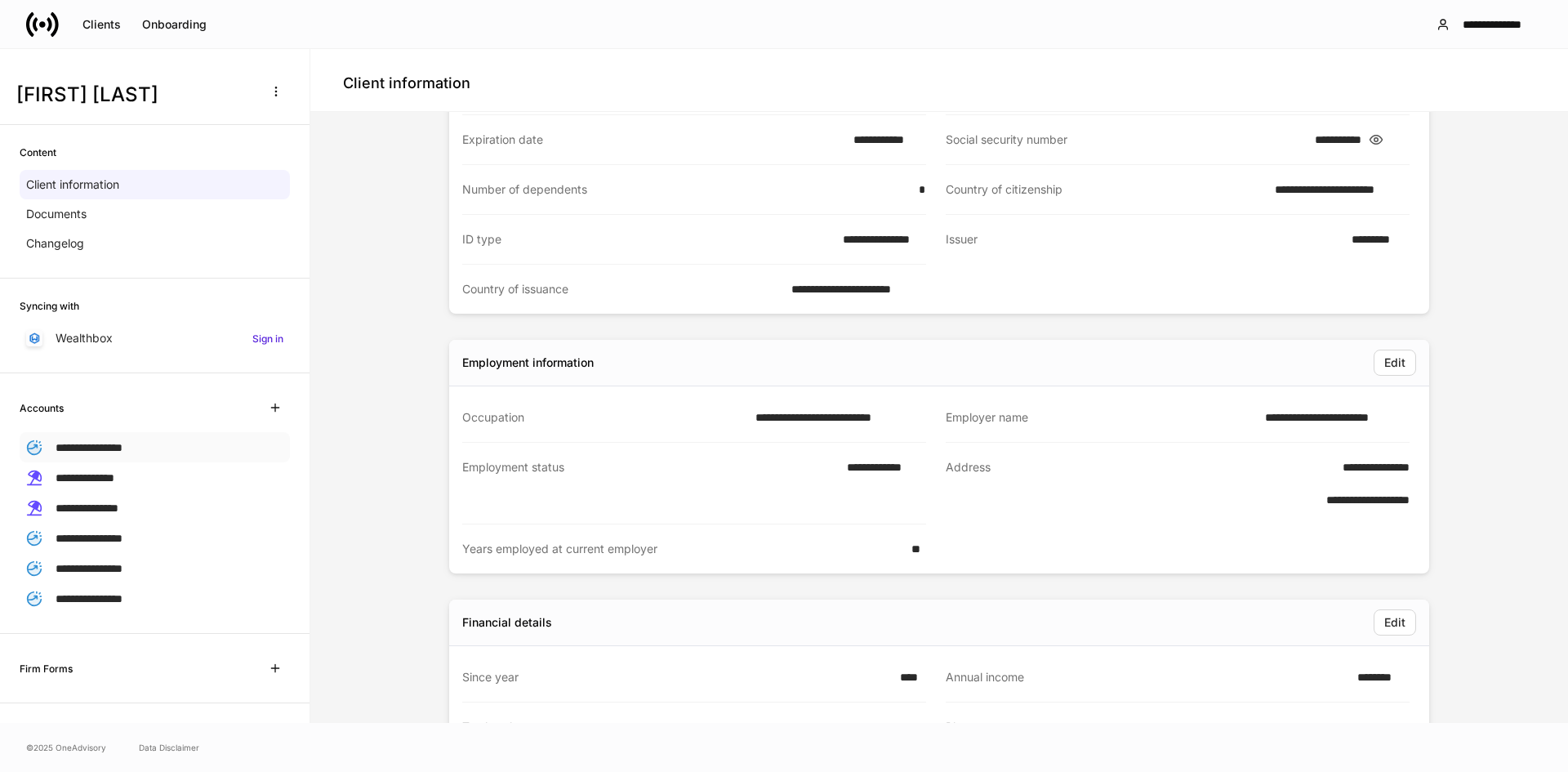 click on "**********" at bounding box center [154, 447] 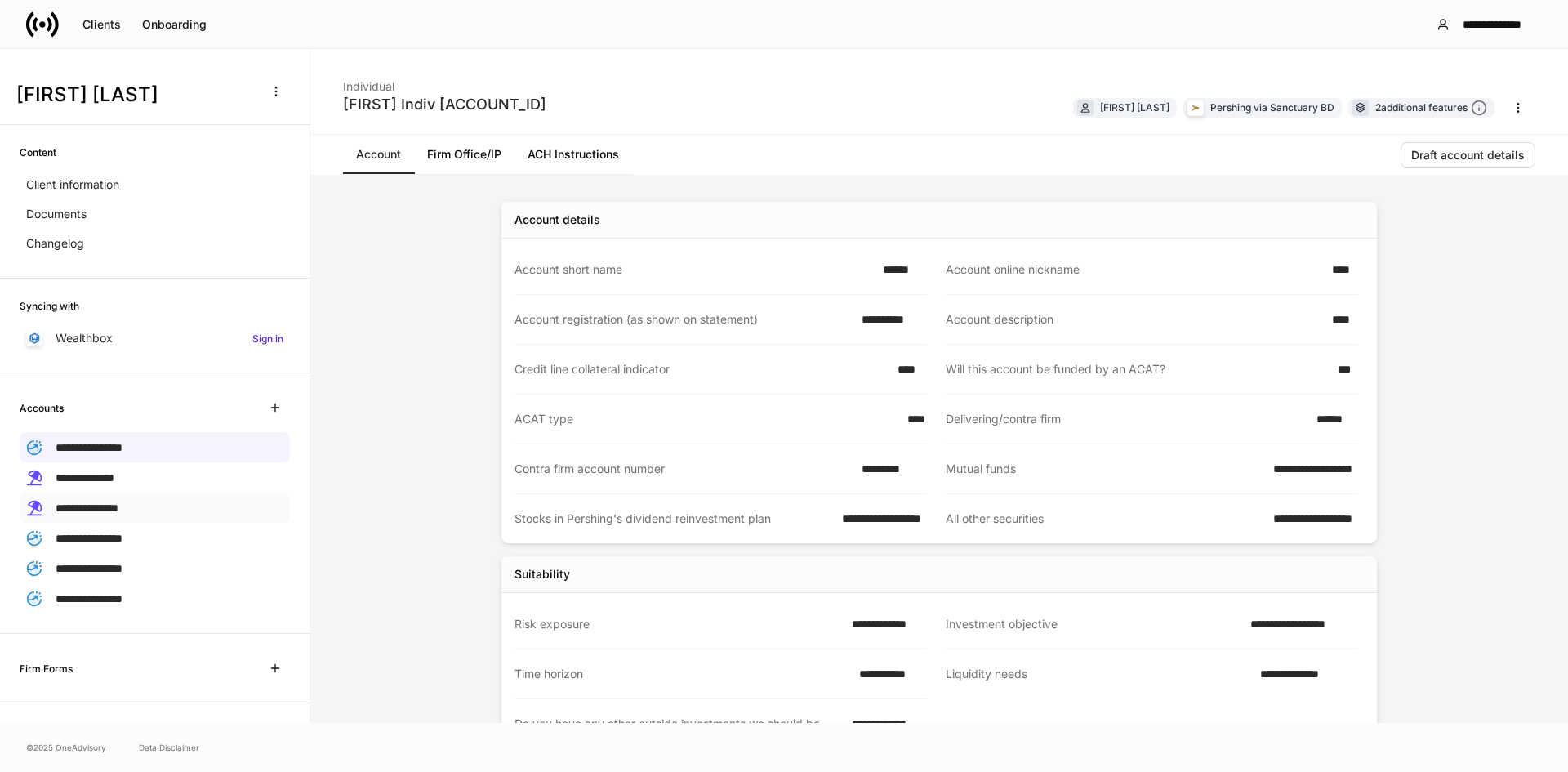 click on "**********" at bounding box center (87, 508) 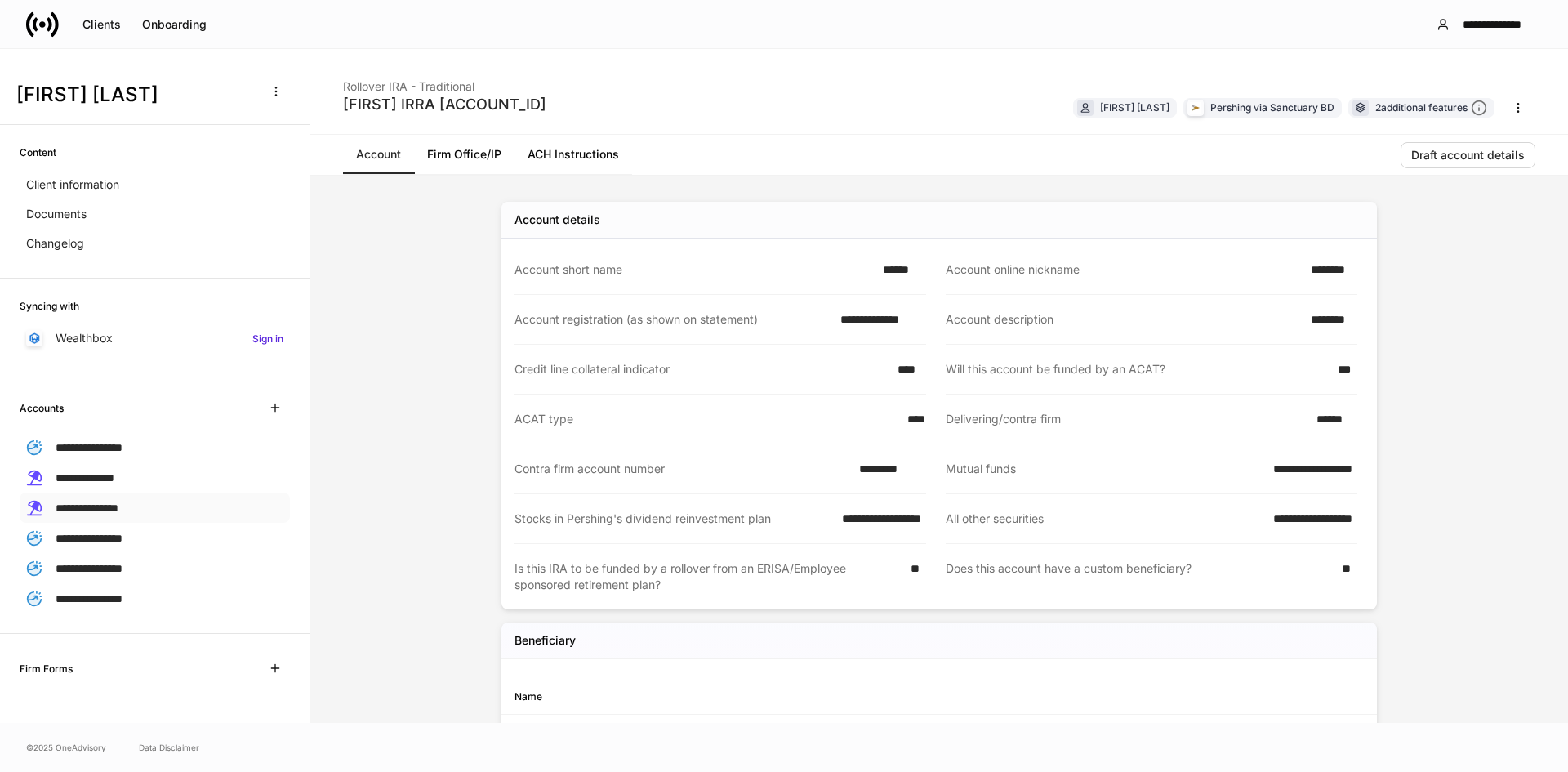 click on "**********" at bounding box center [154, 507] 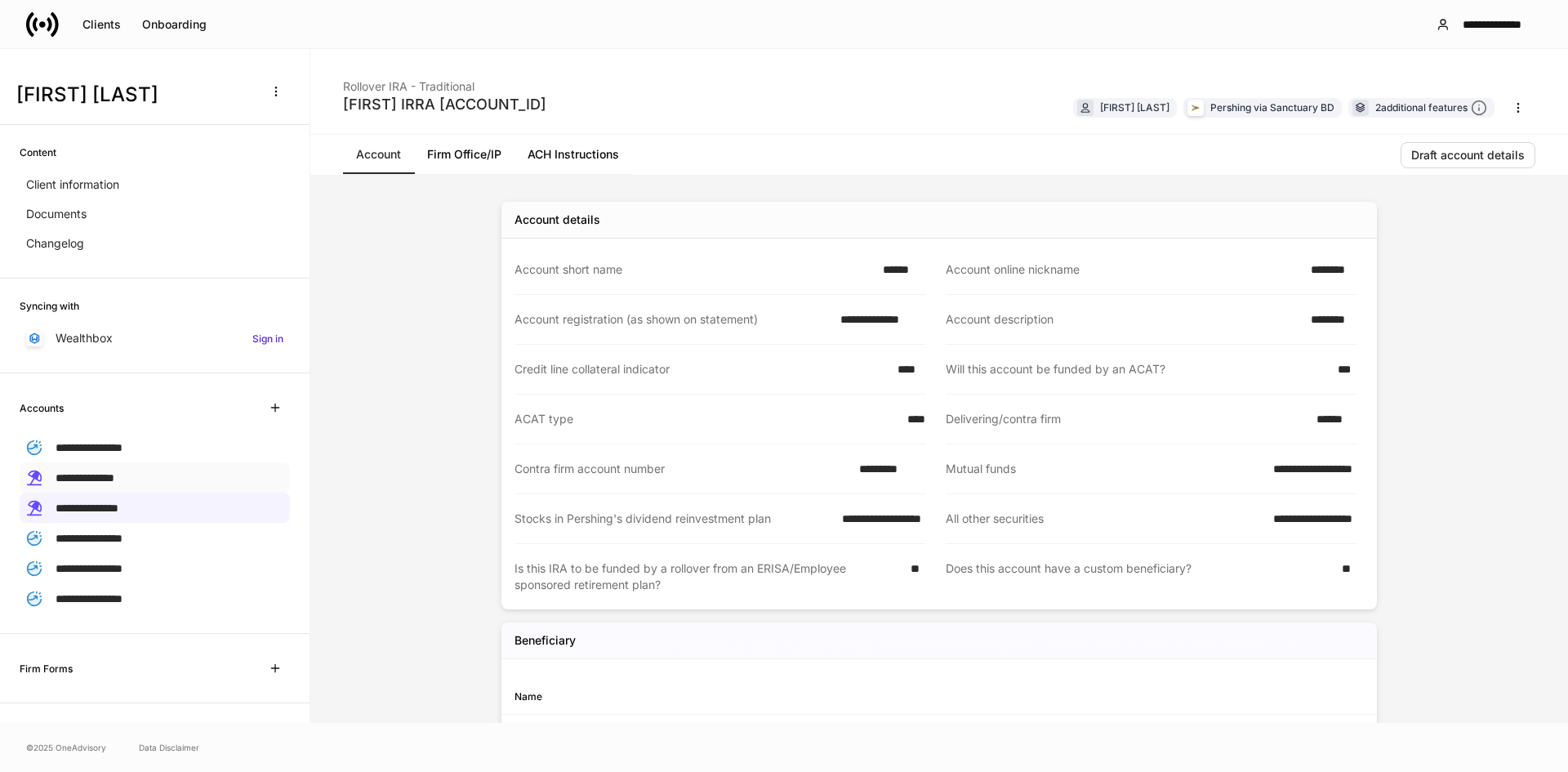 click on "**********" at bounding box center (85, 478) 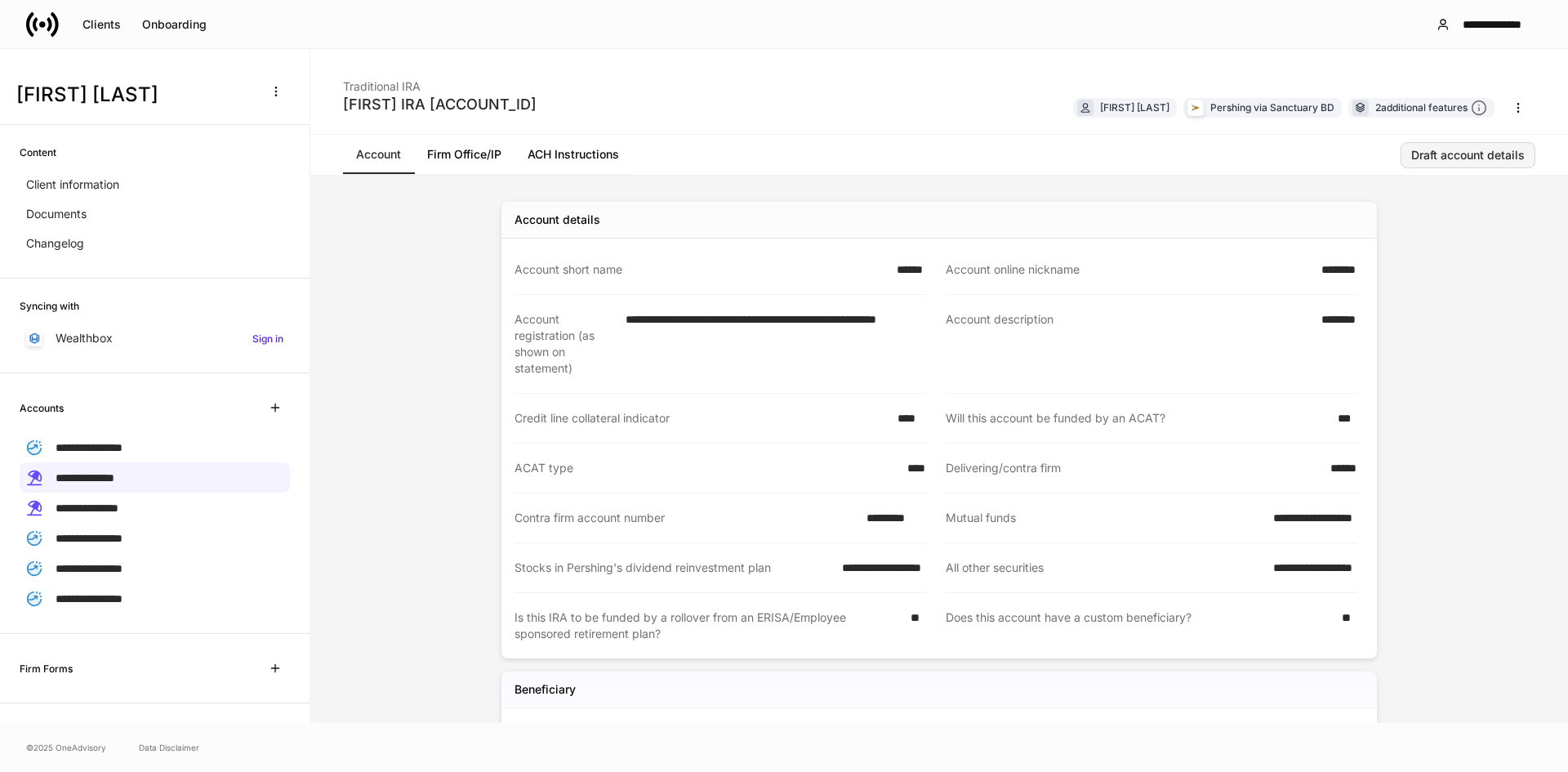 click on "Draft account details" at bounding box center (1468, 155) 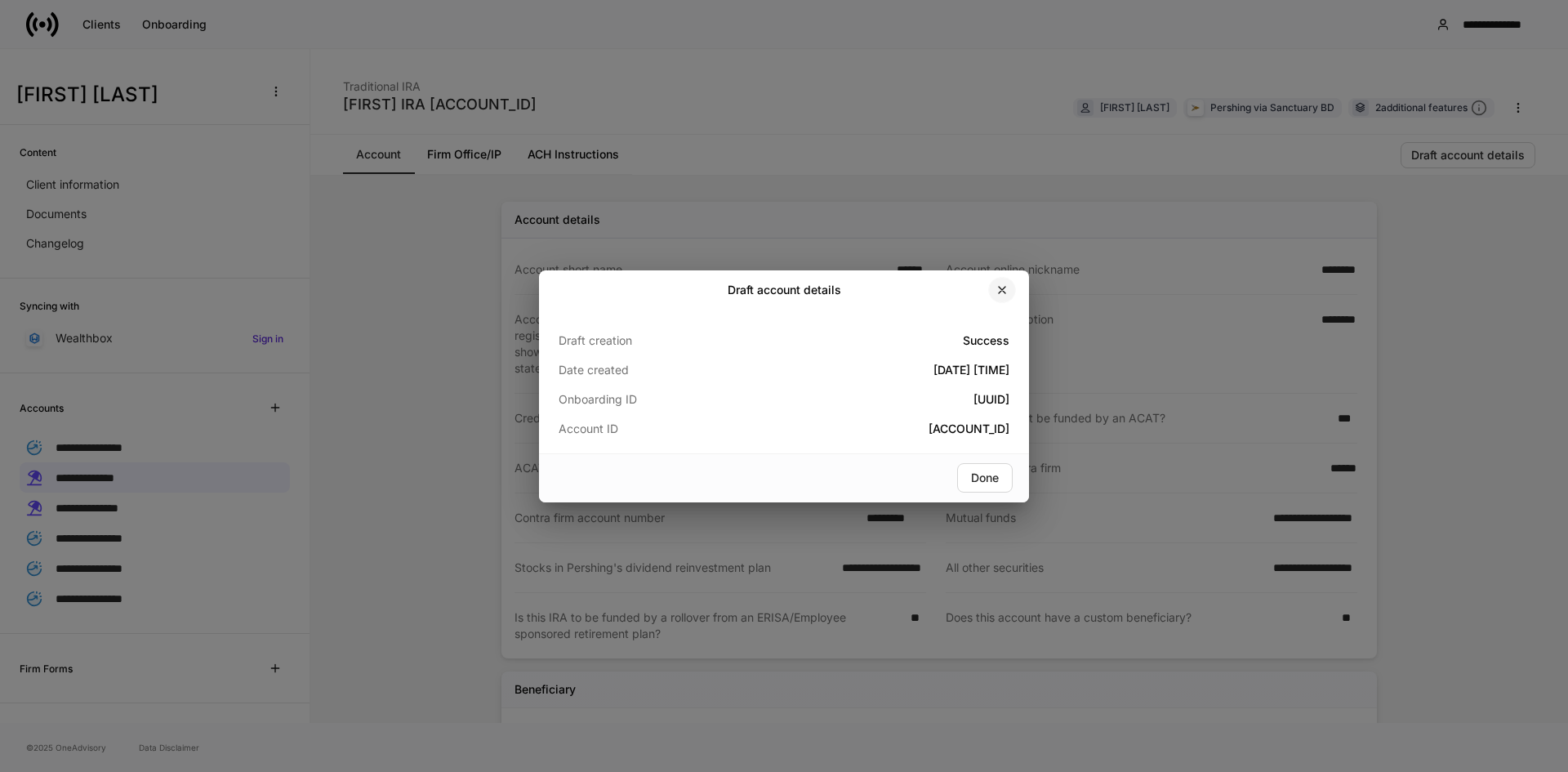 click at bounding box center [1002, 290] 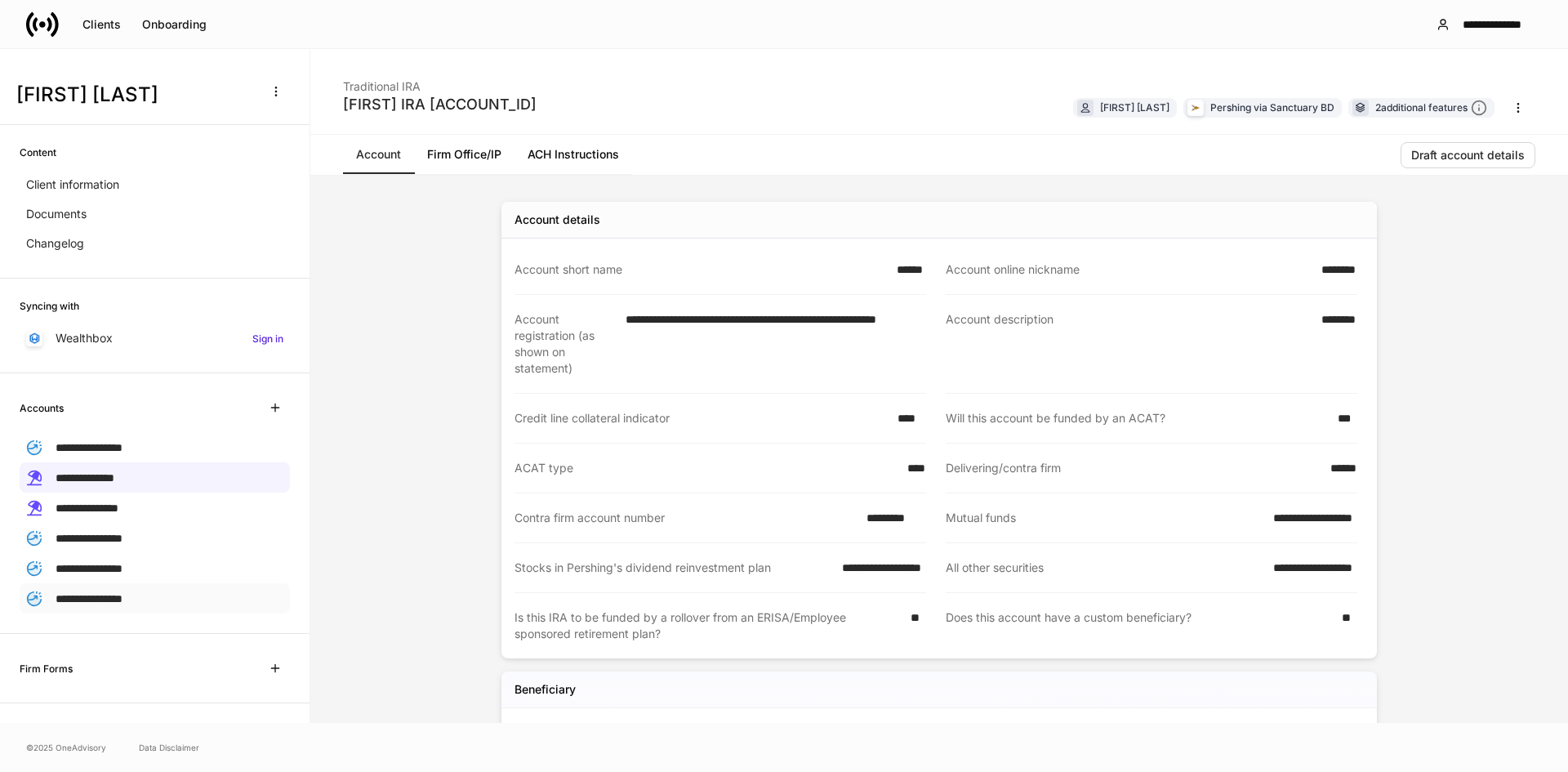click on "**********" at bounding box center (89, 599) 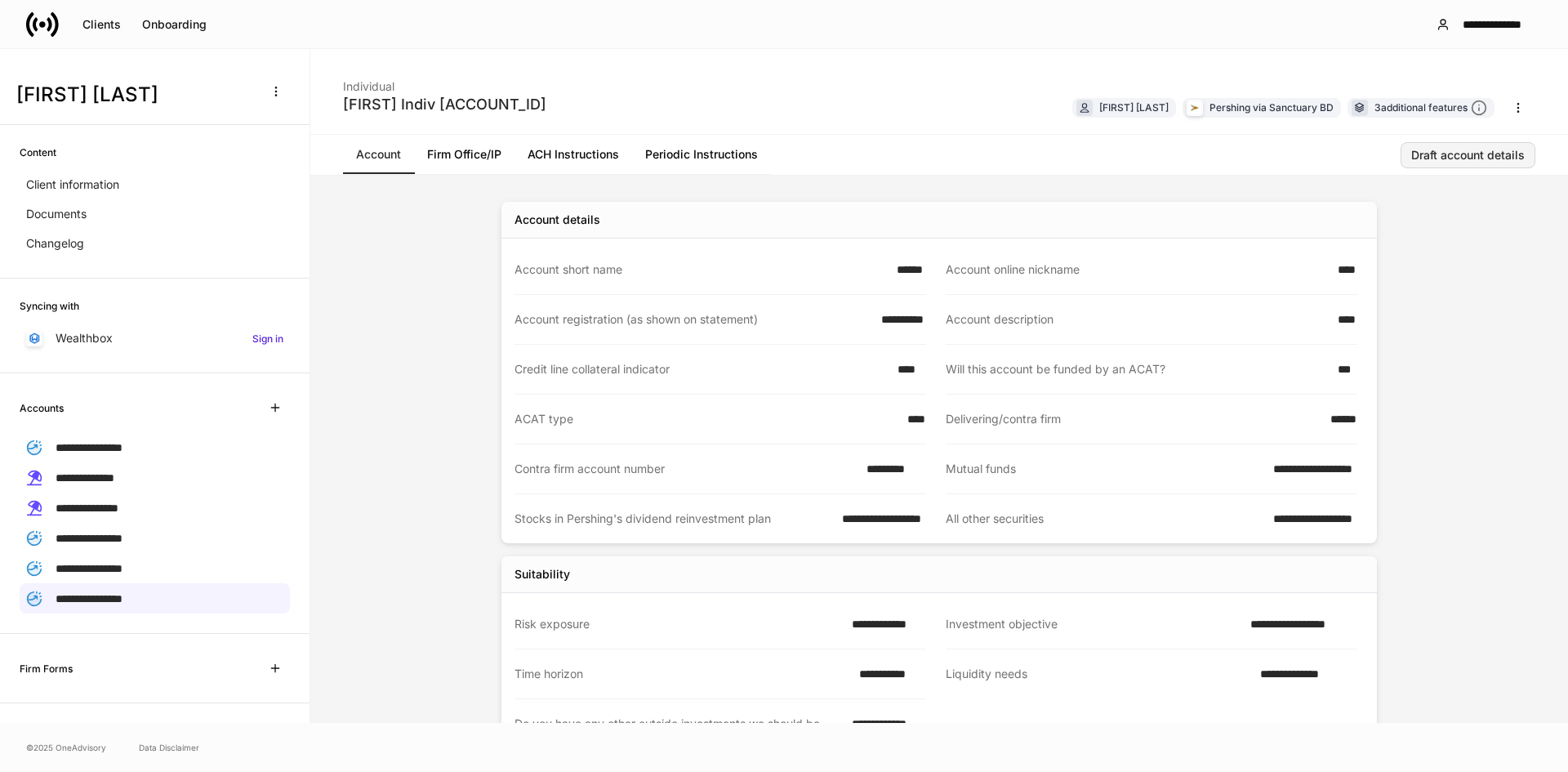 click on "Draft account details" at bounding box center [1468, 155] 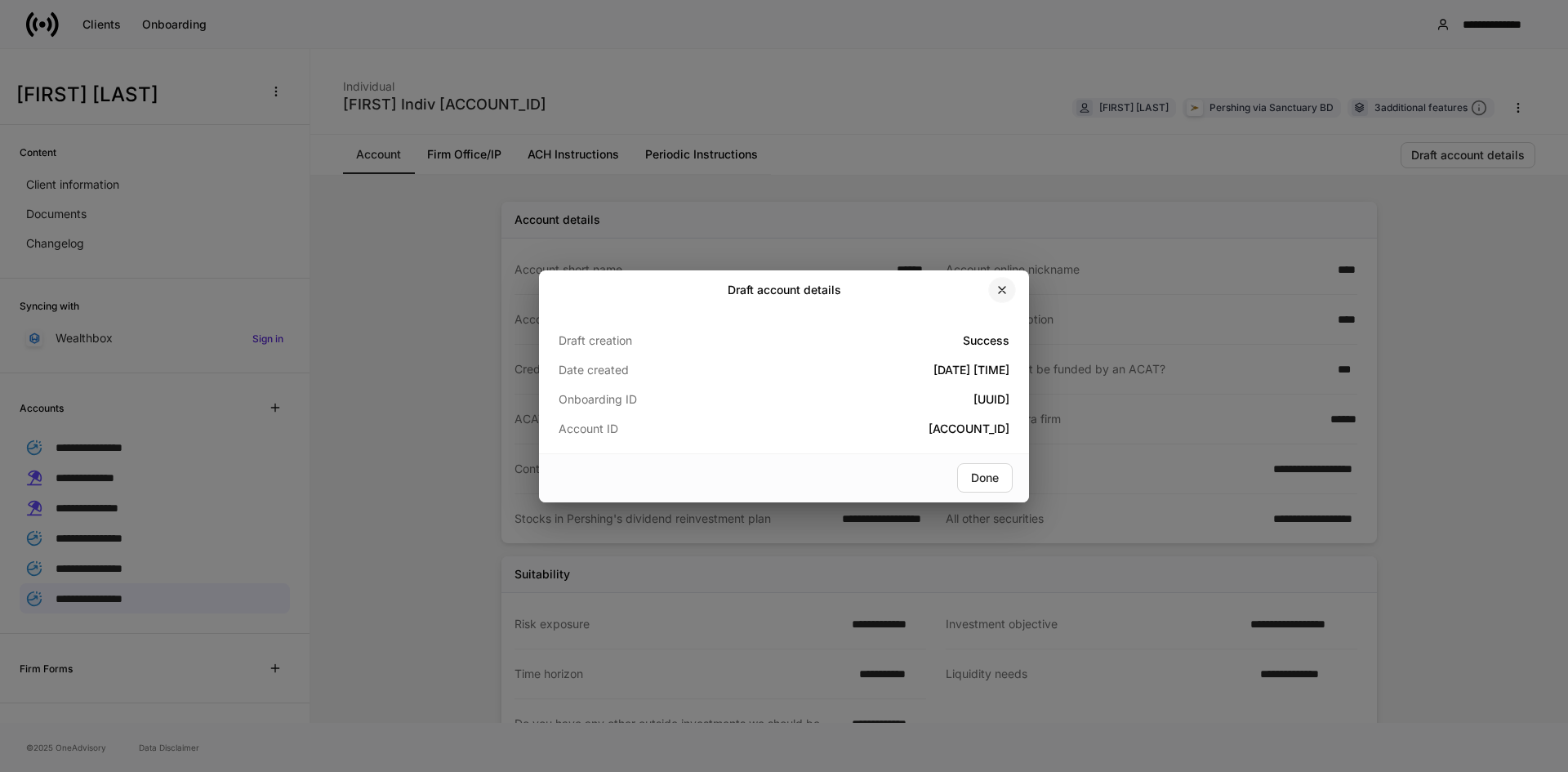 click 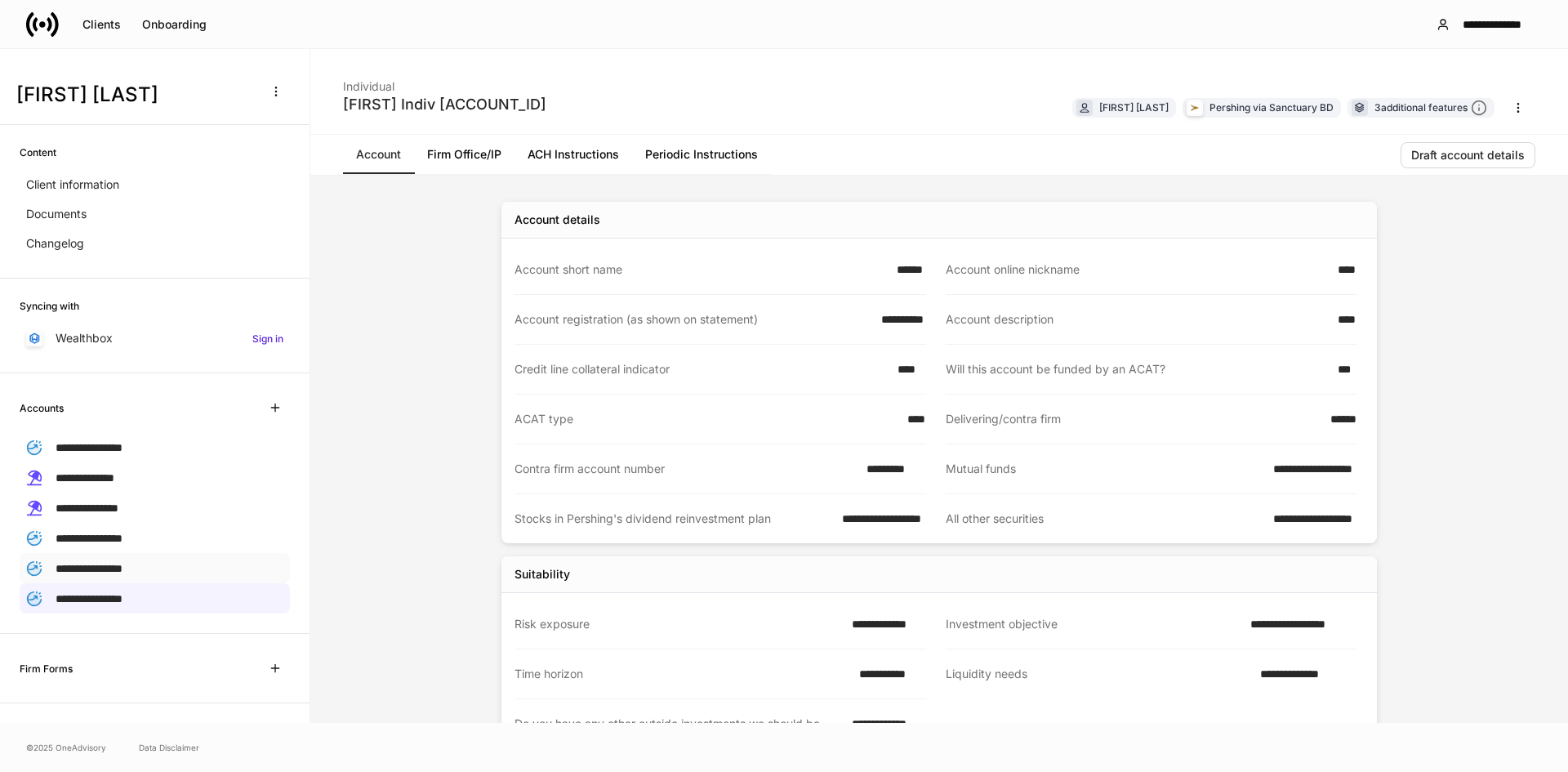 click on "**********" at bounding box center (89, 569) 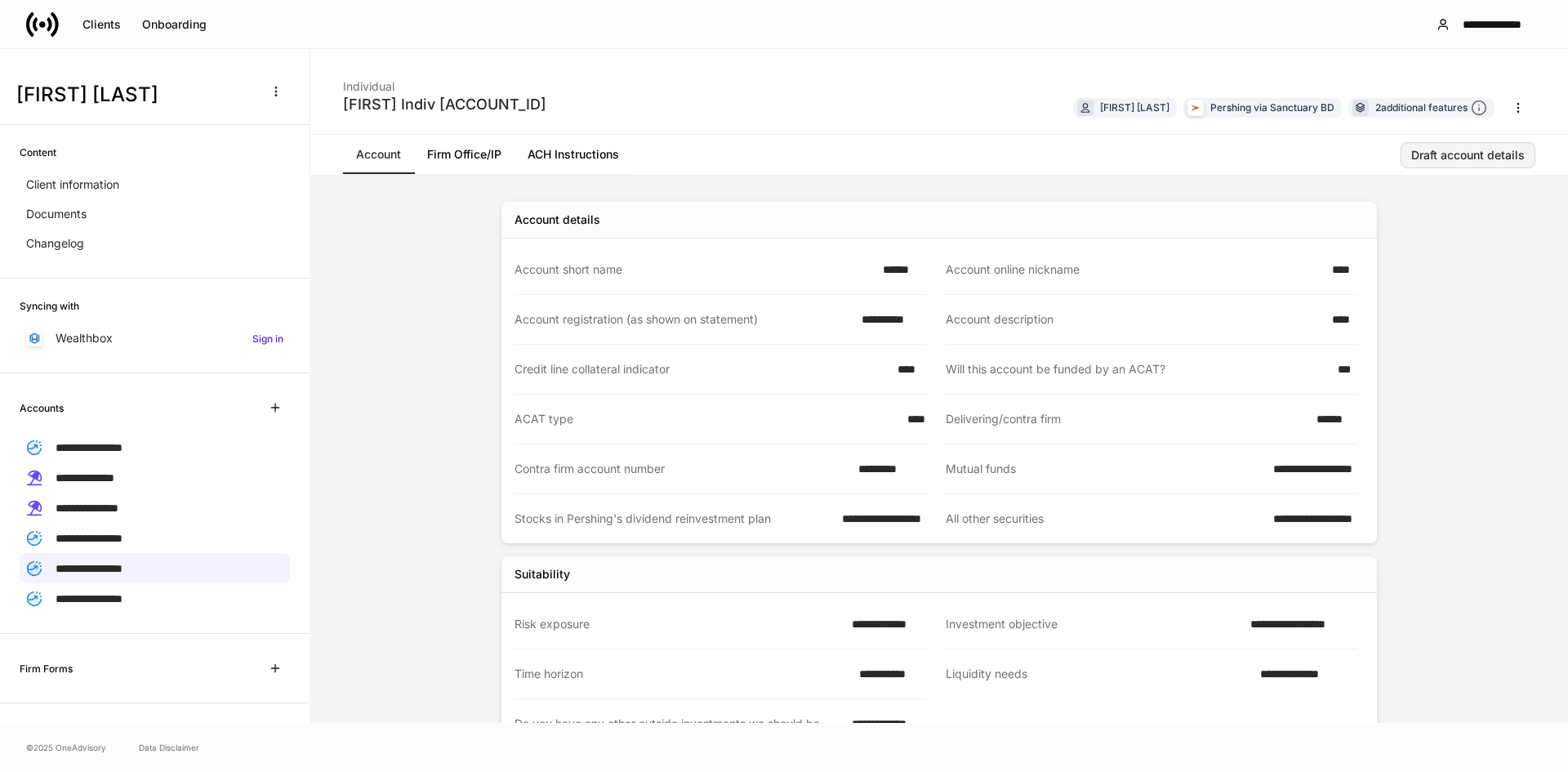 click on "Draft account details" at bounding box center (1468, 155) 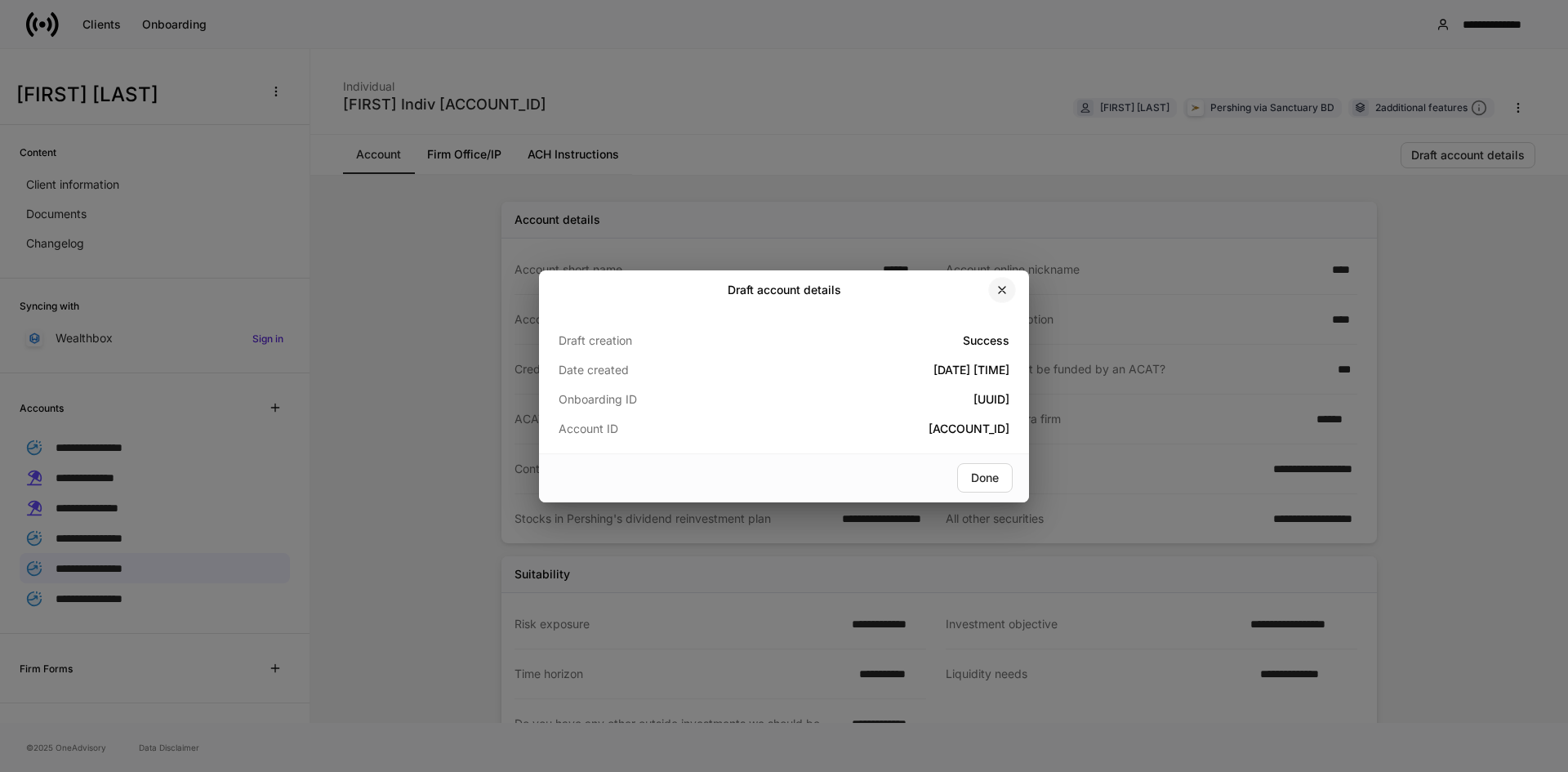 click at bounding box center (1002, 290) 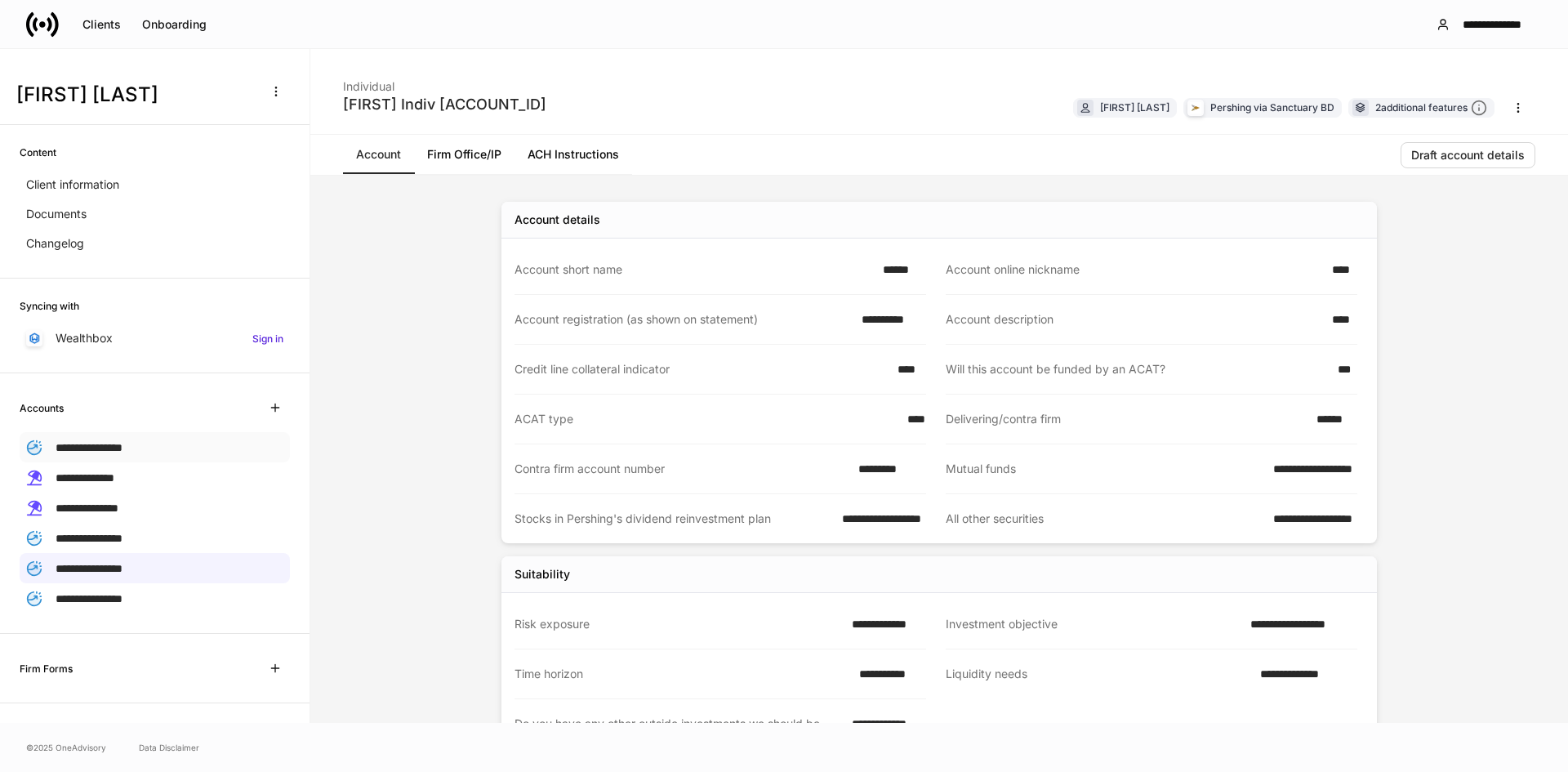 click on "**********" at bounding box center [89, 448] 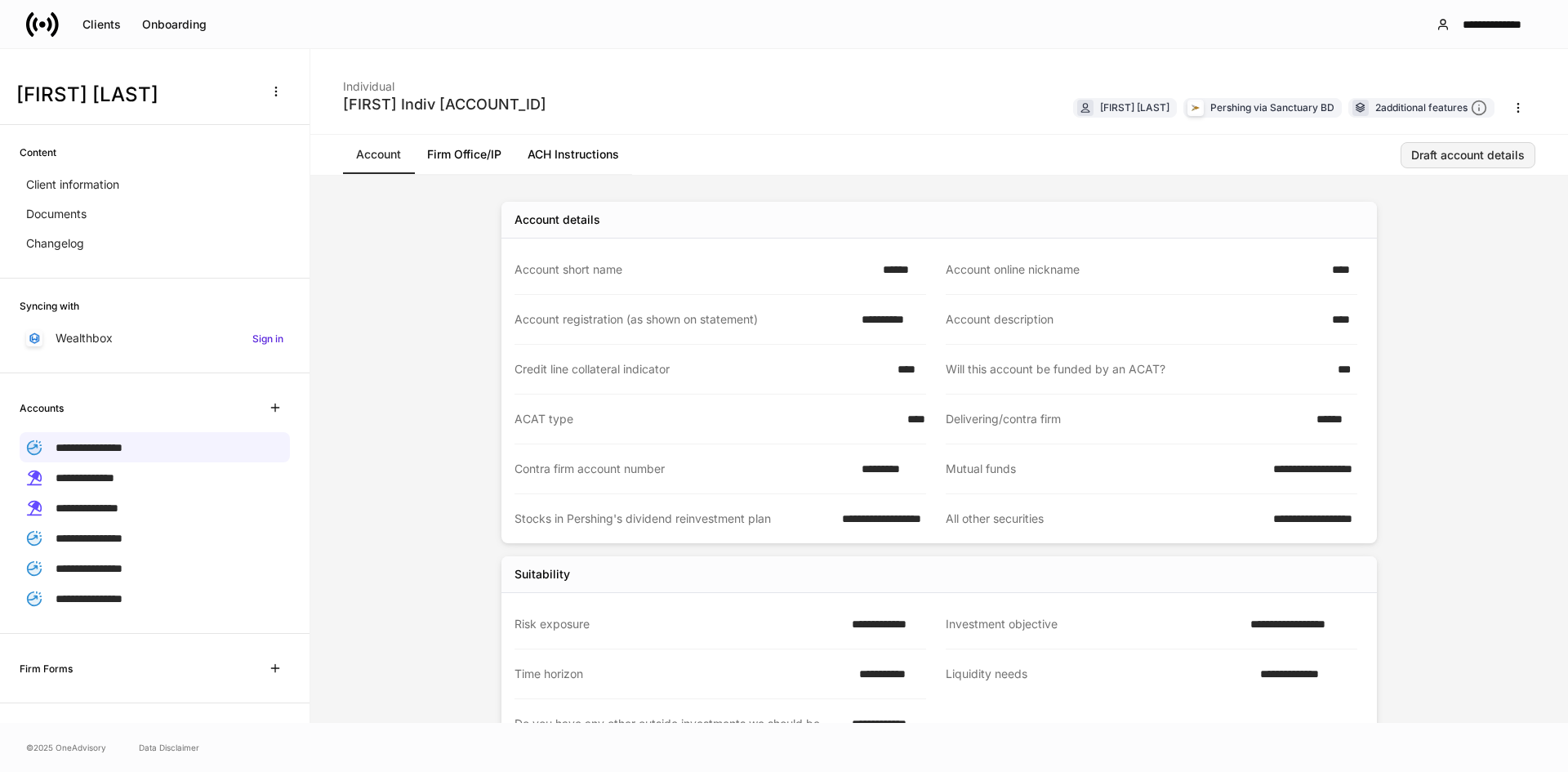 click on "Draft account details" at bounding box center [1468, 155] 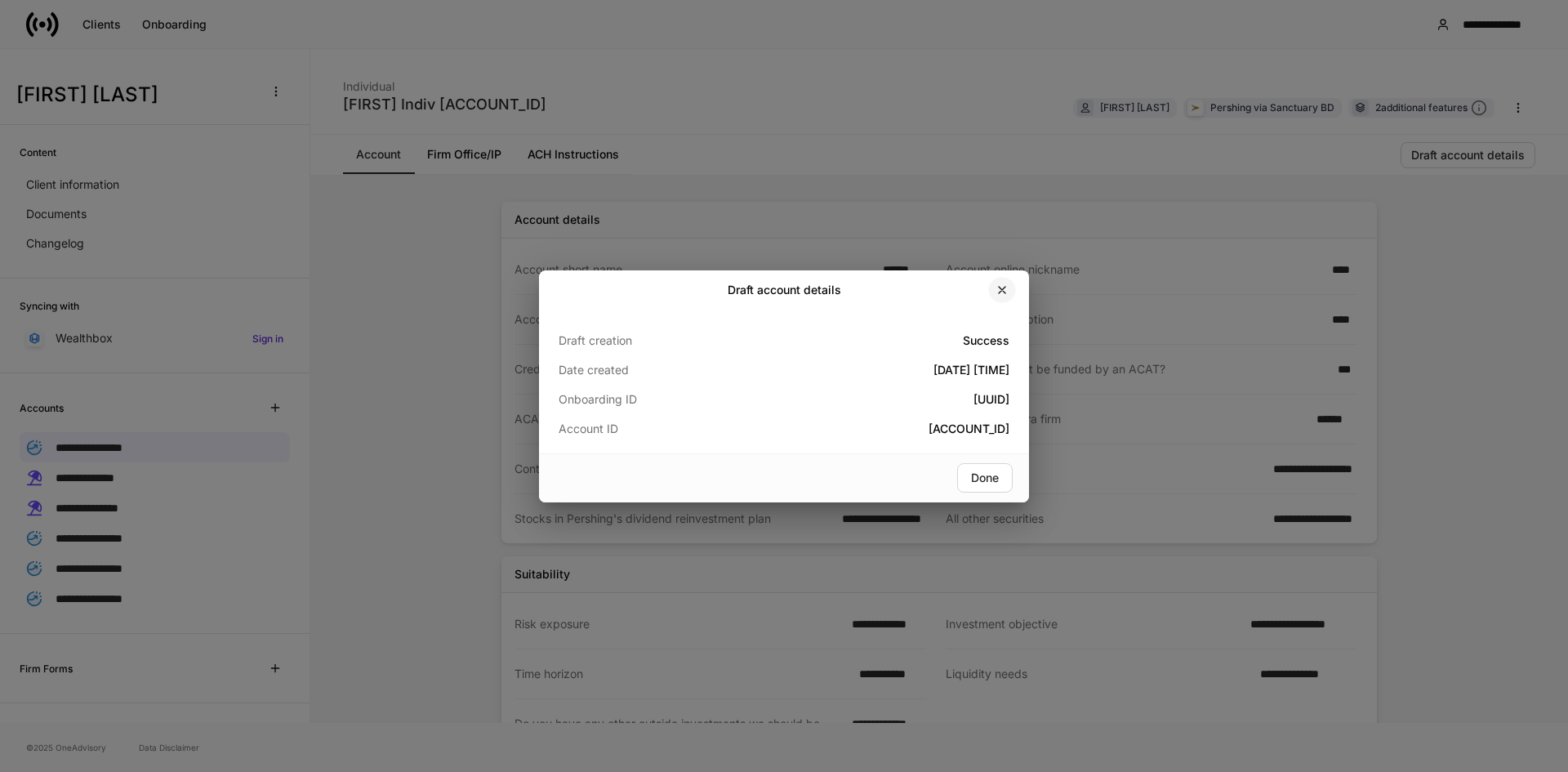 click 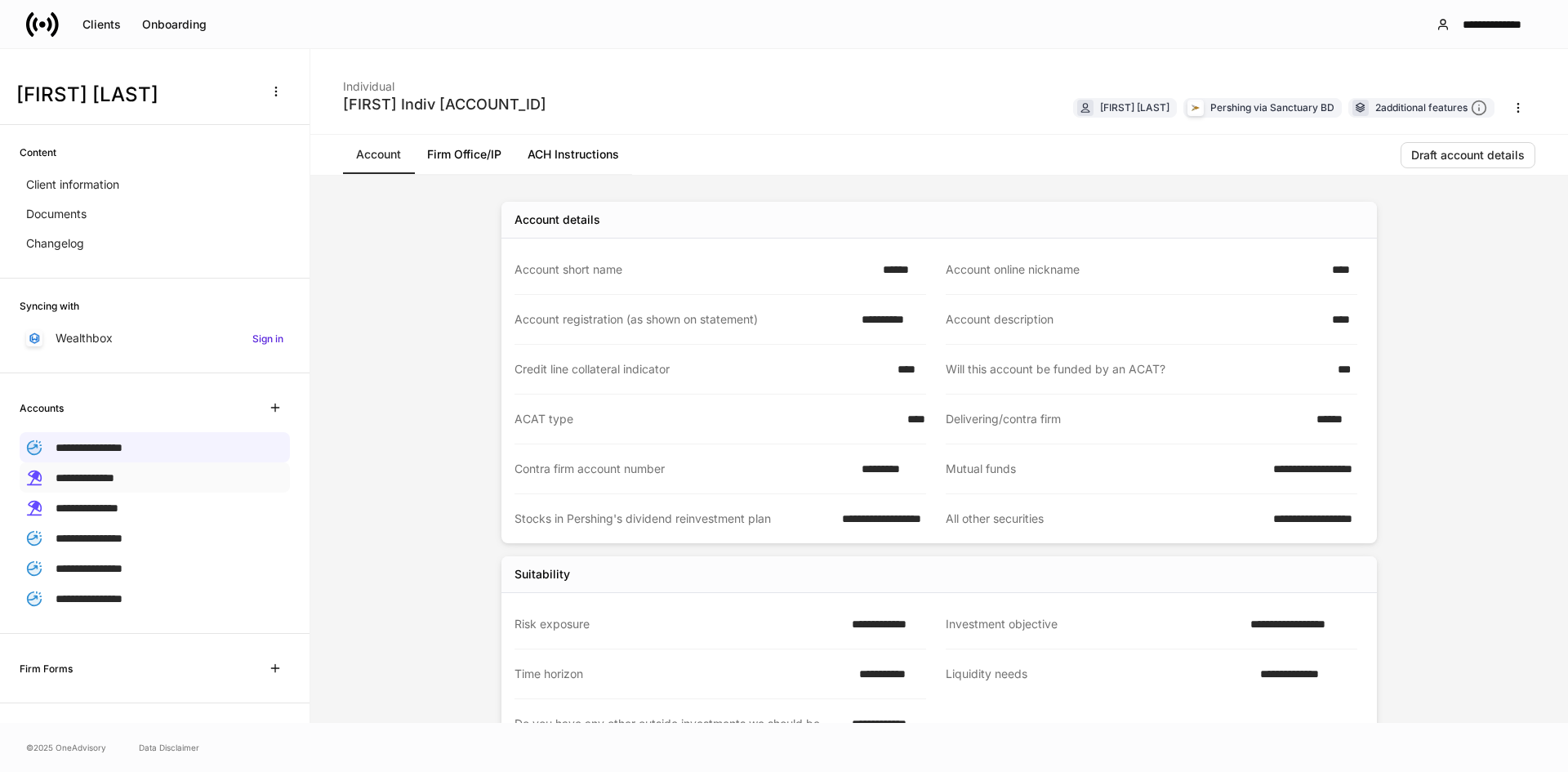 click on "**********" at bounding box center (154, 477) 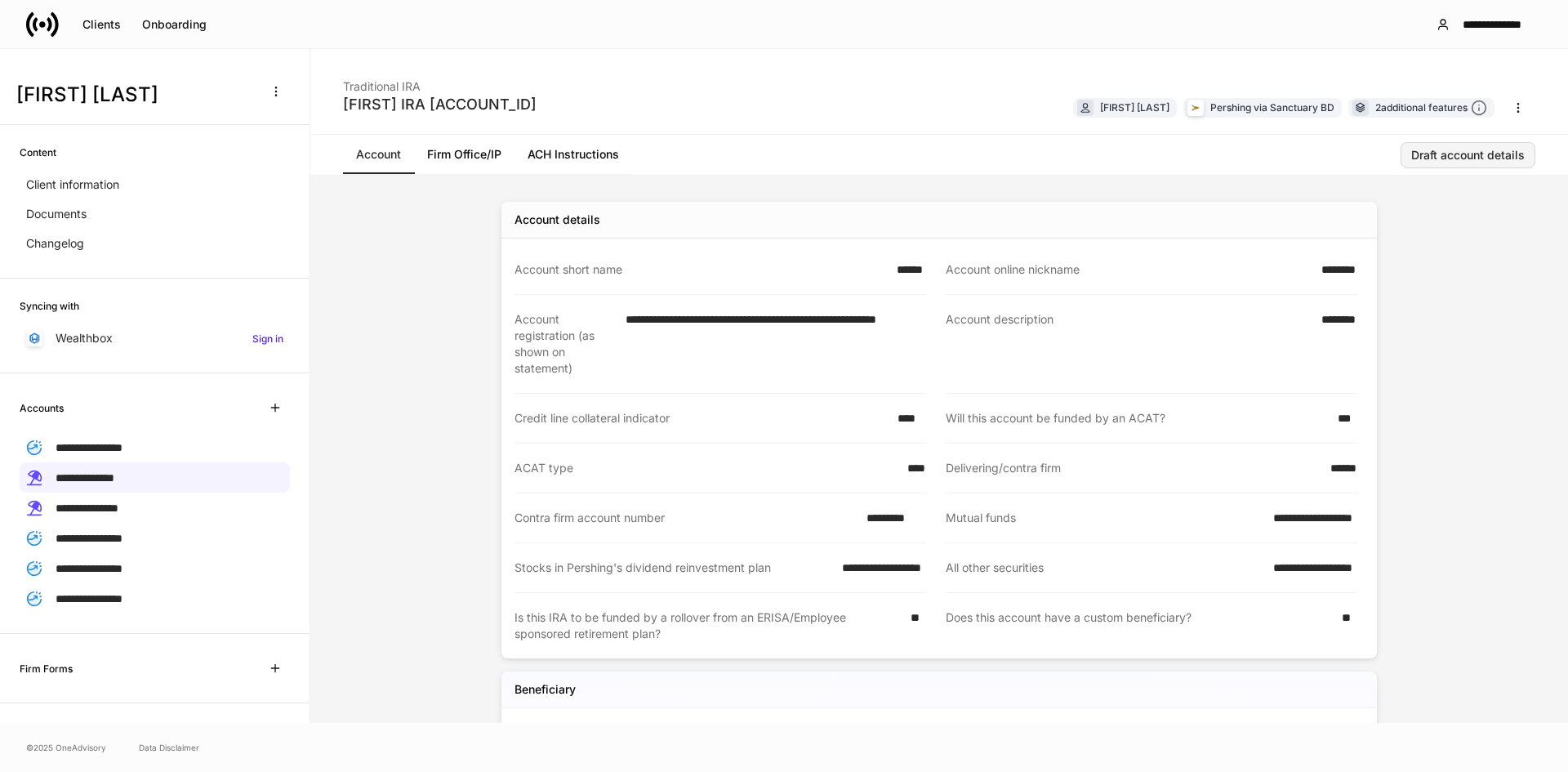 click on "Draft account details" at bounding box center (1468, 155) 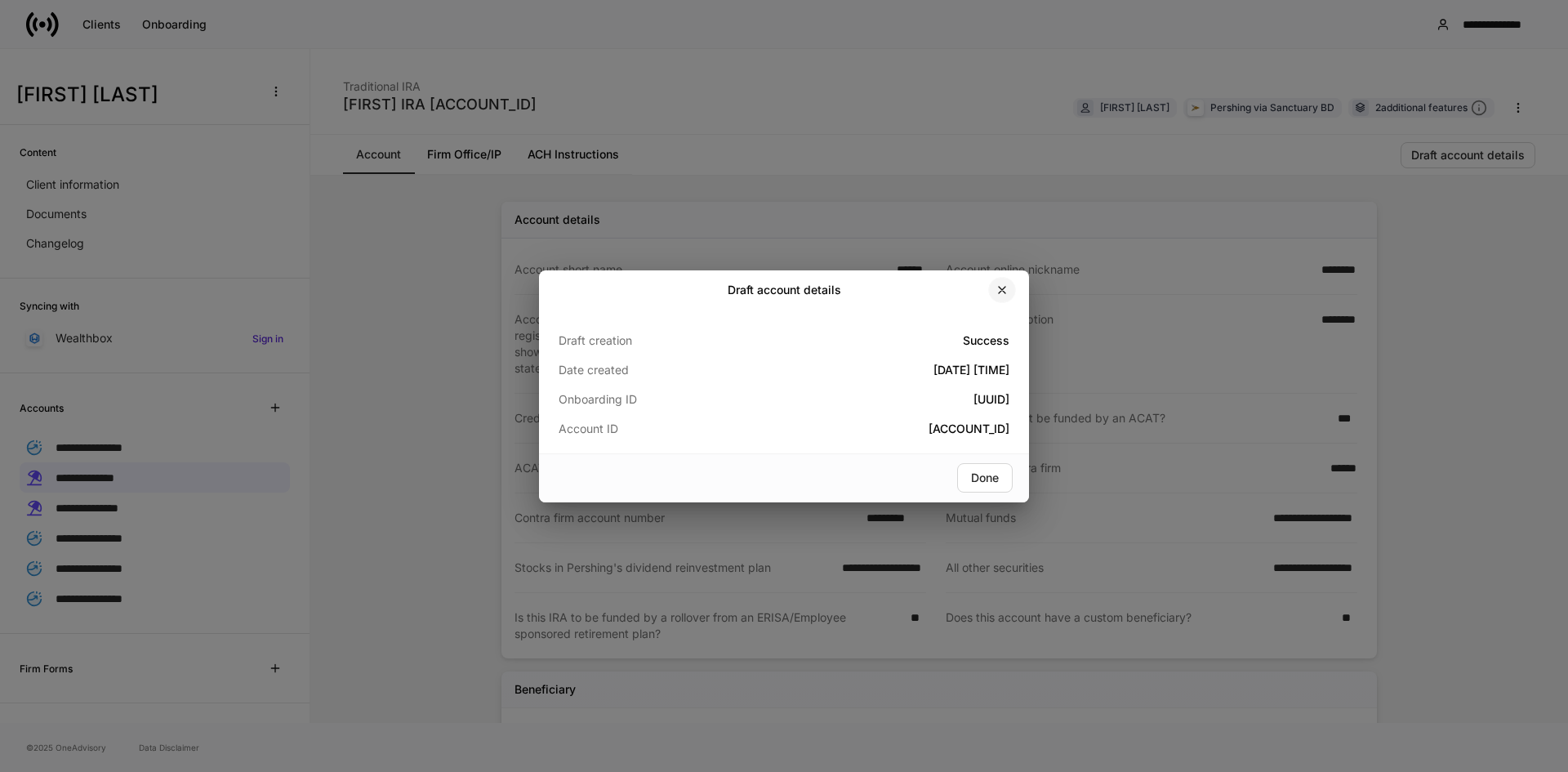 click 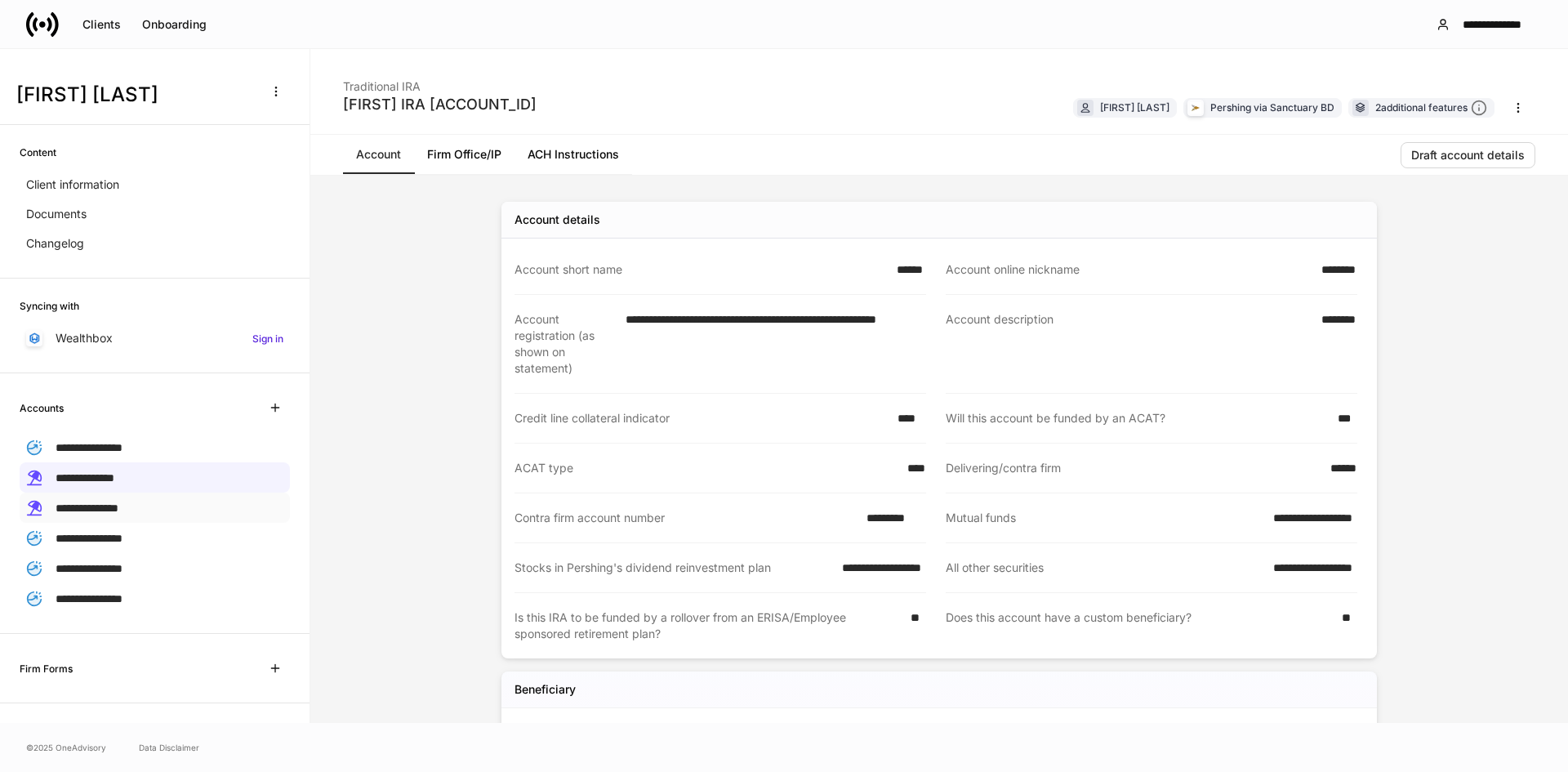 click on "**********" at bounding box center (87, 508) 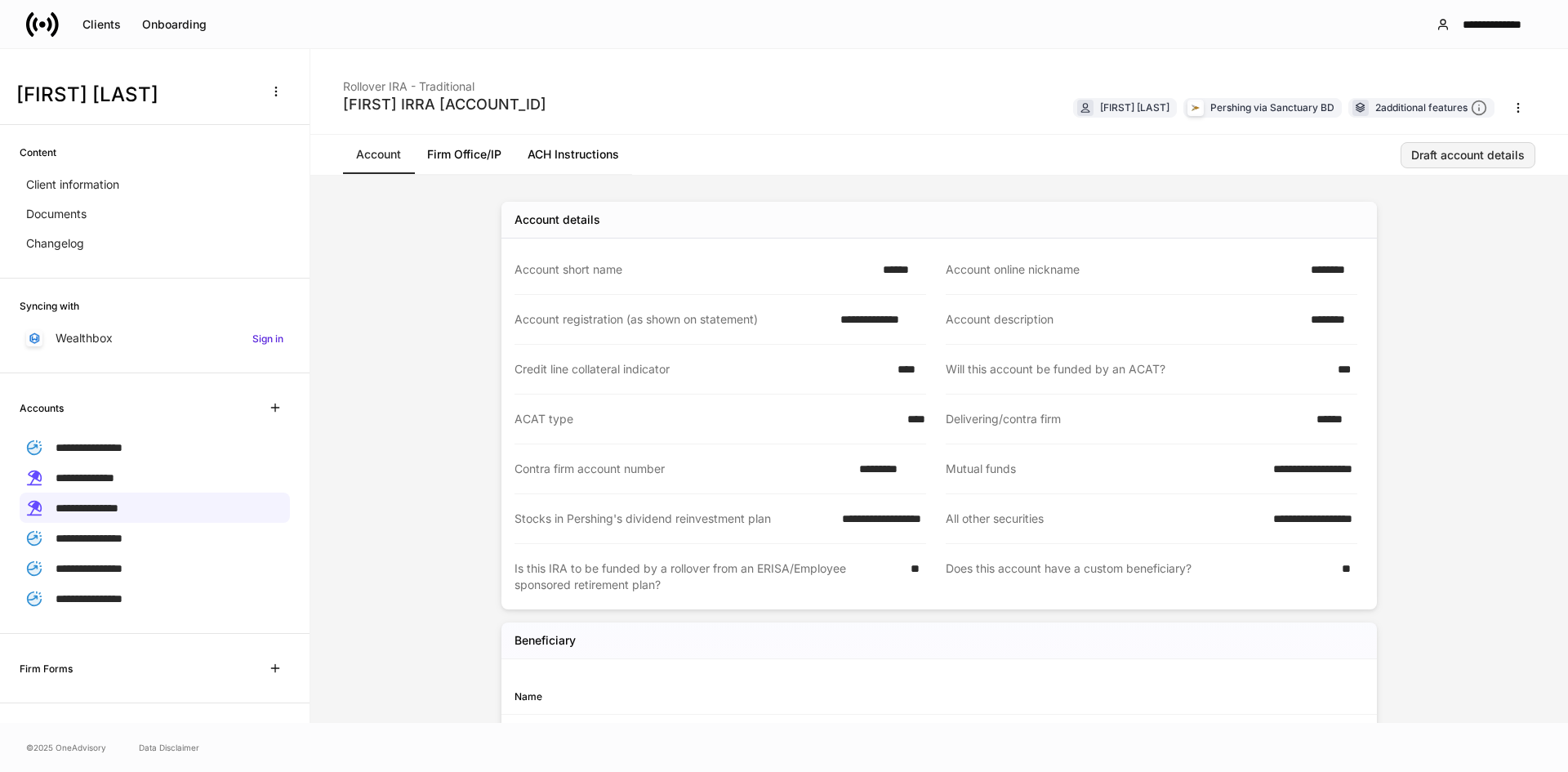 click on "Draft account details" at bounding box center (1468, 155) 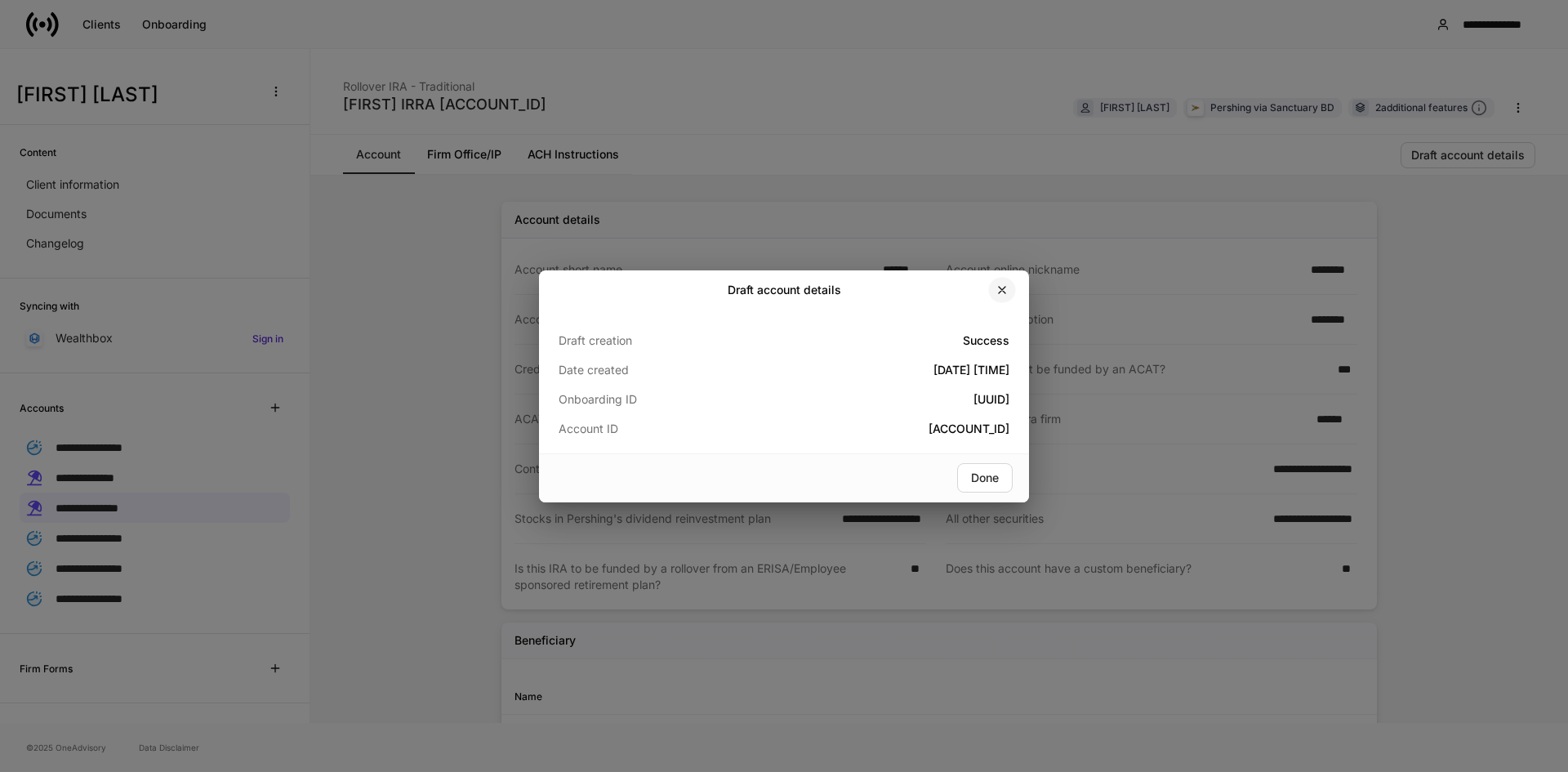 click 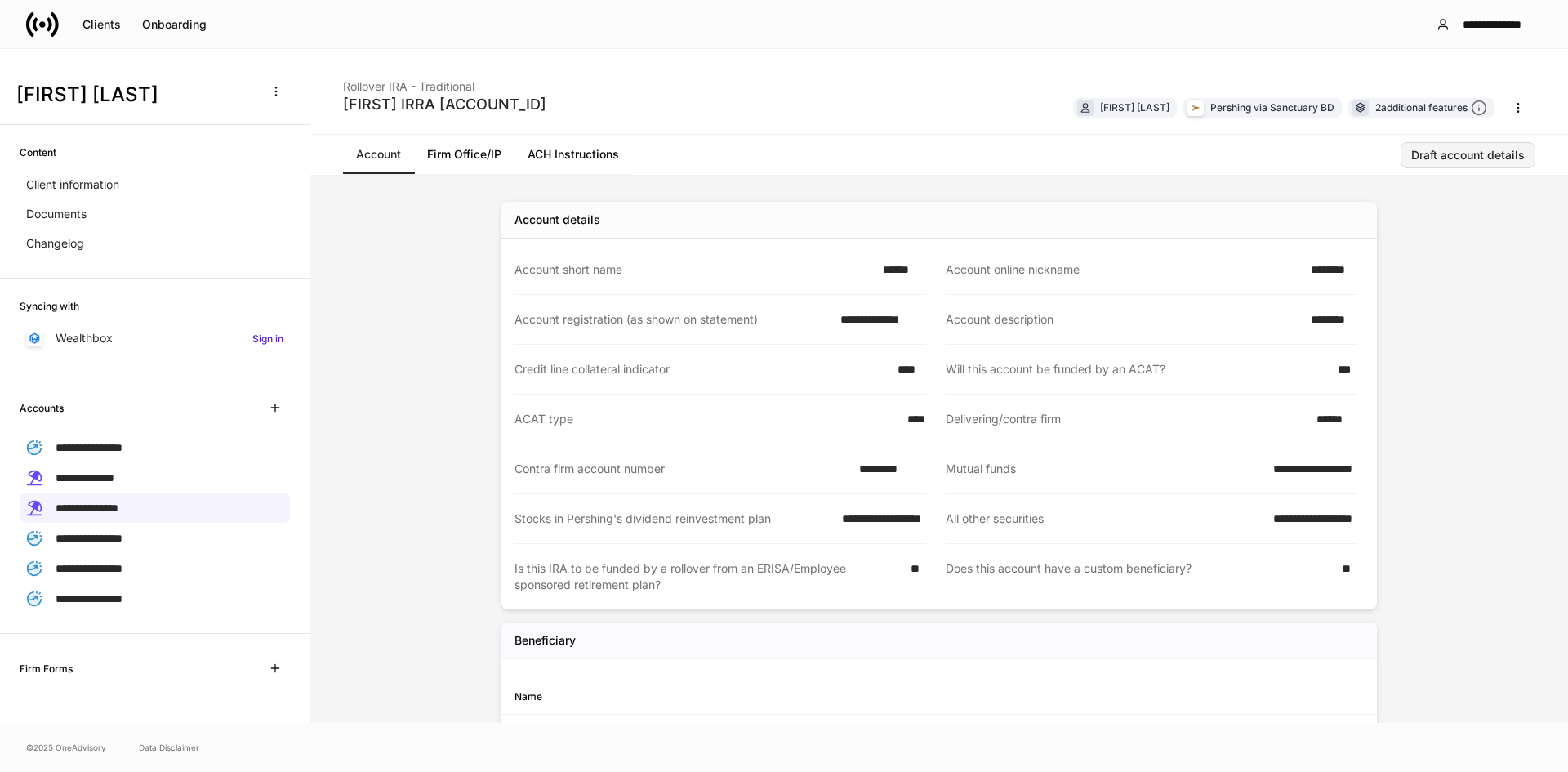 scroll, scrollTop: 195, scrollLeft: 0, axis: vertical 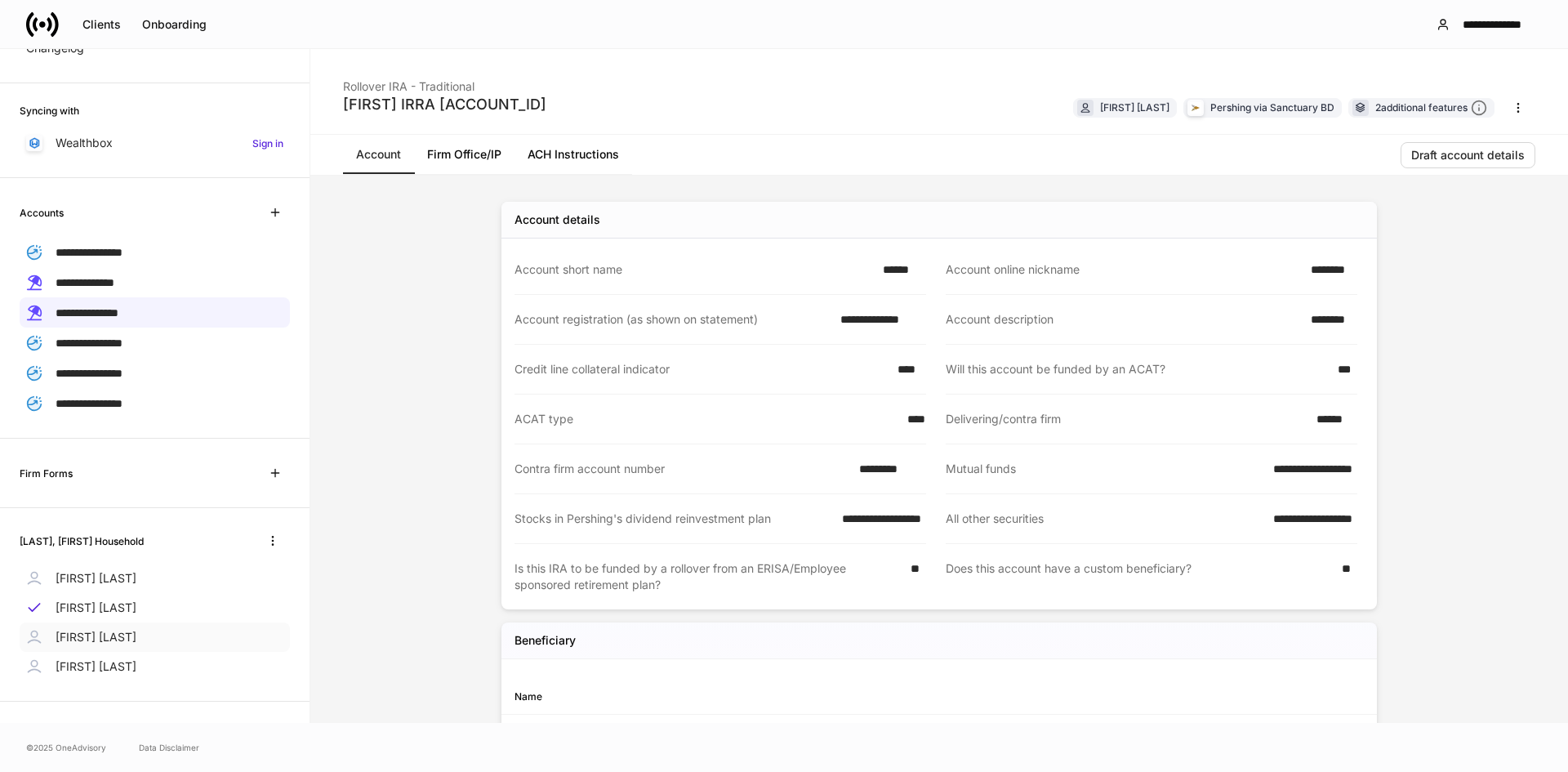 click on "[FIRST] [LAST]" at bounding box center (154, 637) 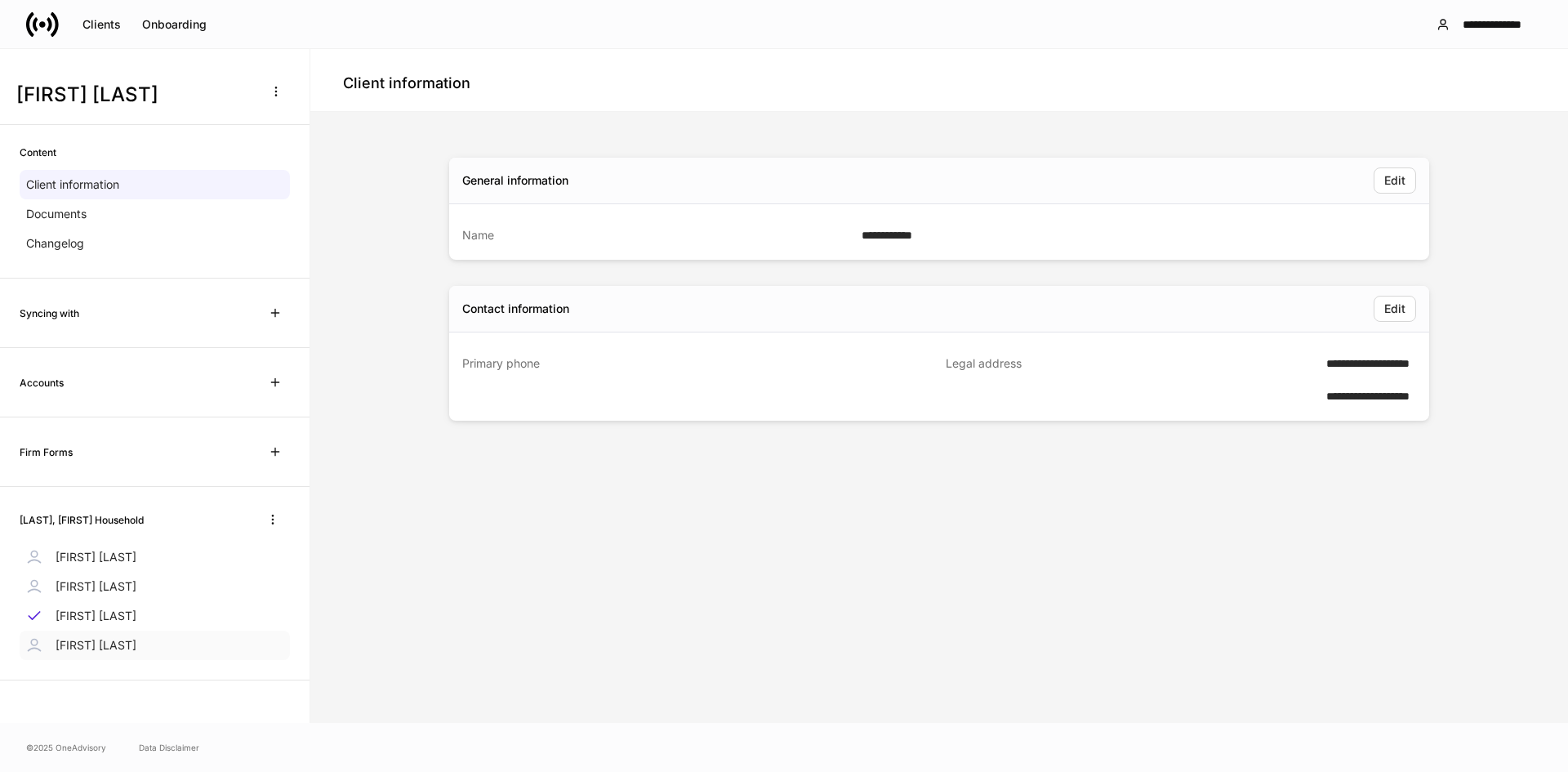 click on "[FIRST] [LAST]" at bounding box center [96, 645] 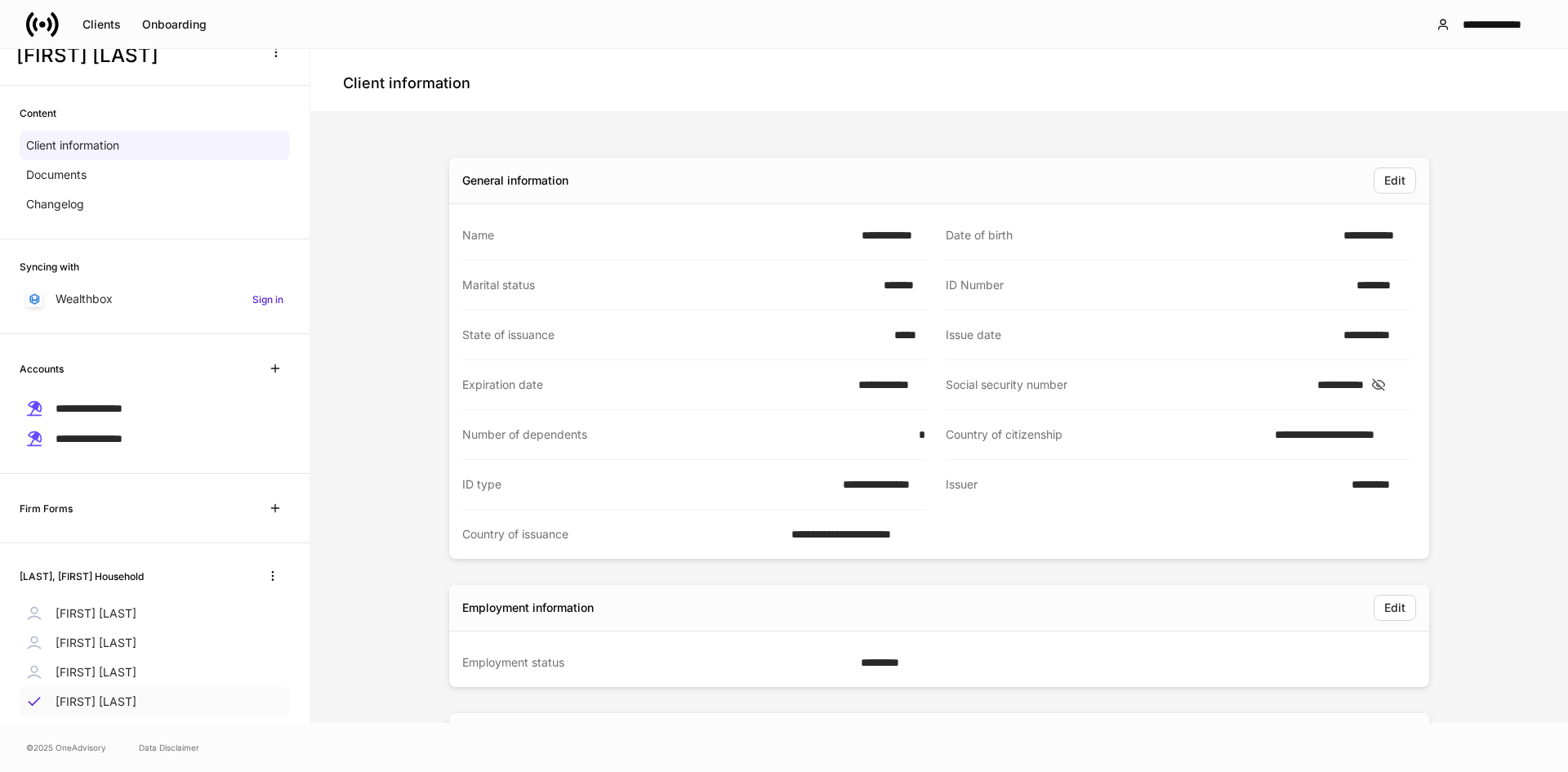scroll, scrollTop: 78, scrollLeft: 0, axis: vertical 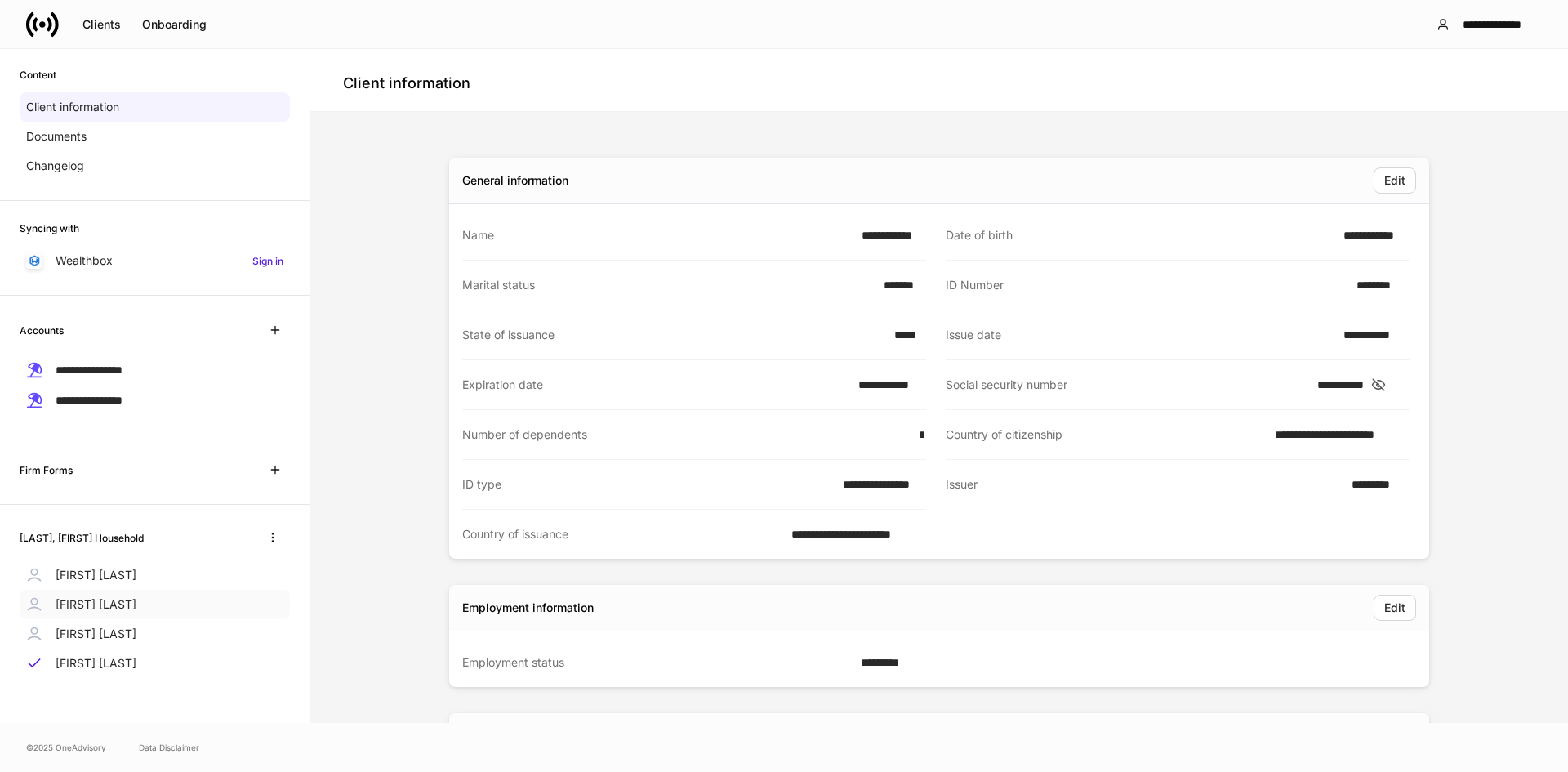 click on "[FIRST] [LAST]" at bounding box center [96, 605] 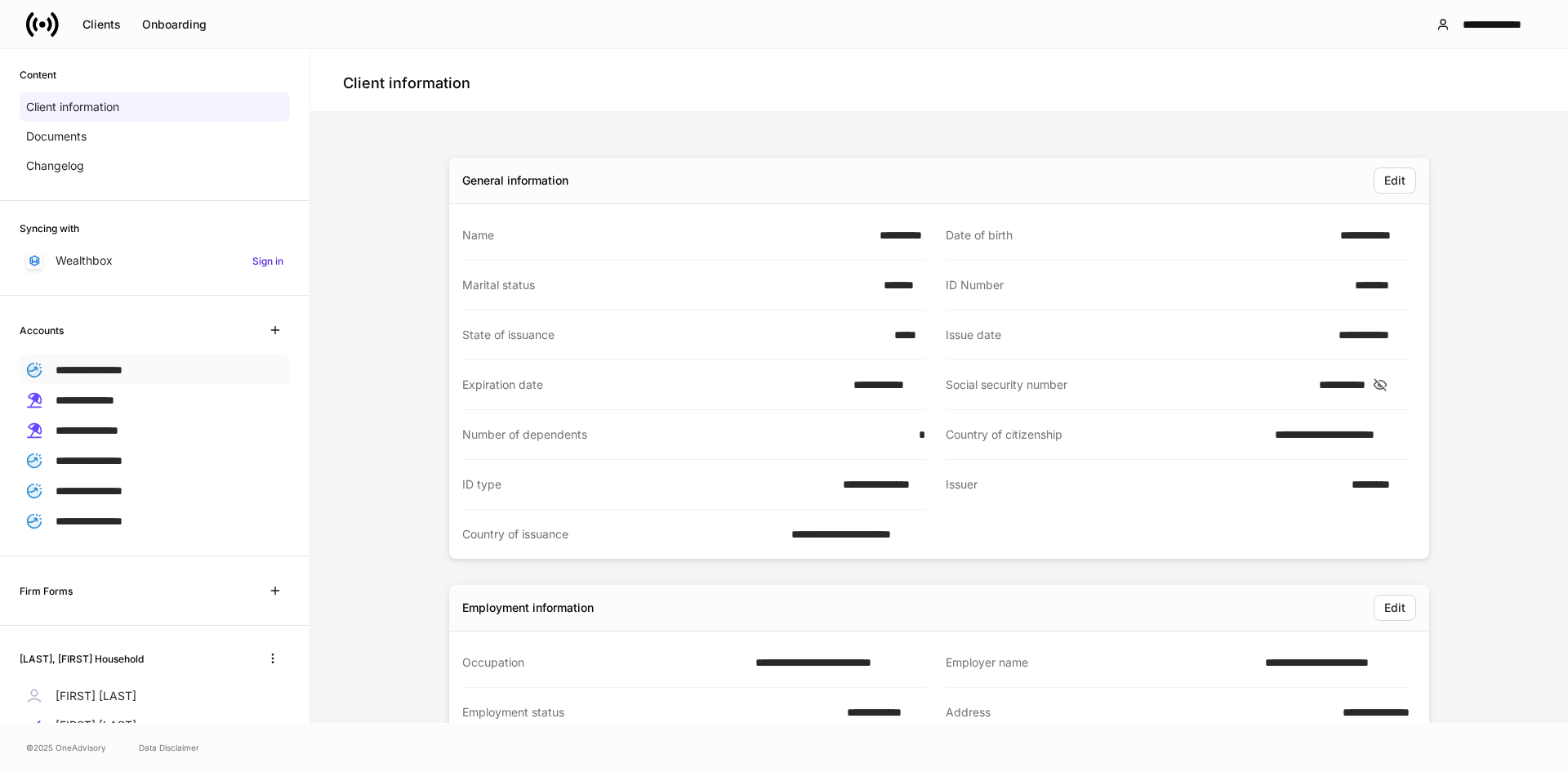 click on "**********" at bounding box center (89, 370) 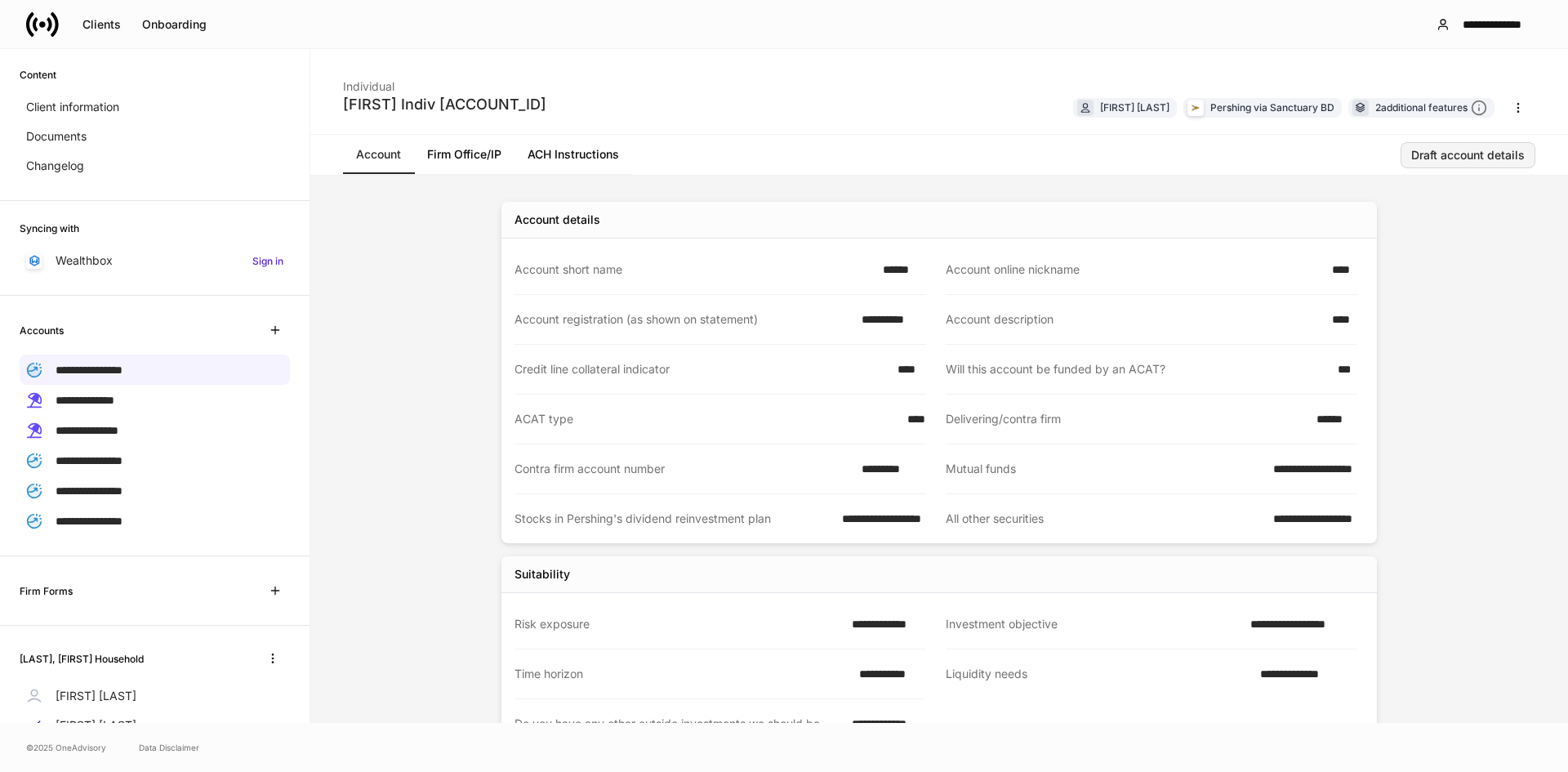 click on "Draft account details" at bounding box center [1468, 155] 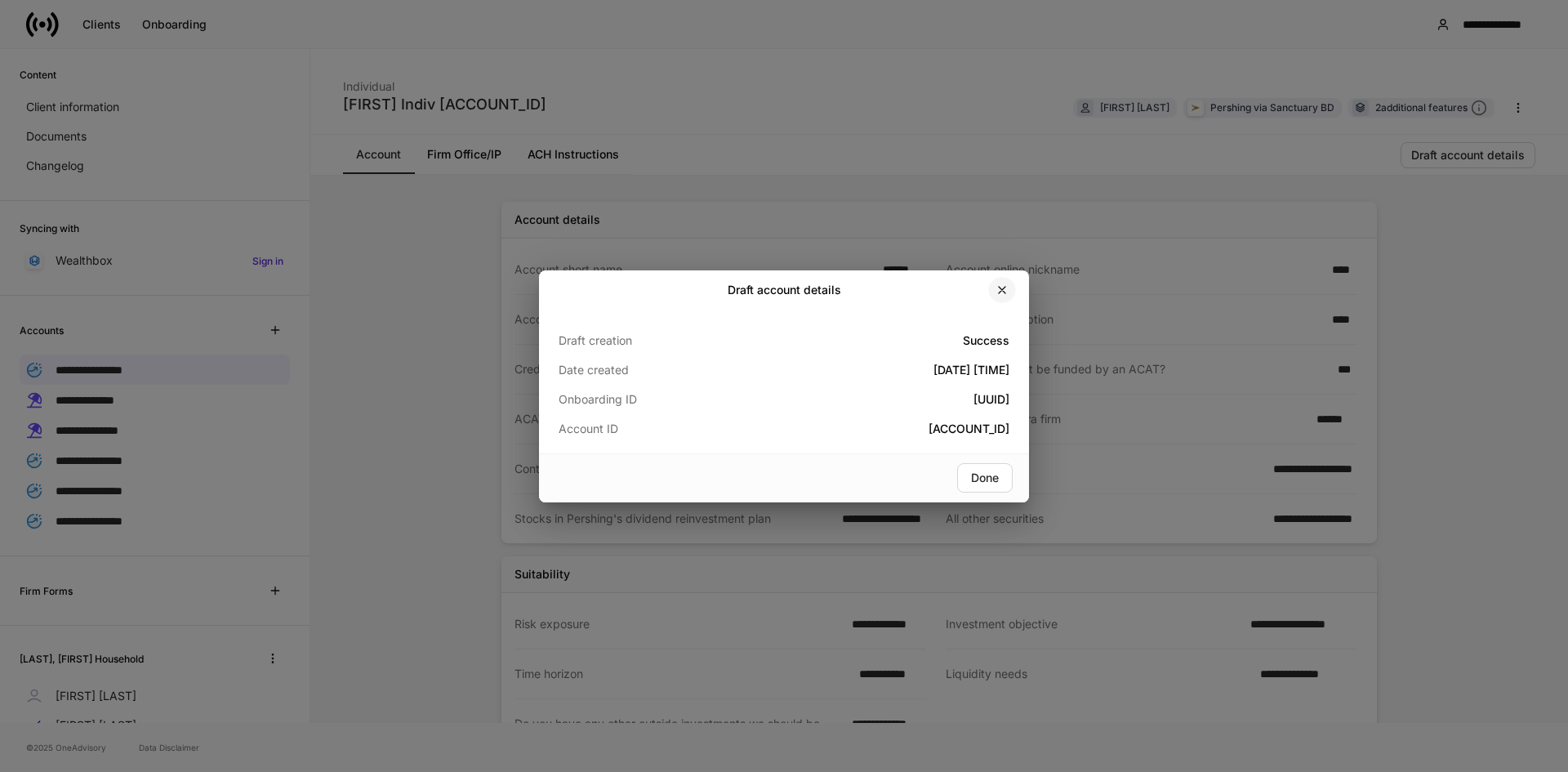 click 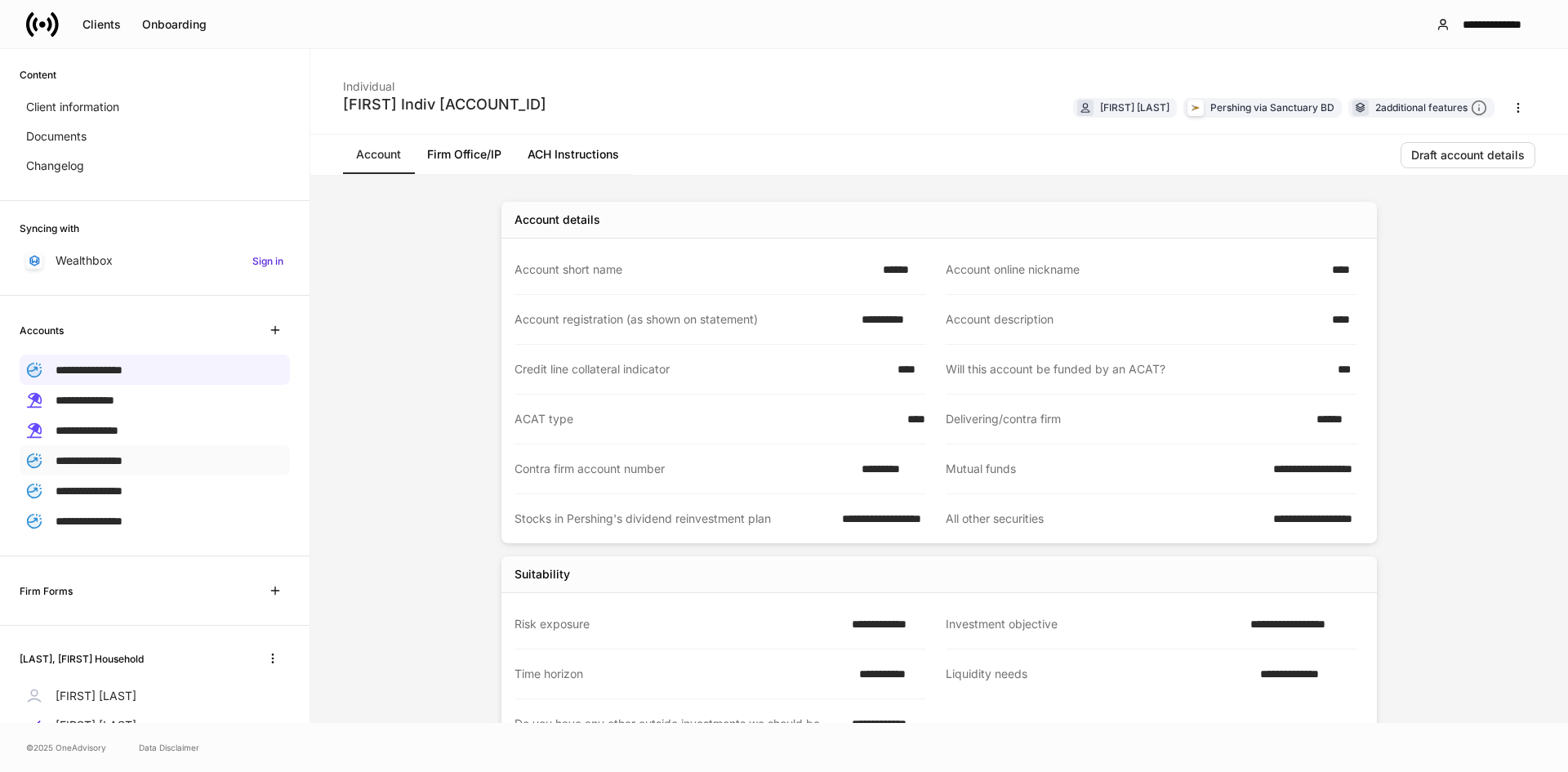 click on "**********" at bounding box center [89, 461] 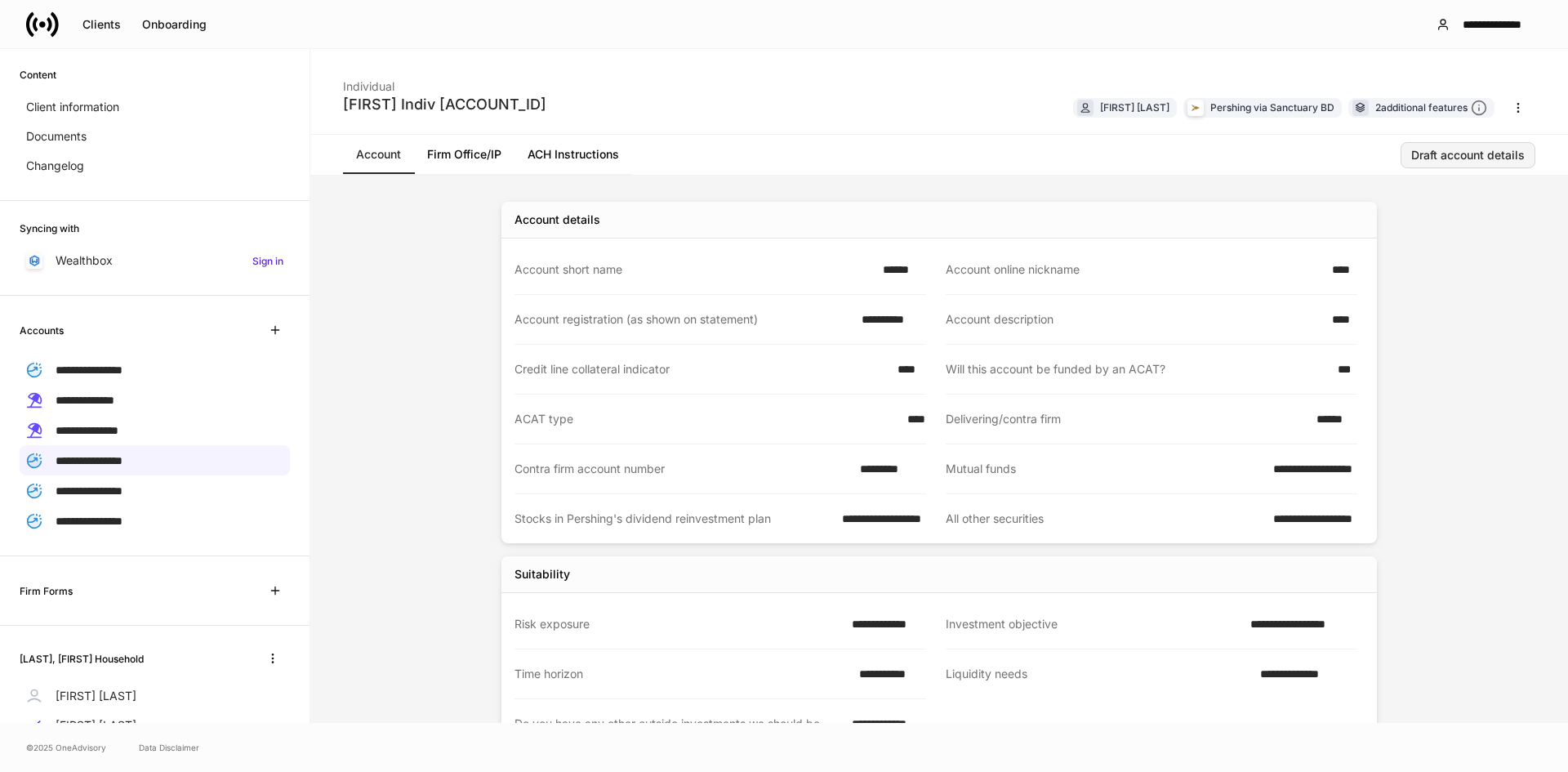 click on "Draft account details" at bounding box center [1468, 155] 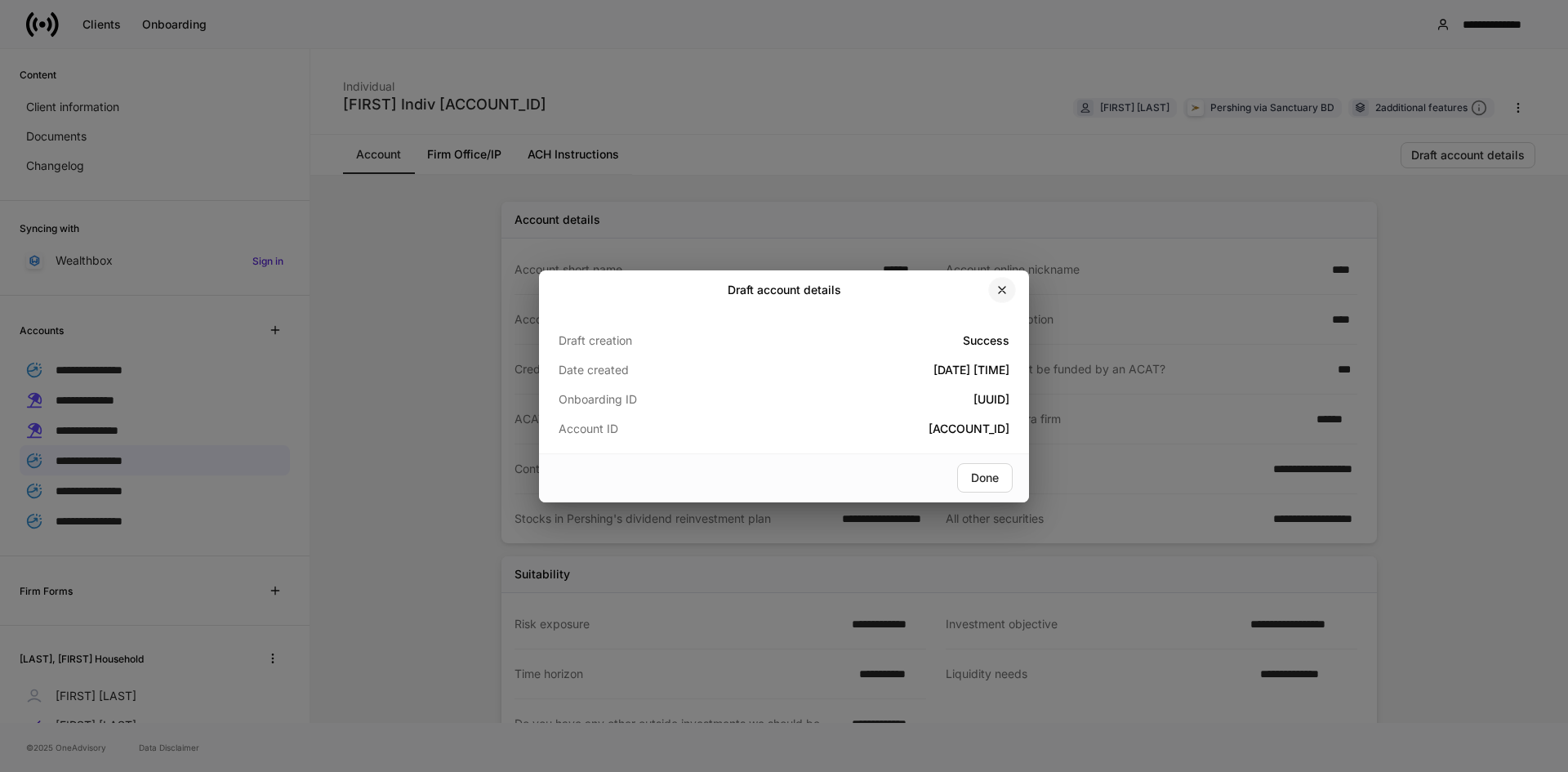click 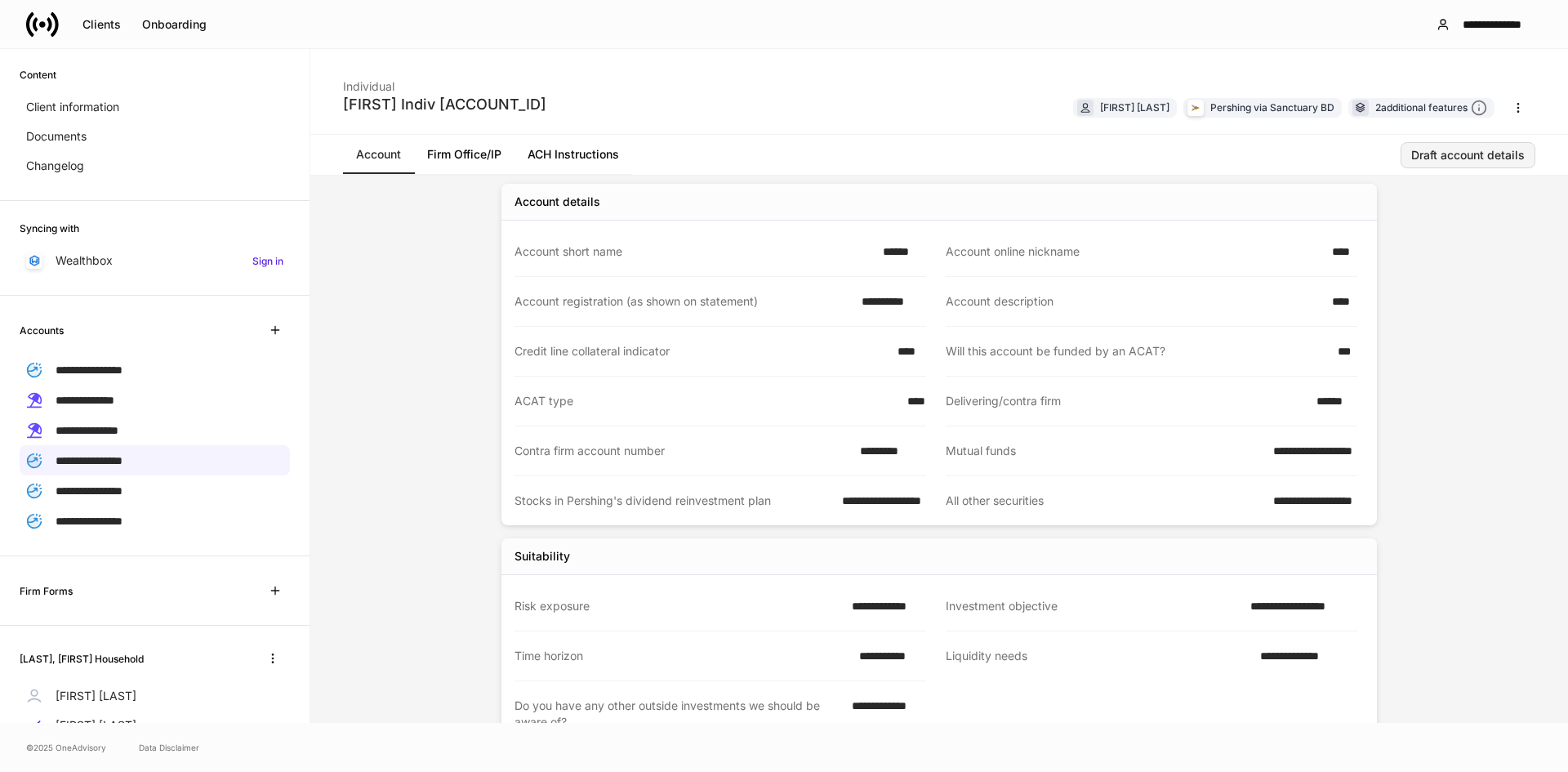 scroll, scrollTop: 10, scrollLeft: 0, axis: vertical 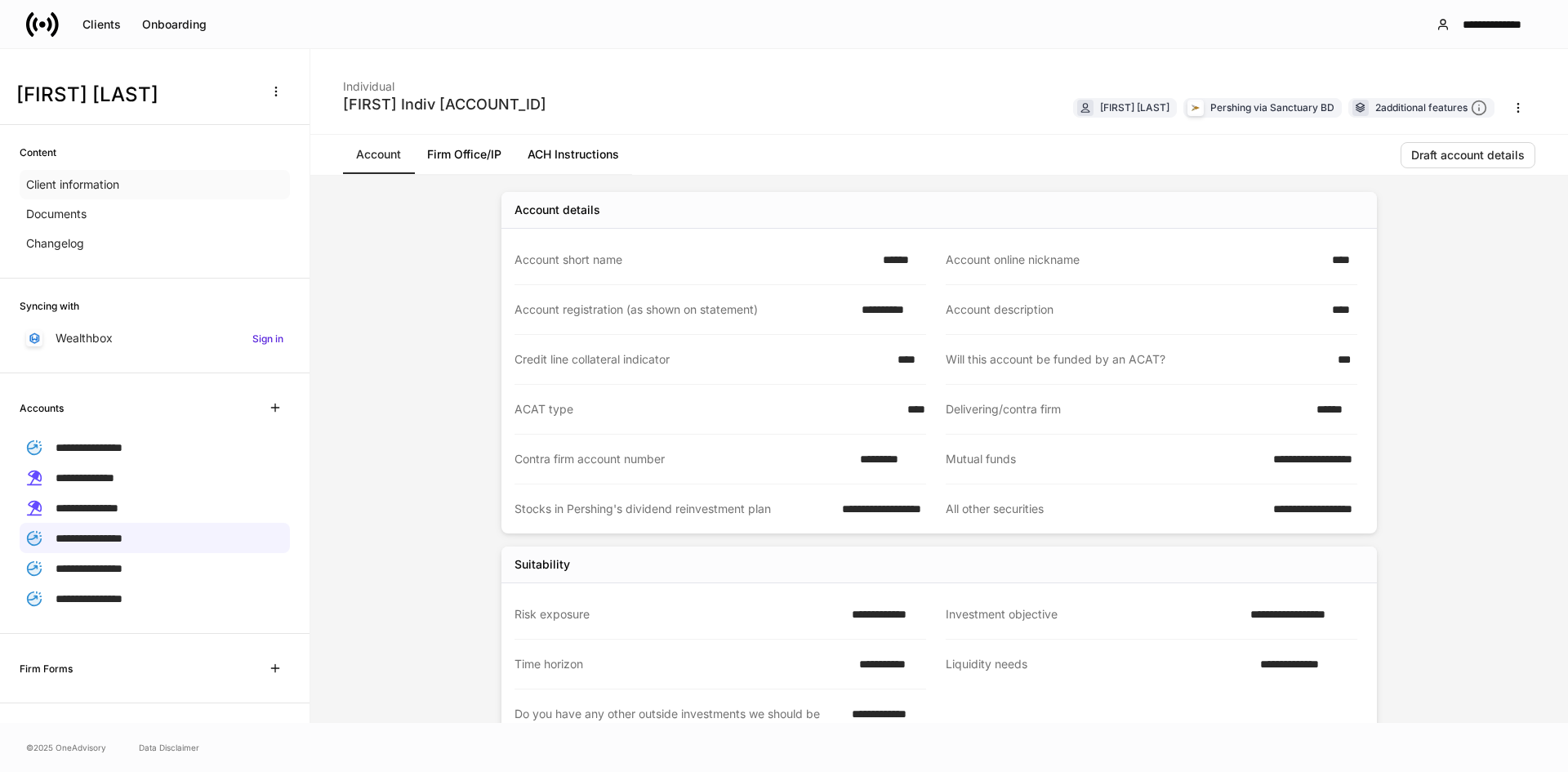 click on "Client information" at bounding box center (154, 185) 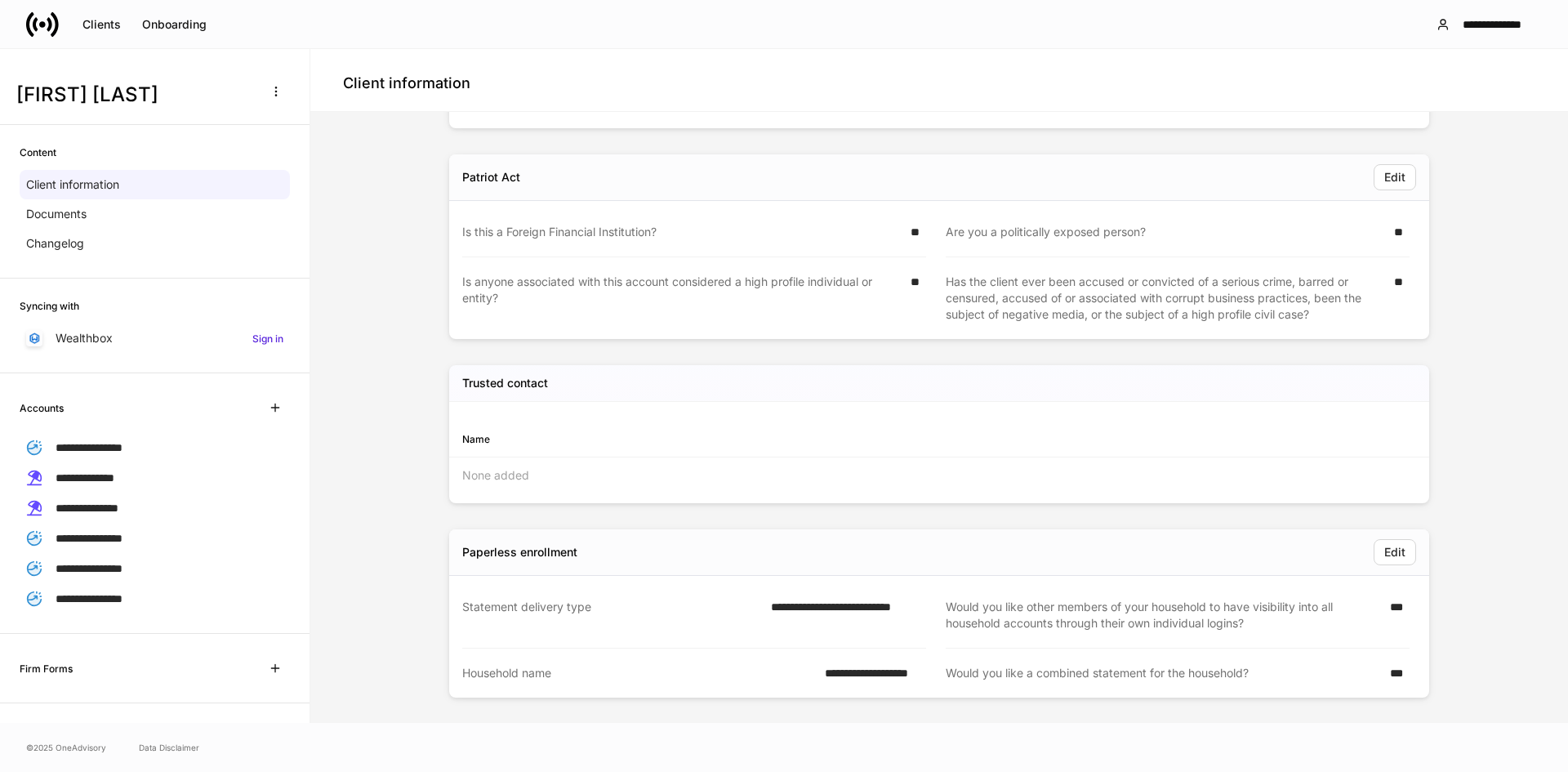 scroll, scrollTop: 2277, scrollLeft: 0, axis: vertical 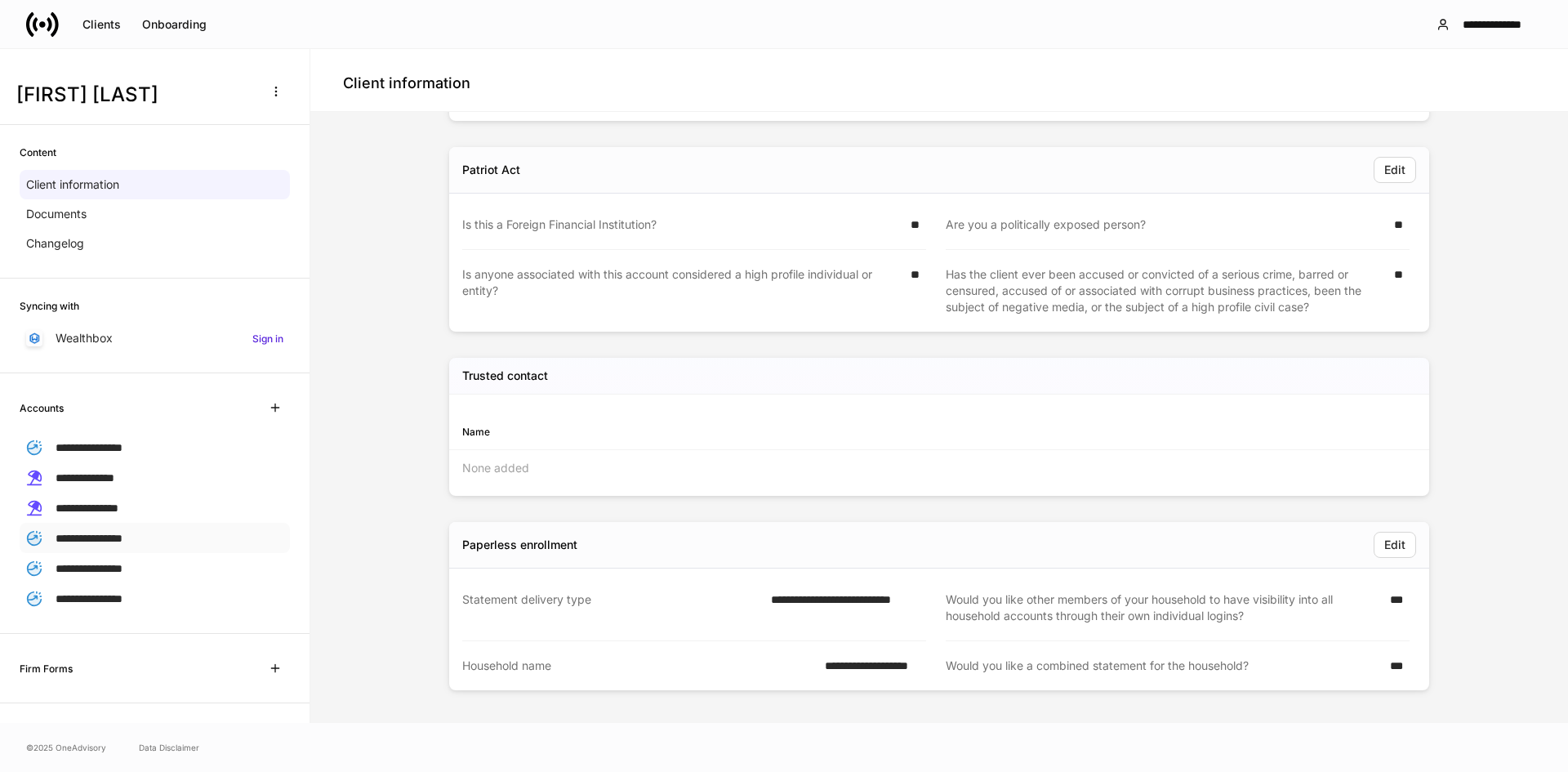 click on "**********" at bounding box center (154, 538) 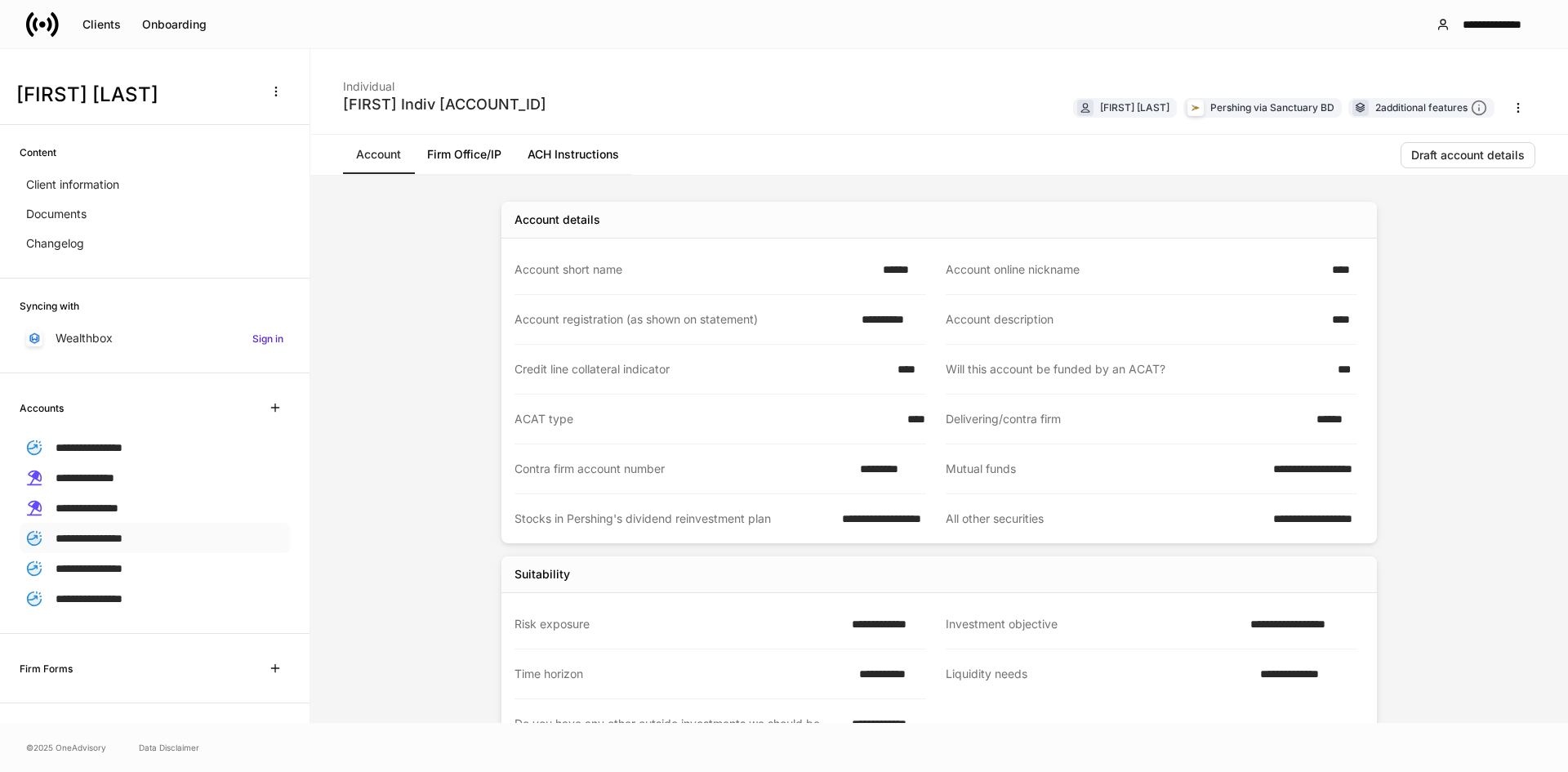 scroll, scrollTop: 0, scrollLeft: 0, axis: both 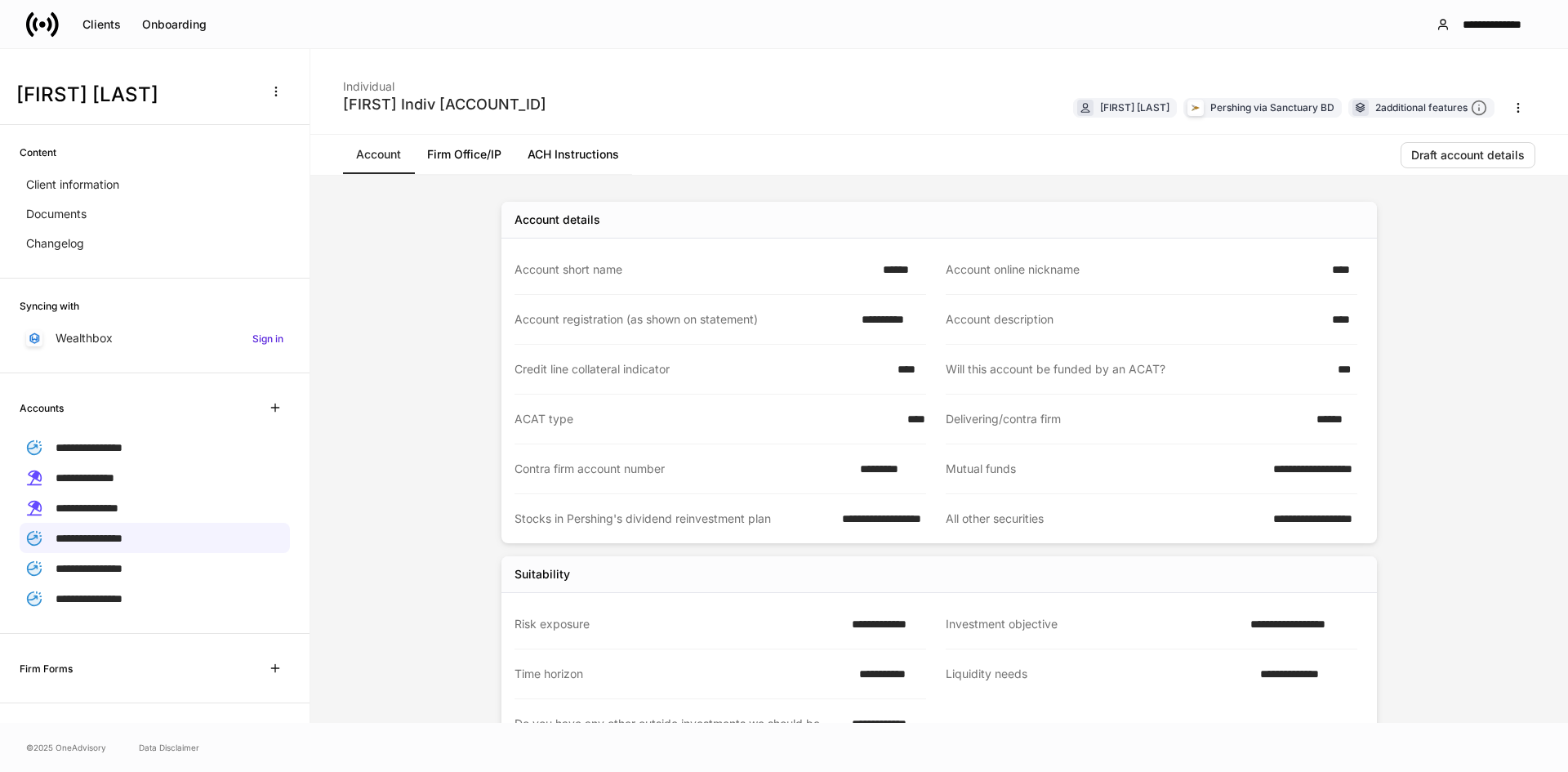 click on "[FIRST] Indiv [ACCOUNT_ID] Individual [FIRST] [LAST] Pershing via Sanctuary BD 2  additional   features" at bounding box center [939, 91] 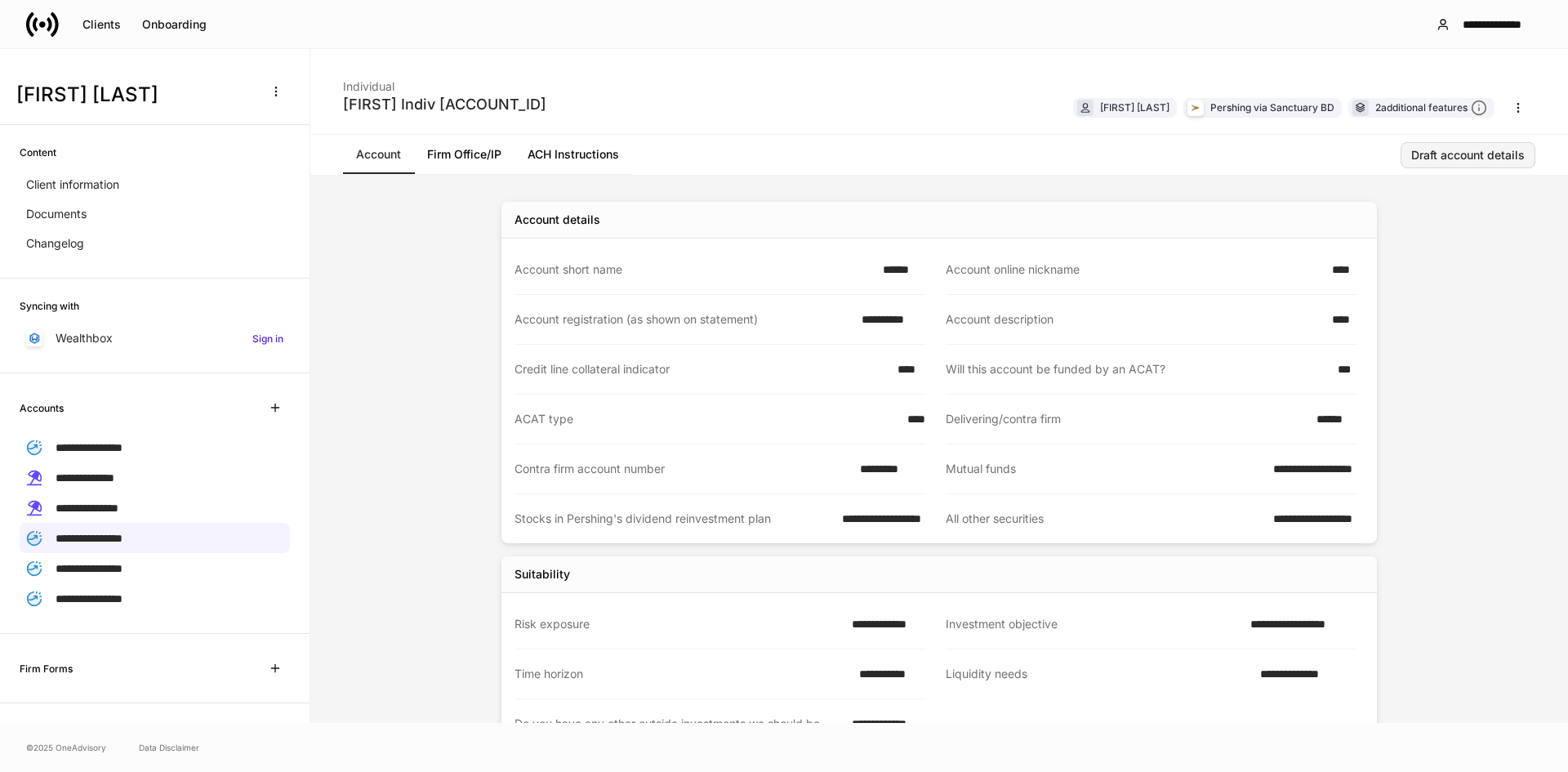 click on "Draft account details" at bounding box center (1468, 155) 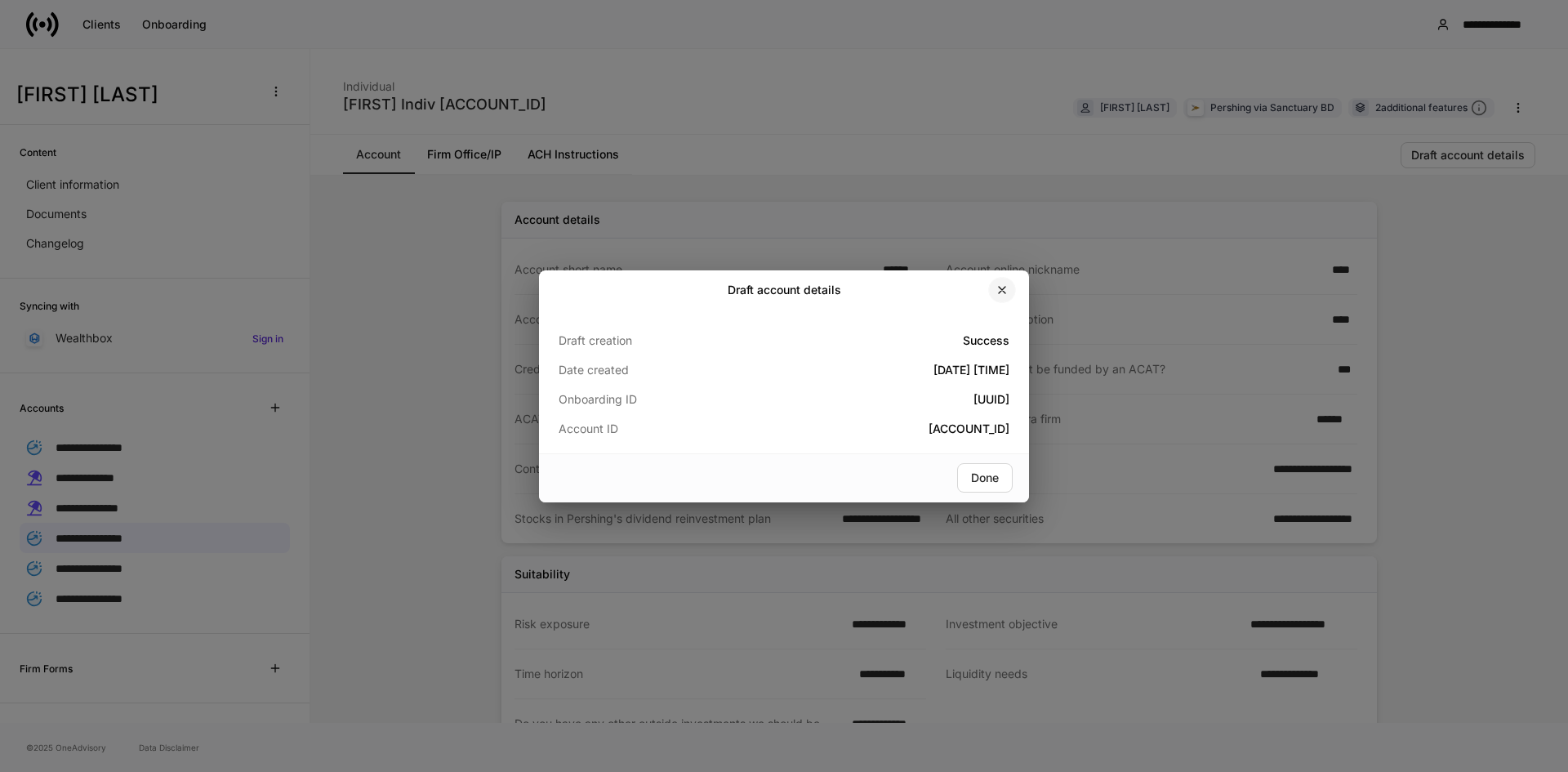 click 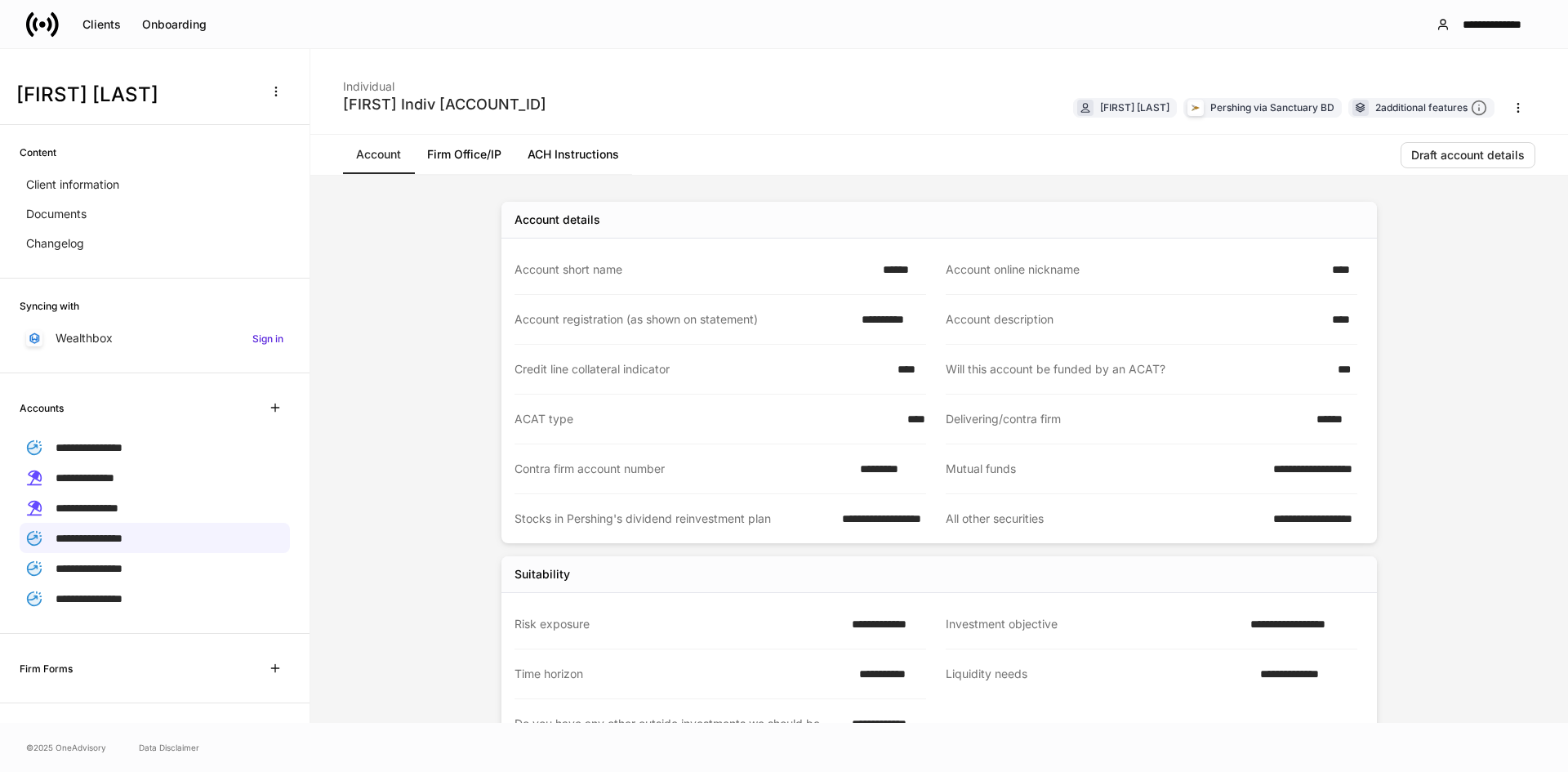 click on "Firm Office/IP" at bounding box center (464, 154) 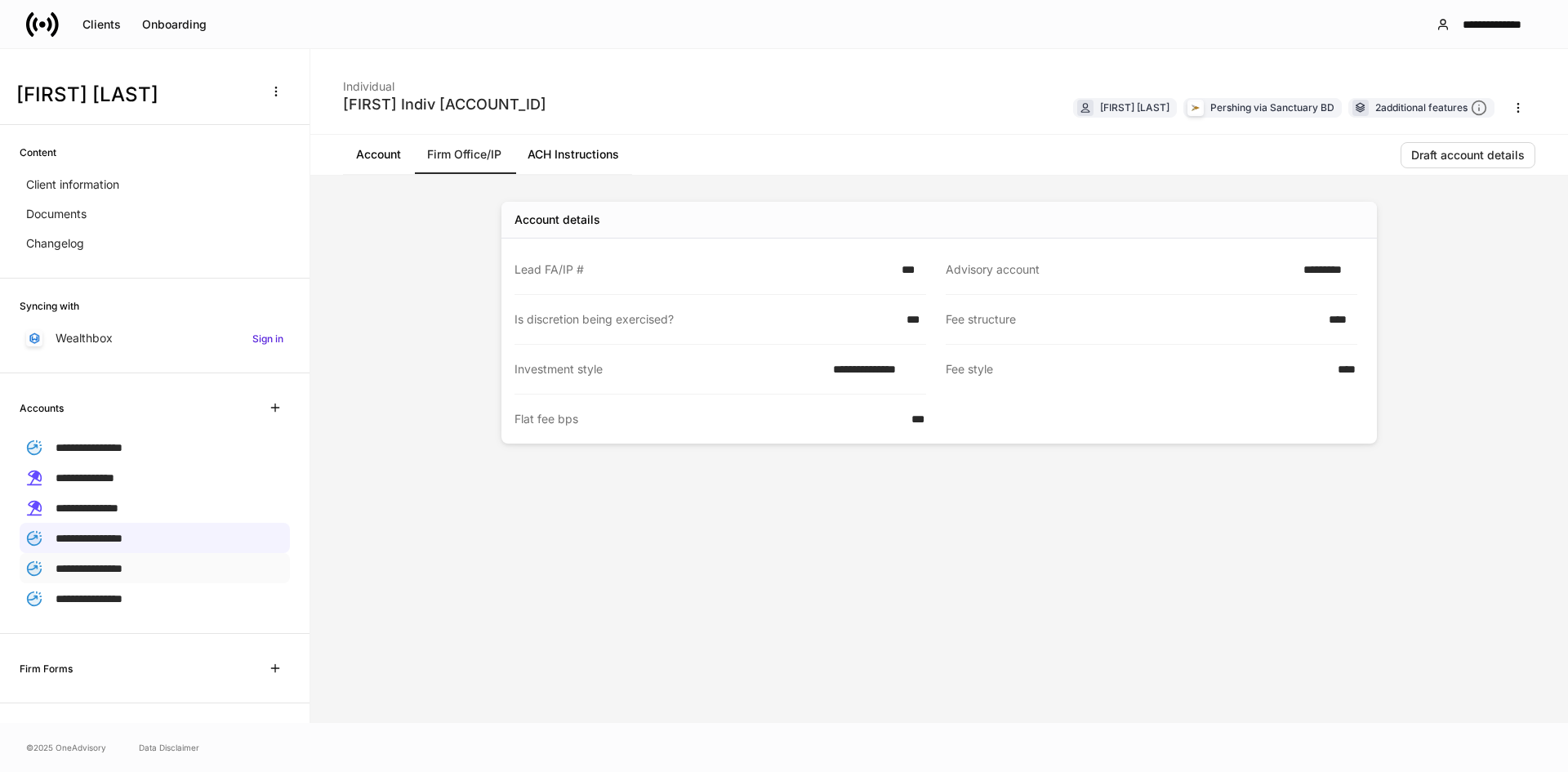 click on "**********" at bounding box center (89, 569) 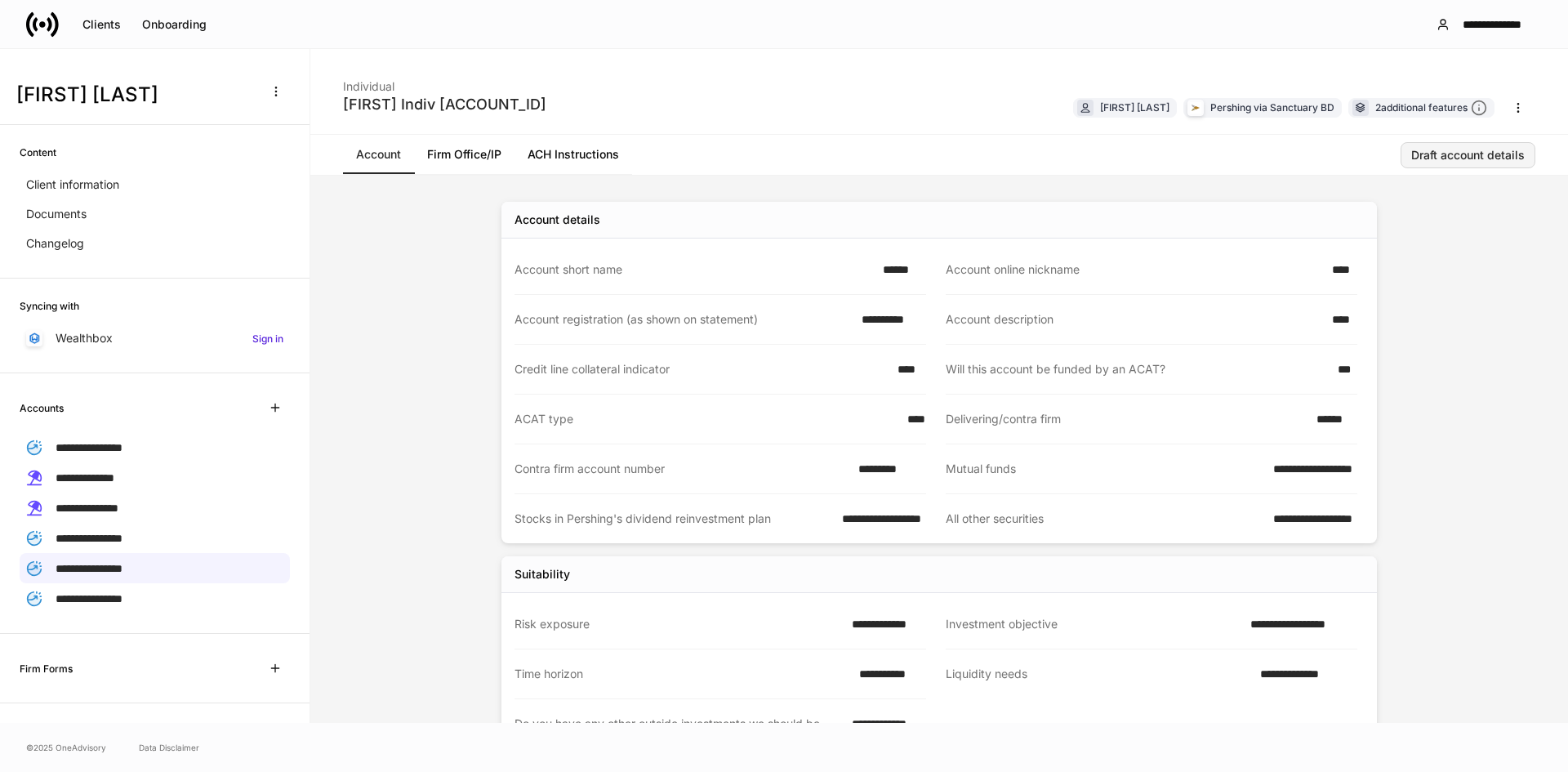 click on "Draft account details" at bounding box center [1468, 155] 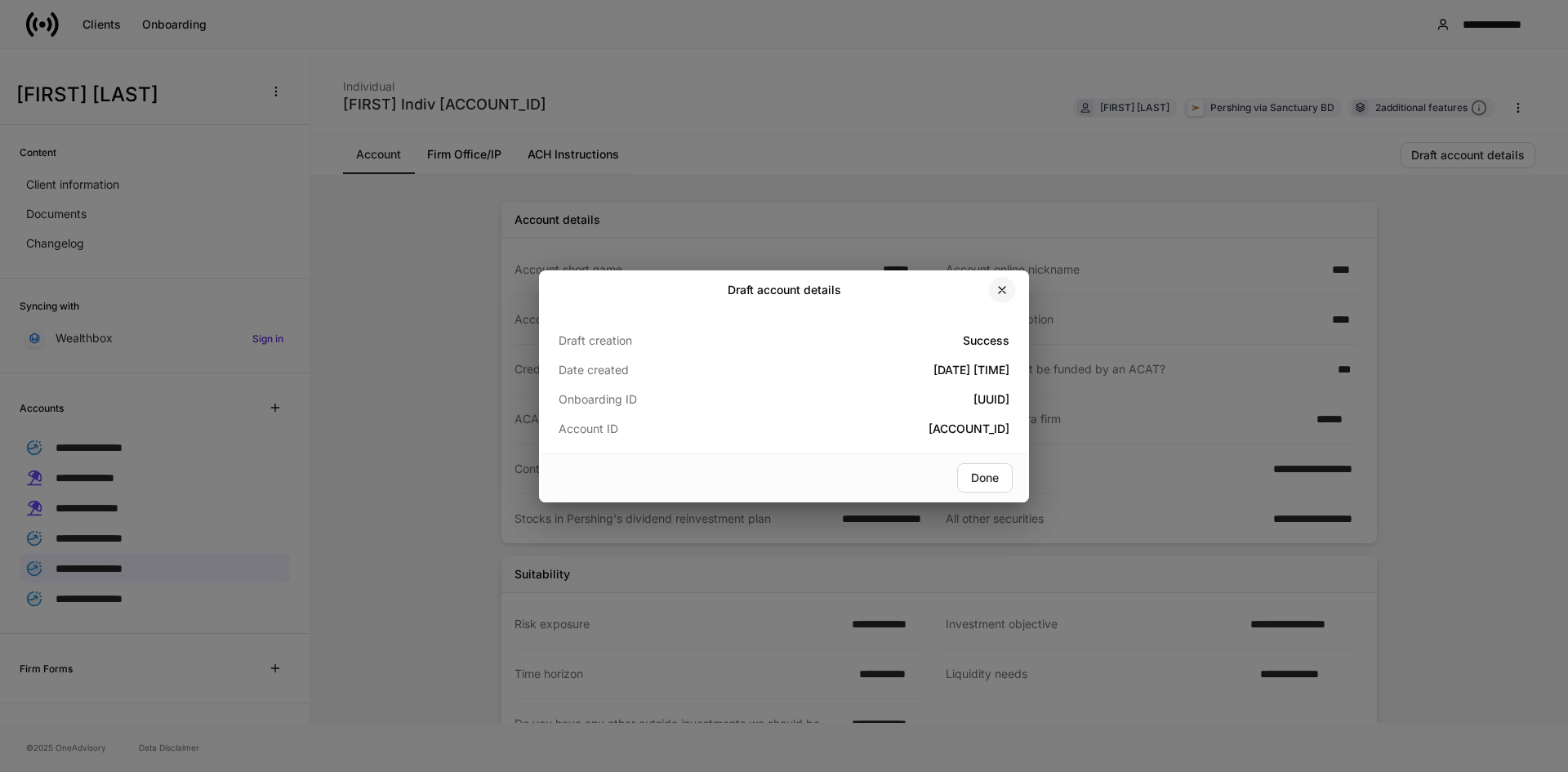 click 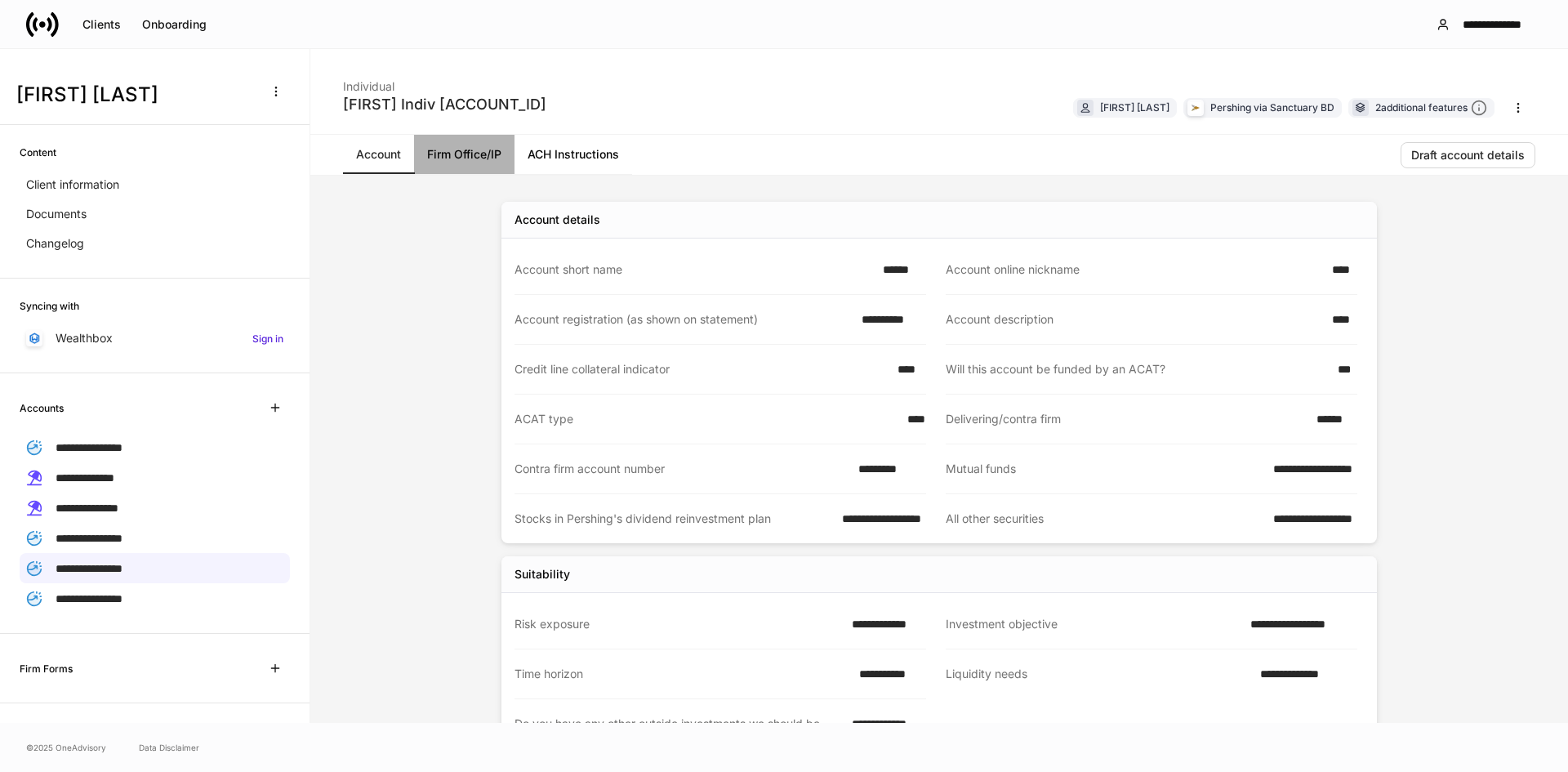 click on "Firm Office/IP" at bounding box center (464, 154) 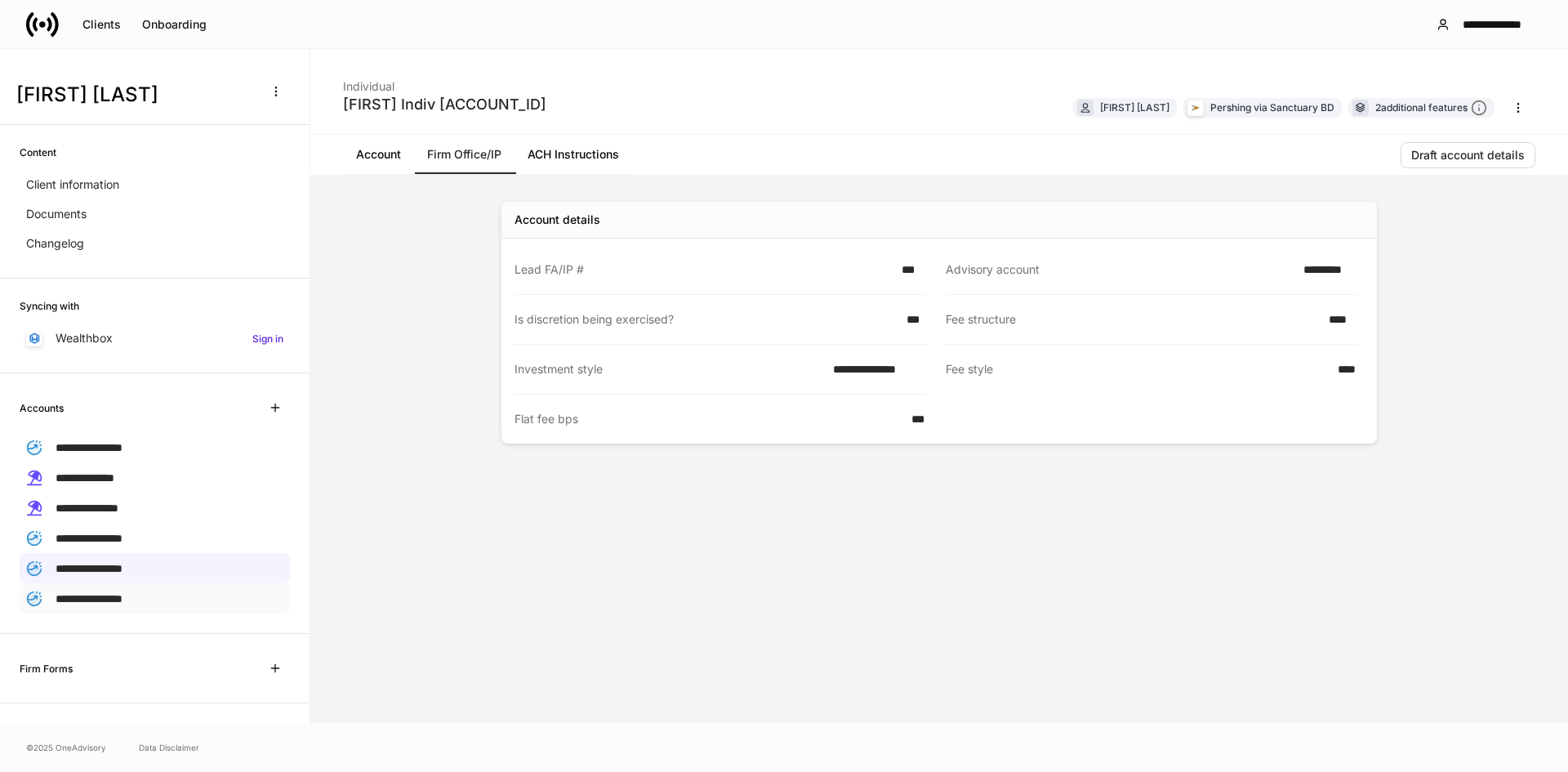 click on "**********" at bounding box center (154, 598) 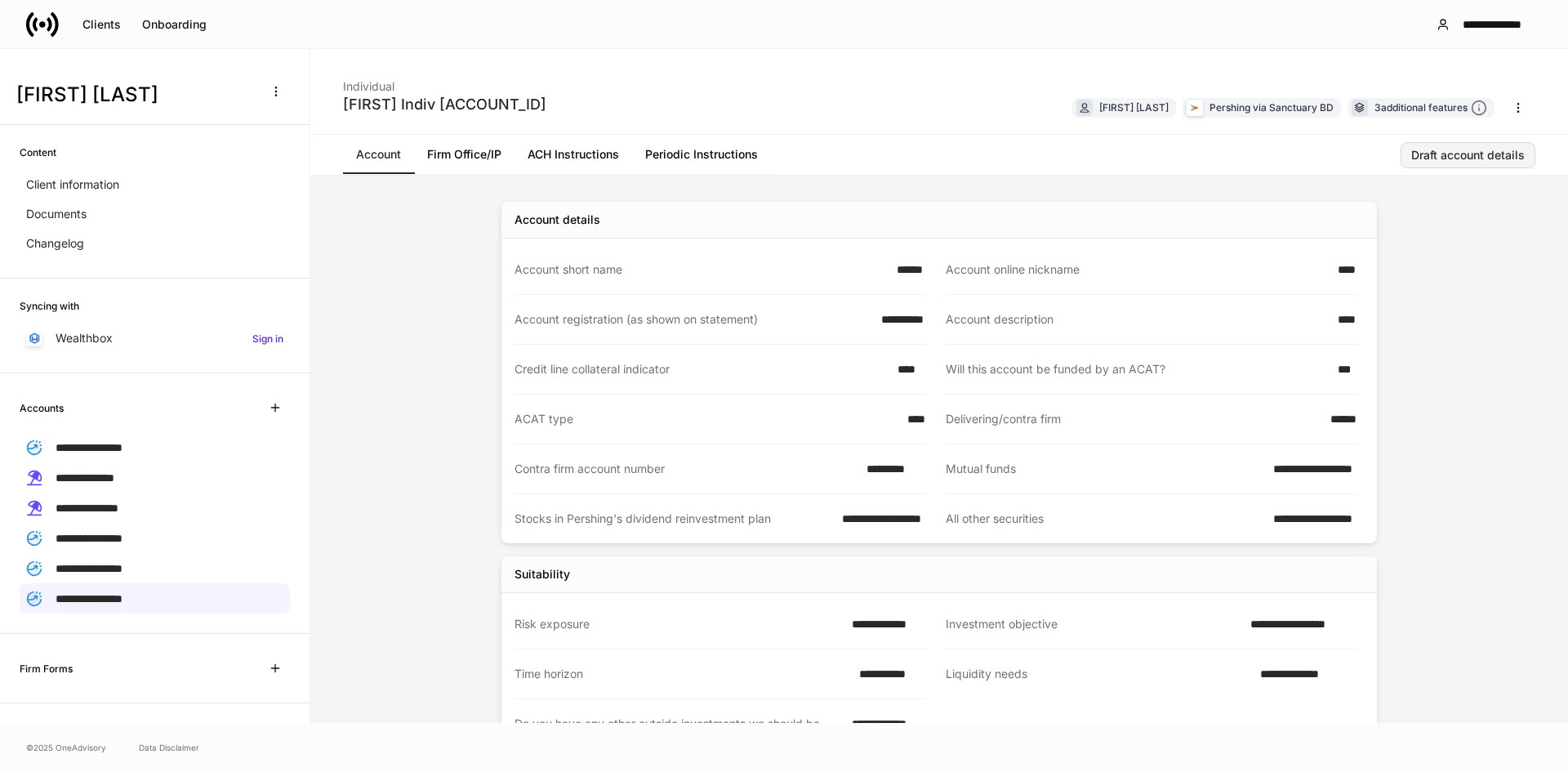 click on "Draft account details" at bounding box center (1468, 155) 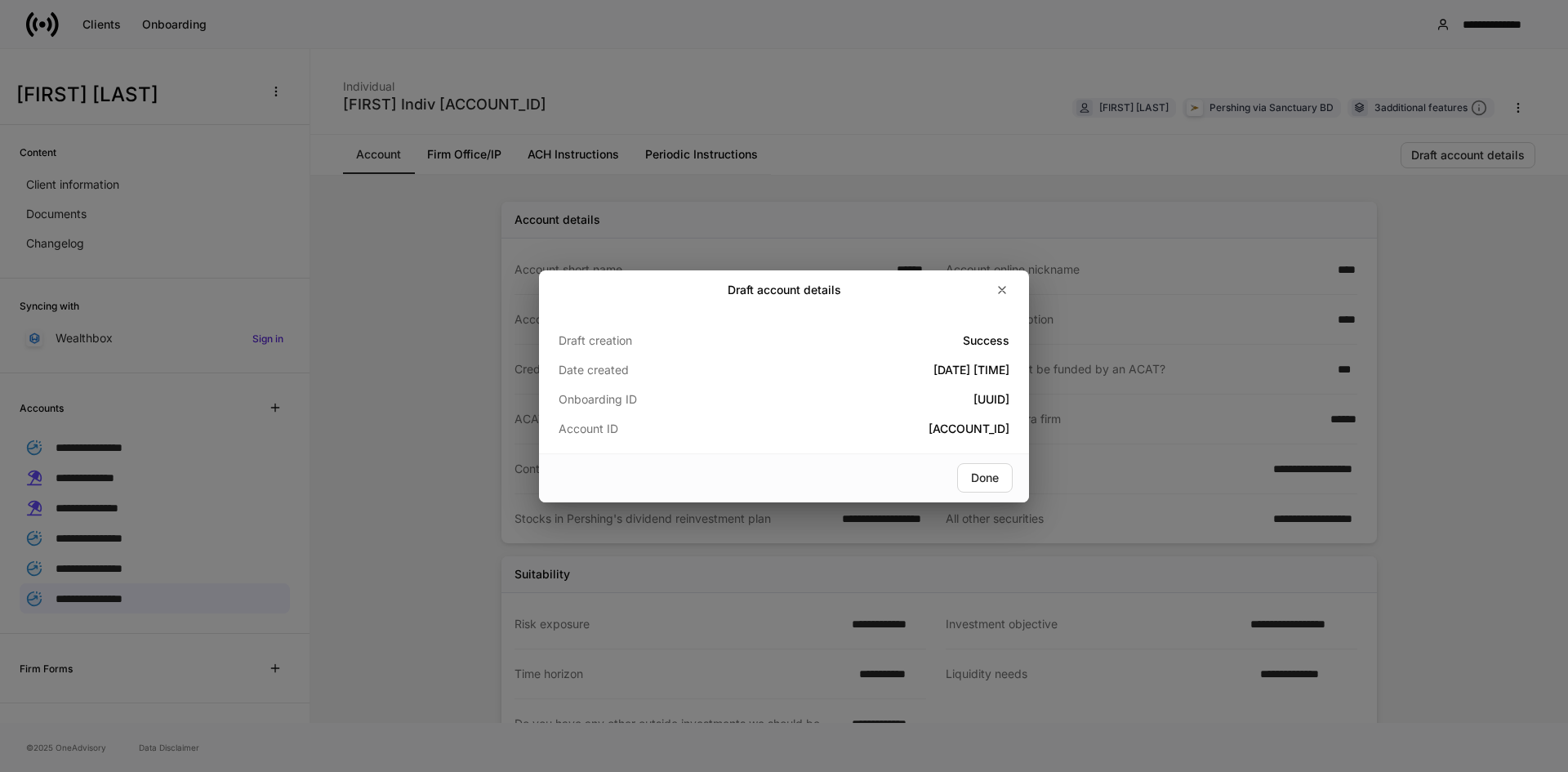 click on "Draft account details" at bounding box center [784, 290] 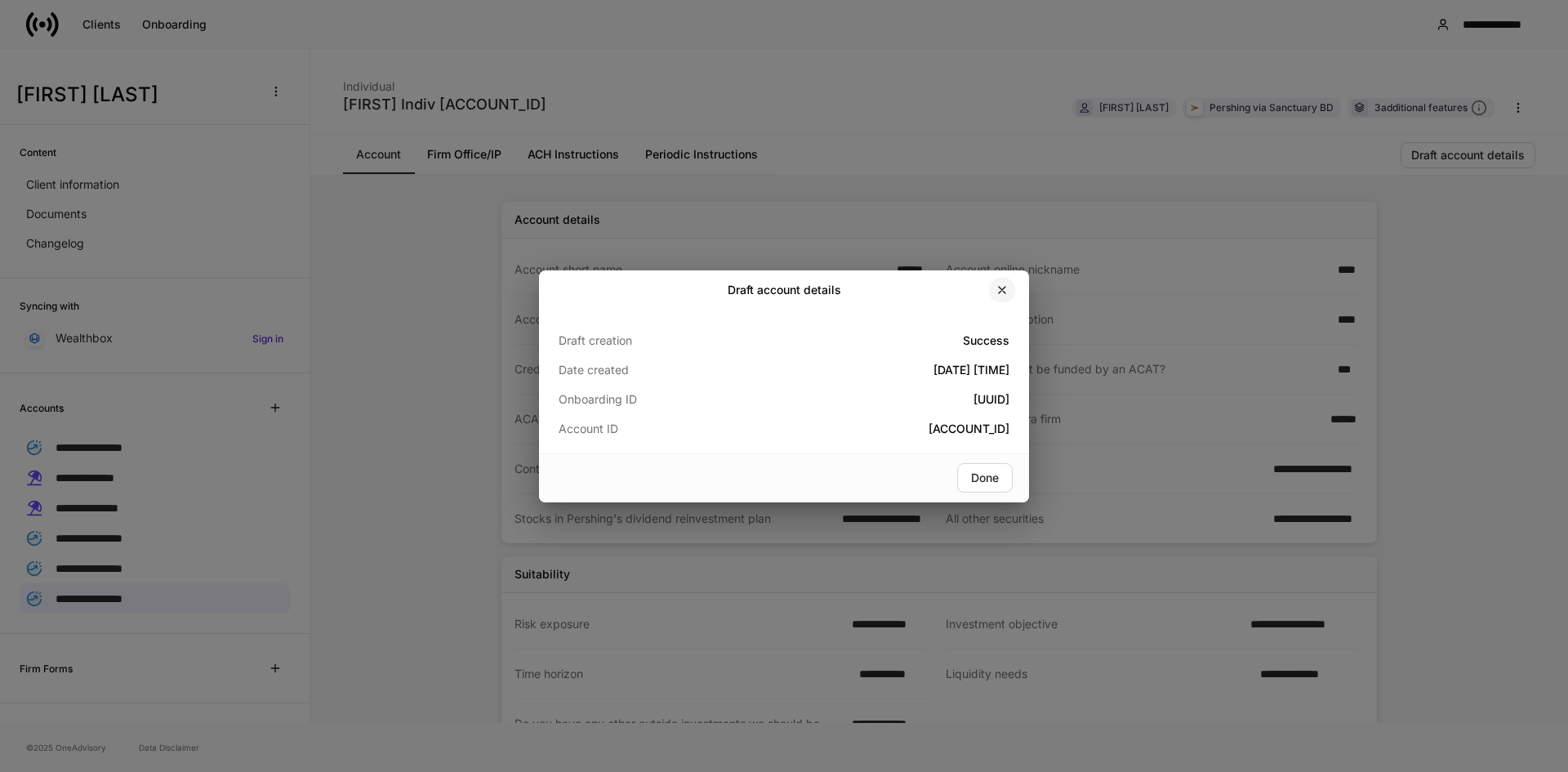 click 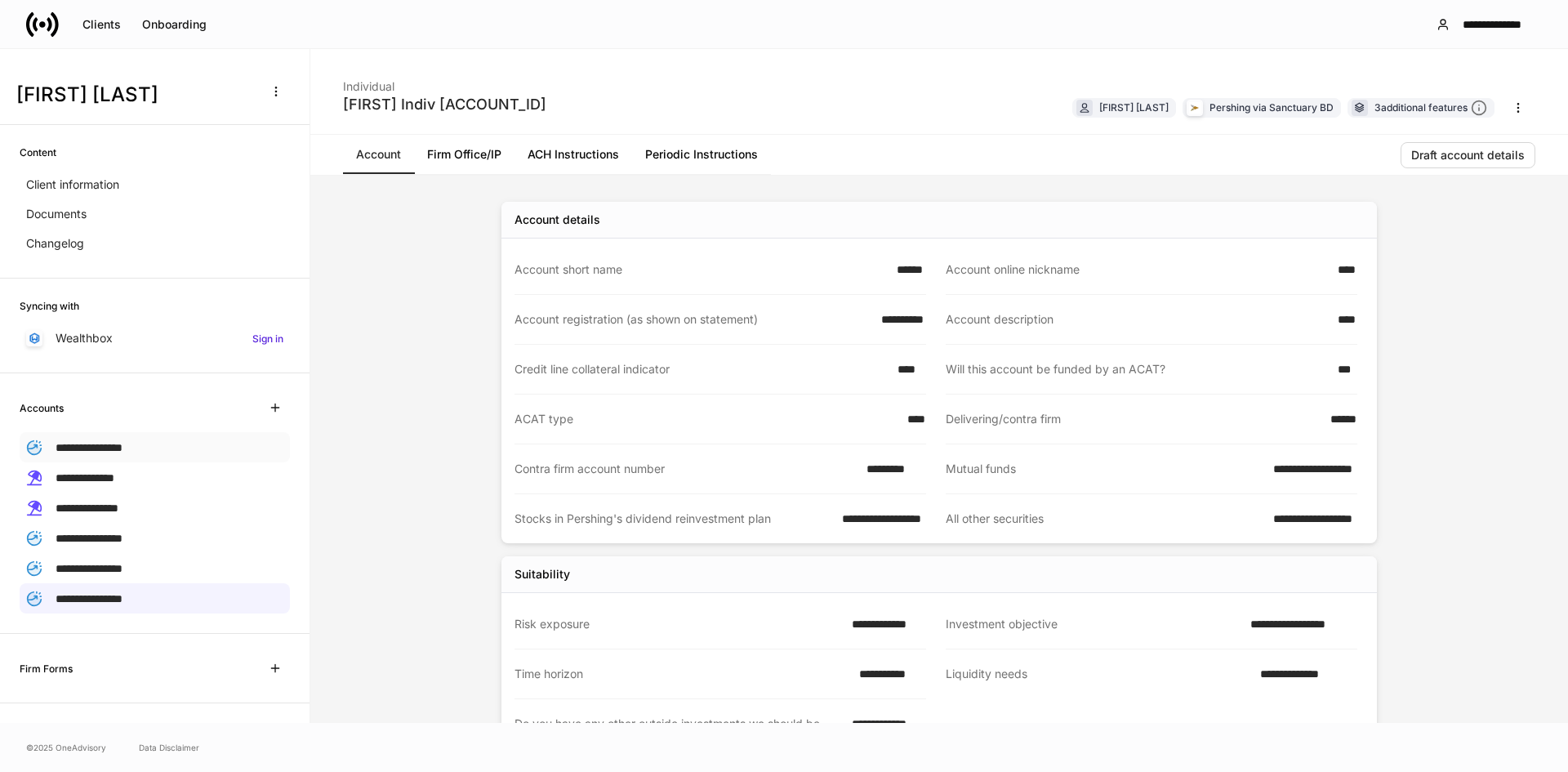 click on "**********" at bounding box center [89, 448] 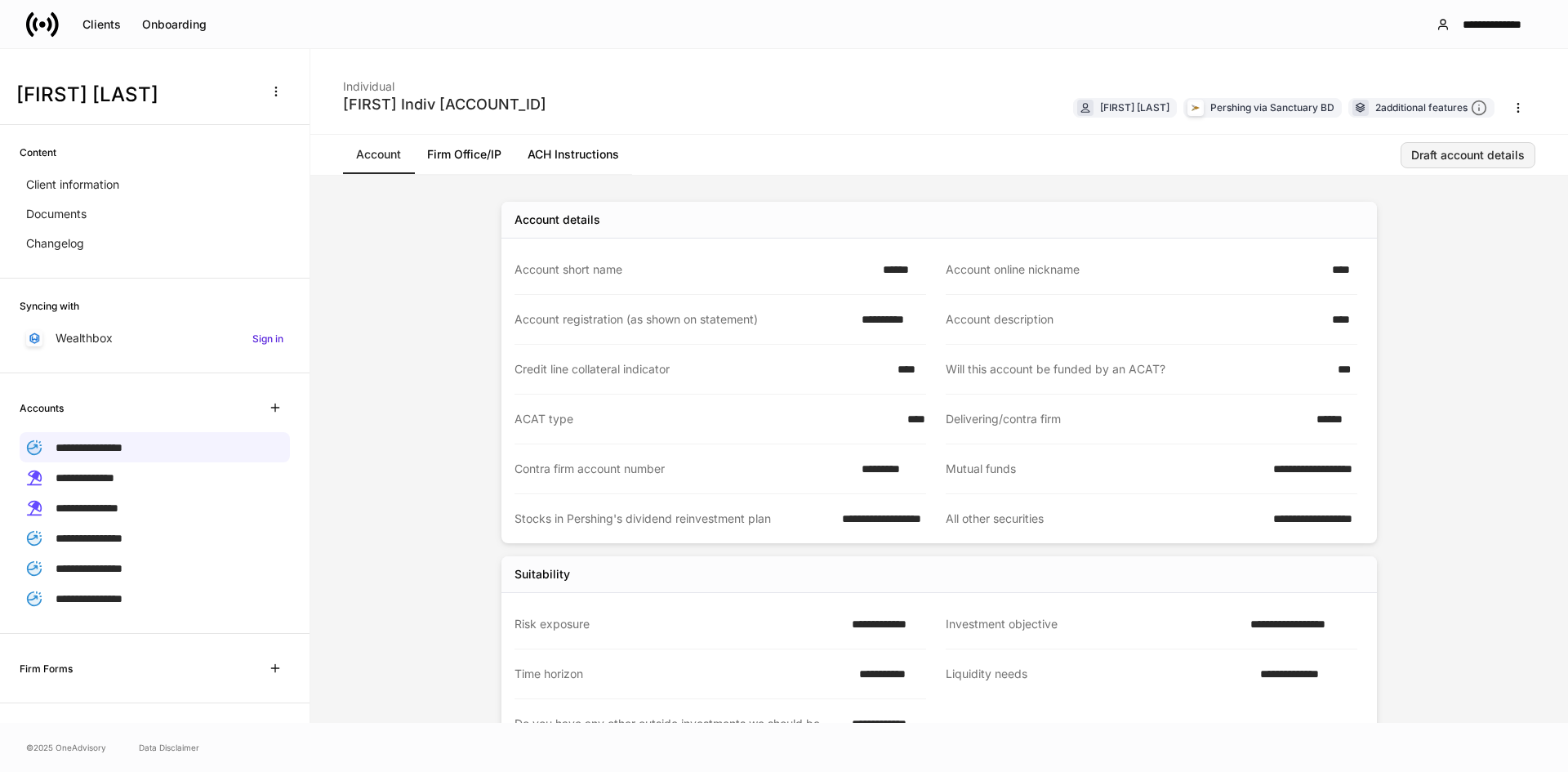 click on "Draft account details" at bounding box center (1468, 155) 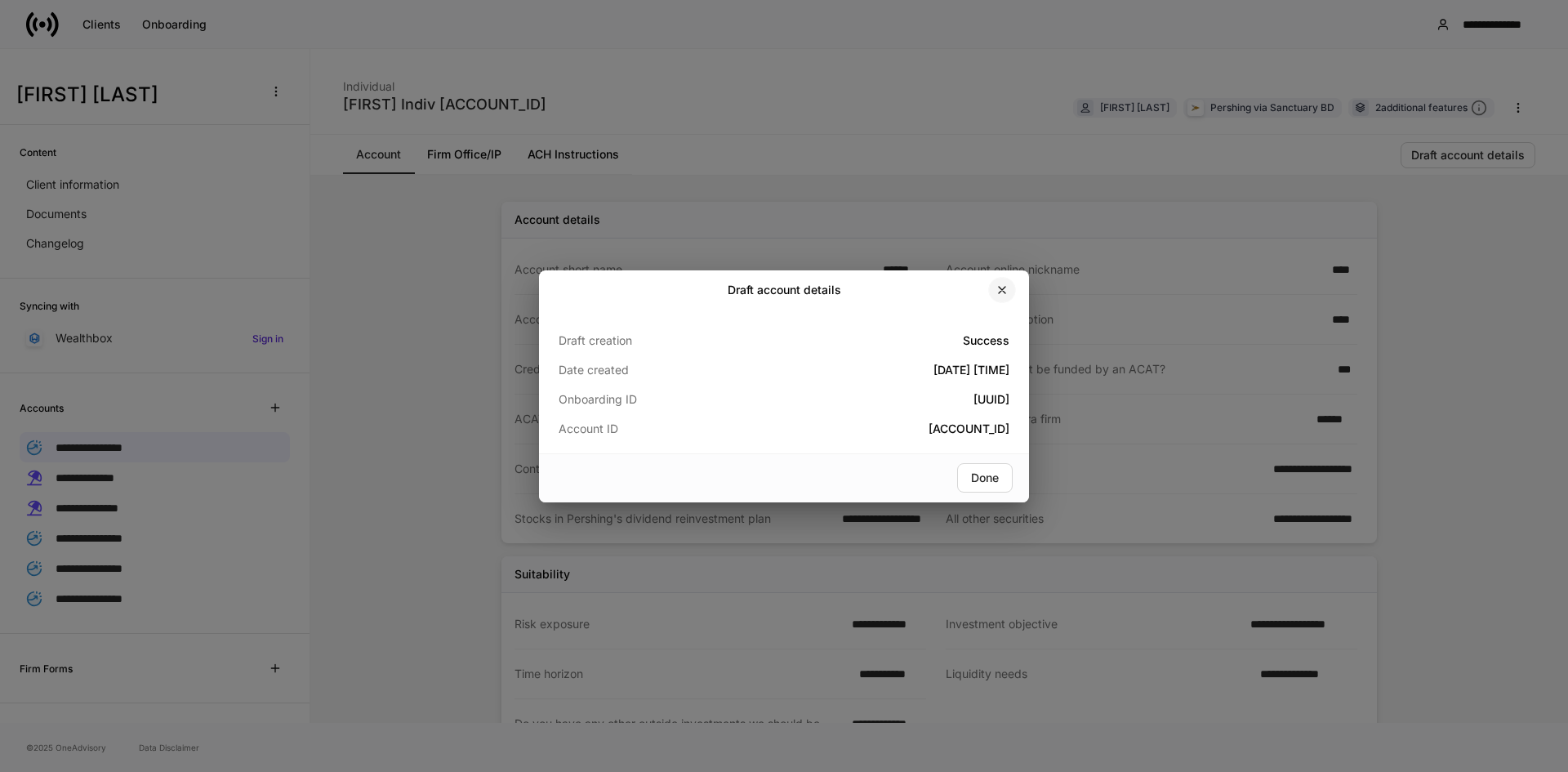 click at bounding box center [1002, 290] 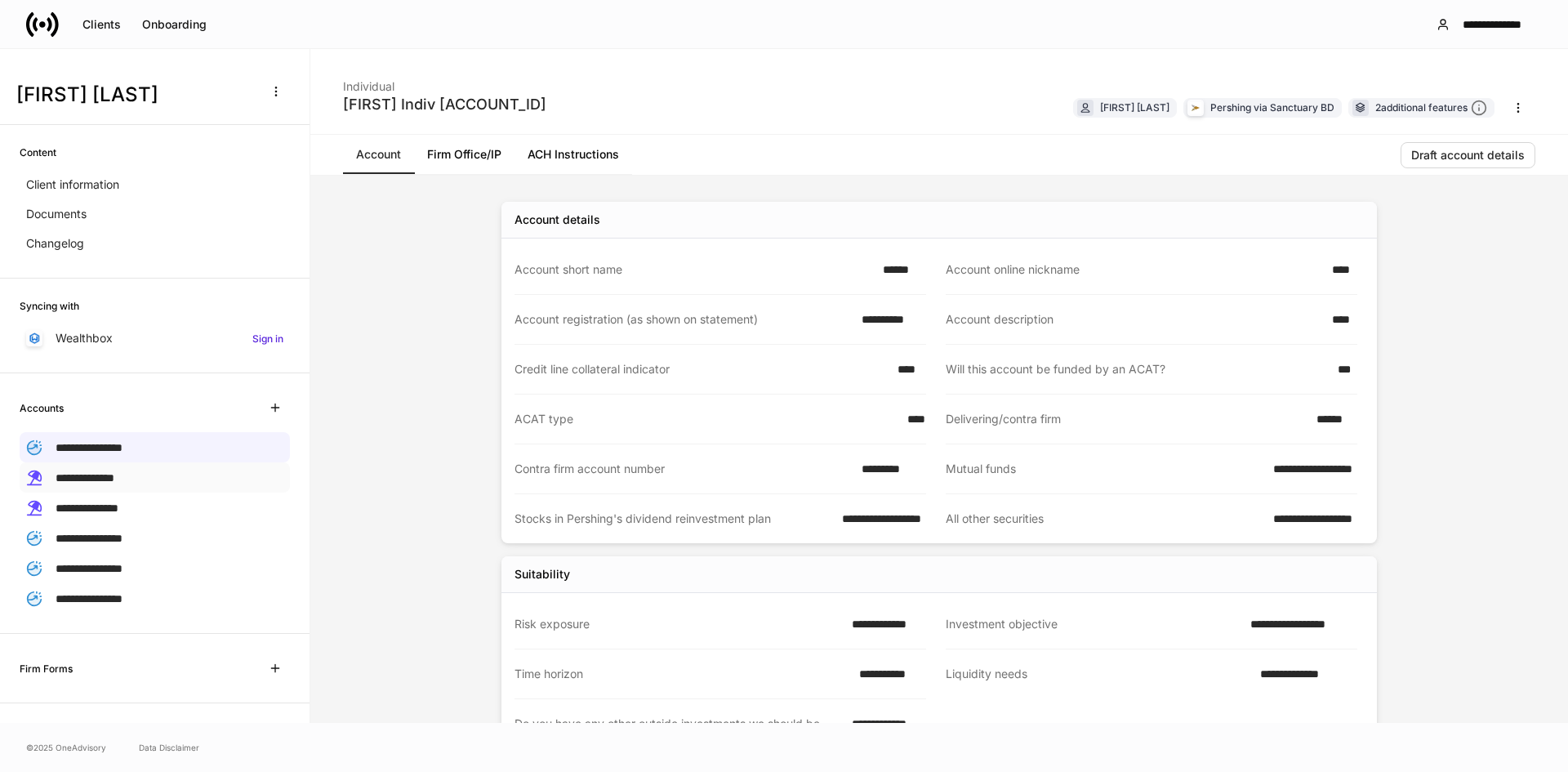 click on "**********" at bounding box center (154, 477) 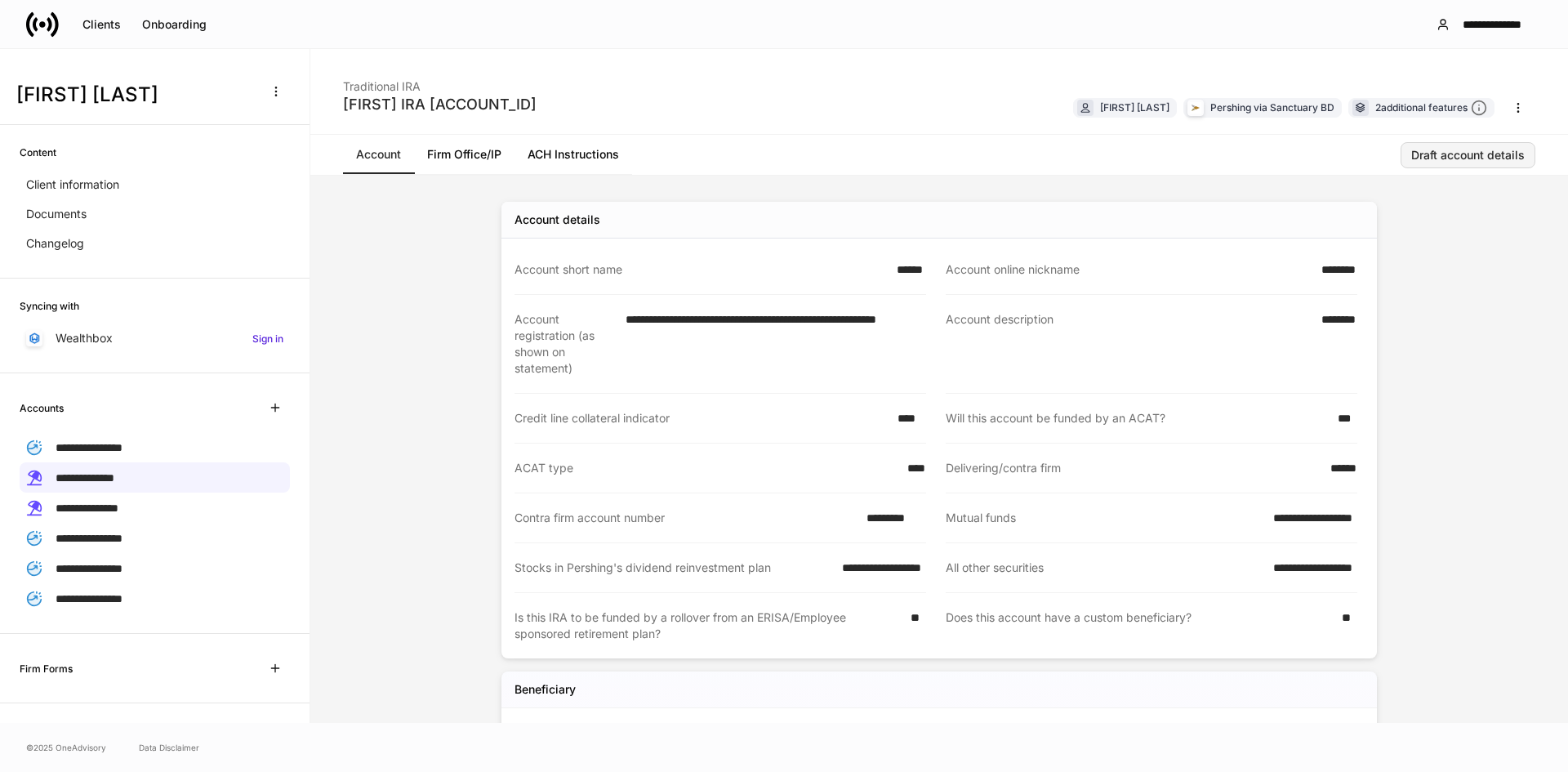 click on "Draft account details" at bounding box center (1468, 155) 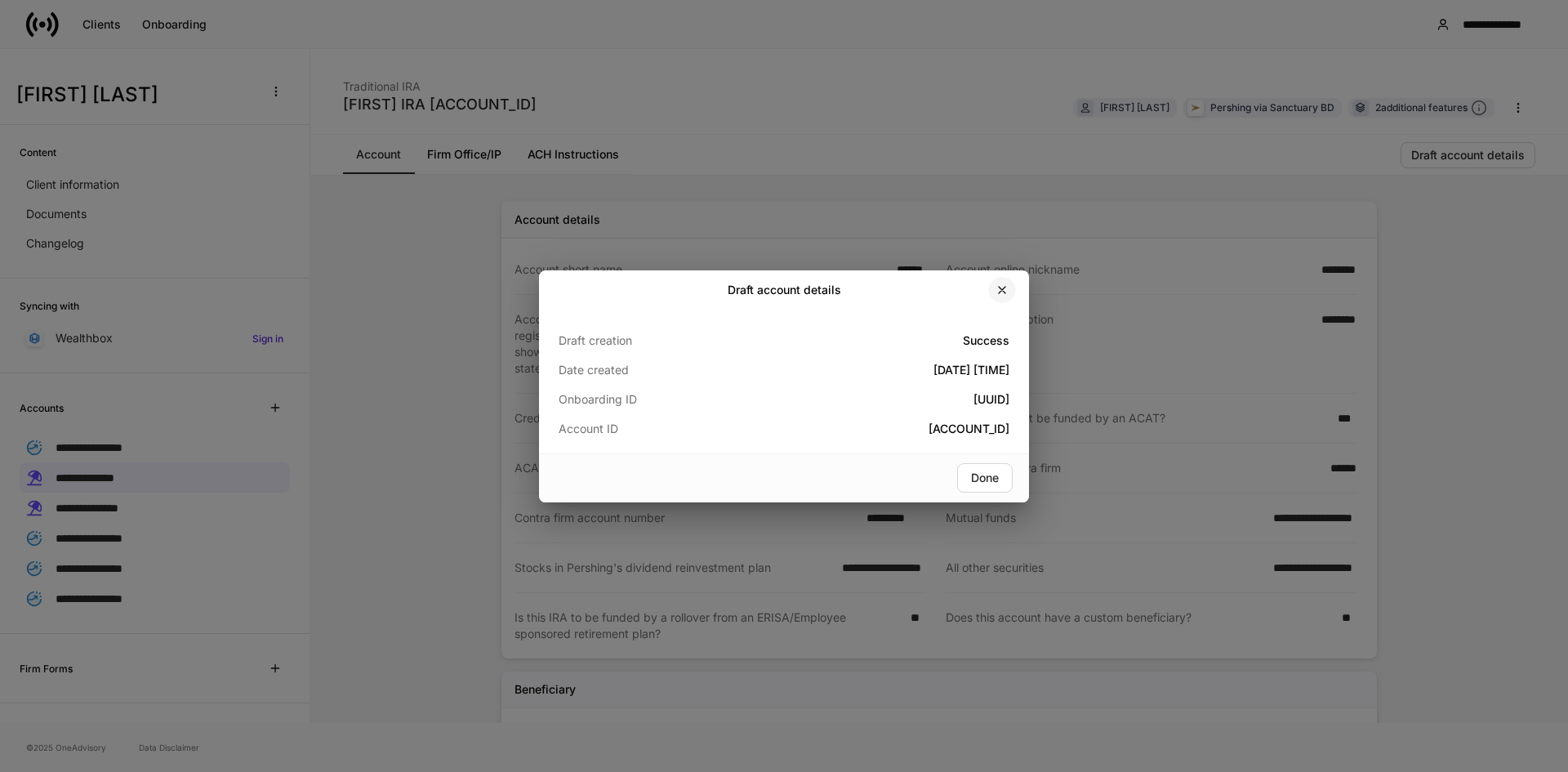 click 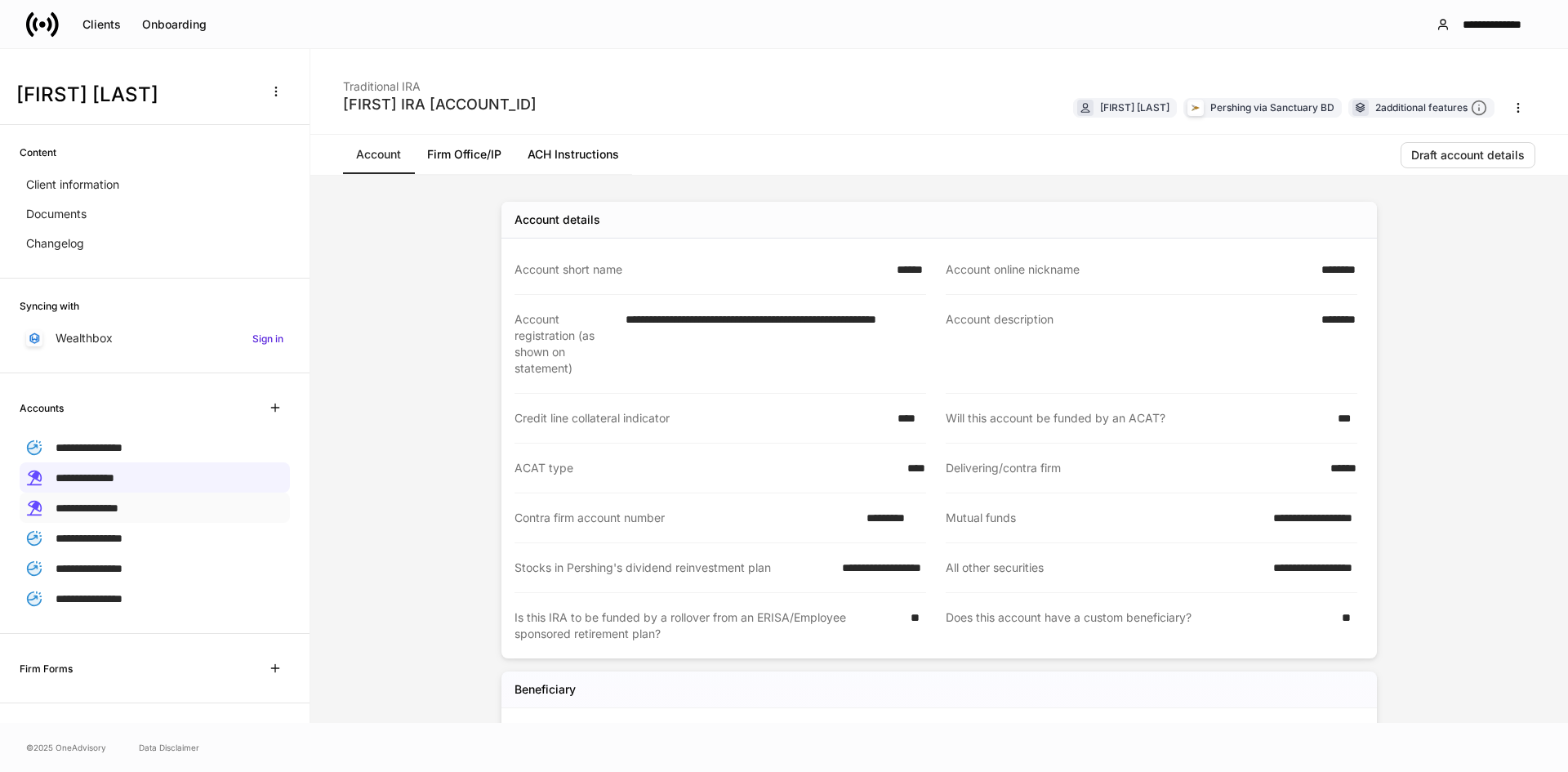 click on "**********" at bounding box center [154, 507] 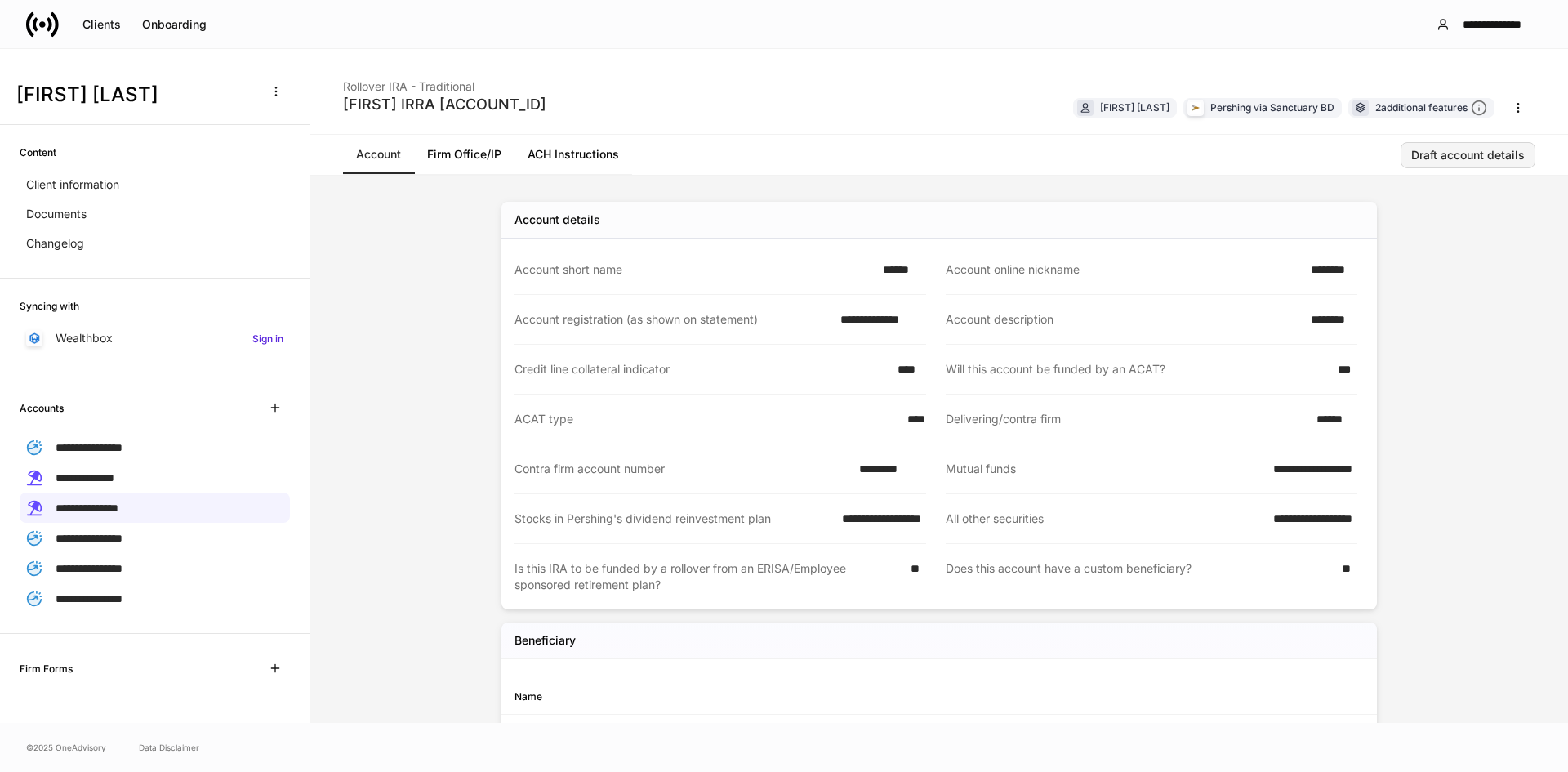 click on "Draft account details" at bounding box center [1468, 155] 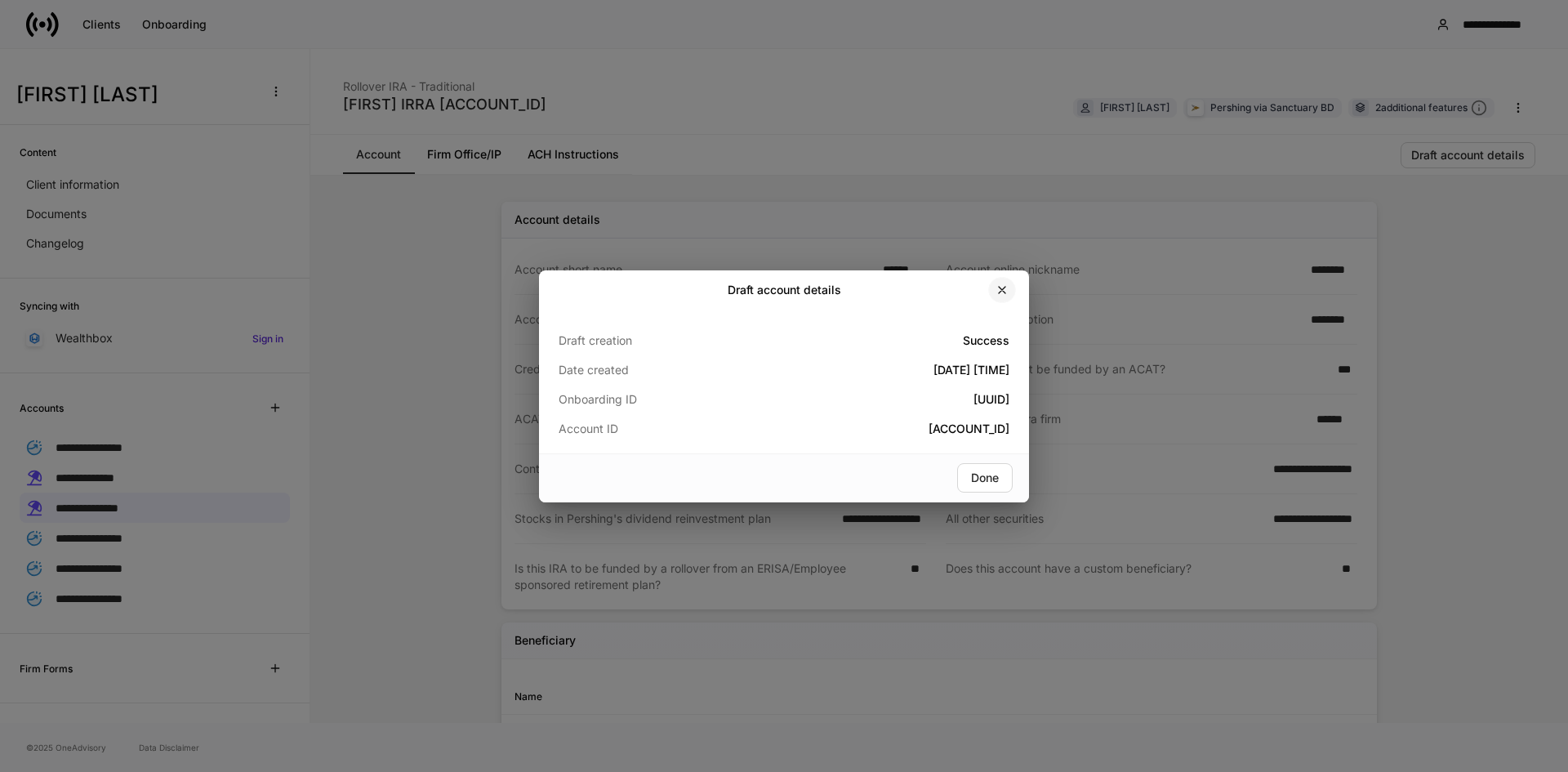 click 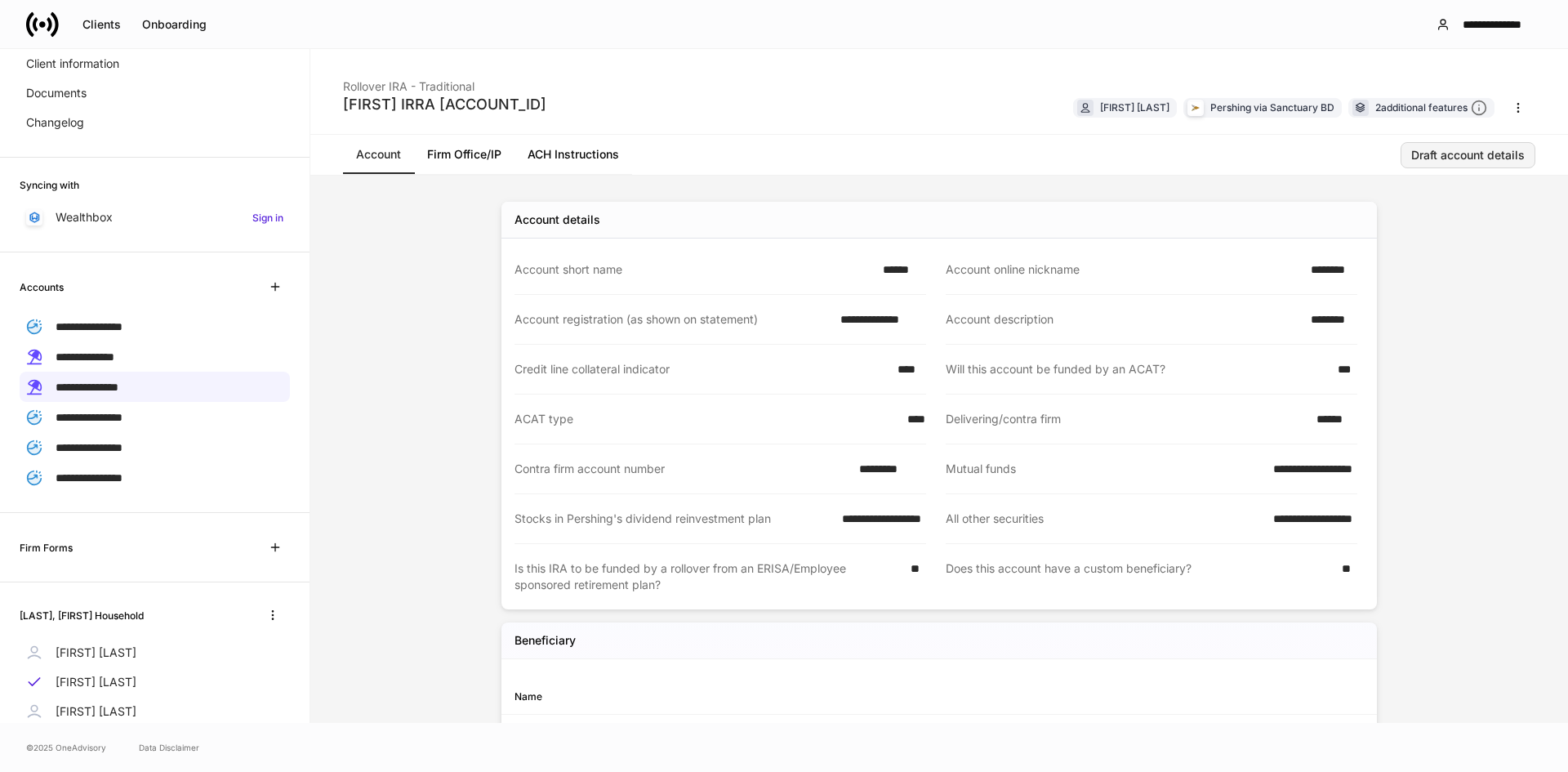 scroll, scrollTop: 195, scrollLeft: 0, axis: vertical 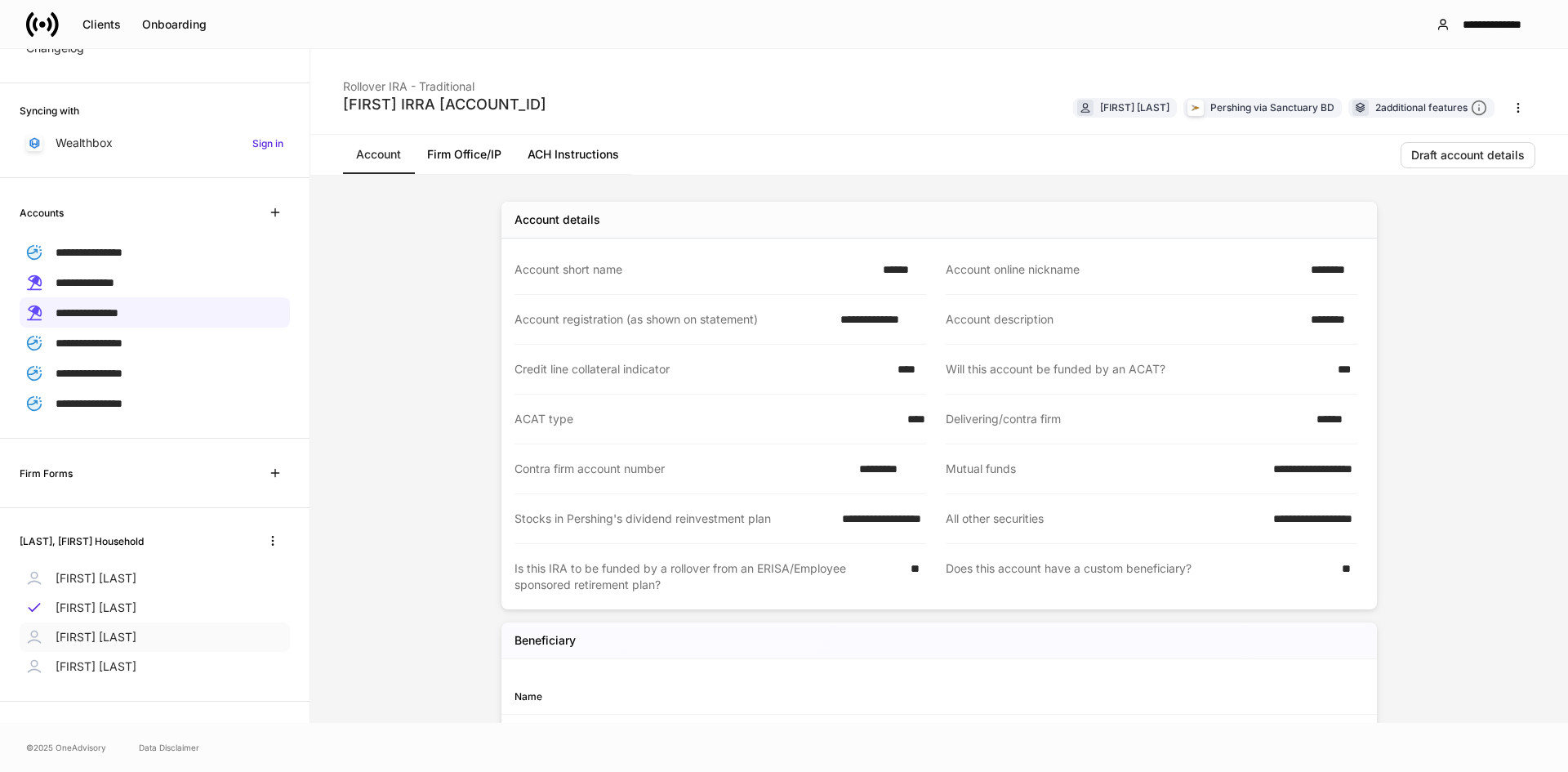 click on "[FIRST] [LAST]" at bounding box center (154, 637) 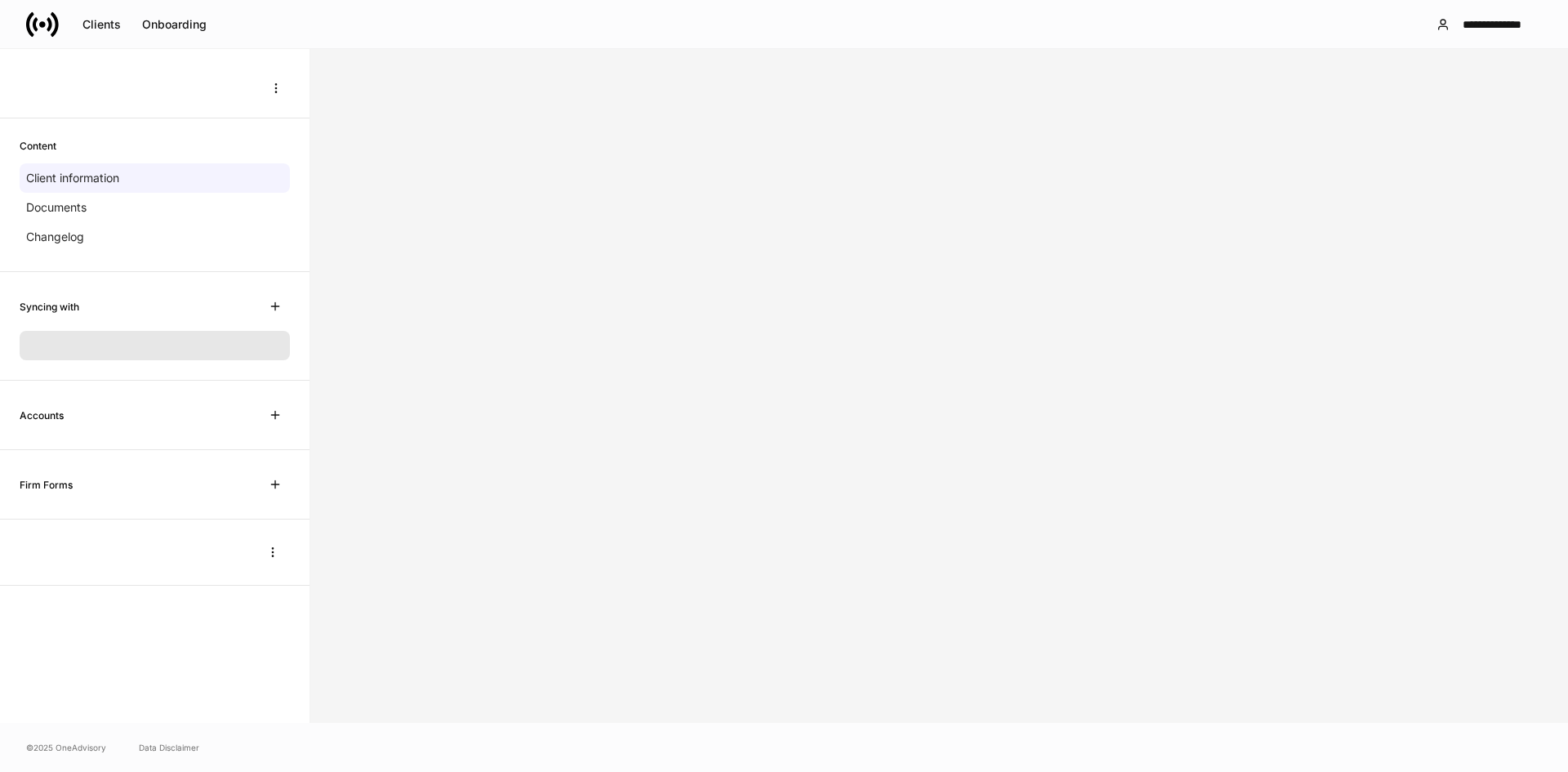 scroll, scrollTop: 0, scrollLeft: 0, axis: both 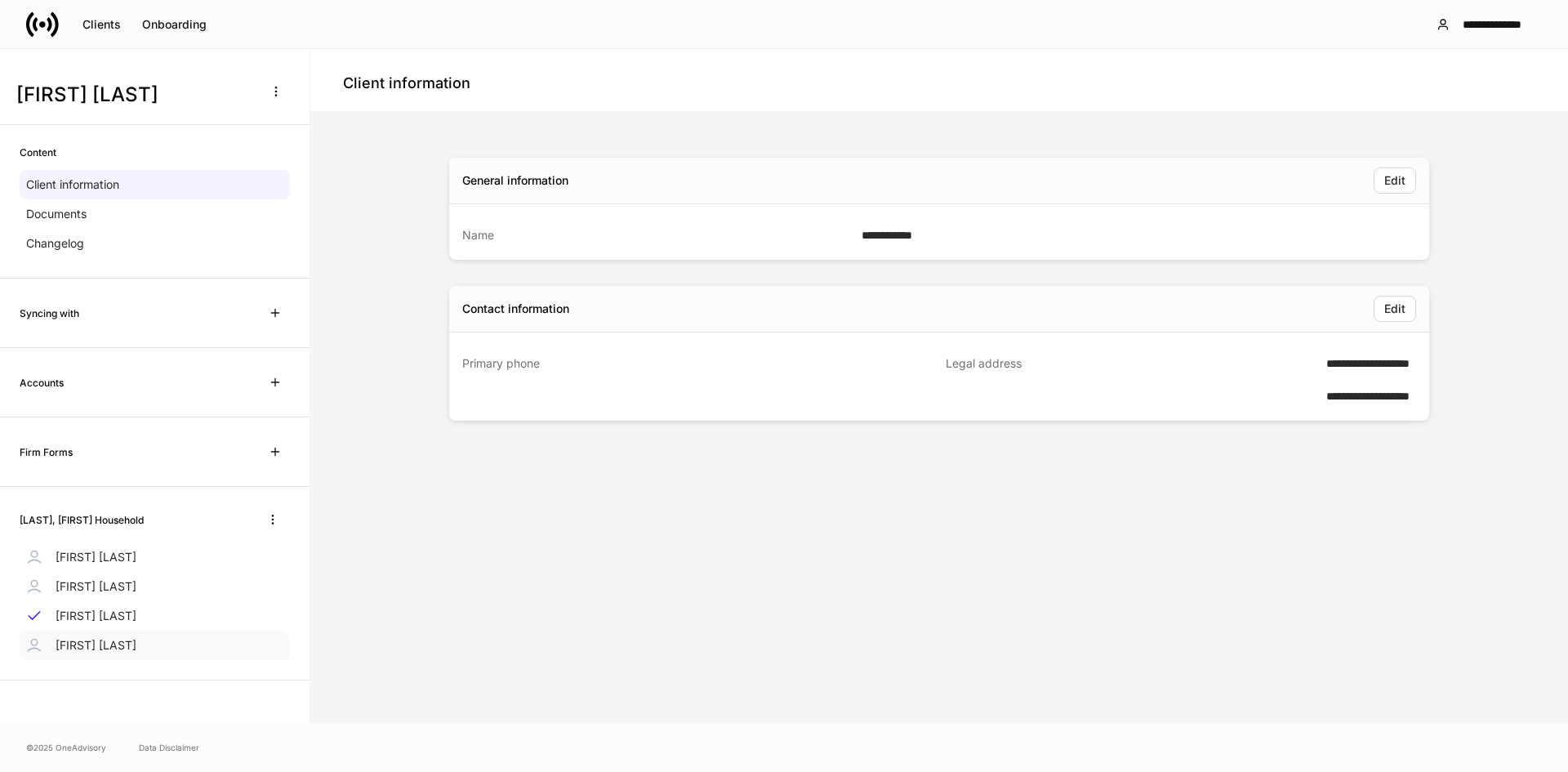 click on "[FIRST] [LAST]" at bounding box center [96, 645] 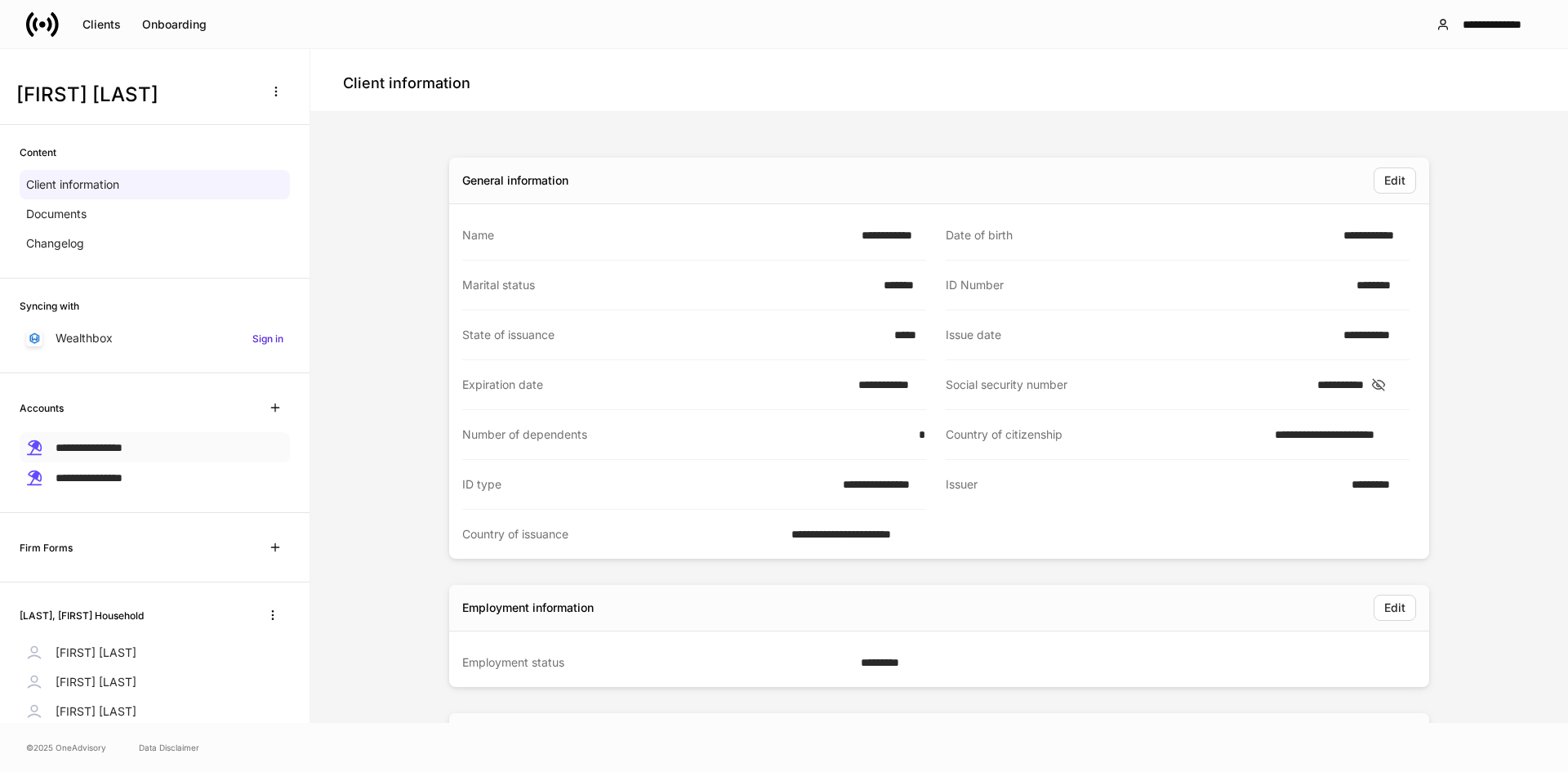 click on "**********" at bounding box center (154, 447) 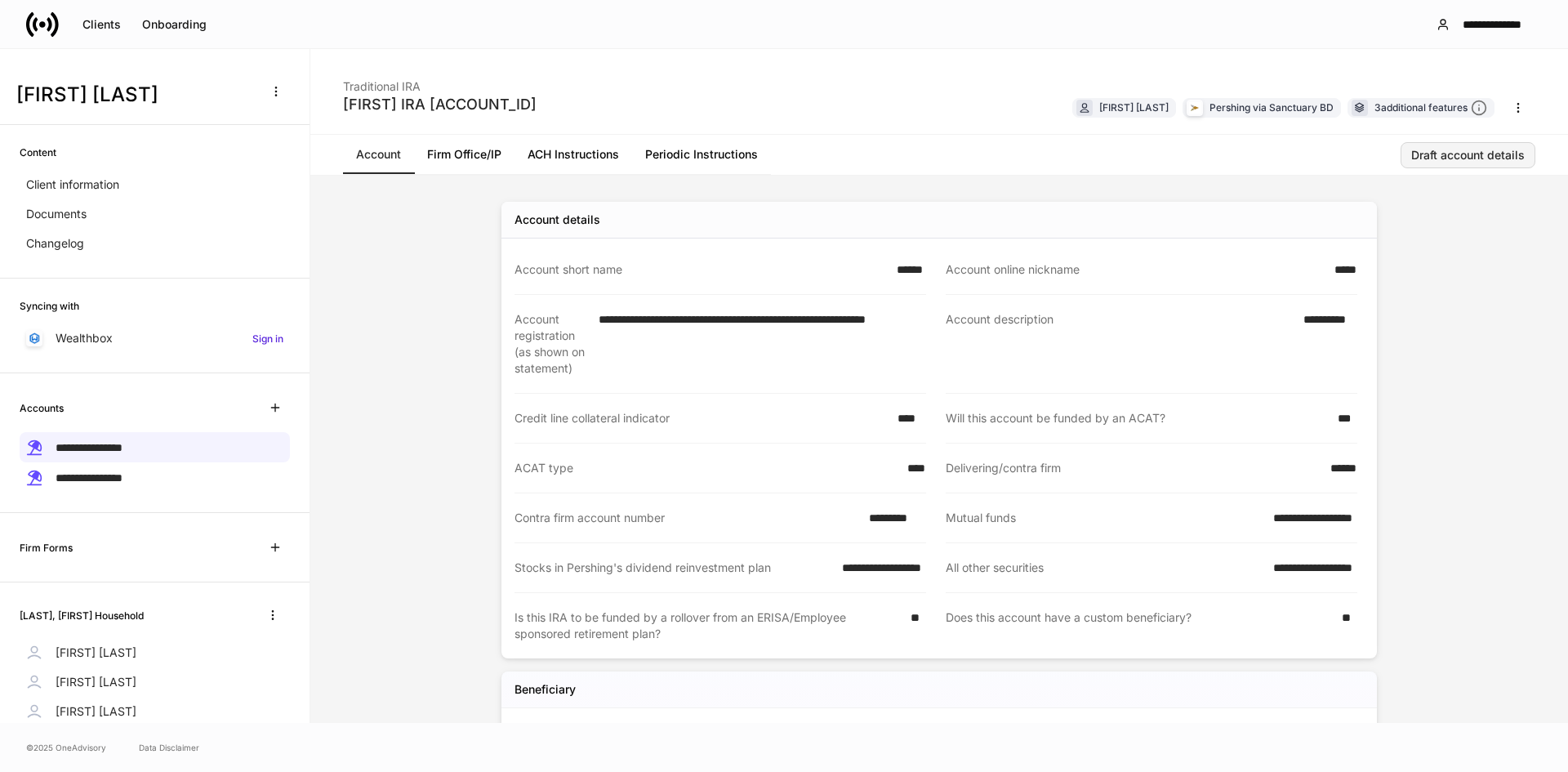 click on "Draft account details" at bounding box center (1468, 155) 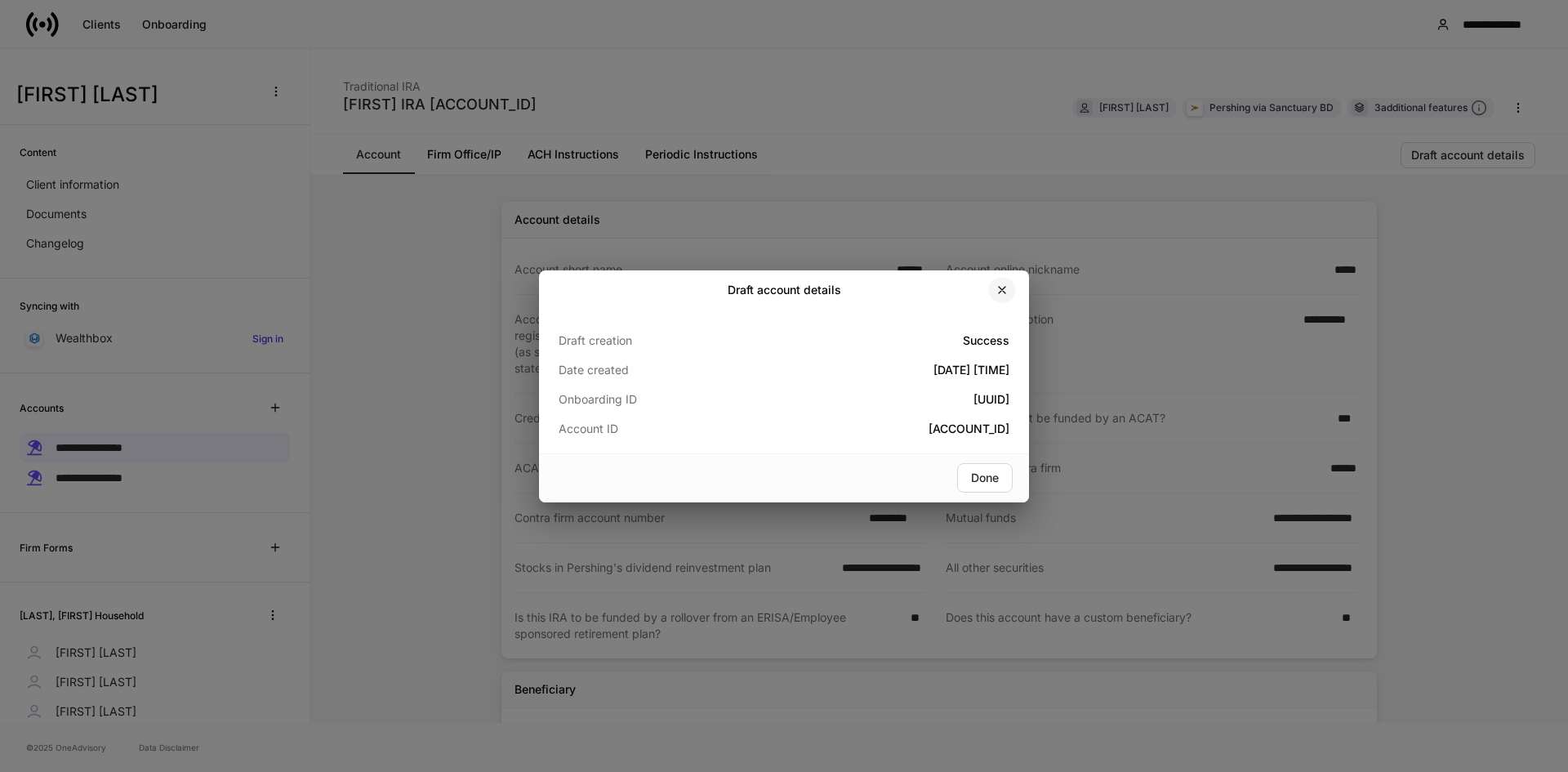 click at bounding box center [1002, 290] 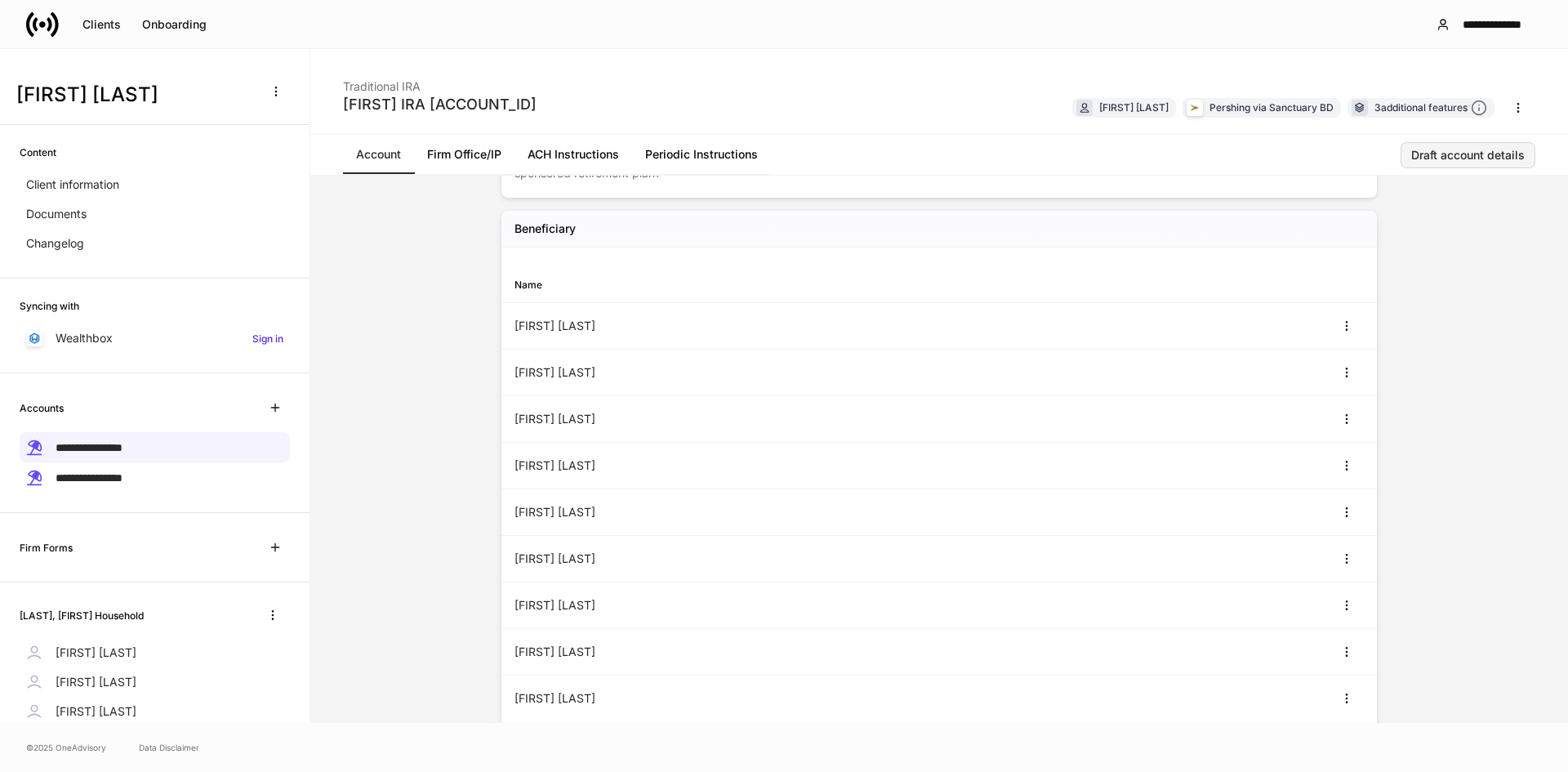 scroll, scrollTop: 408, scrollLeft: 0, axis: vertical 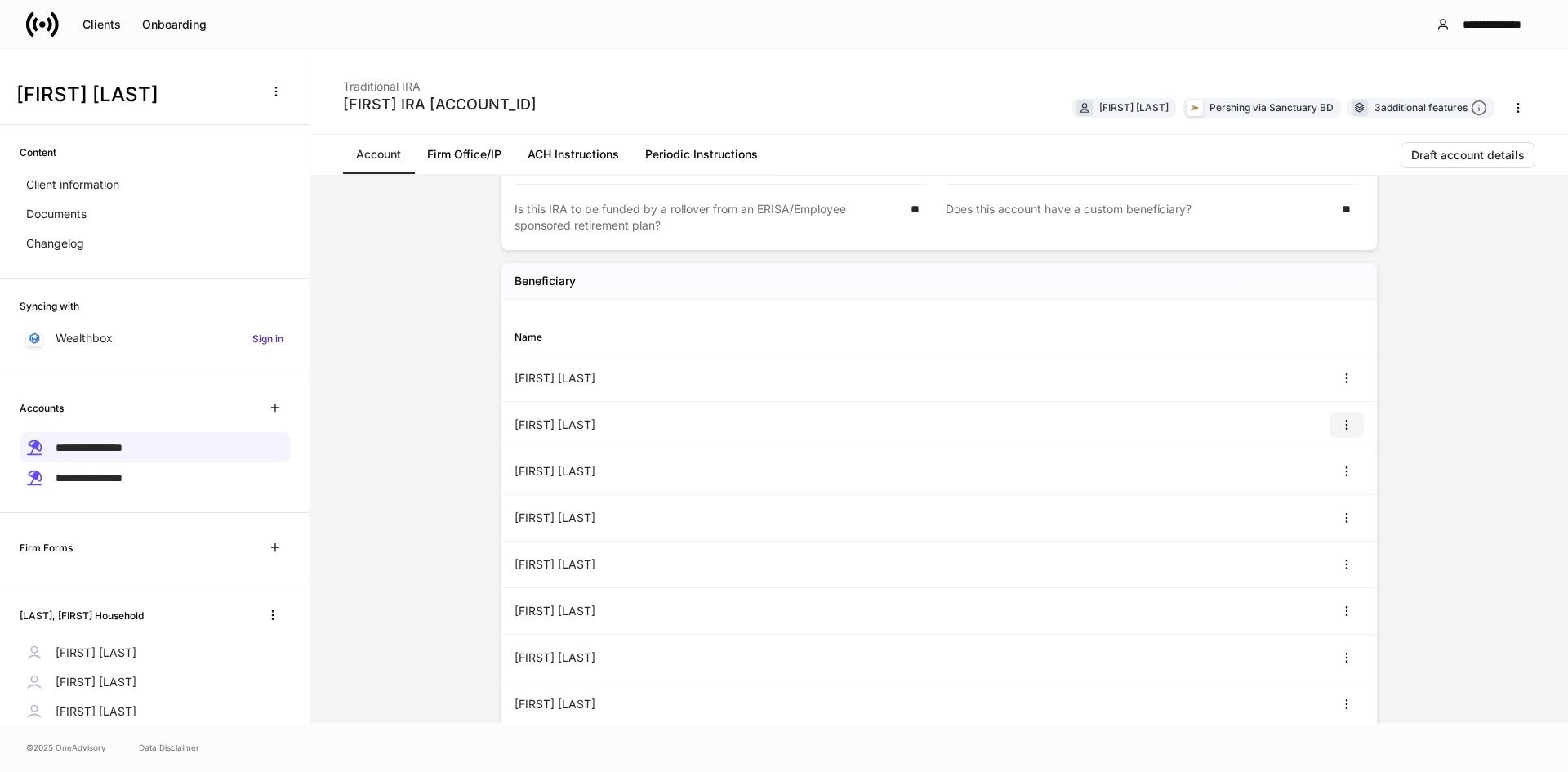 click at bounding box center [1347, 425] 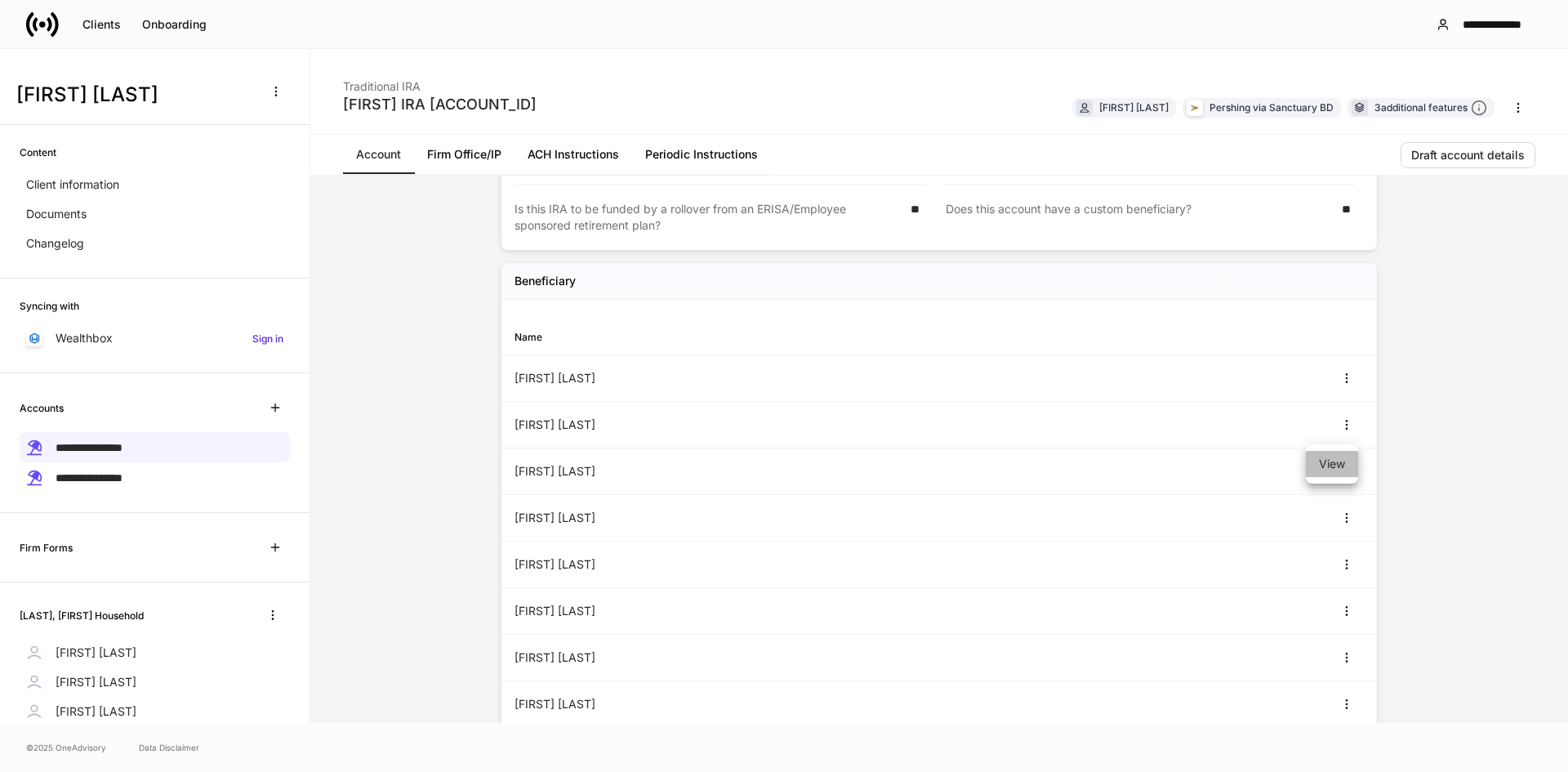 click on "View" at bounding box center [1332, 464] 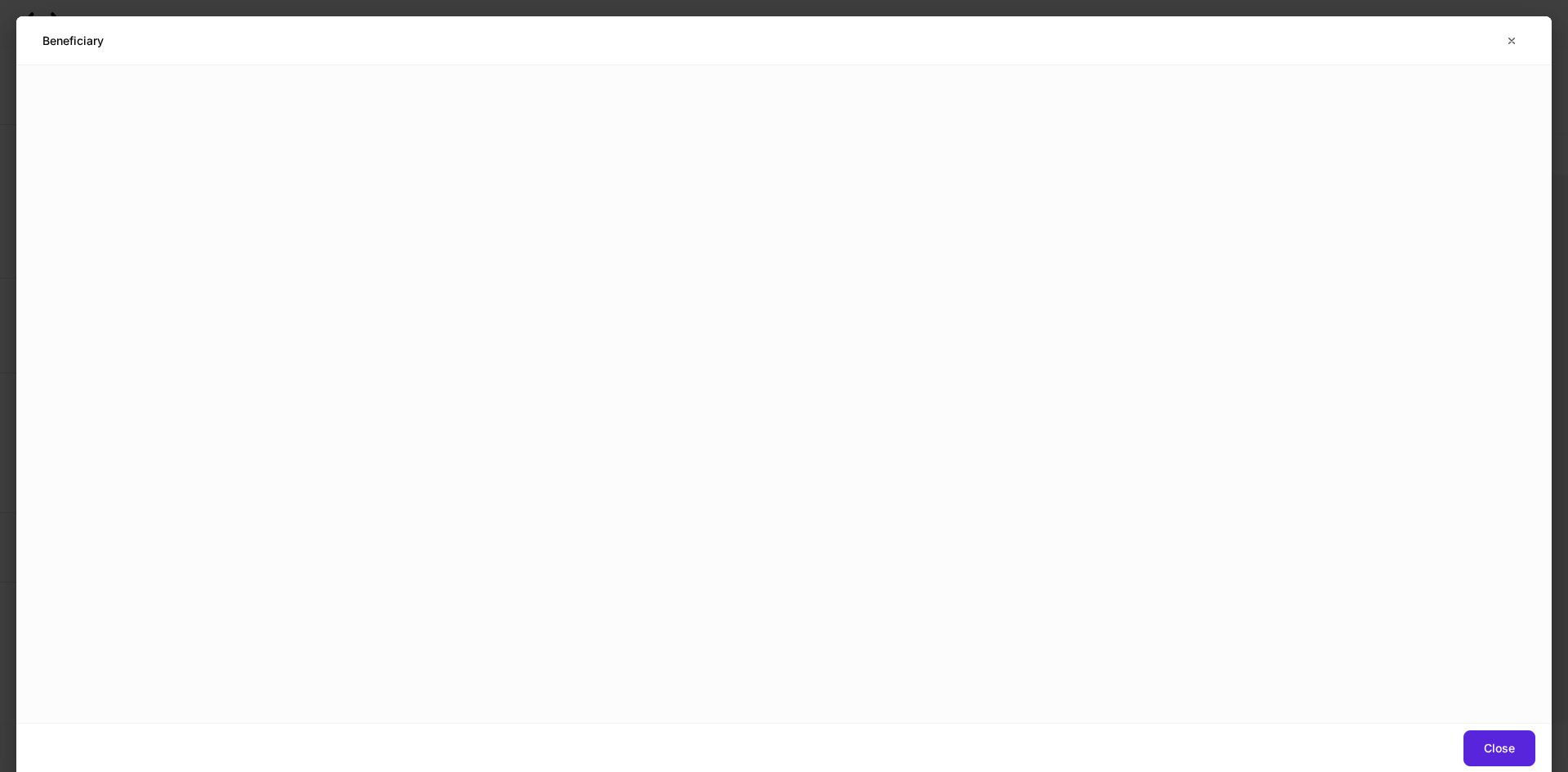 scroll, scrollTop: 0, scrollLeft: 0, axis: both 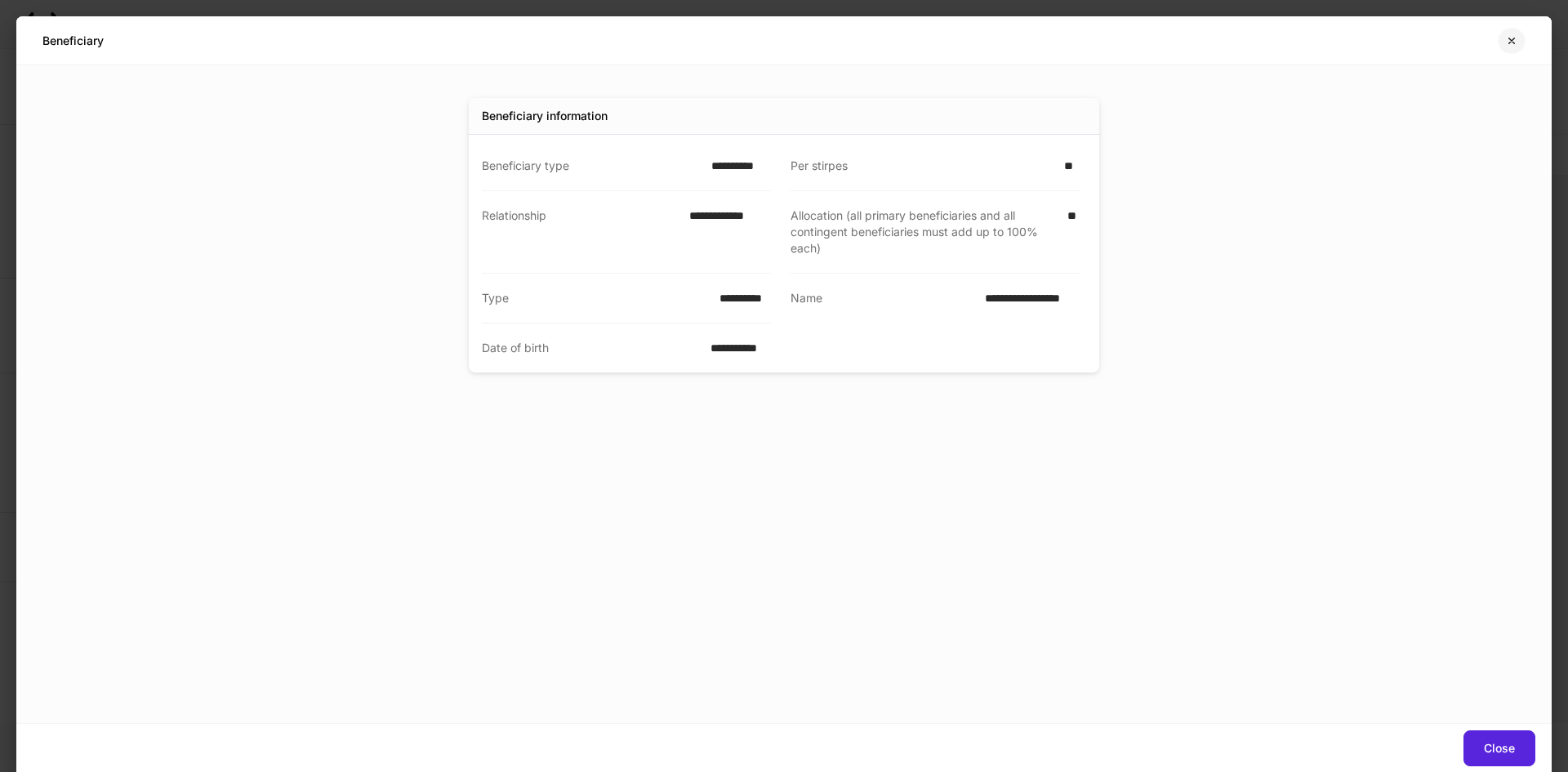 click at bounding box center [1512, 41] 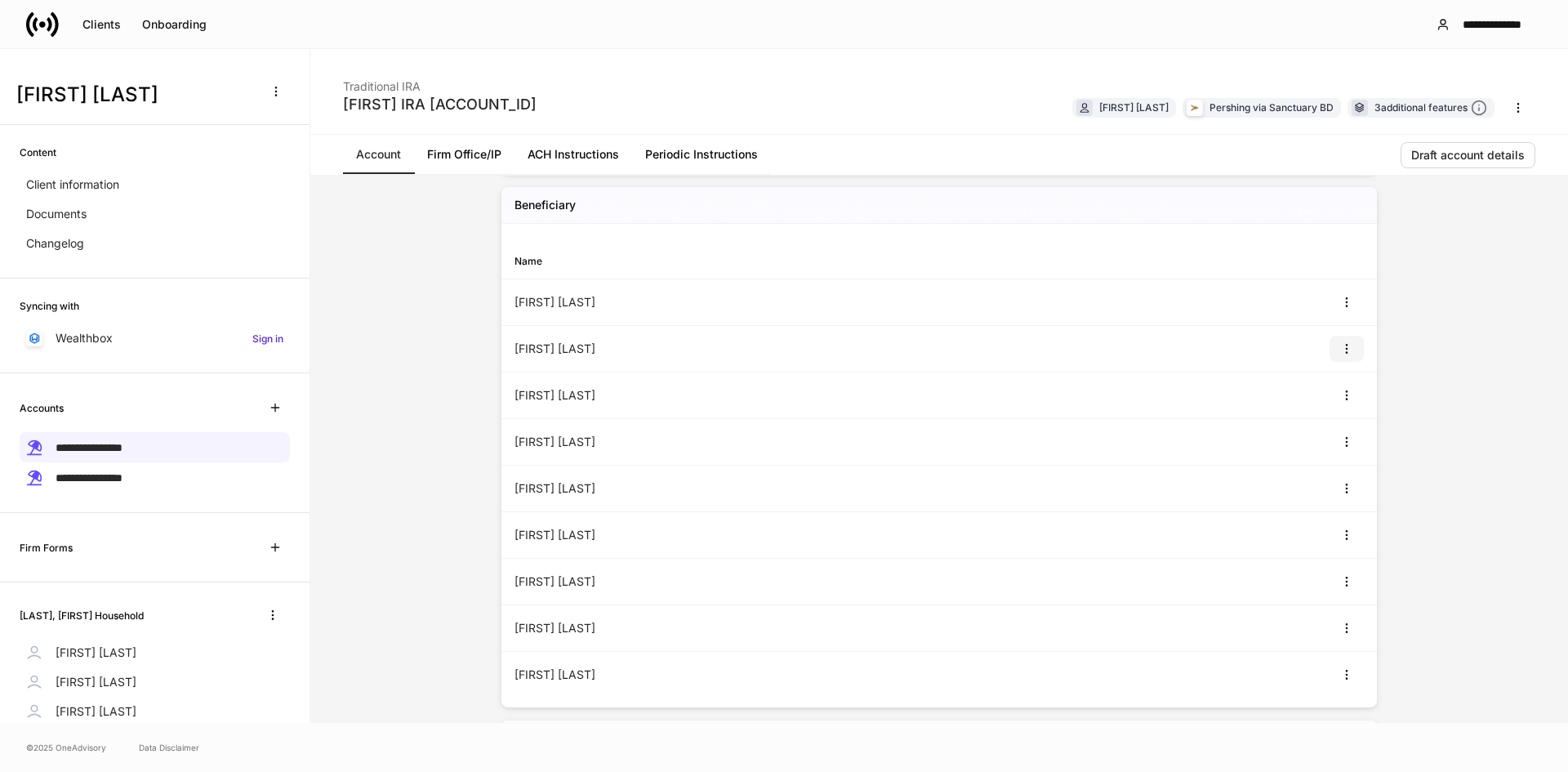 scroll, scrollTop: 564, scrollLeft: 0, axis: vertical 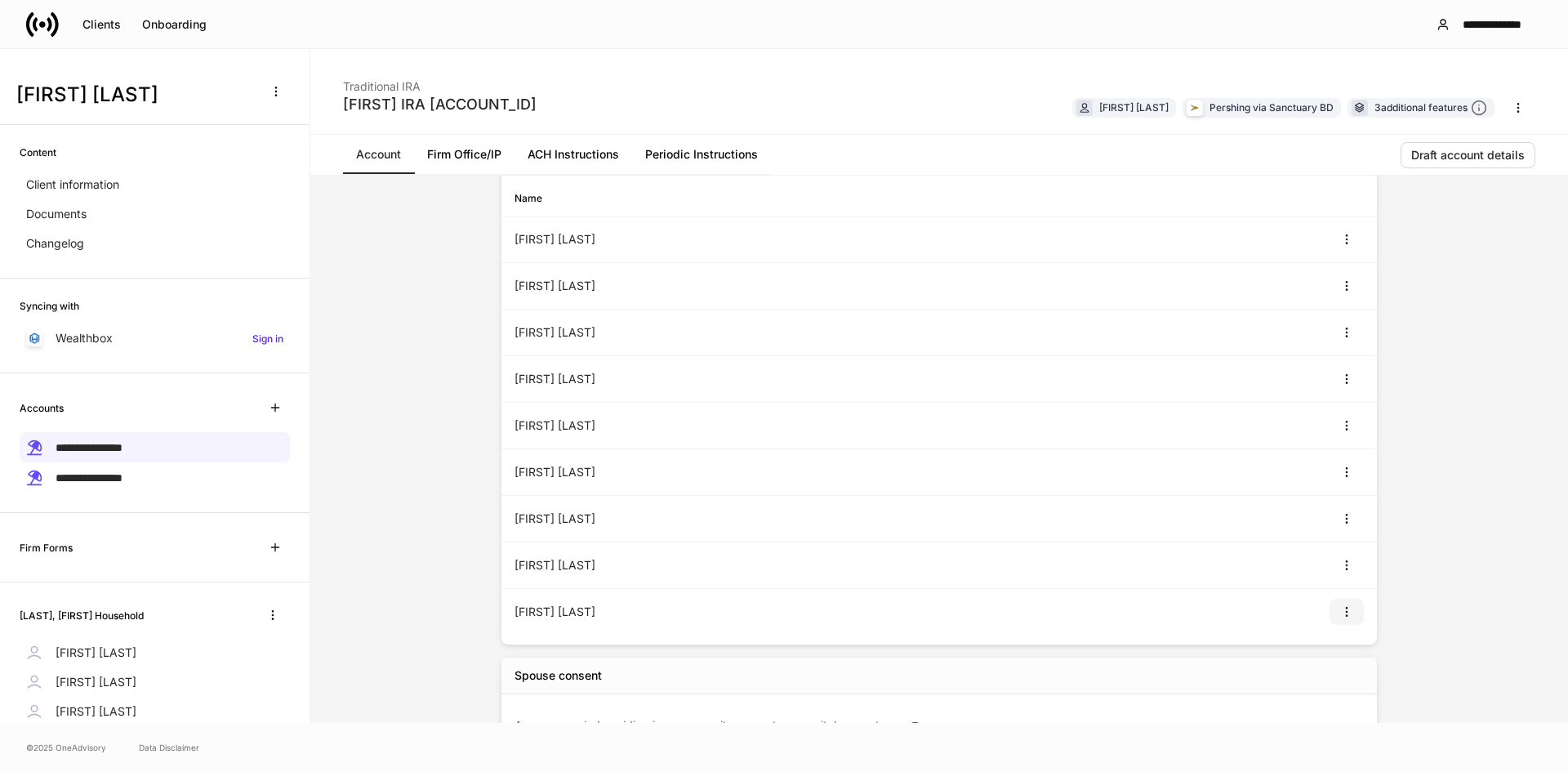 click 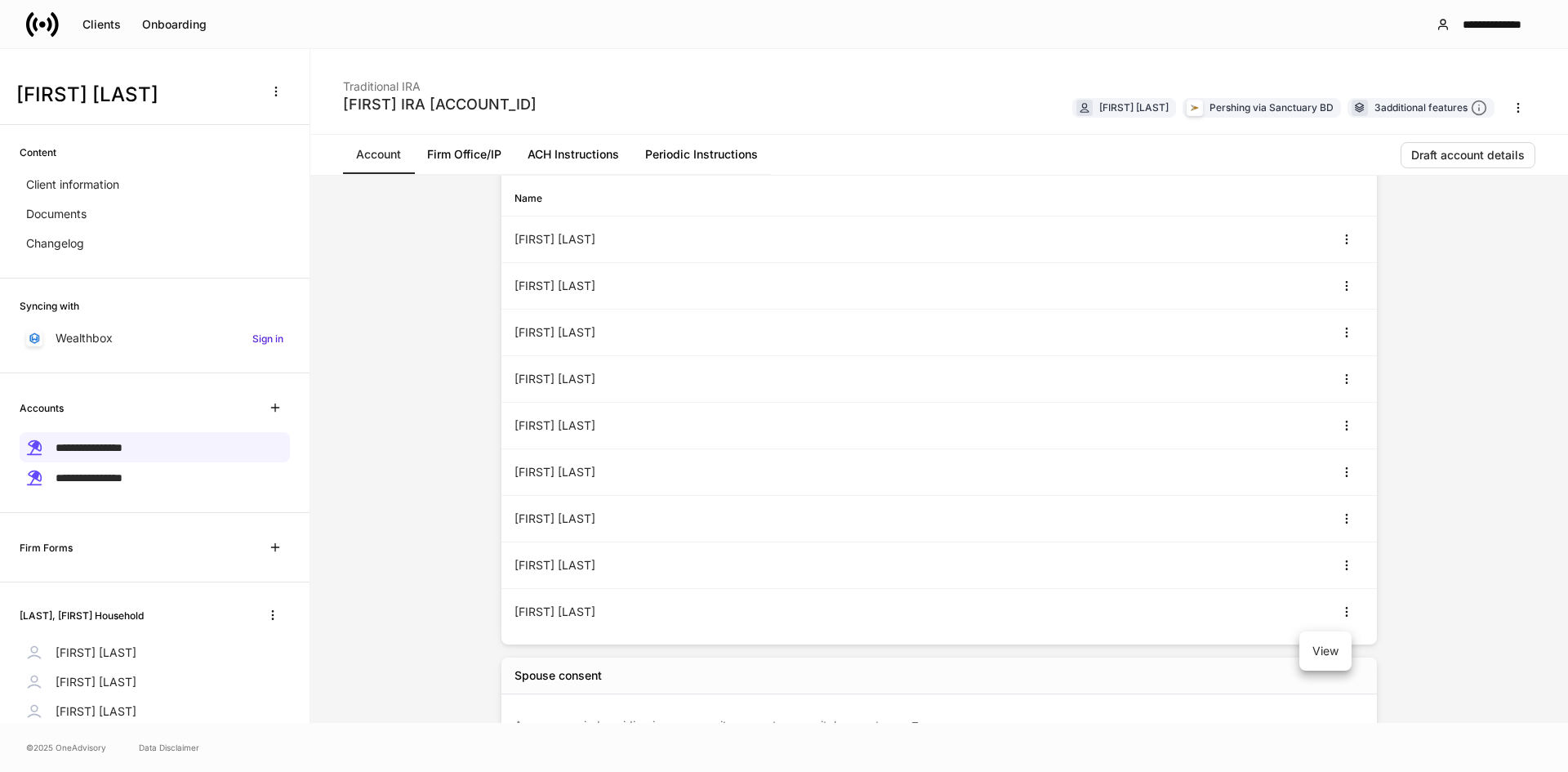 click on "View" at bounding box center [1325, 651] 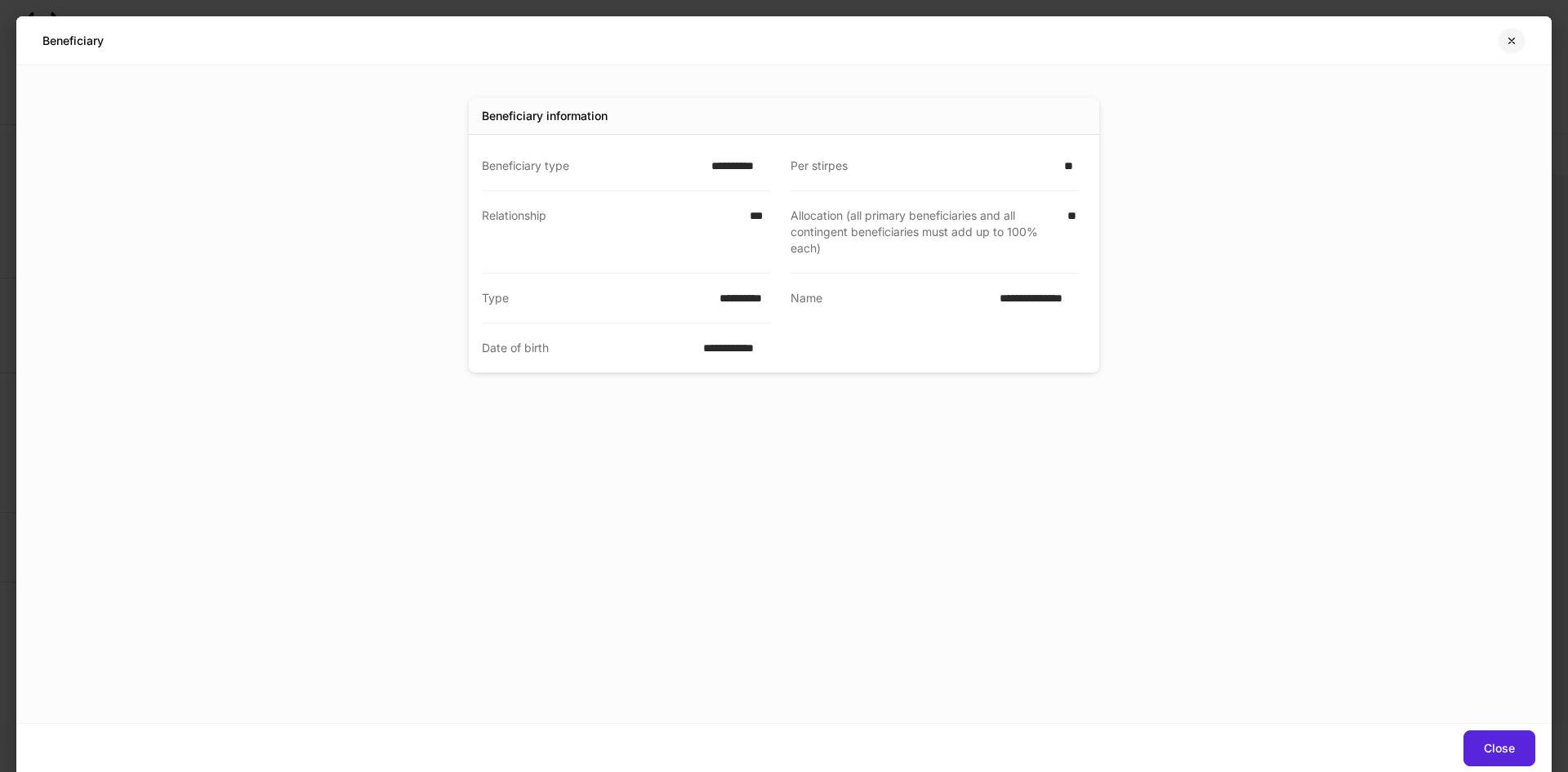click at bounding box center (1512, 41) 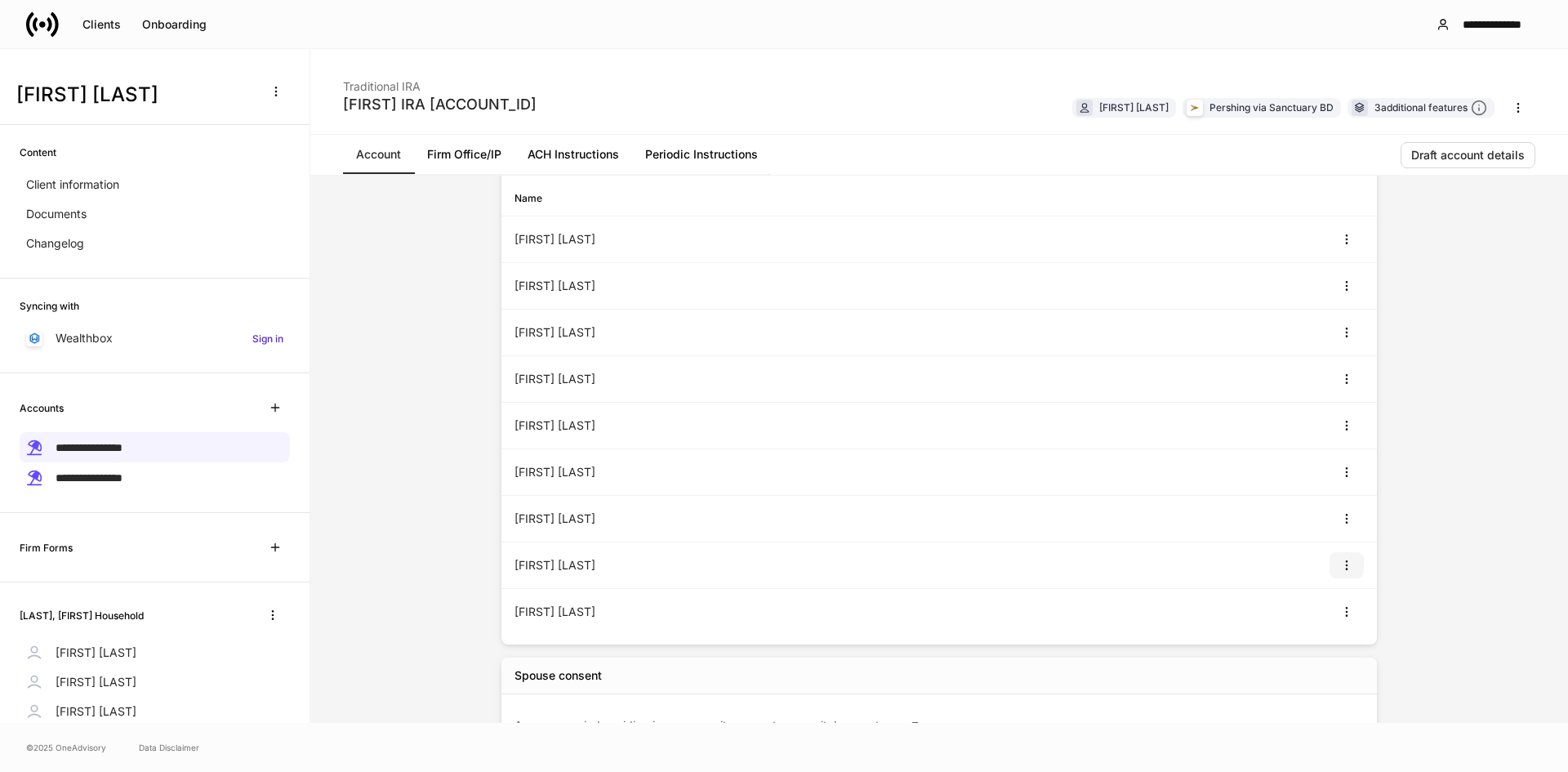 click 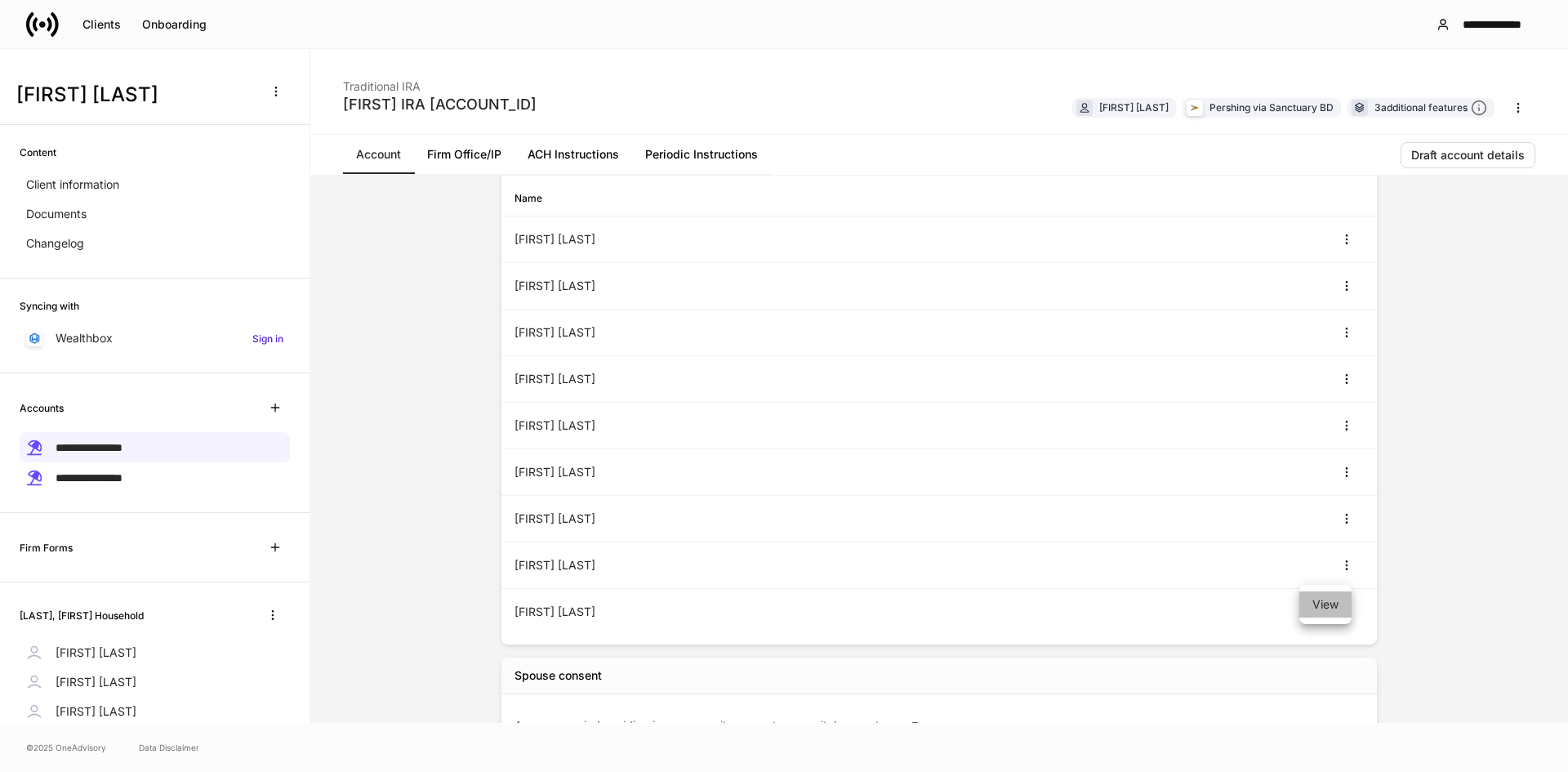 click on "View" at bounding box center (1325, 605) 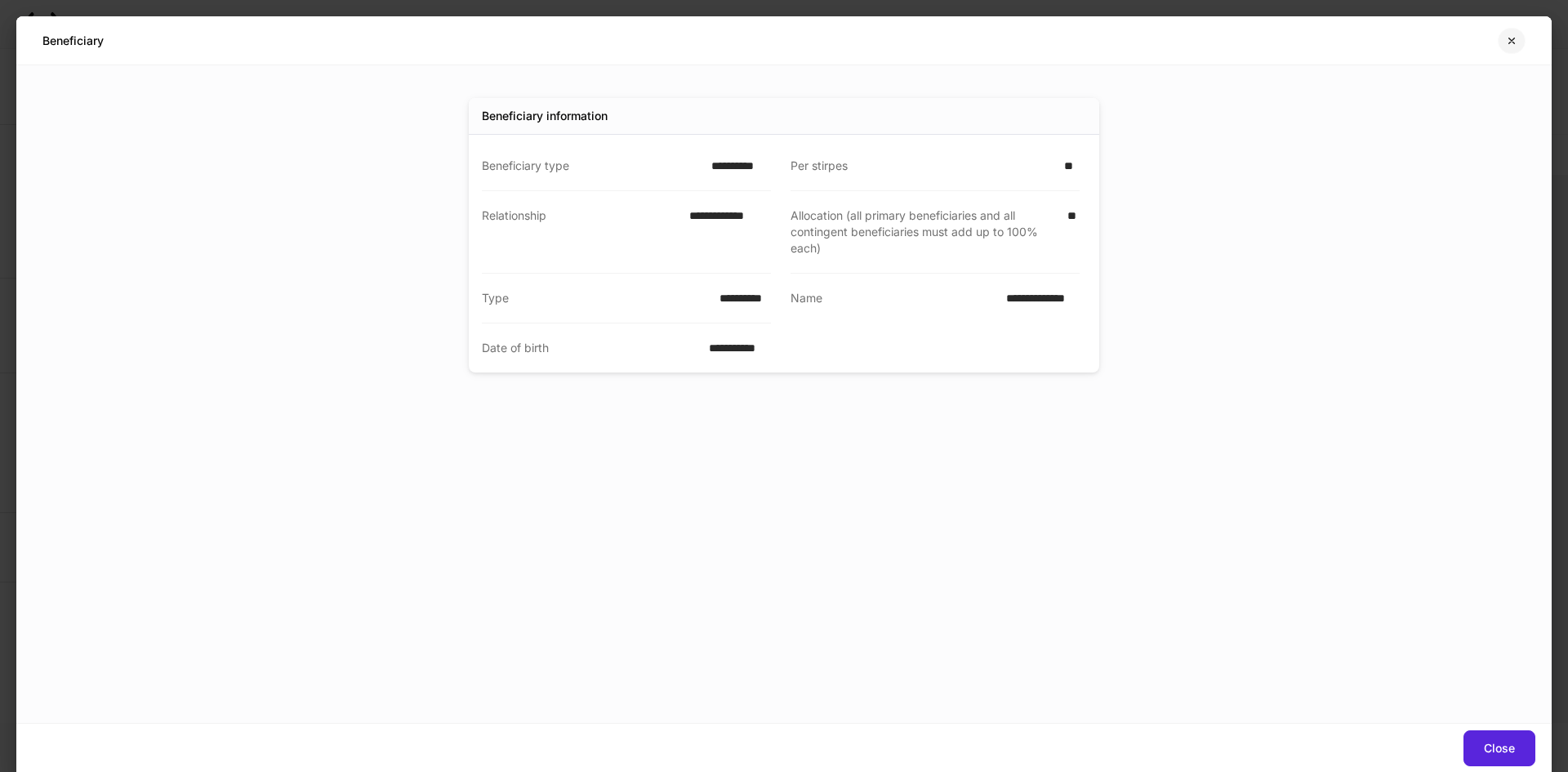 click 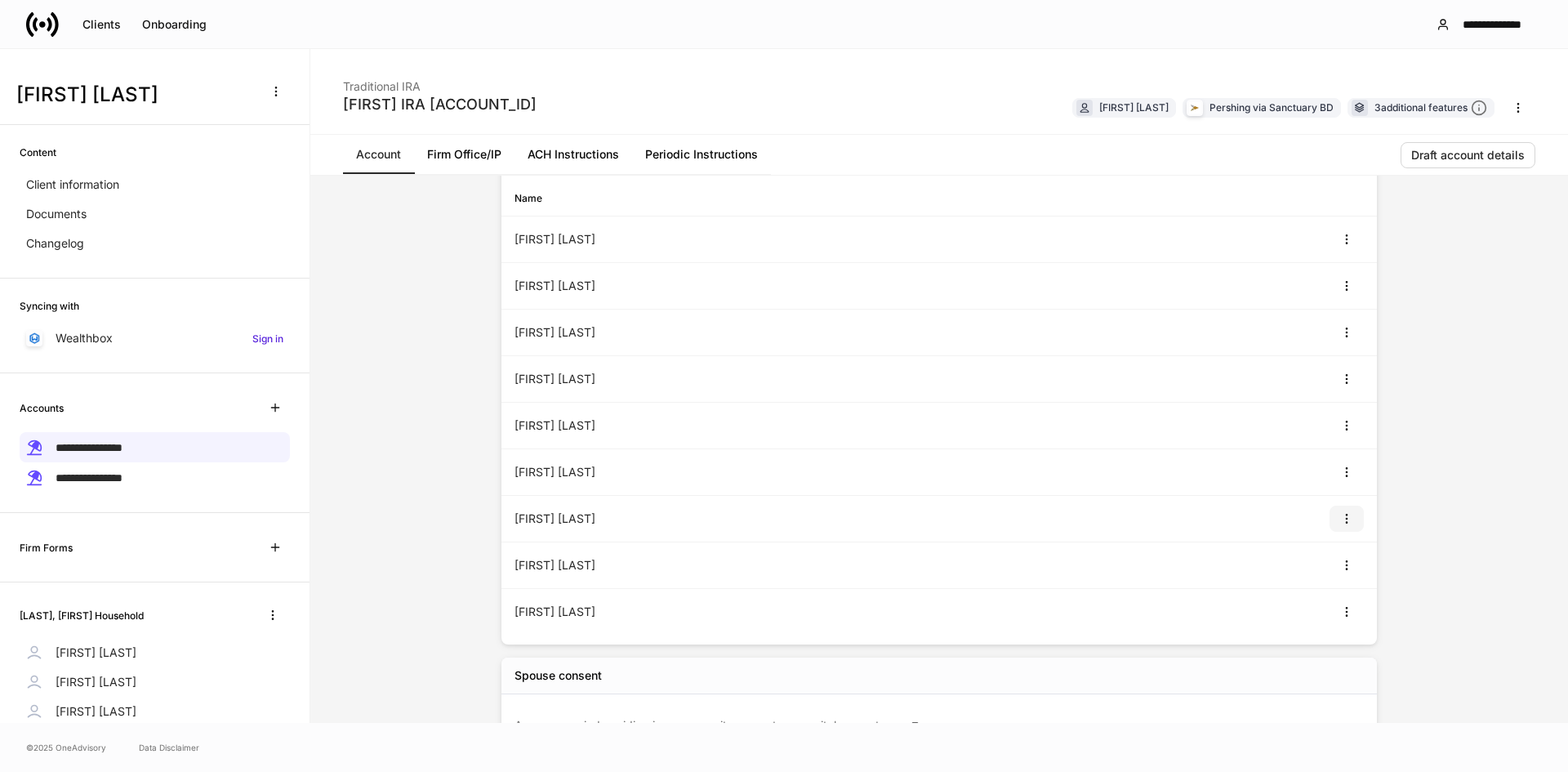 click at bounding box center [1347, 519] 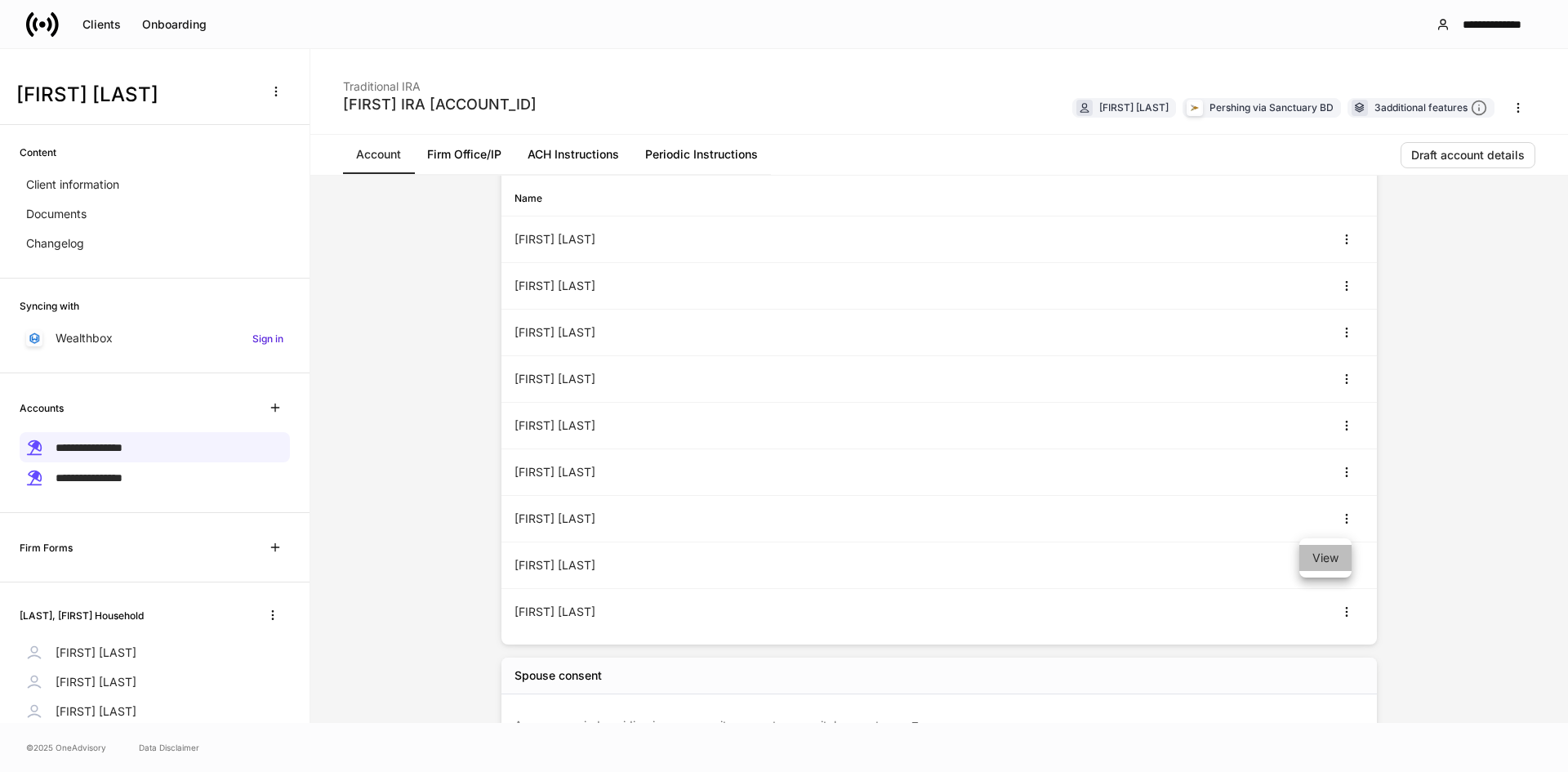 click on "View" at bounding box center (1325, 558) 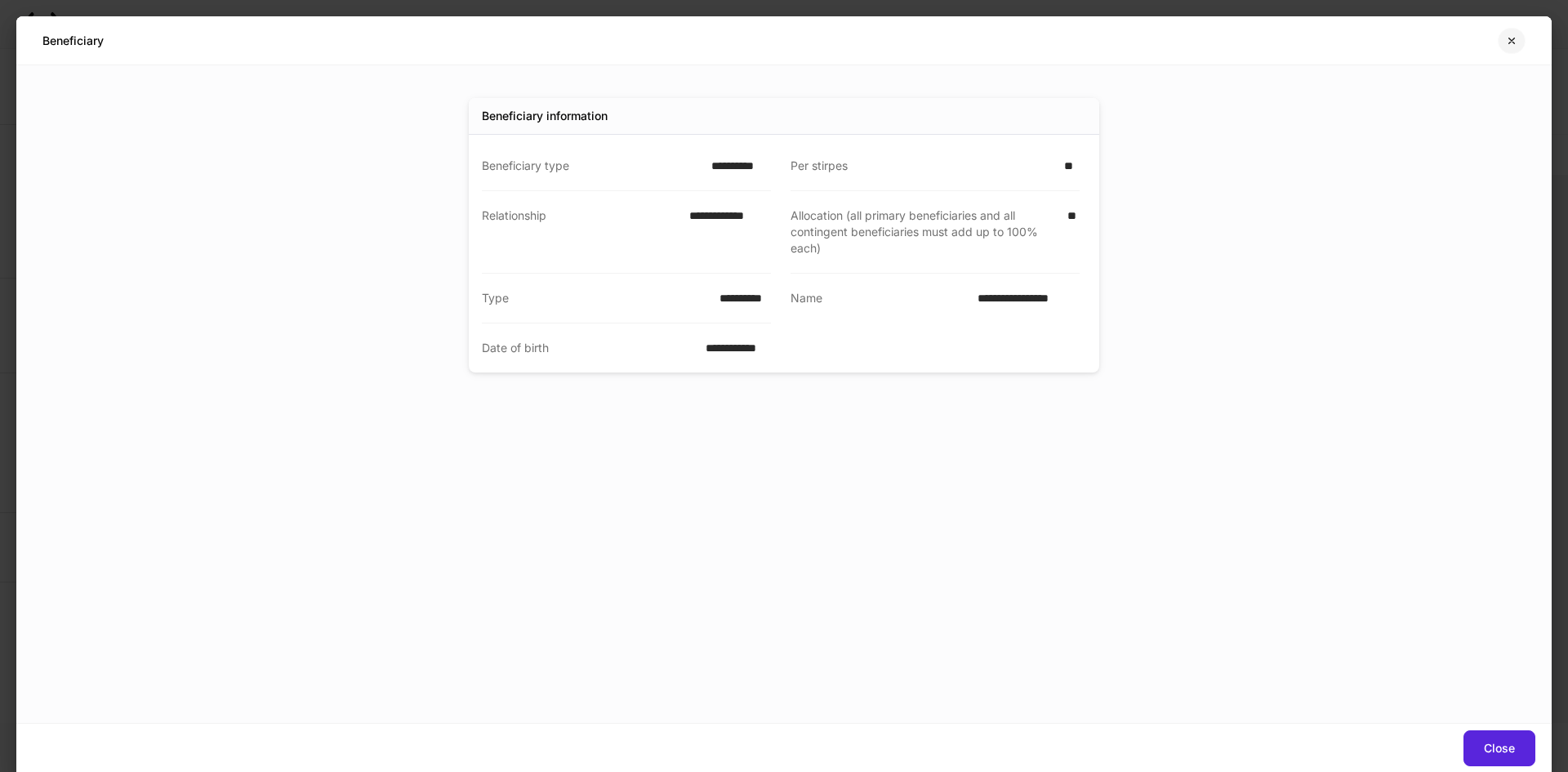 click at bounding box center [1512, 41] 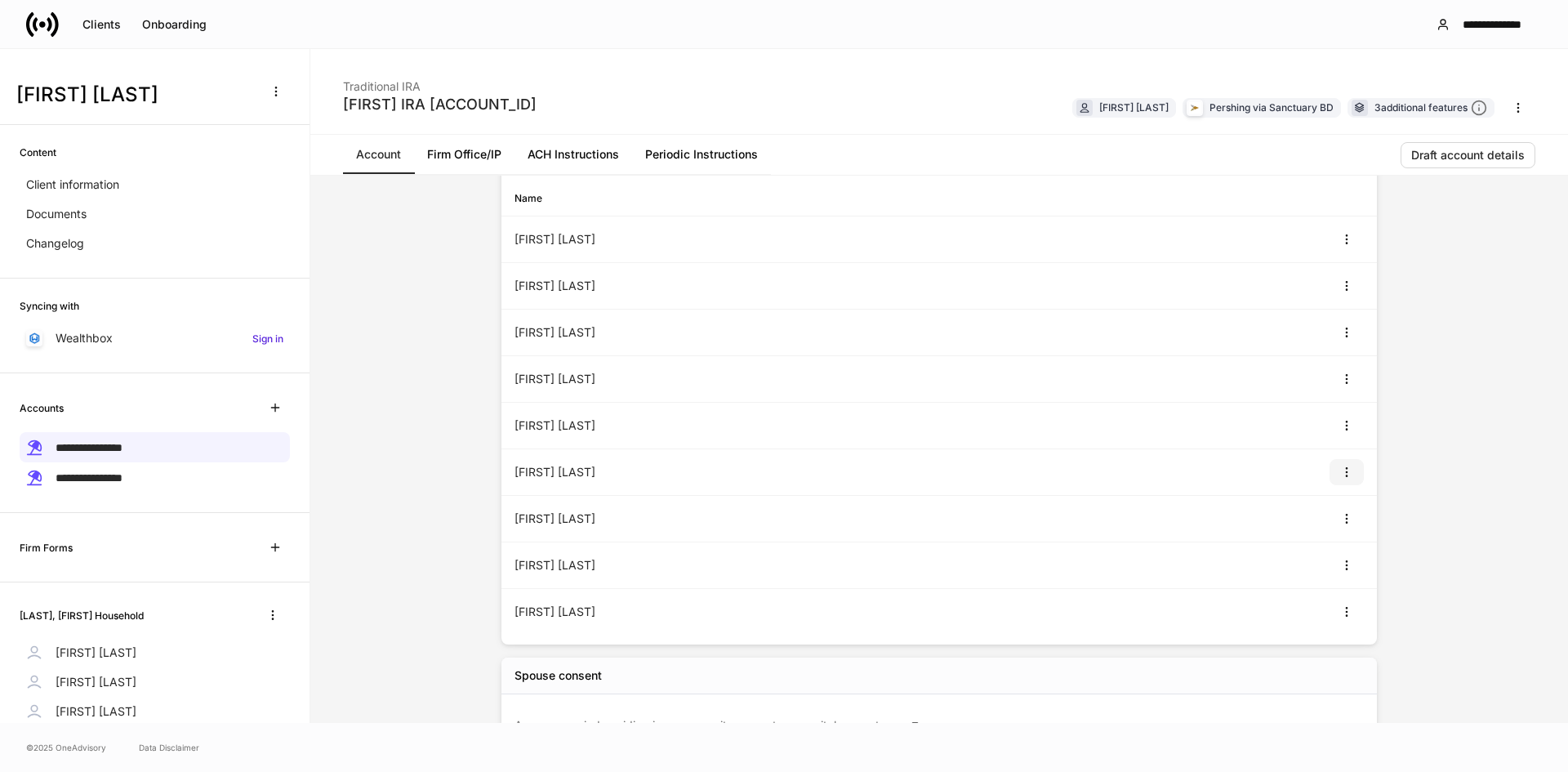 click 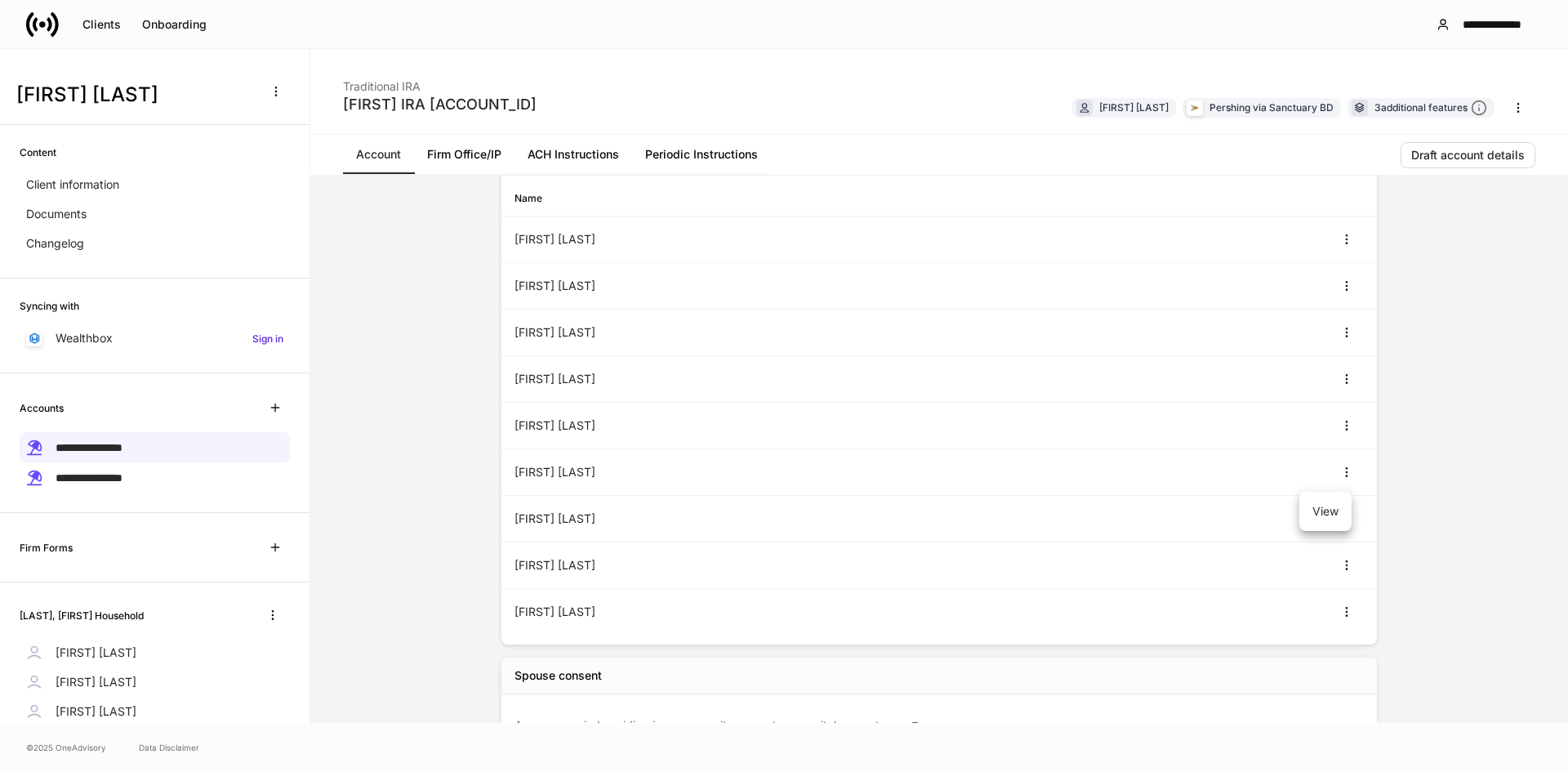 click on "View" at bounding box center (1325, 511) 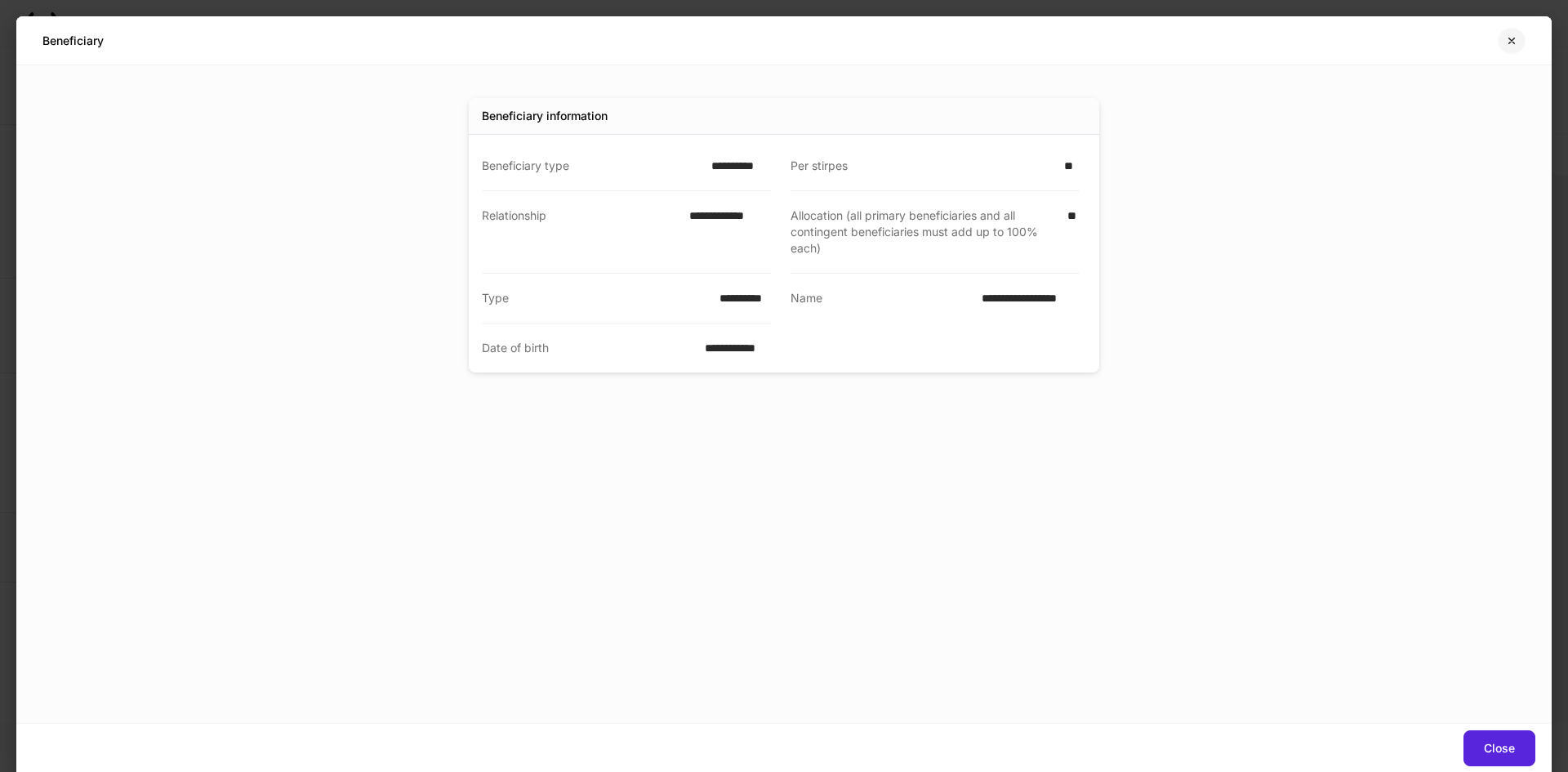 click at bounding box center (1512, 41) 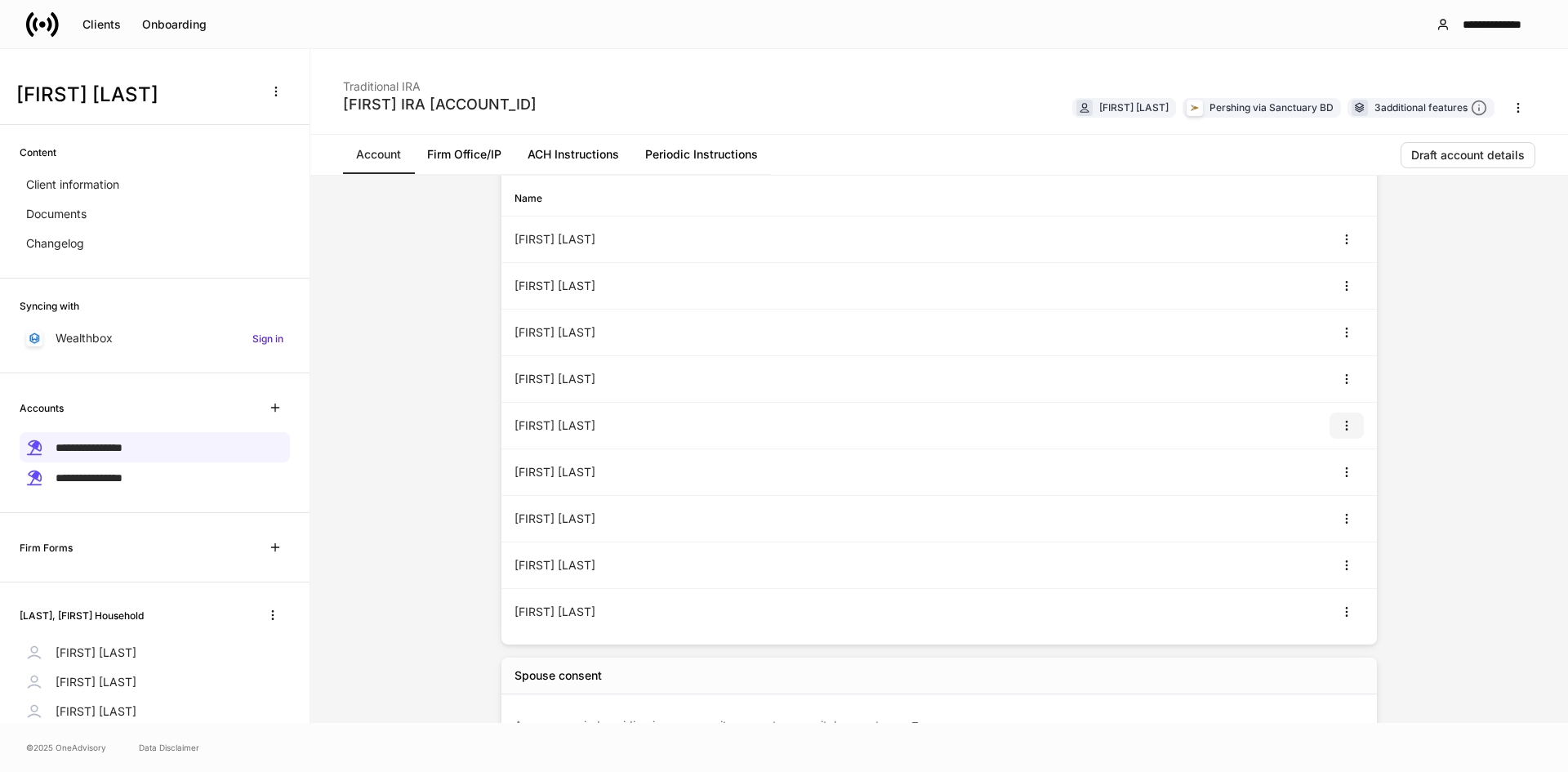 click 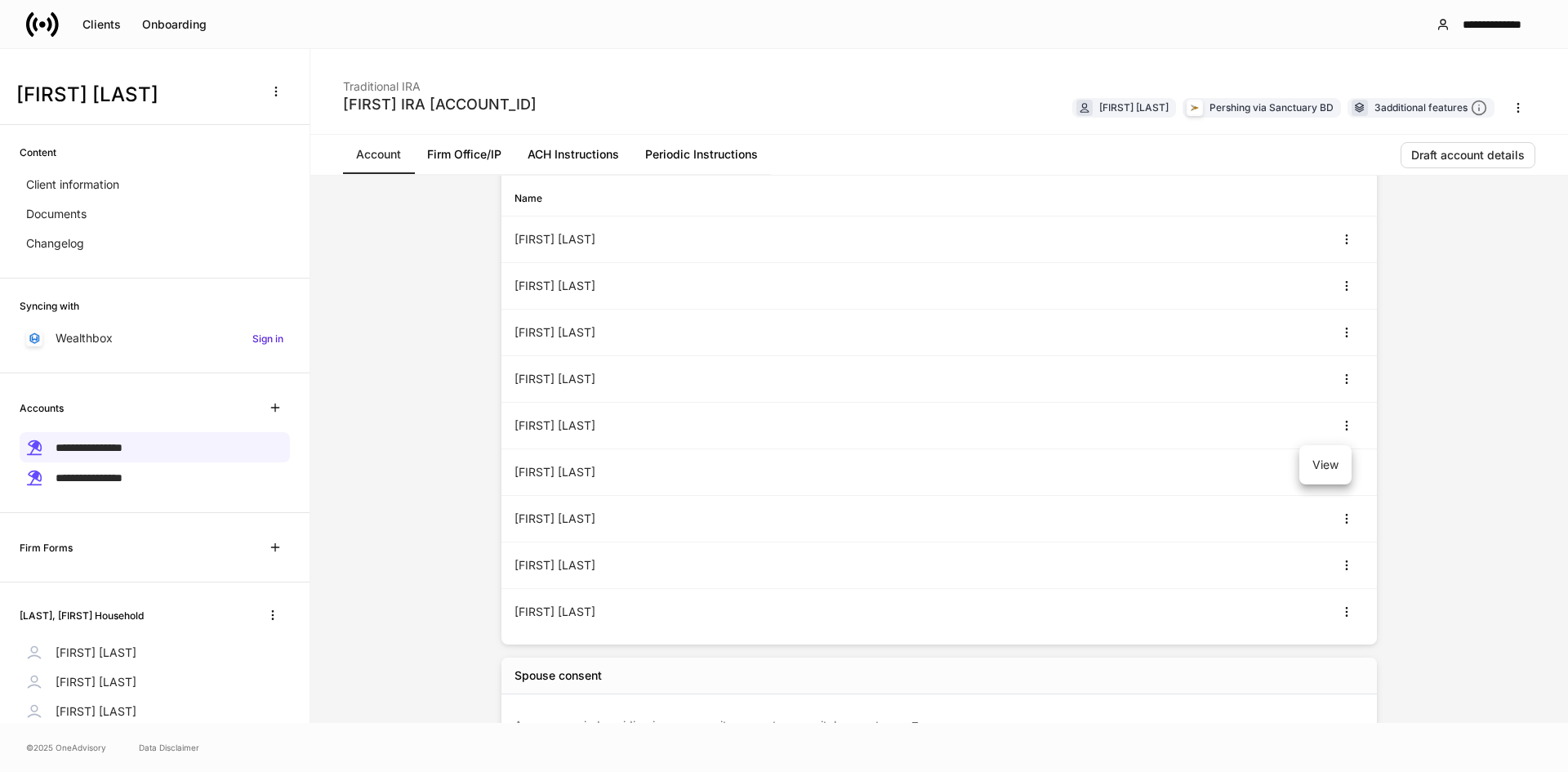 click on "View" at bounding box center (1325, 465) 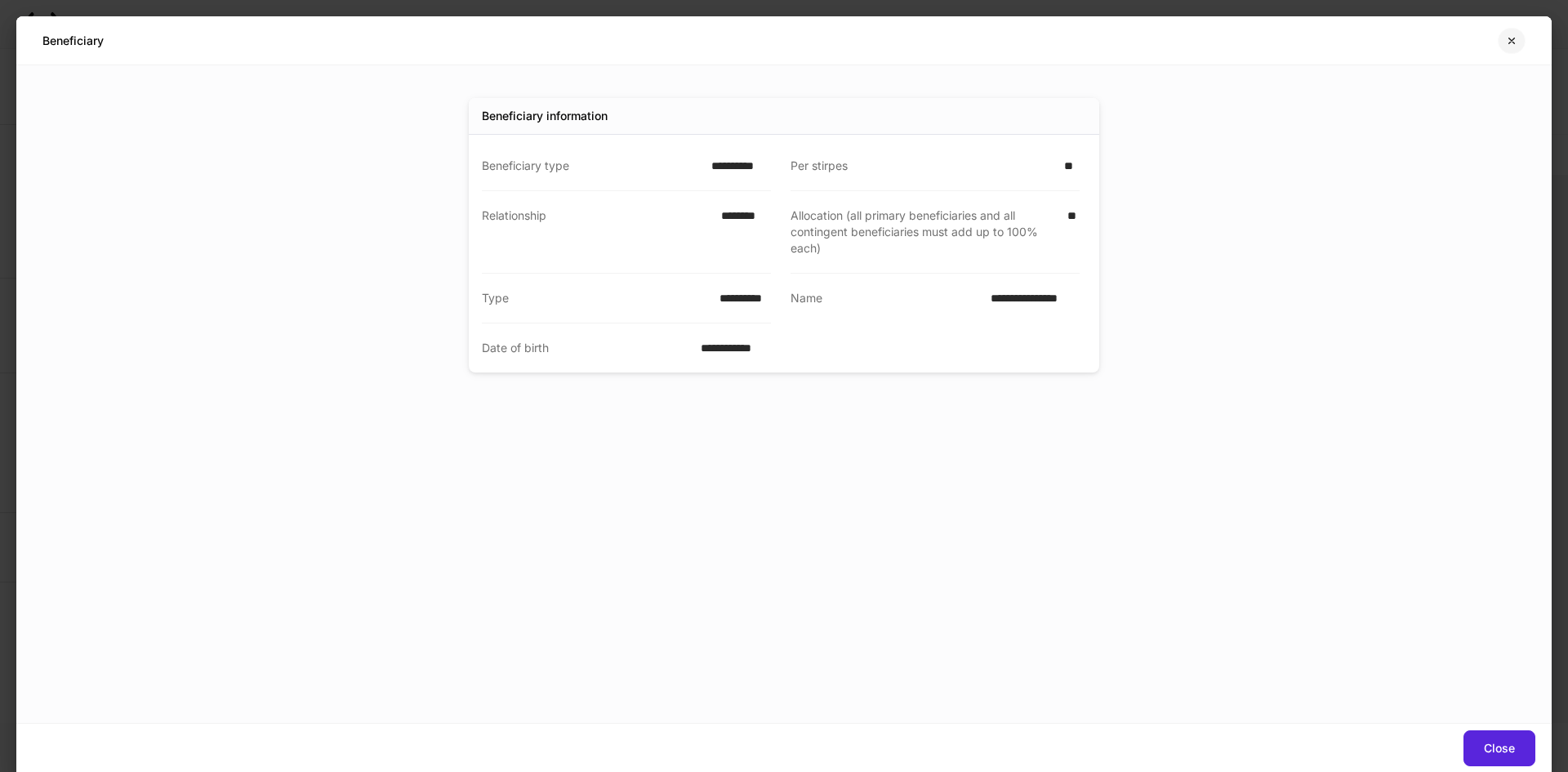click 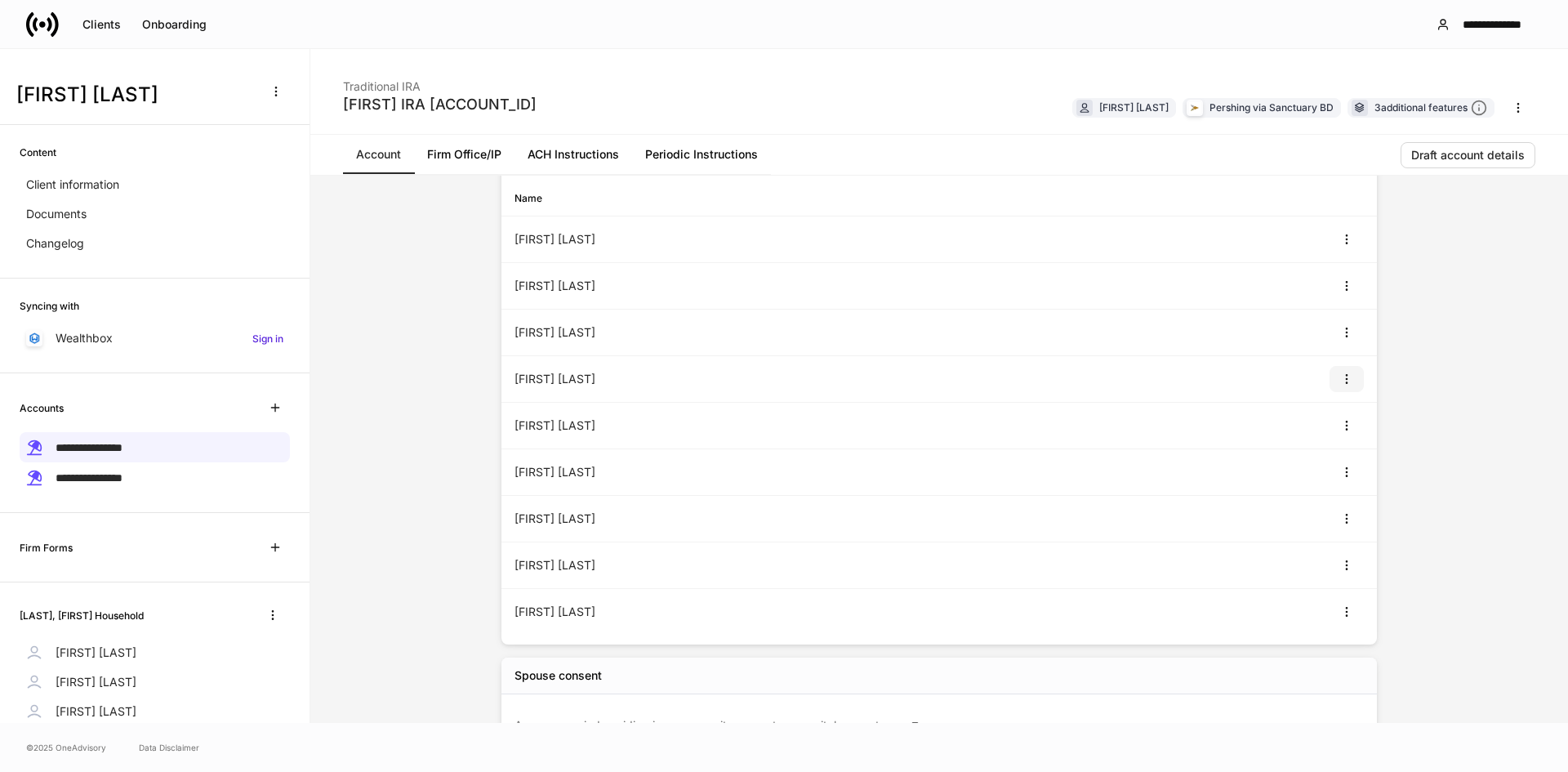 click at bounding box center [1347, 379] 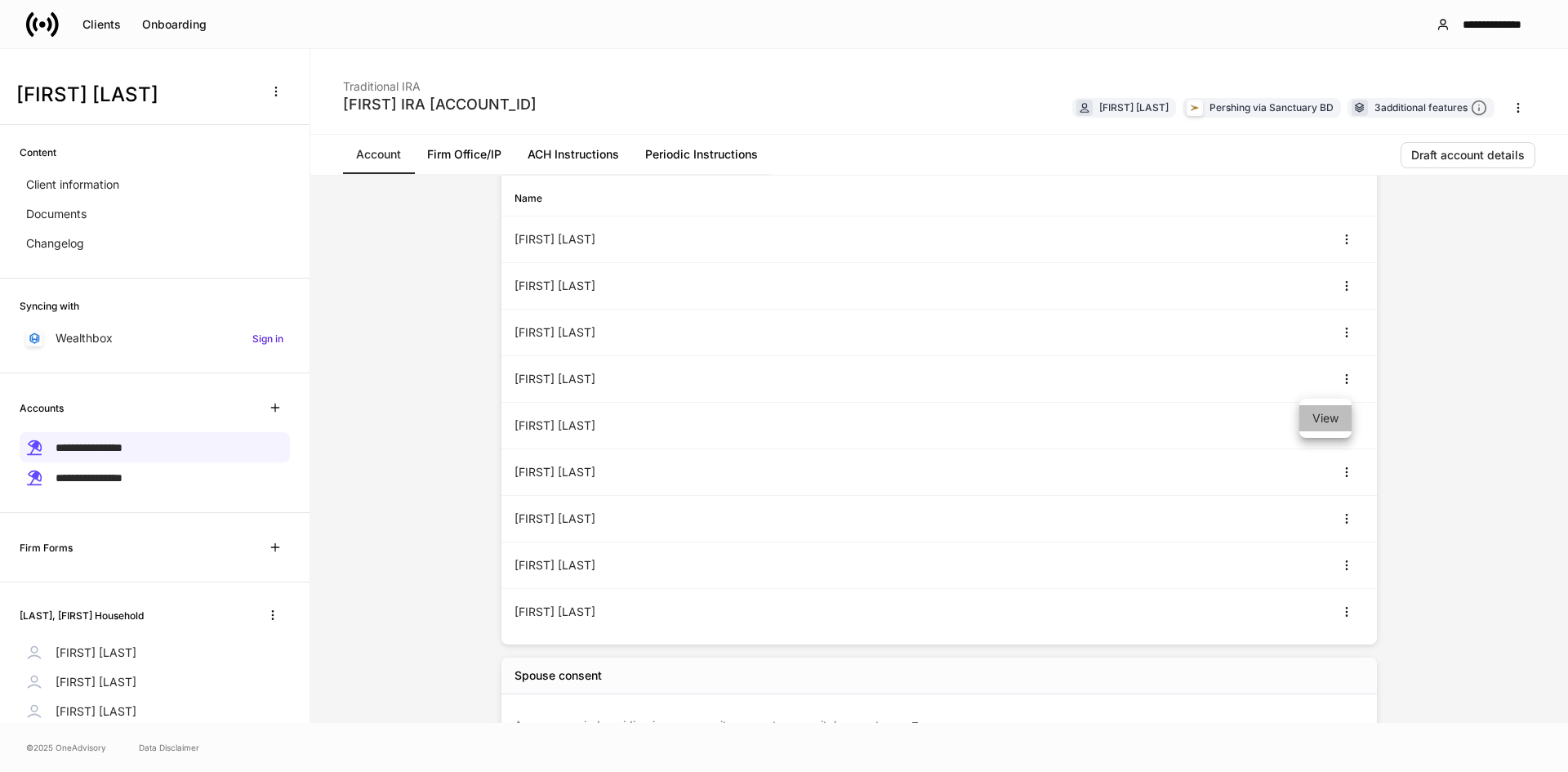 click on "View" at bounding box center (1325, 418) 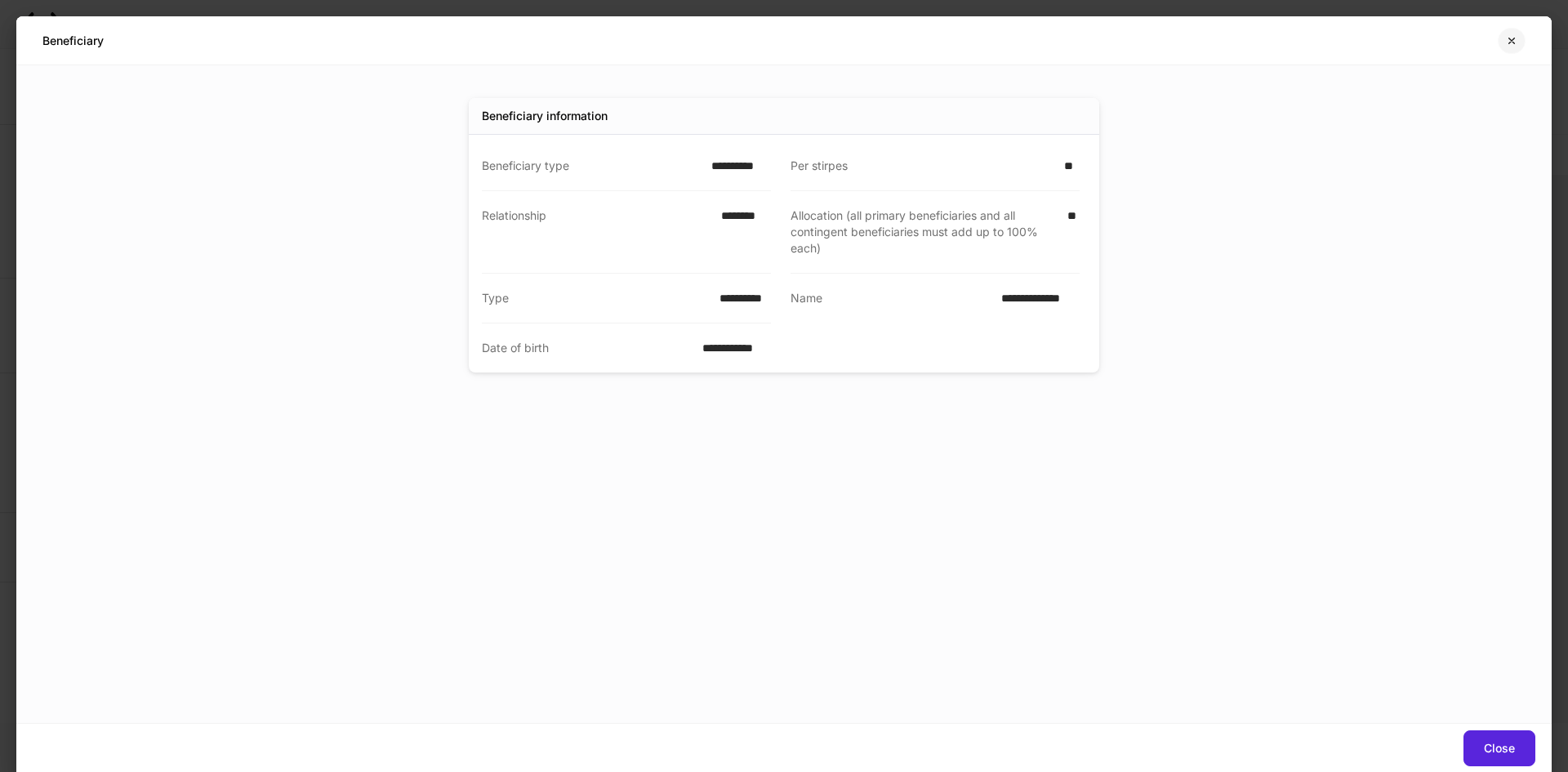 click 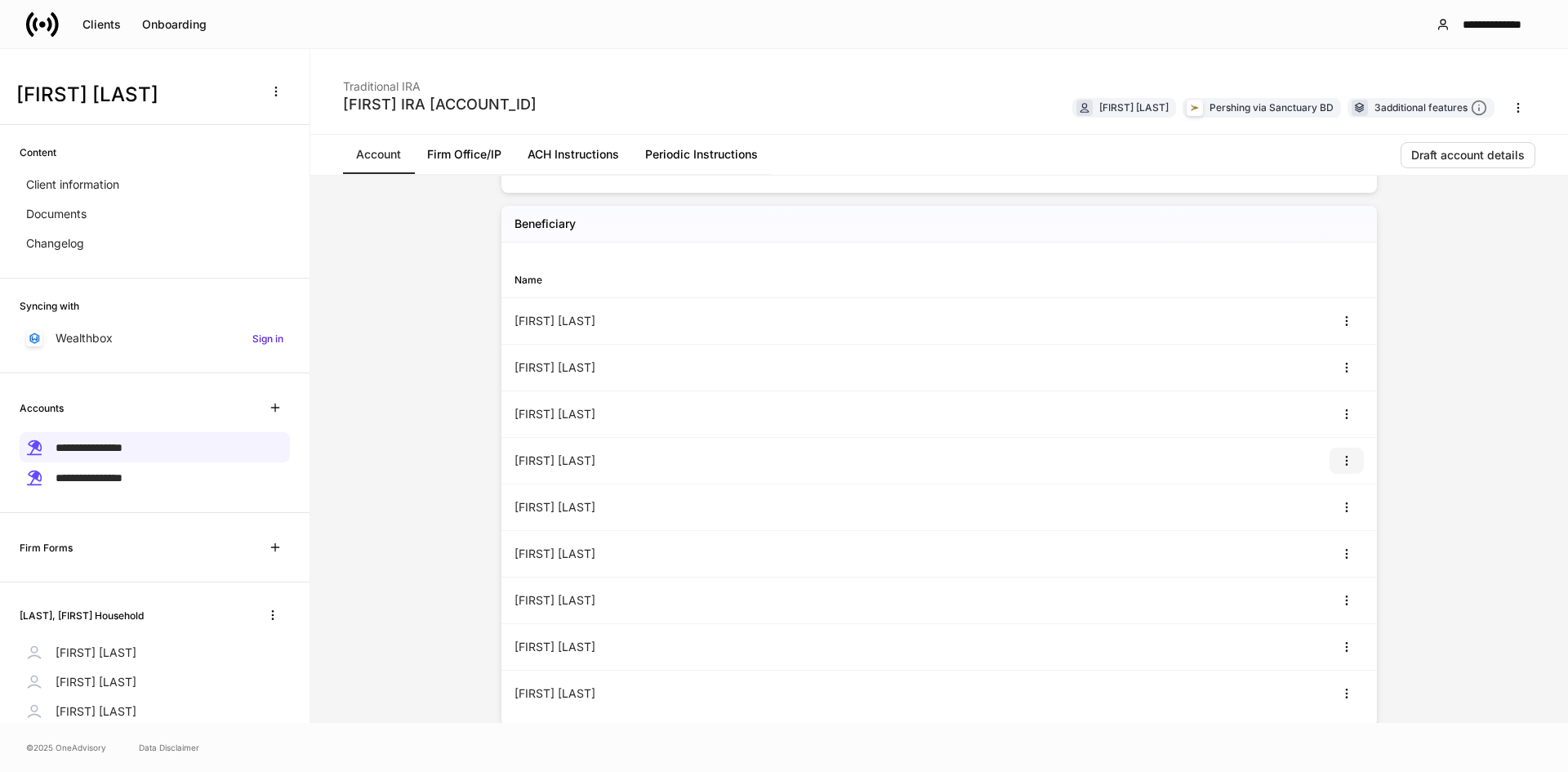 scroll, scrollTop: 564, scrollLeft: 0, axis: vertical 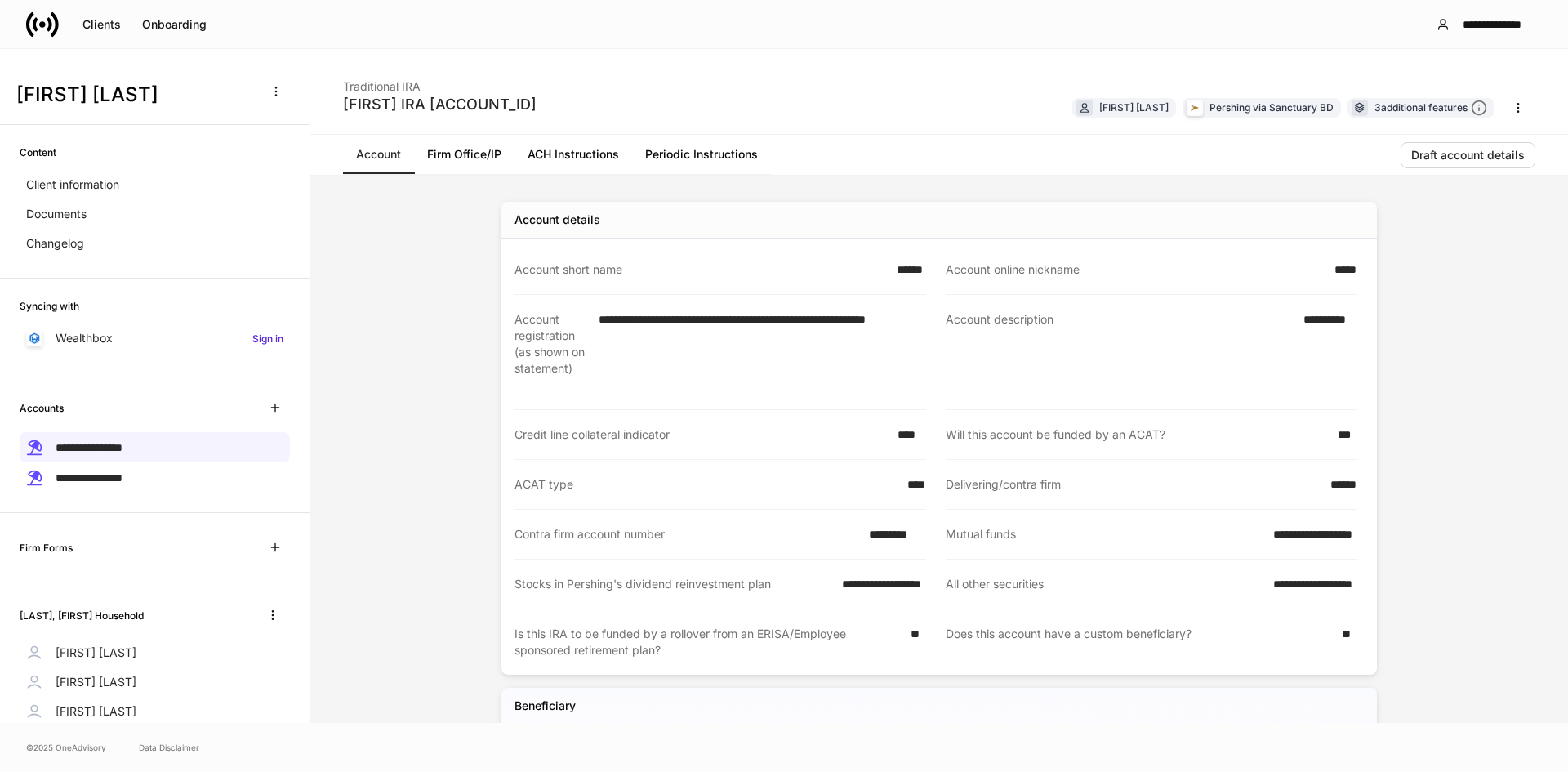 click on "Firm Office/IP" at bounding box center (464, 154) 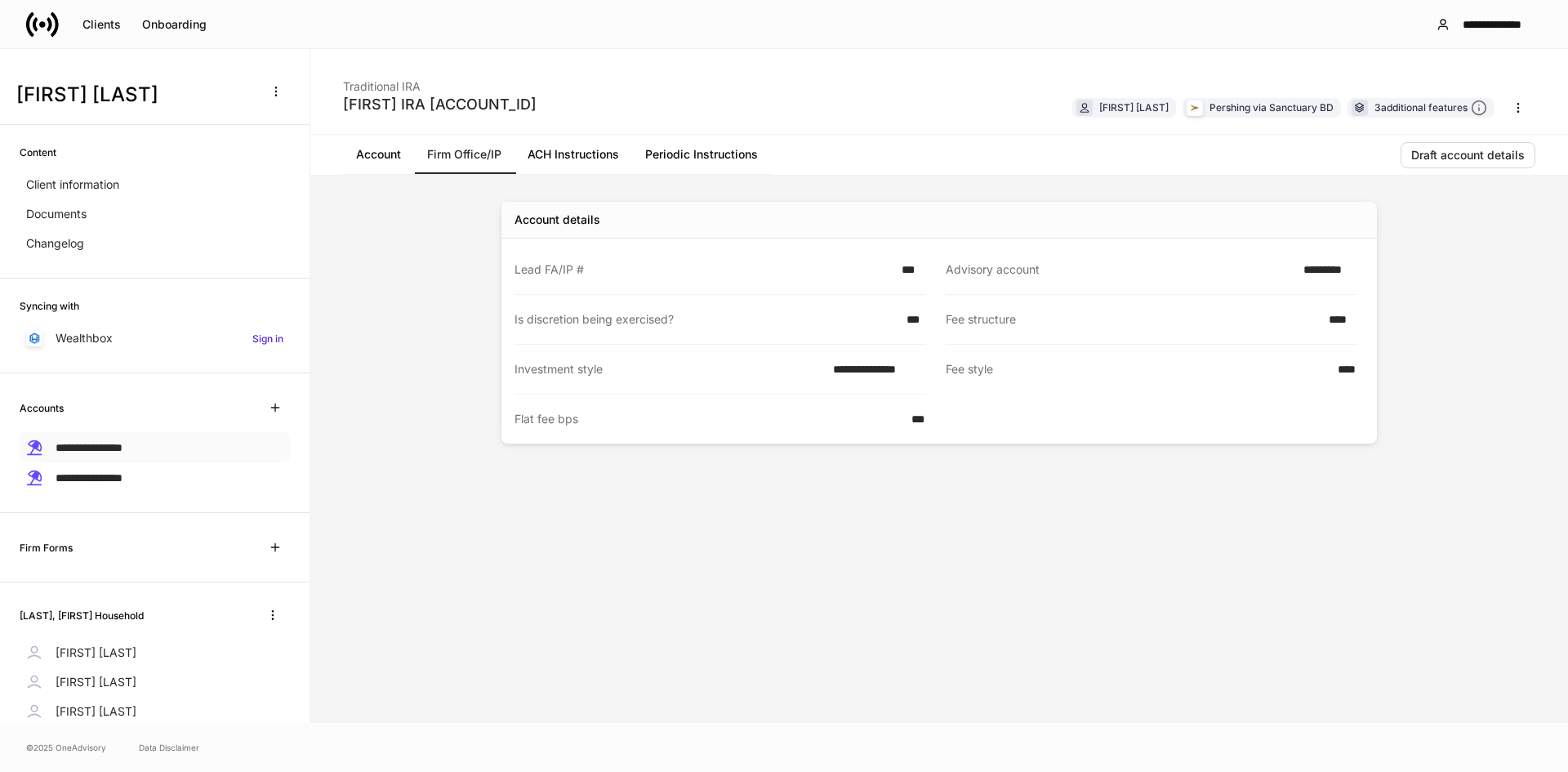 click on "**********" at bounding box center (154, 447) 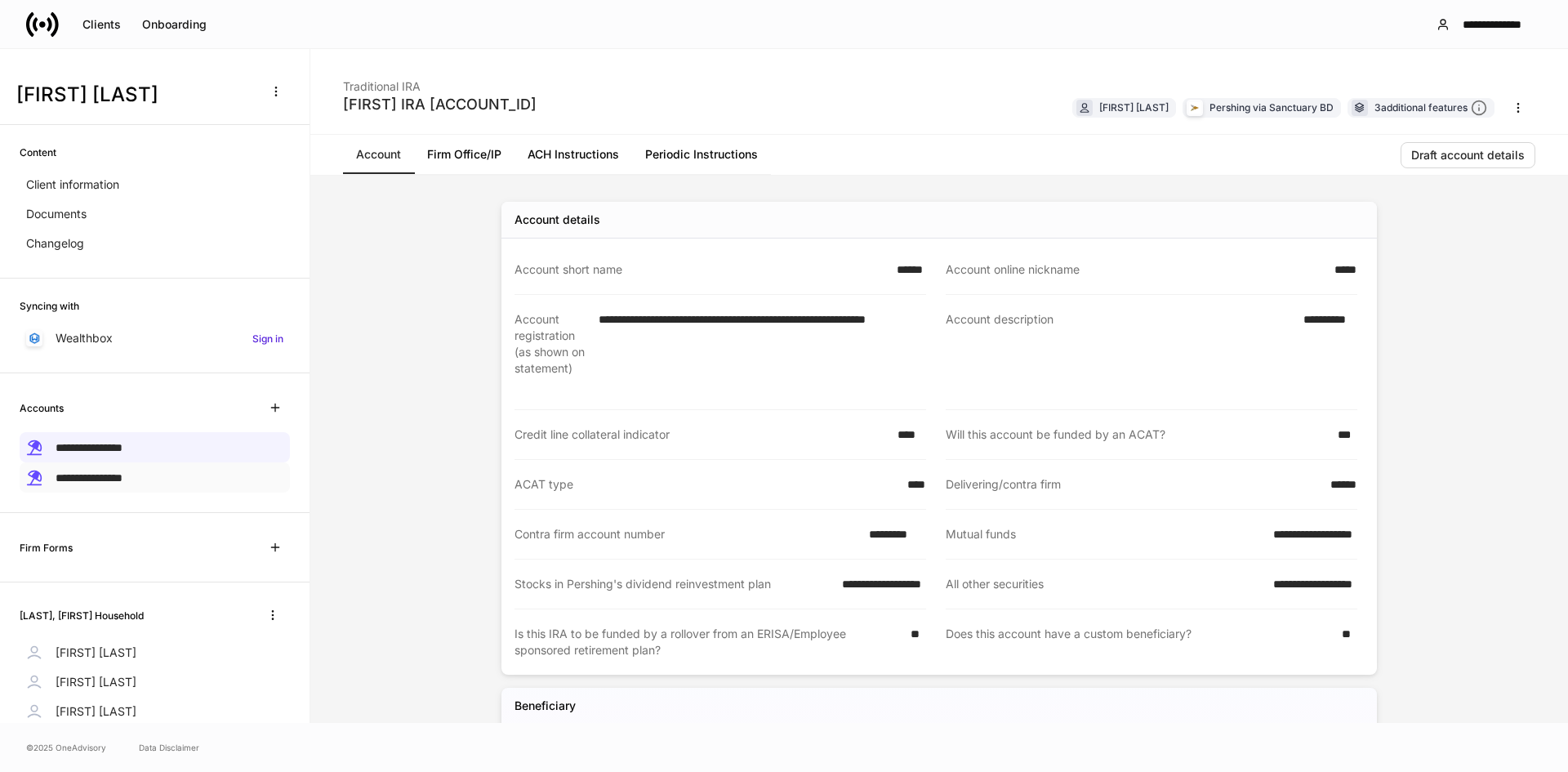 click on "**********" at bounding box center [89, 478] 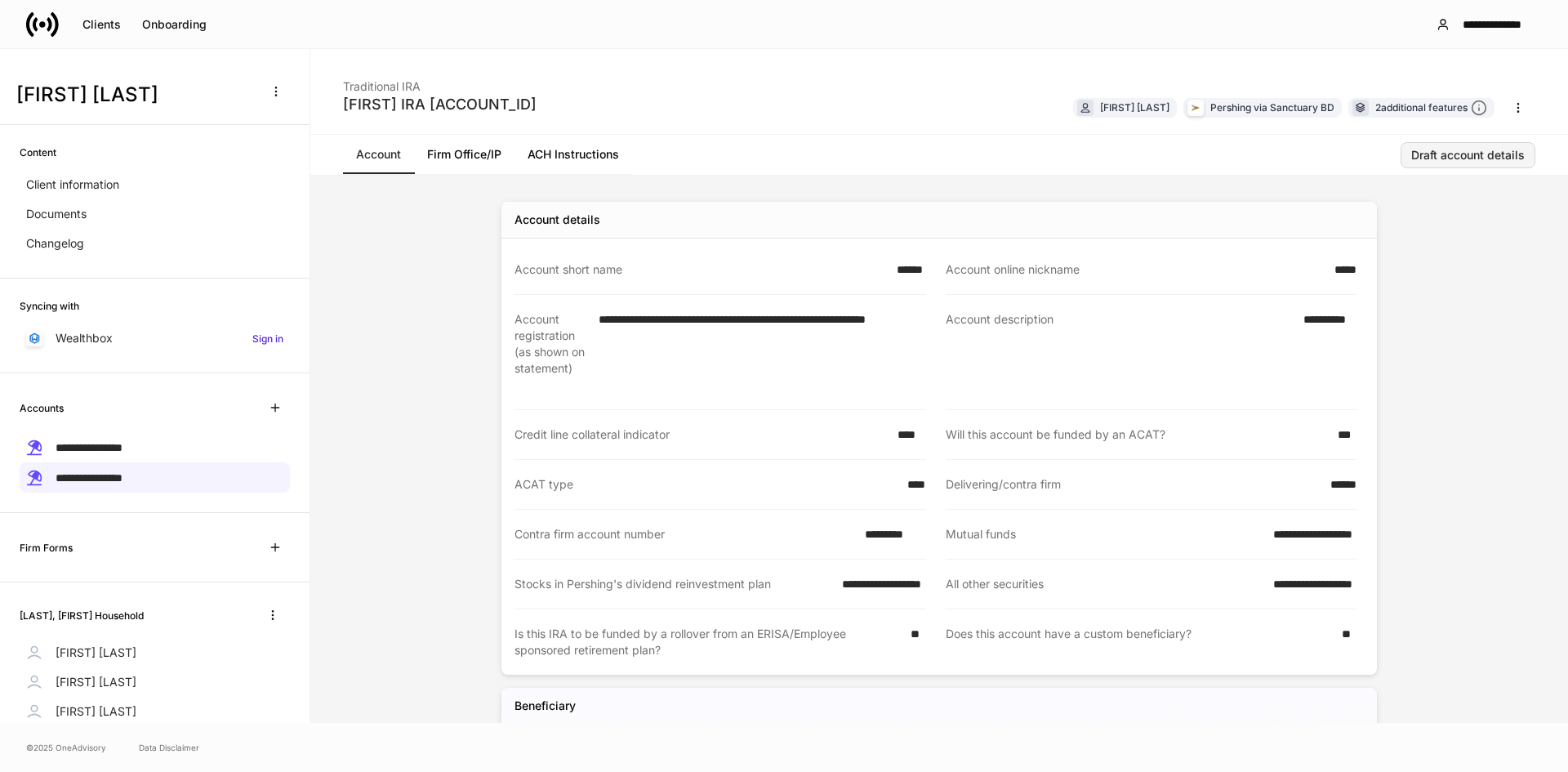 click on "Draft account details" at bounding box center [1468, 155] 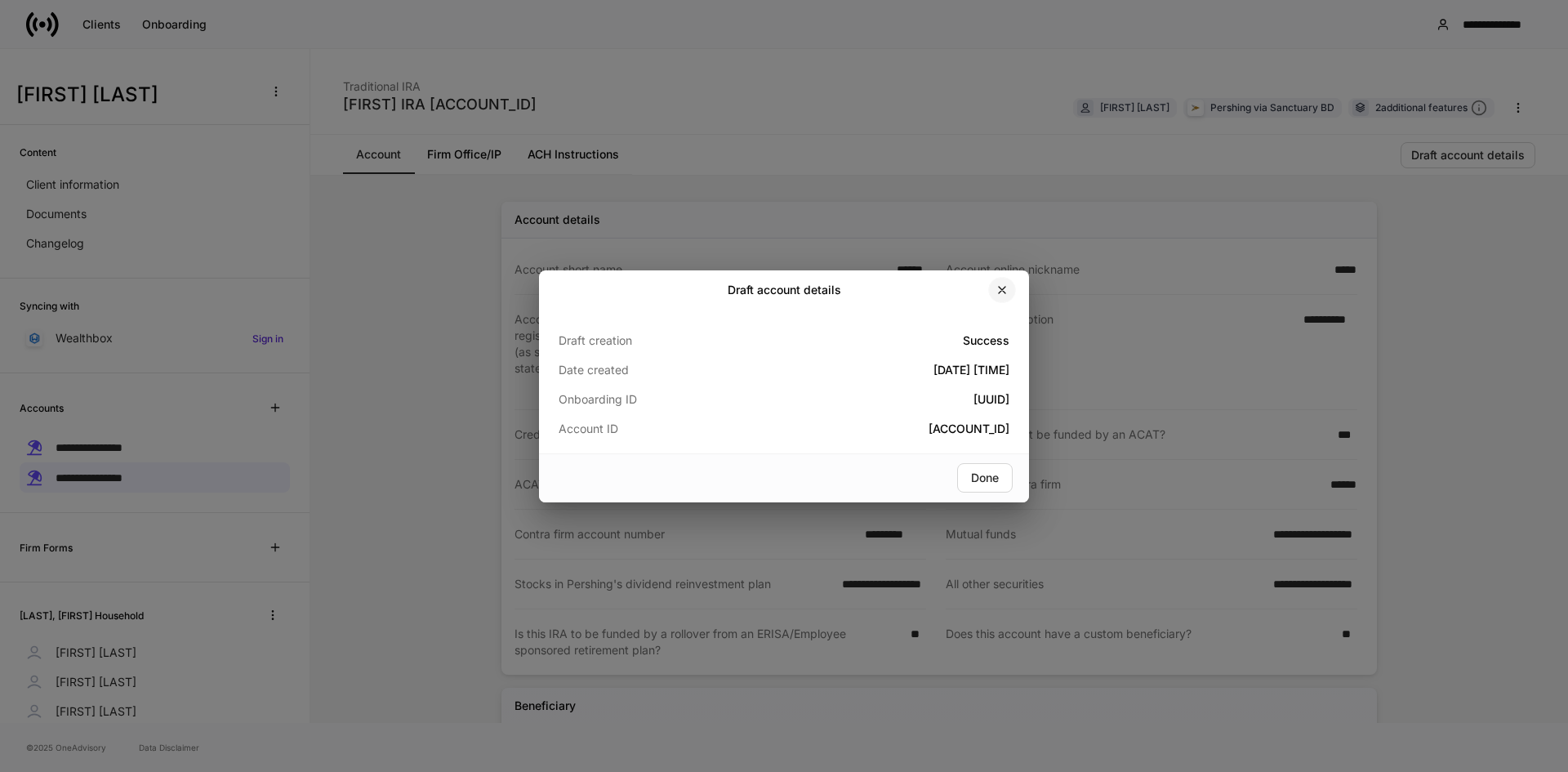 click 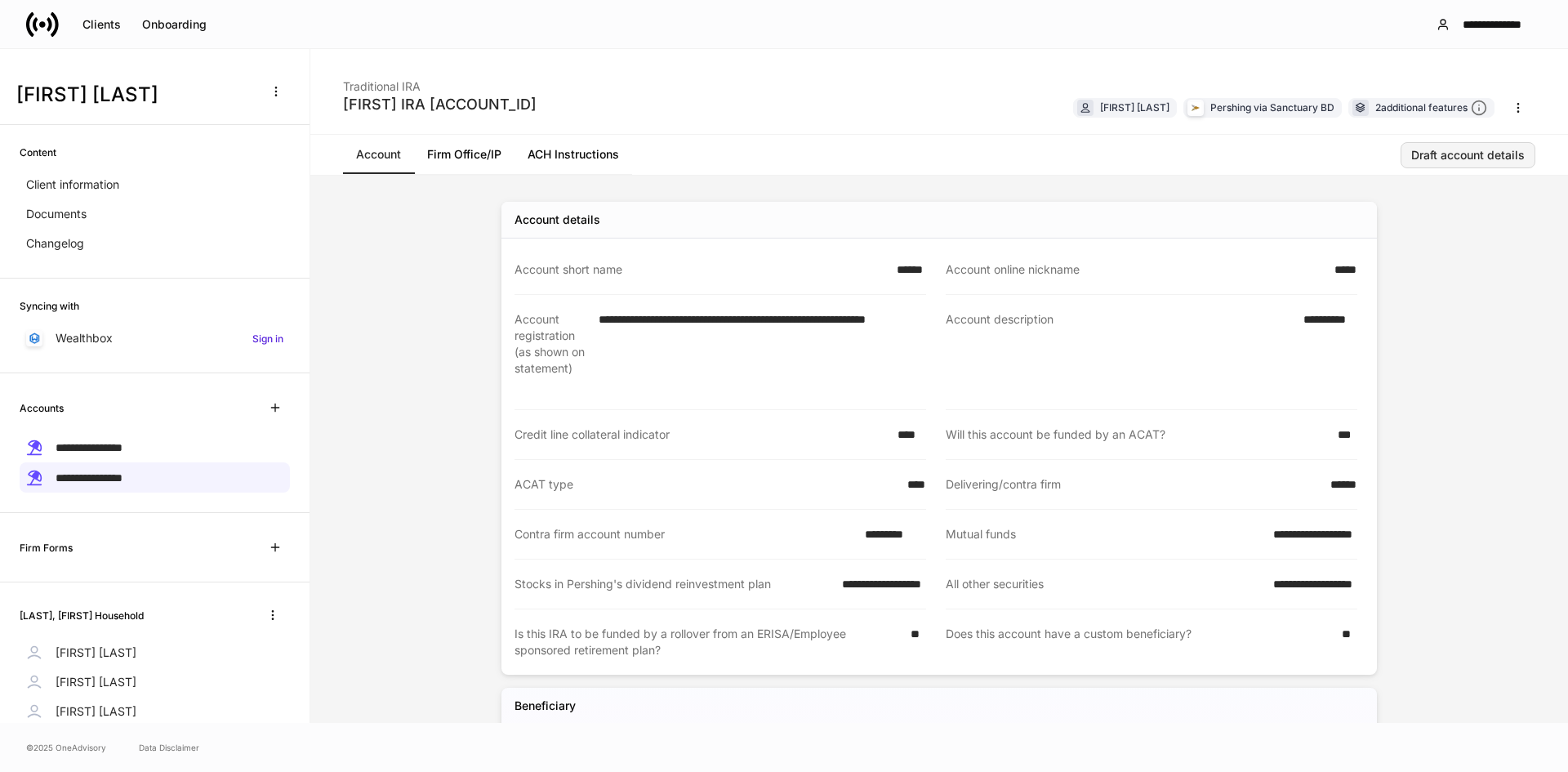 scroll, scrollTop: 78, scrollLeft: 0, axis: vertical 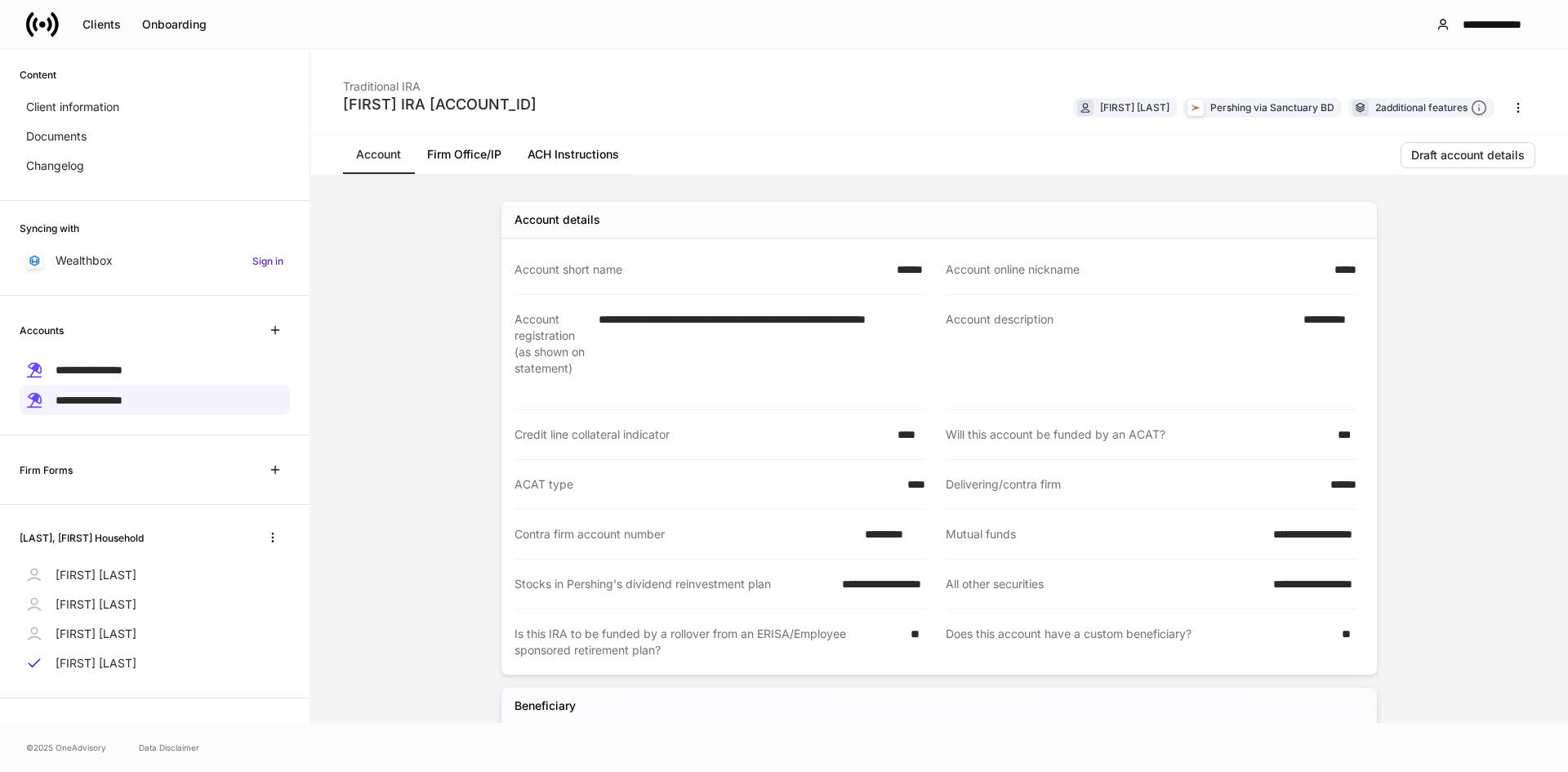 click on "[FIRST] [LAST]" at bounding box center [96, 605] 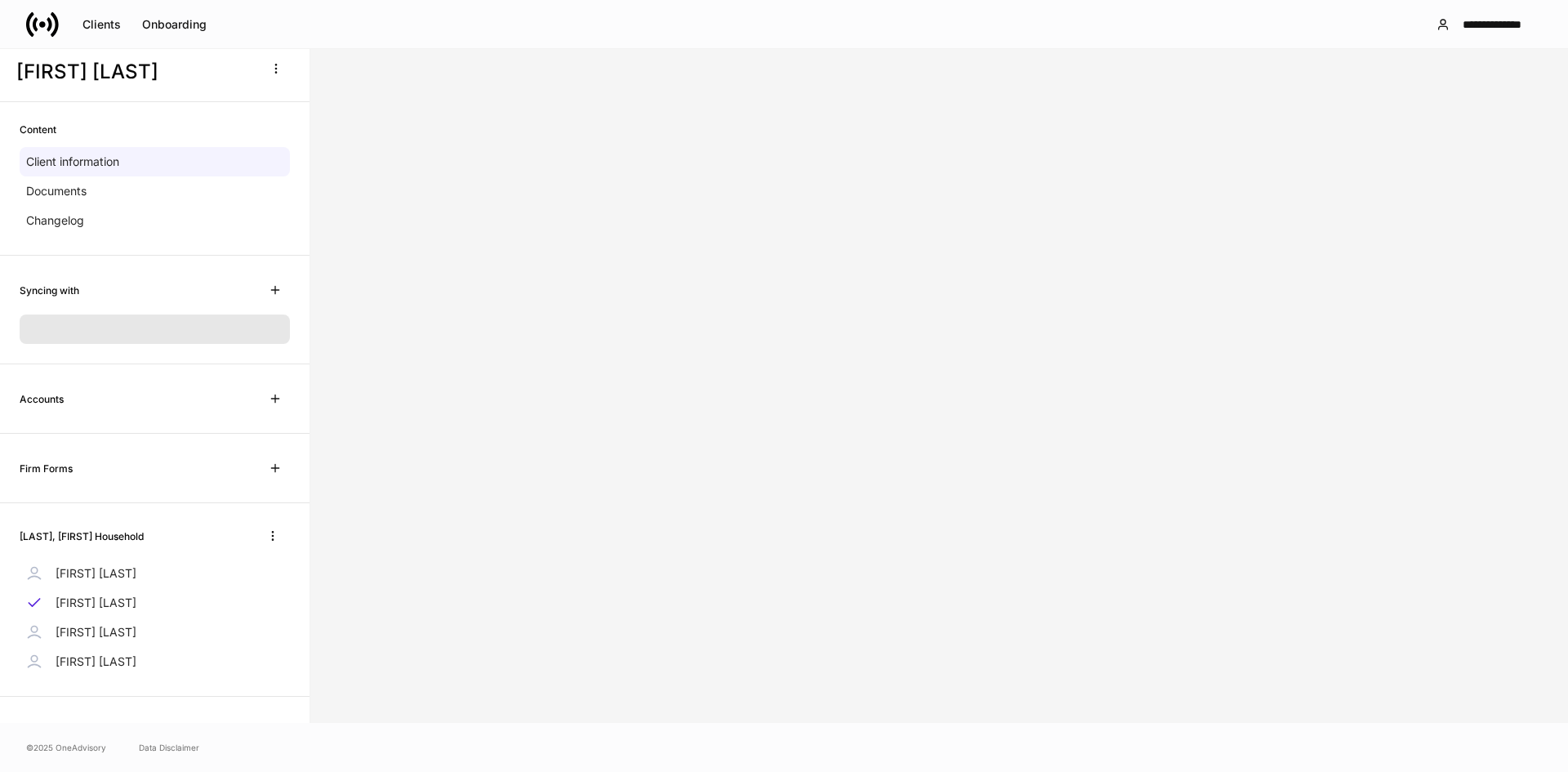 scroll, scrollTop: 0, scrollLeft: 0, axis: both 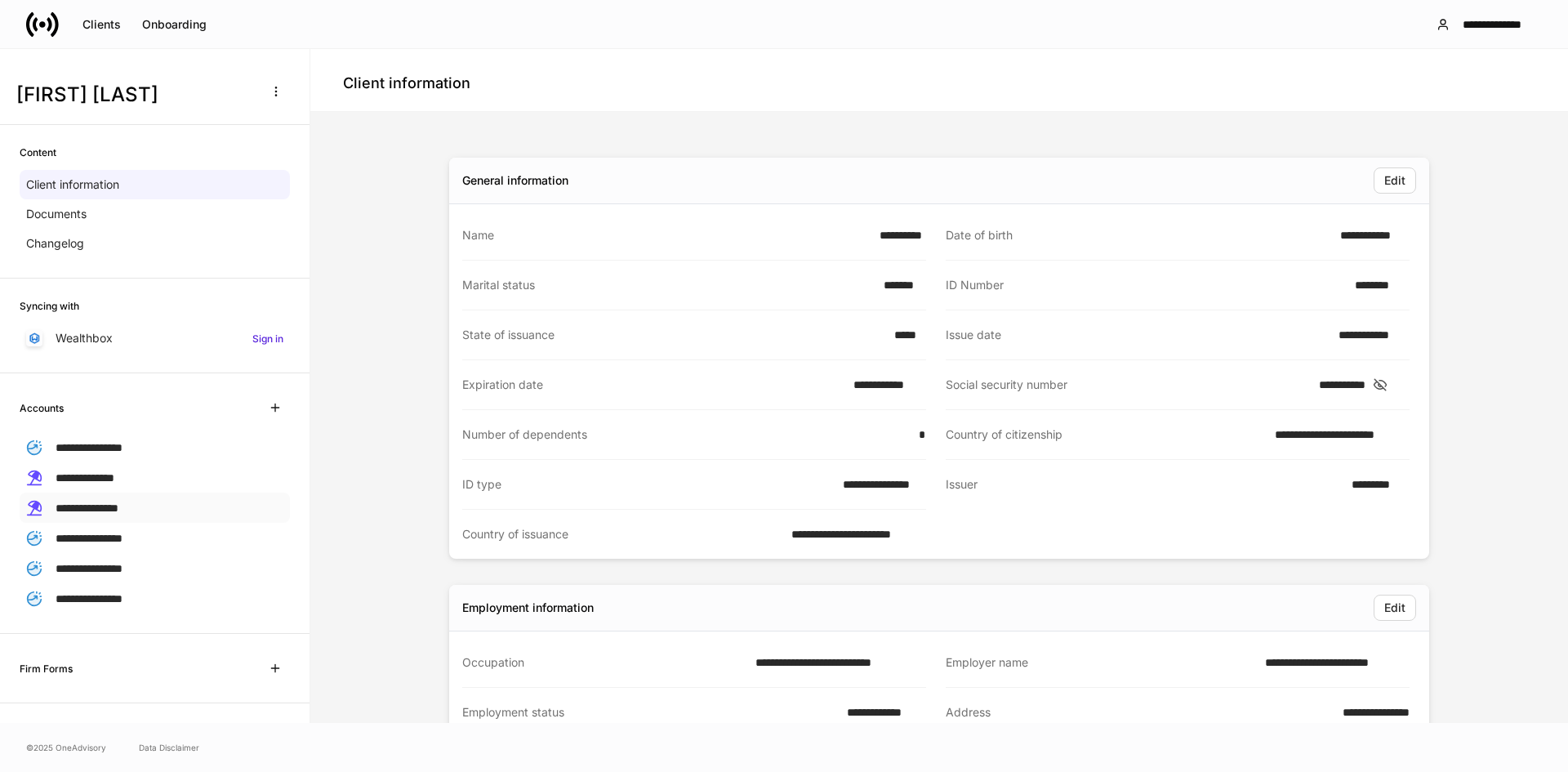 click on "**********" at bounding box center [87, 508] 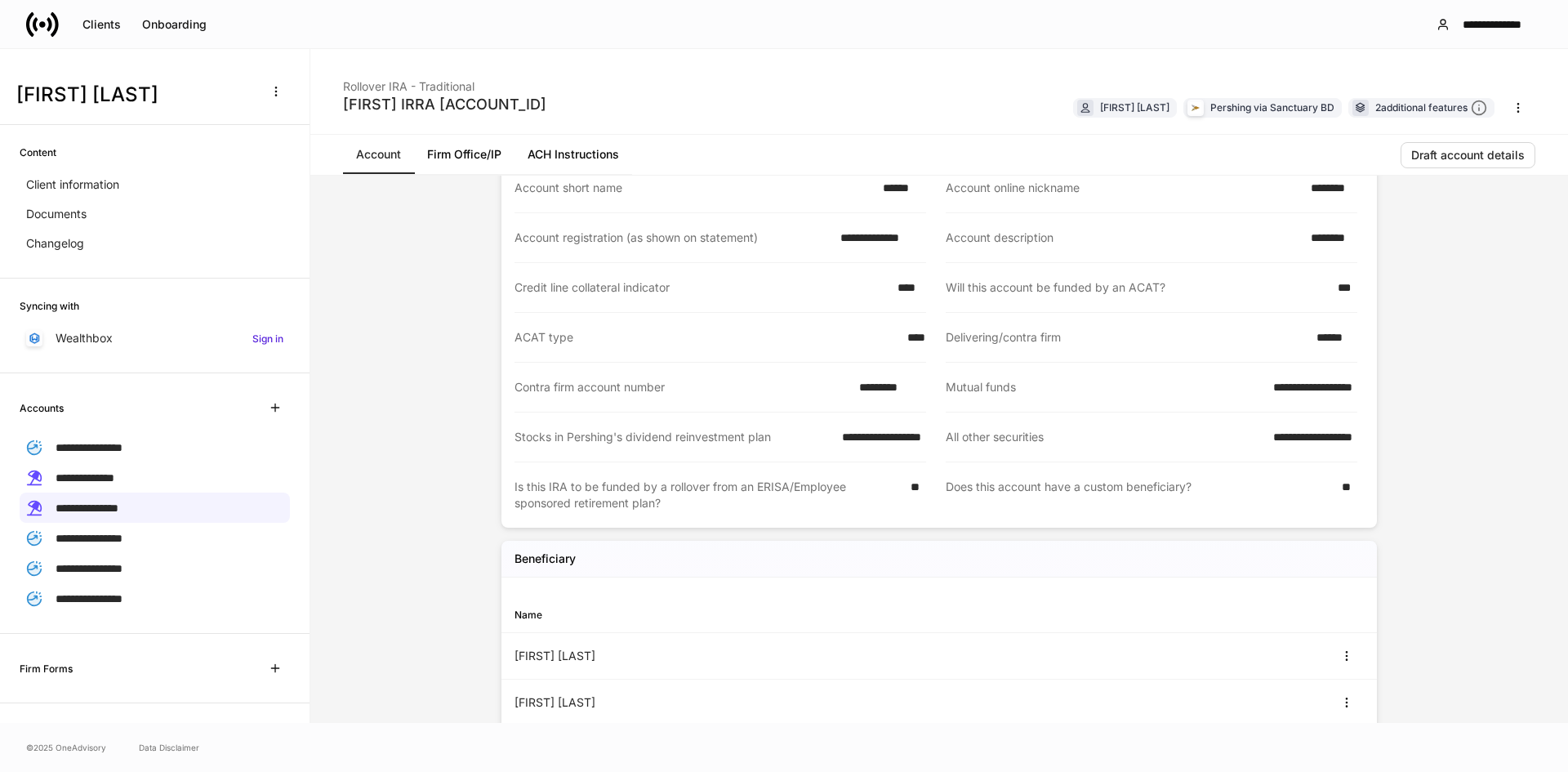 scroll, scrollTop: 163, scrollLeft: 0, axis: vertical 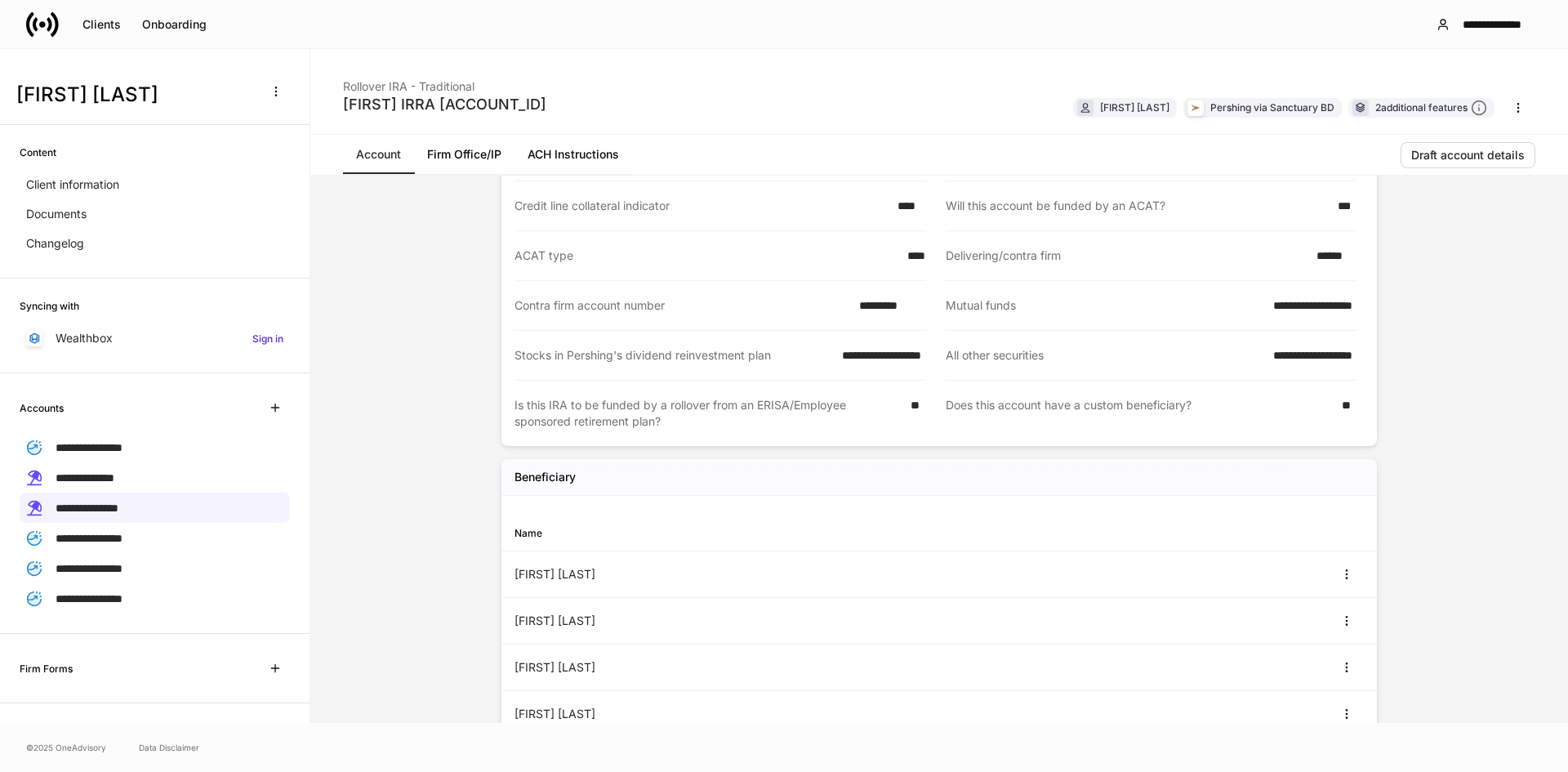 click on "Firm Office/IP" at bounding box center [464, 154] 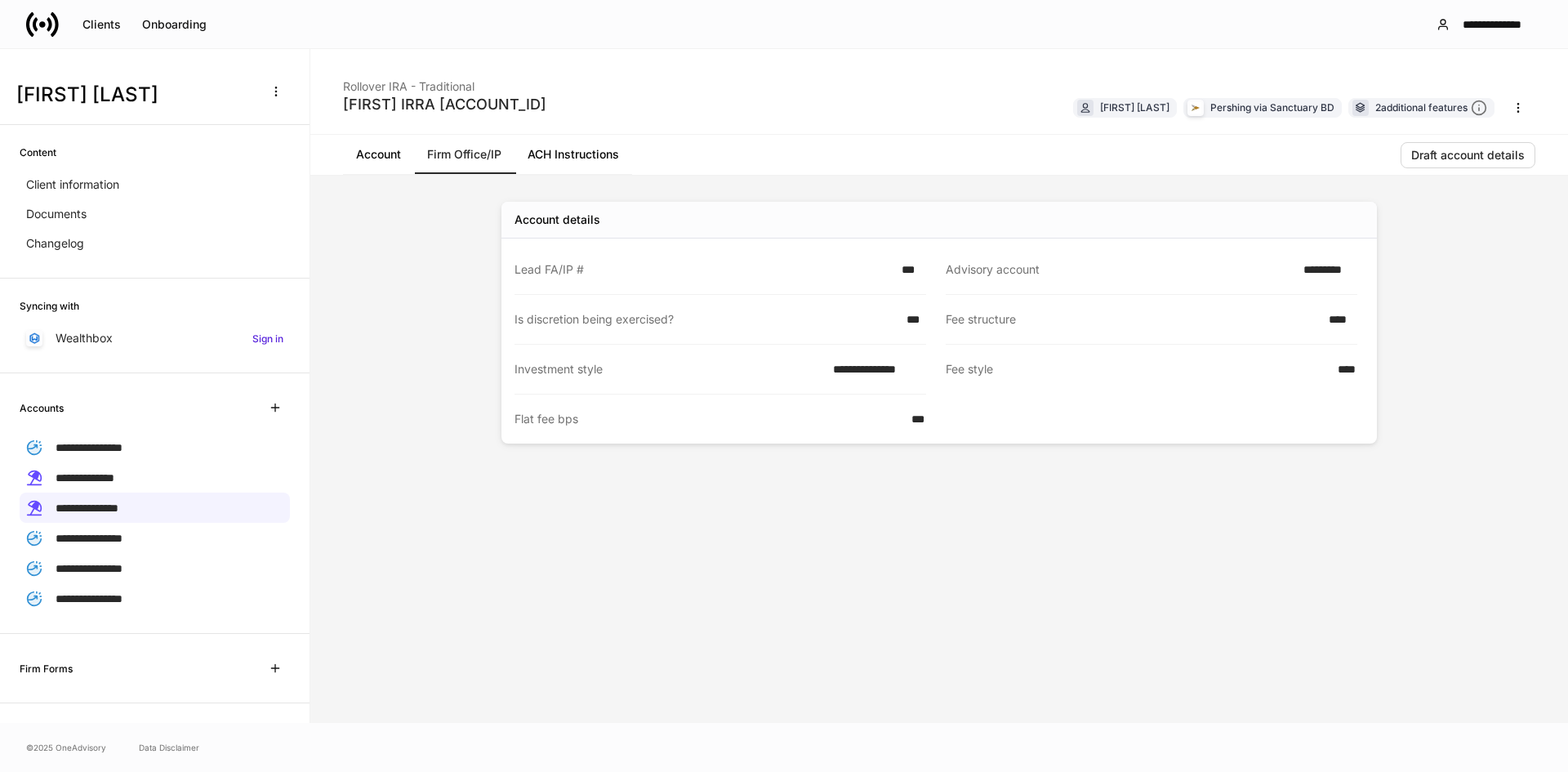 scroll, scrollTop: 0, scrollLeft: 0, axis: both 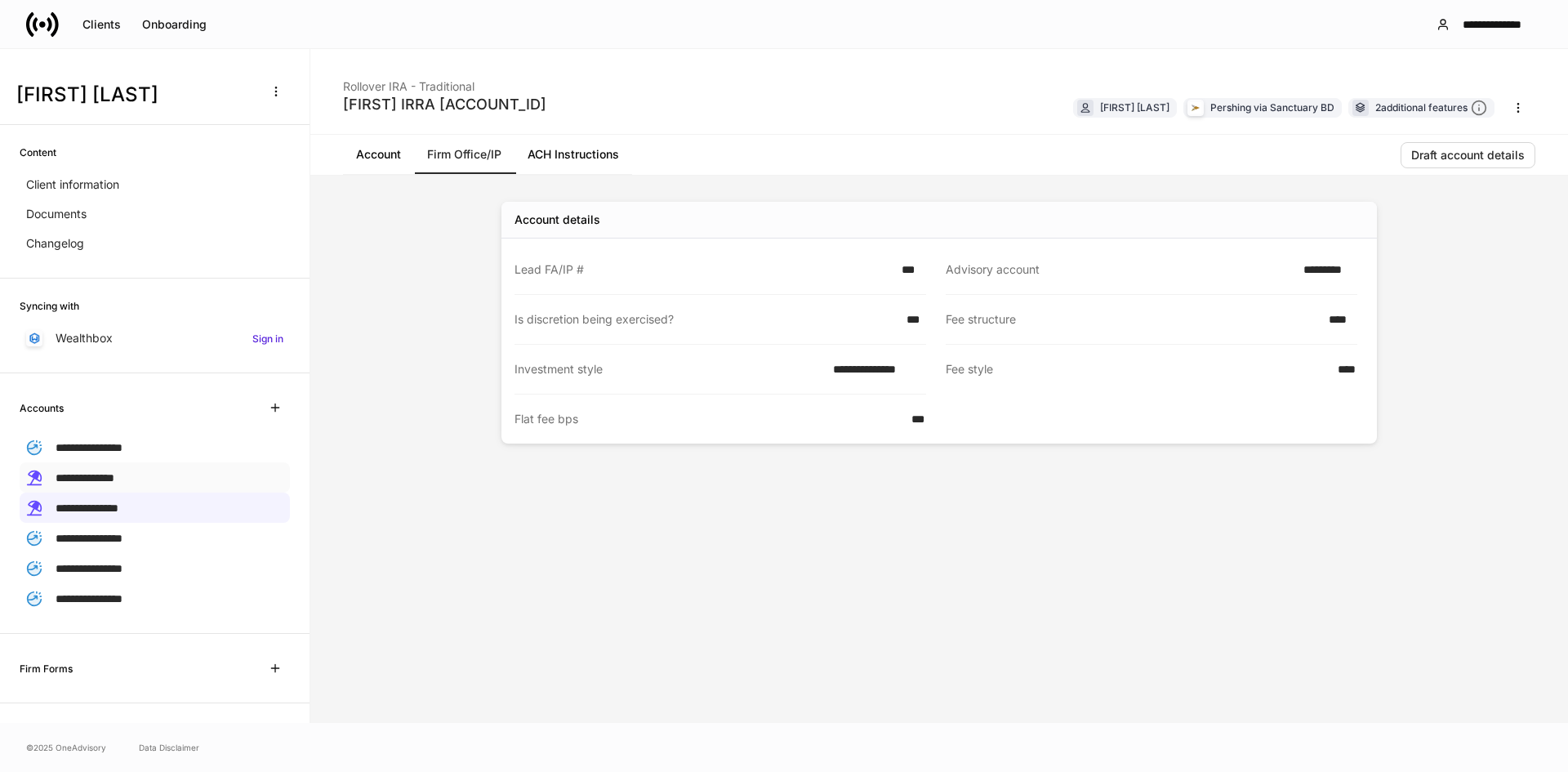 click on "**********" at bounding box center [154, 477] 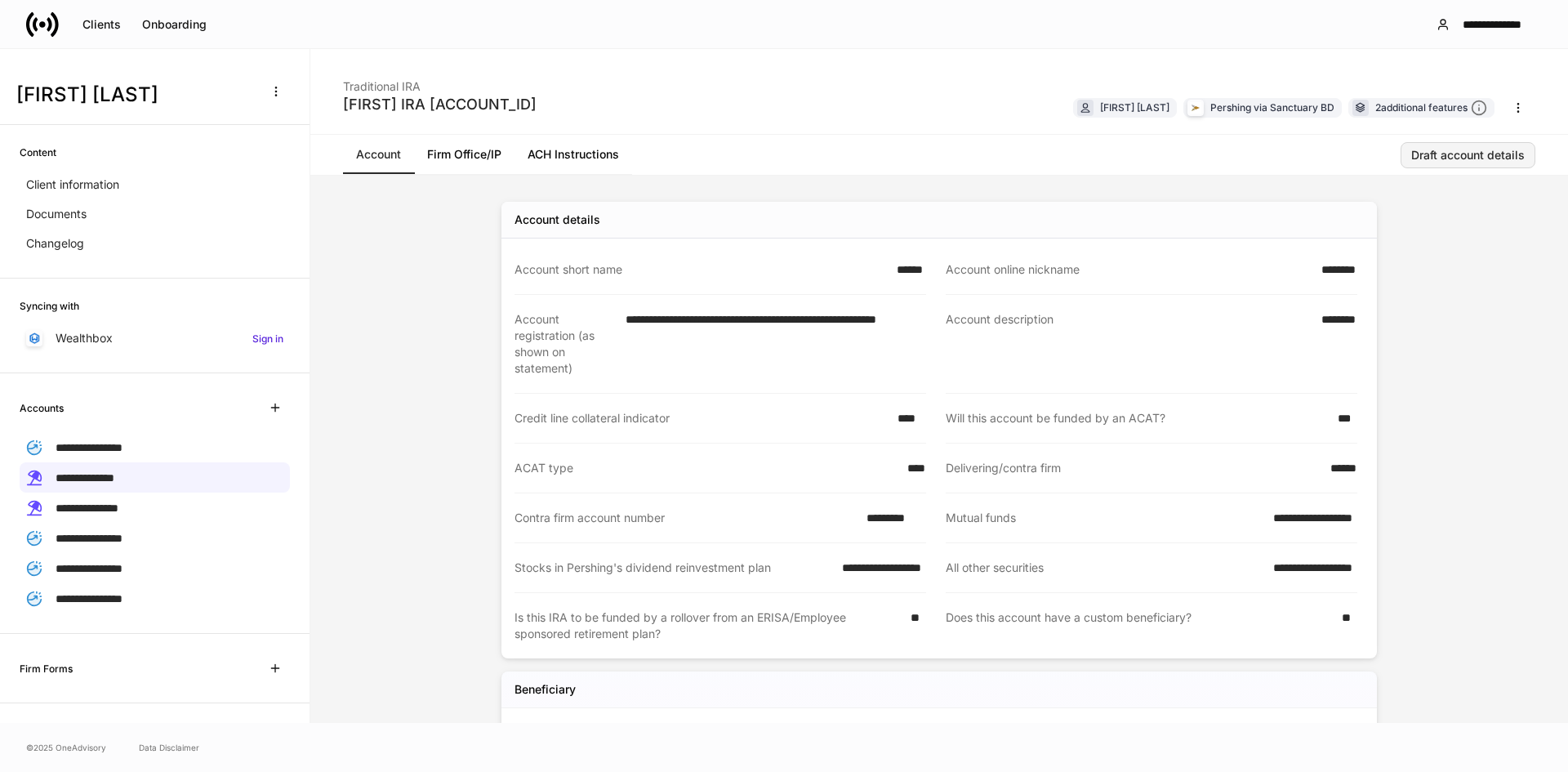 click on "Draft account details" at bounding box center [1468, 155] 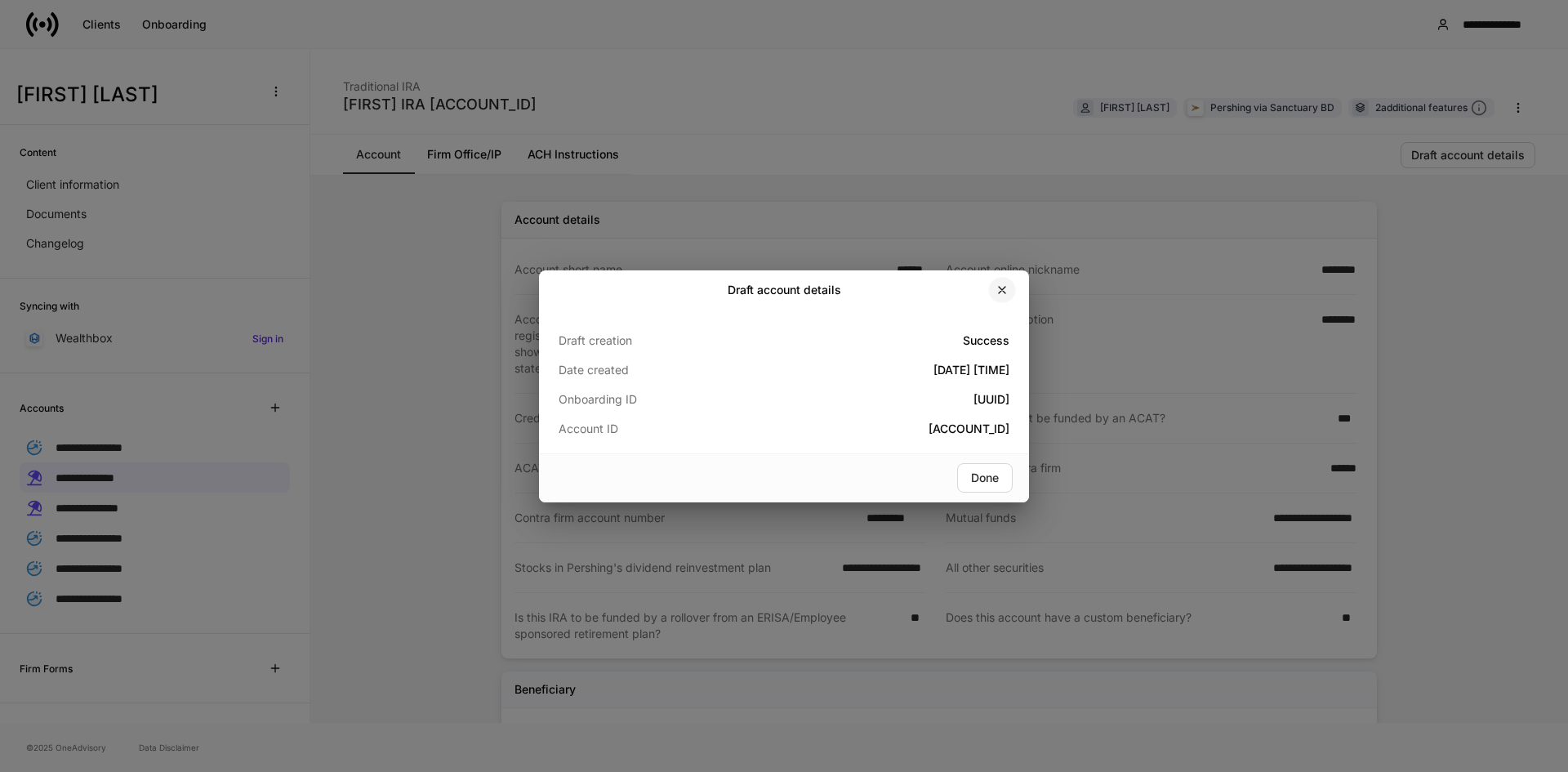 click at bounding box center [1002, 290] 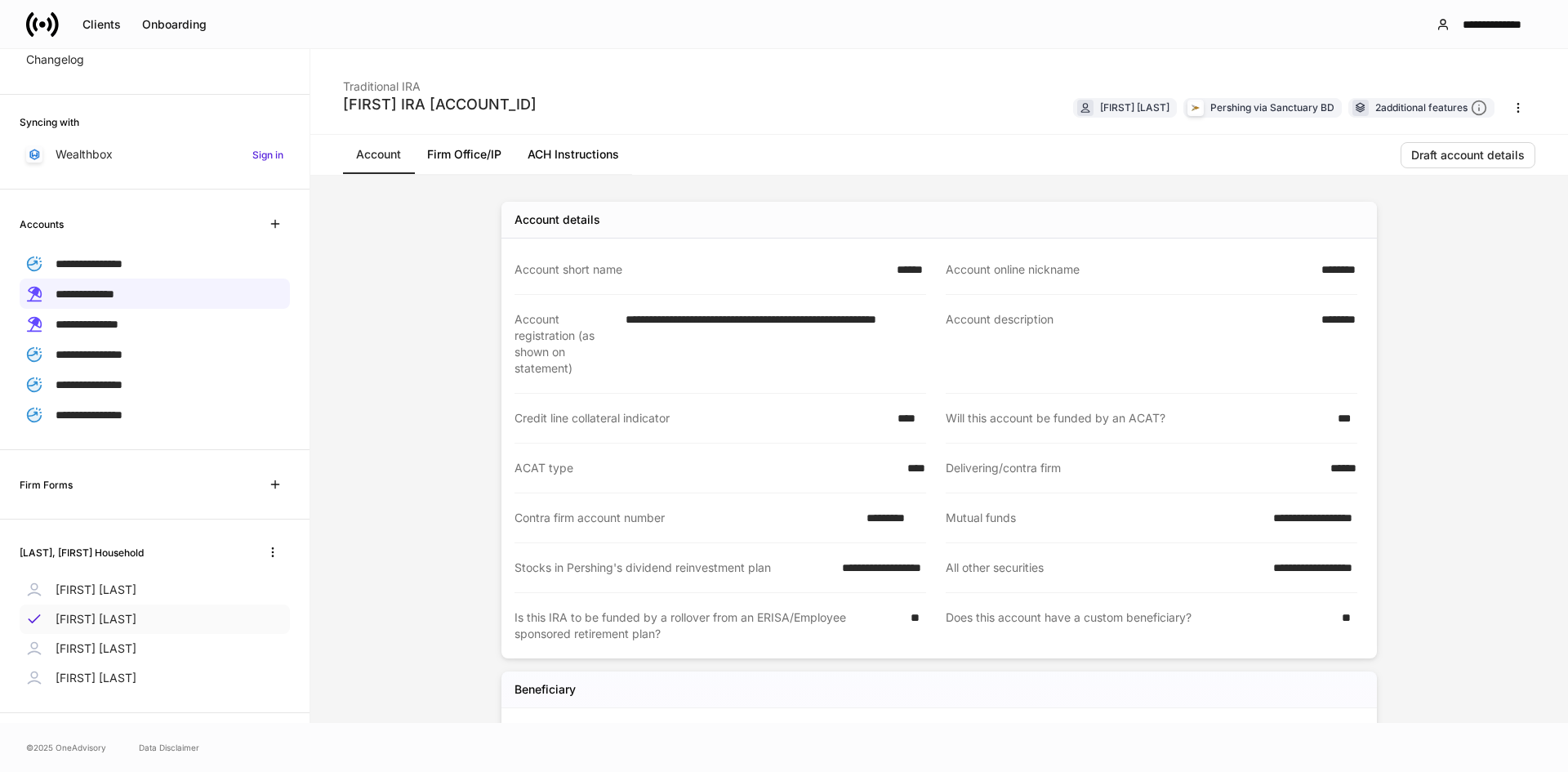 scroll, scrollTop: 195, scrollLeft: 0, axis: vertical 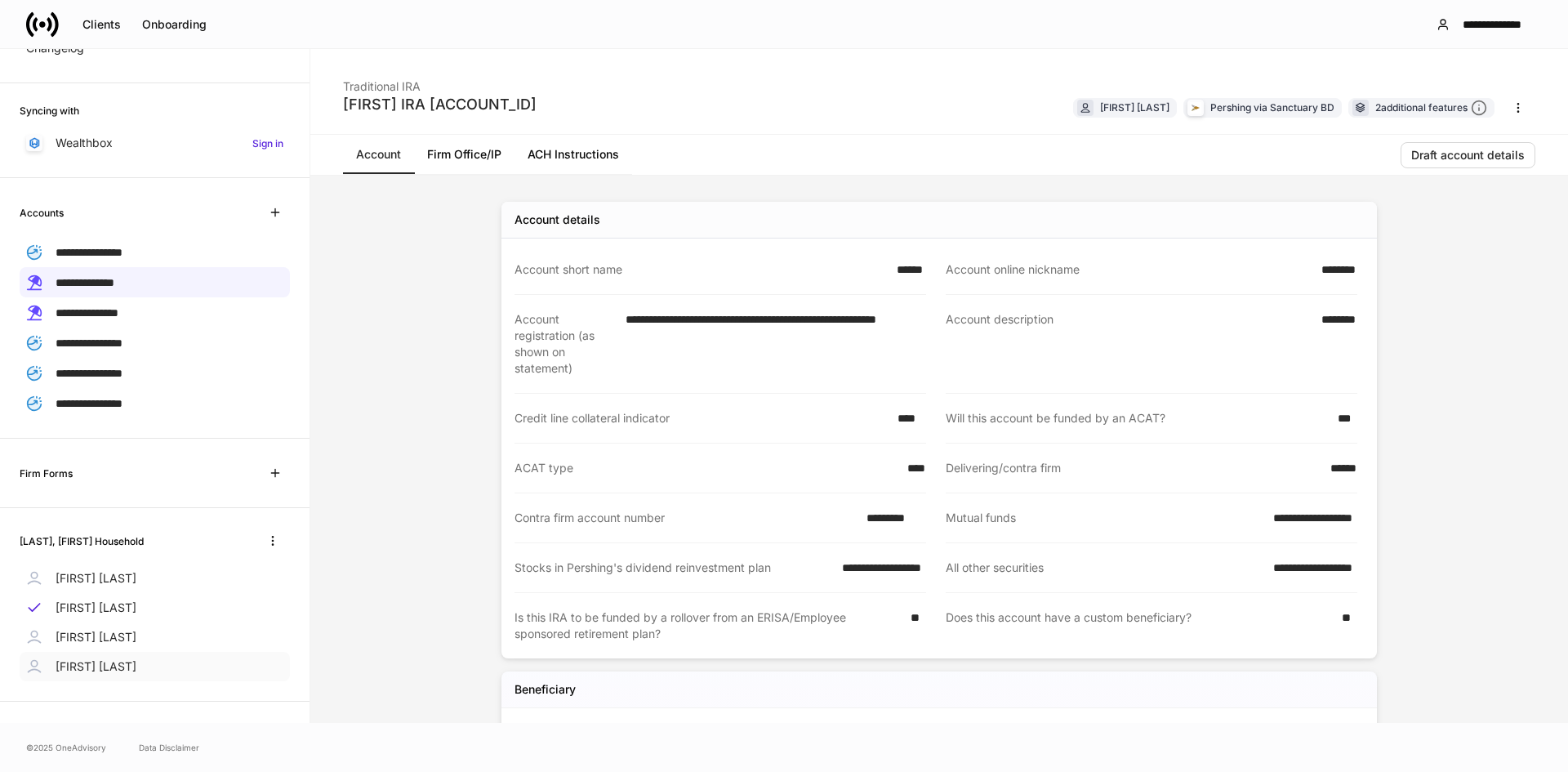 click on "[FIRST] [LAST]" at bounding box center (96, 667) 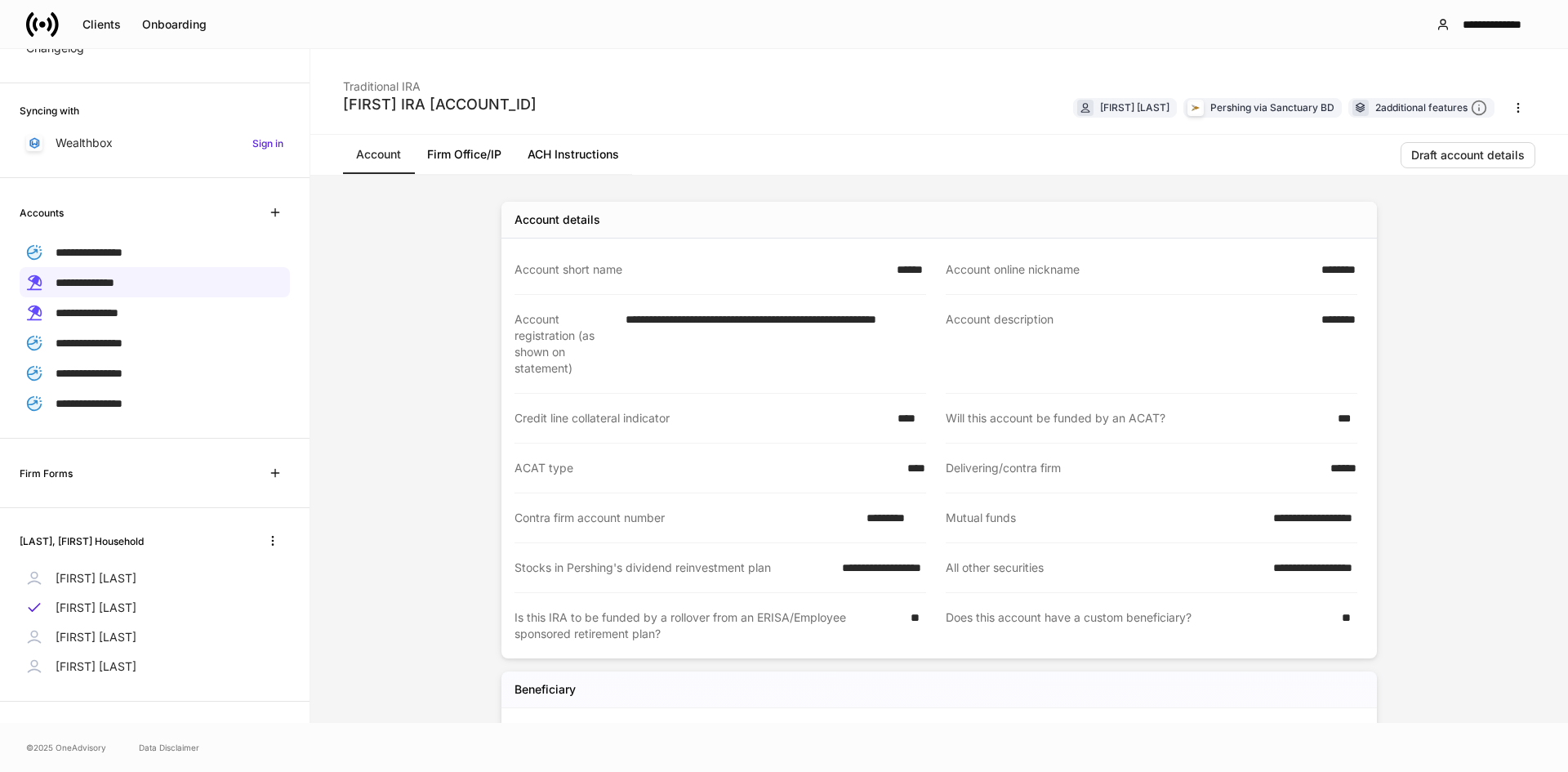 scroll, scrollTop: 0, scrollLeft: 0, axis: both 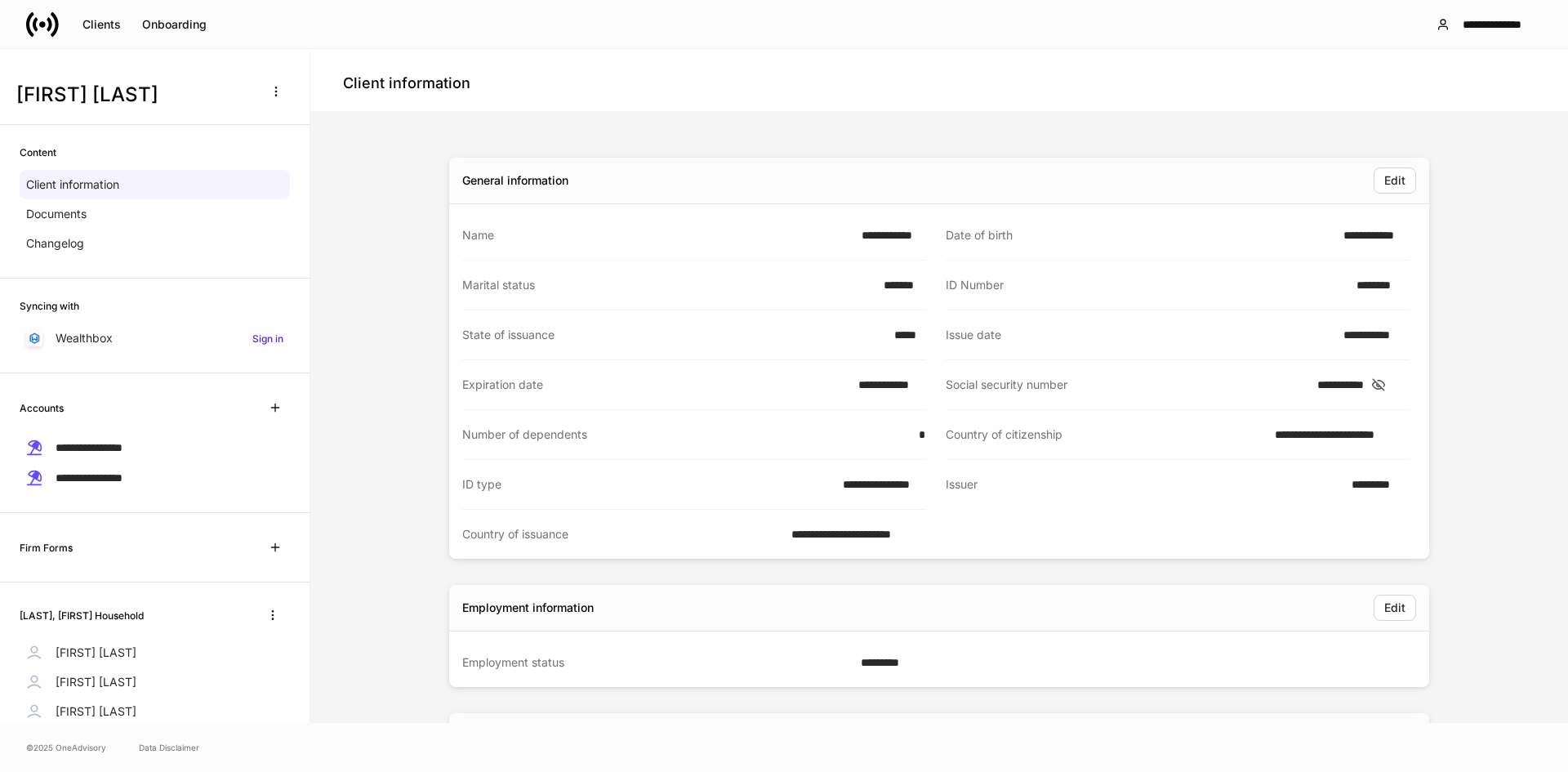 drag, startPoint x: 100, startPoint y: 663, endPoint x: 361, endPoint y: 654, distance: 261.15513 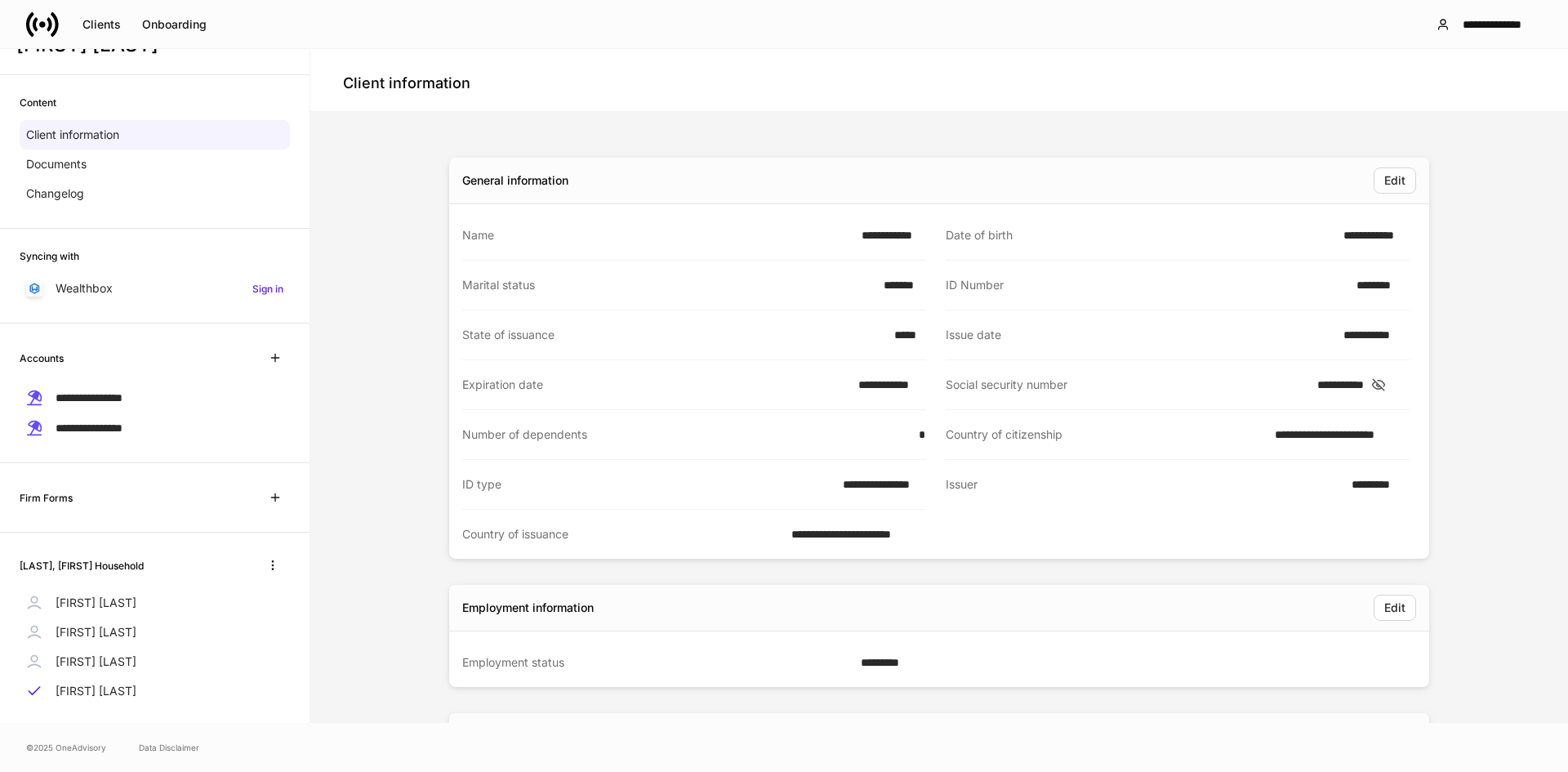scroll, scrollTop: 78, scrollLeft: 0, axis: vertical 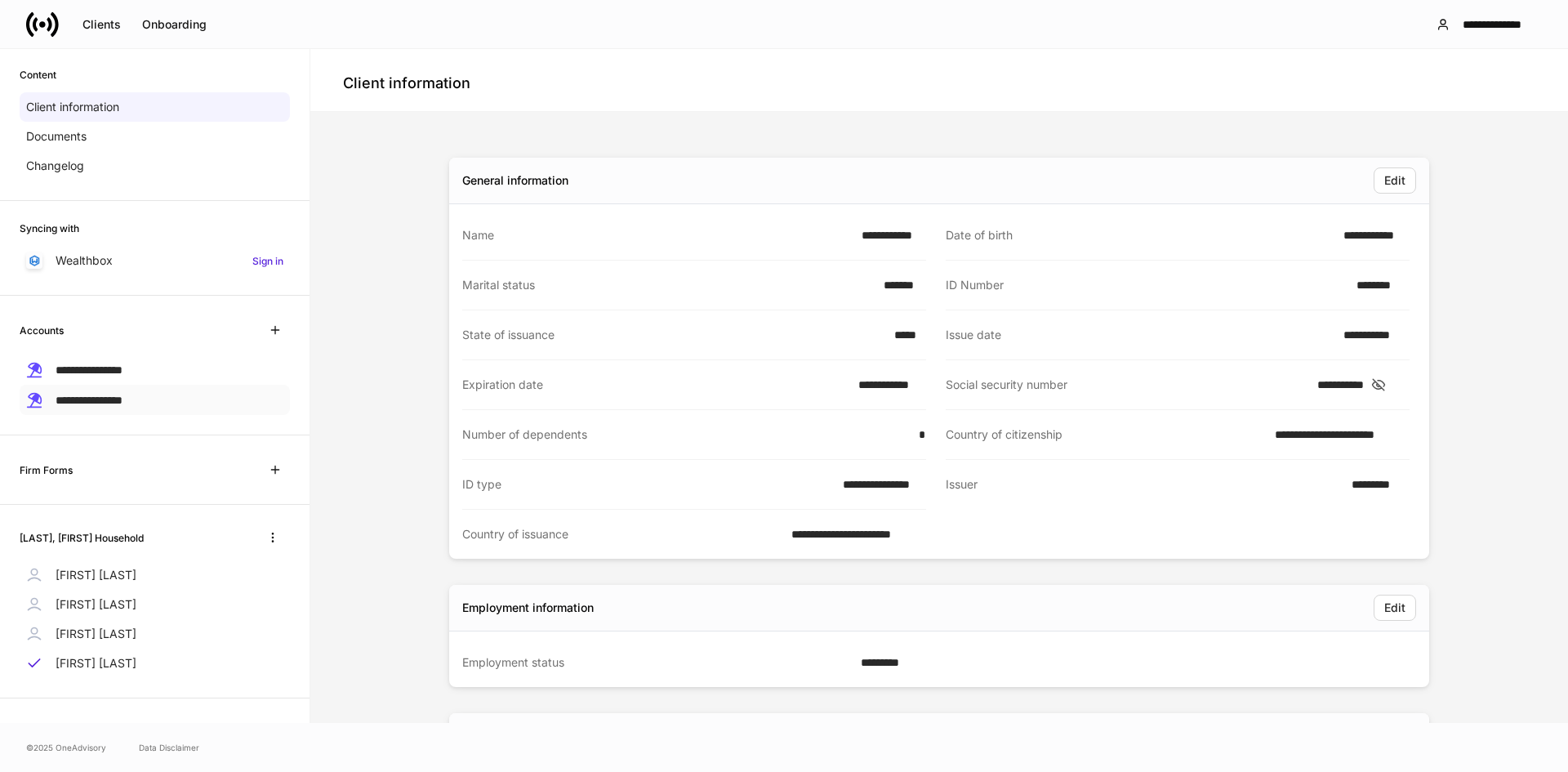 click on "**********" at bounding box center [89, 399] 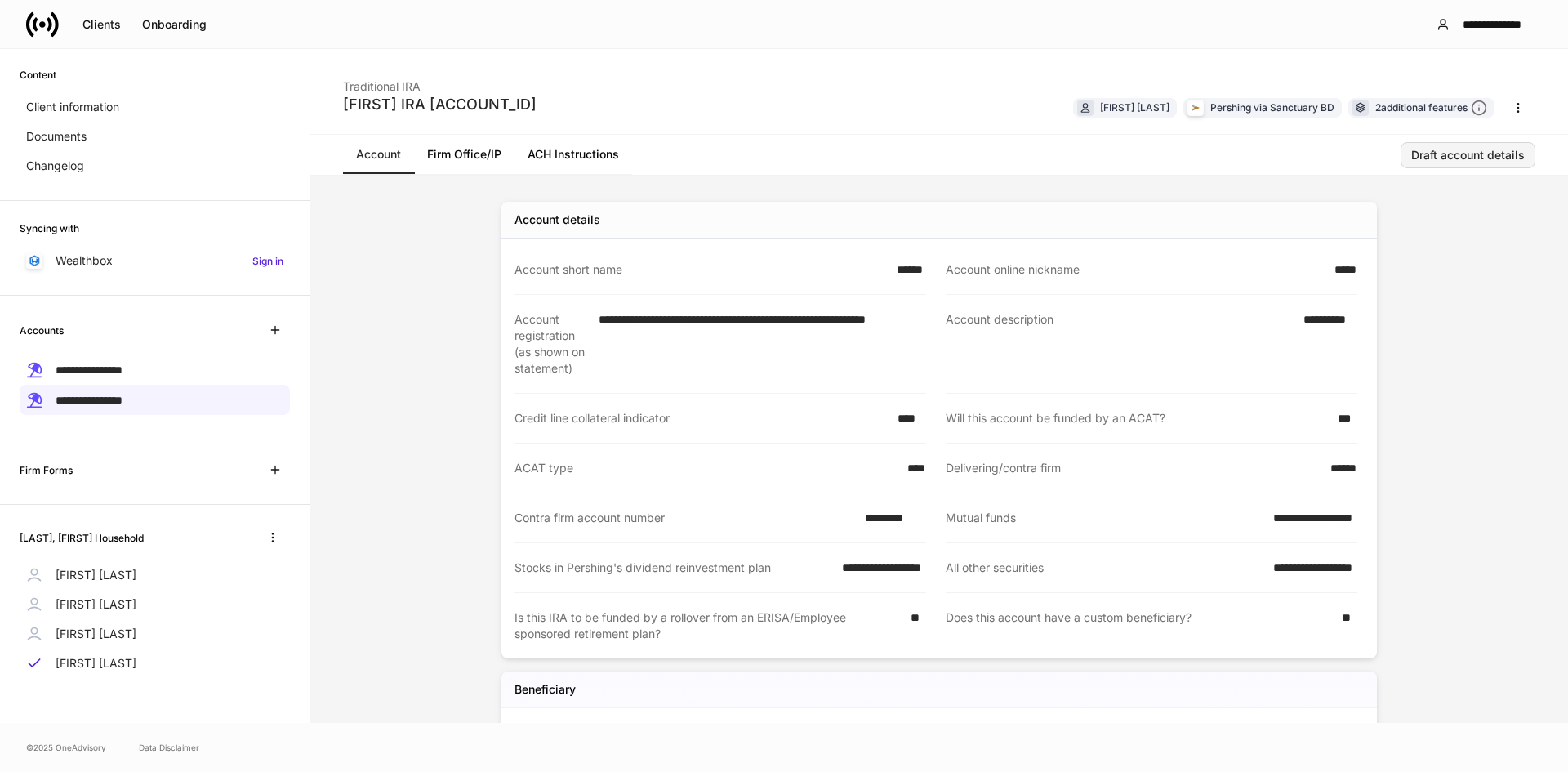 click on "Draft account details" at bounding box center (1468, 155) 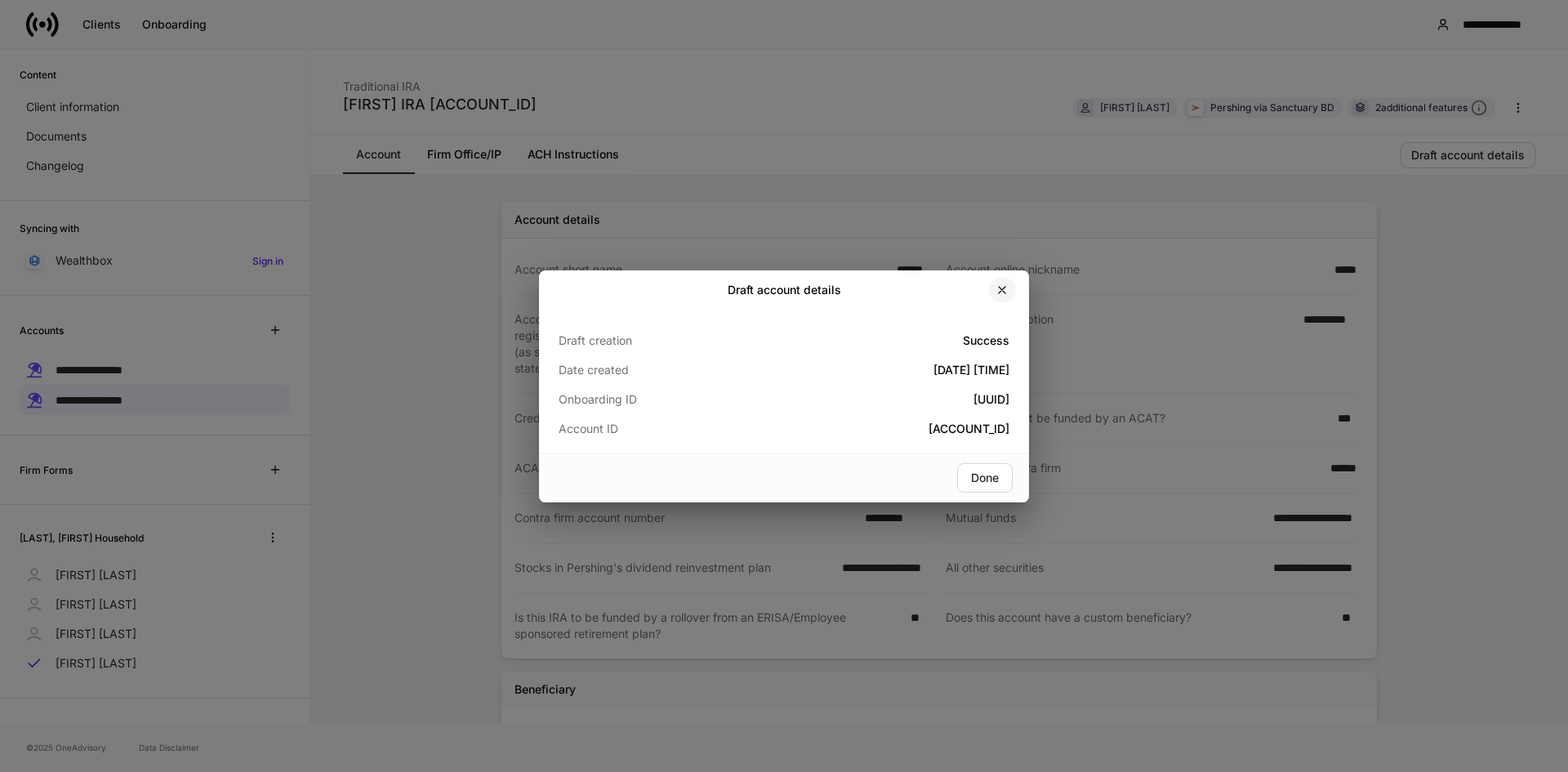 click 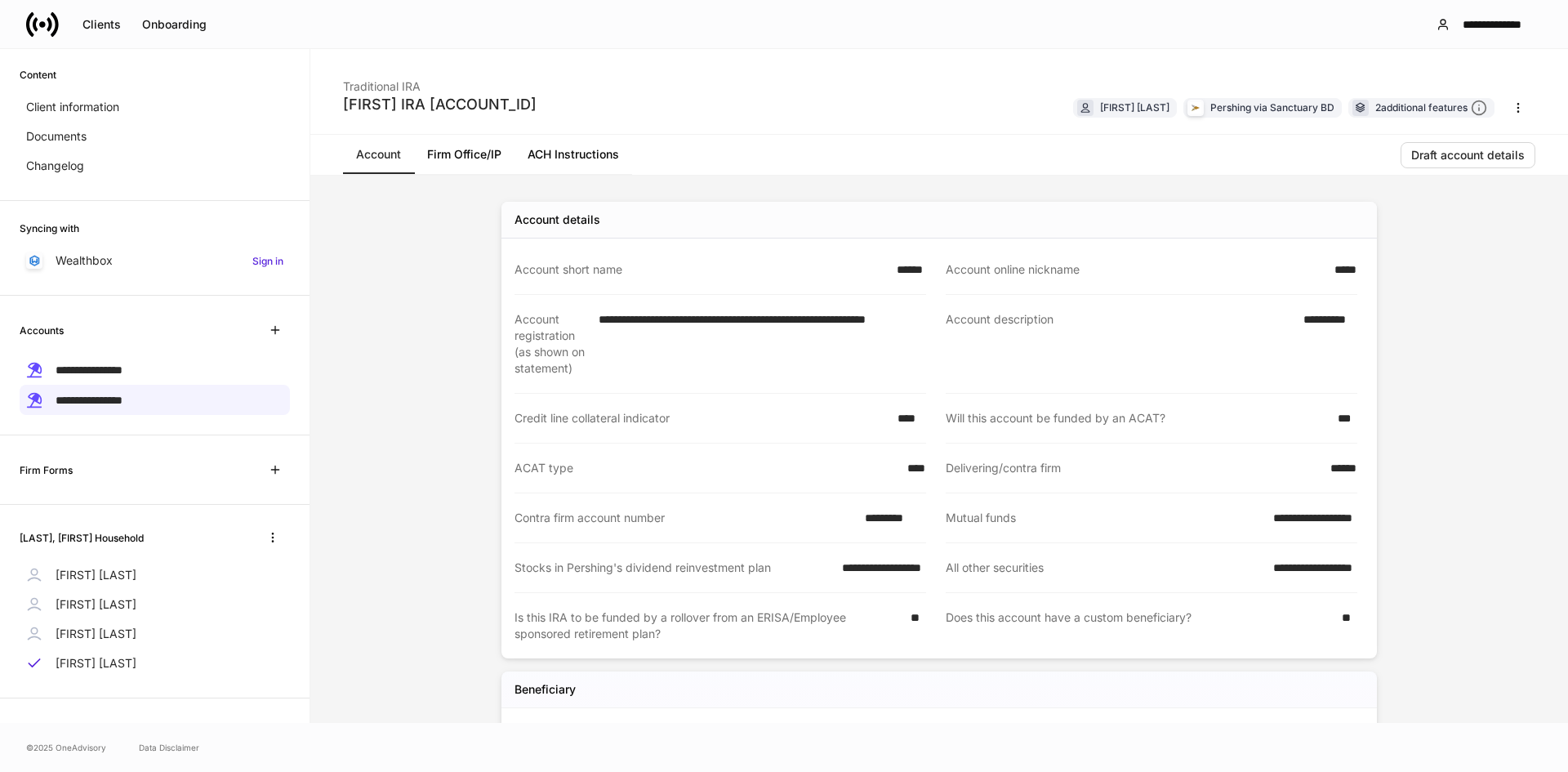 click on "[FIRST] IRA [ACCOUNT_ID] Traditional IRA [FIRST] [LAST] Pershing via Sanctuary BD 2  additional   features" at bounding box center (939, 91) 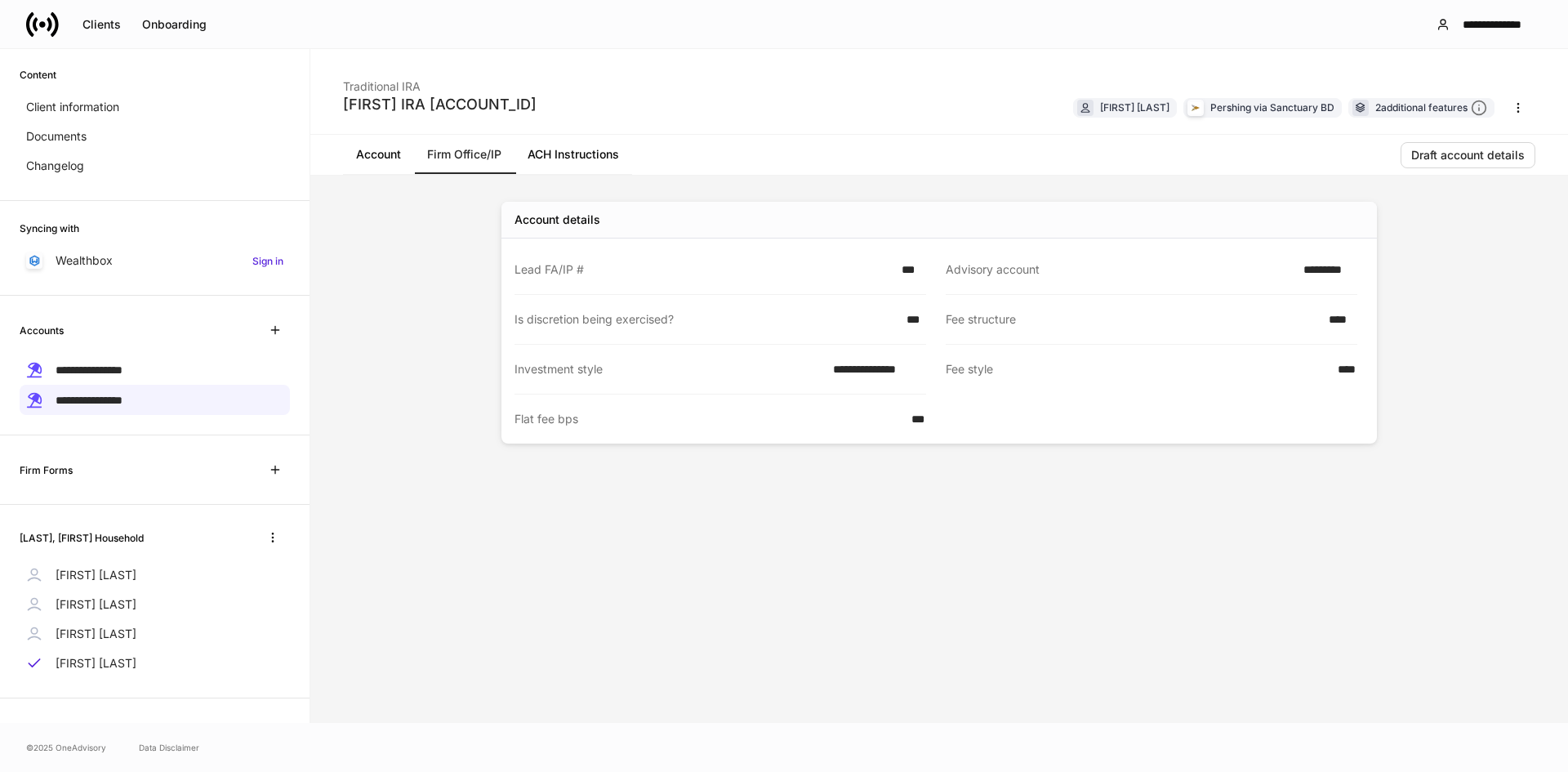 scroll, scrollTop: 77, scrollLeft: 0, axis: vertical 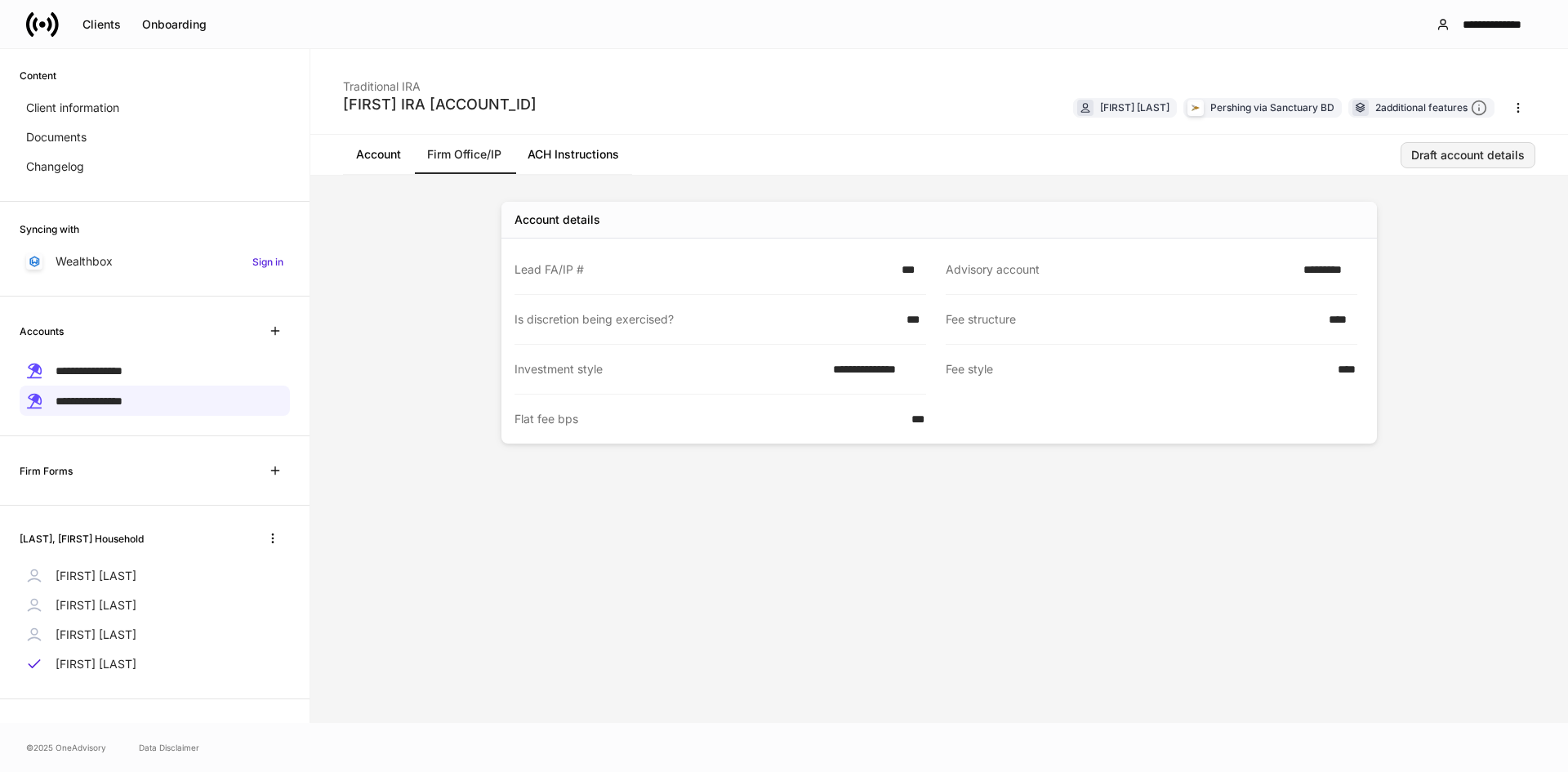 click on "Draft account details" at bounding box center (1468, 155) 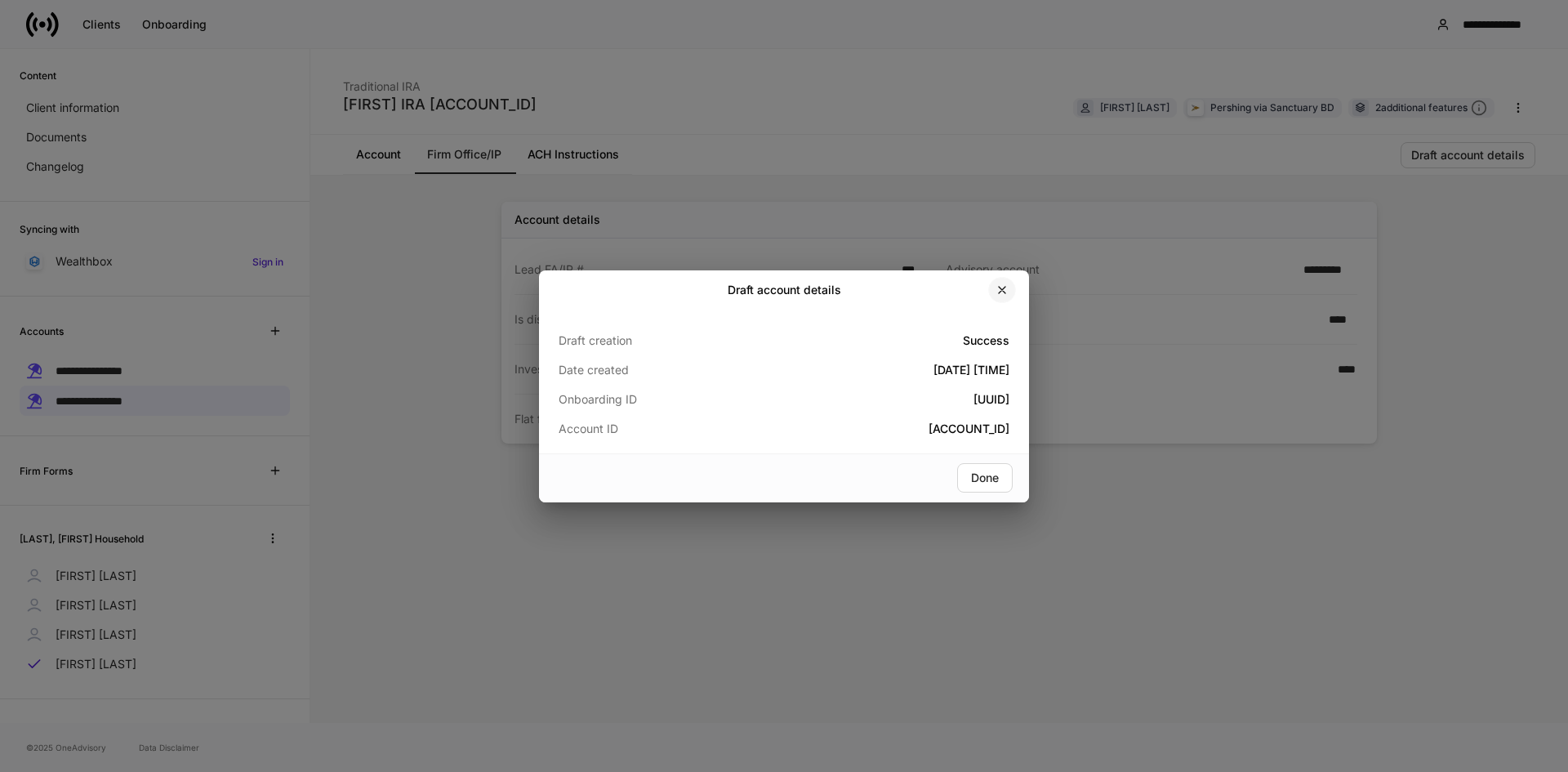 click 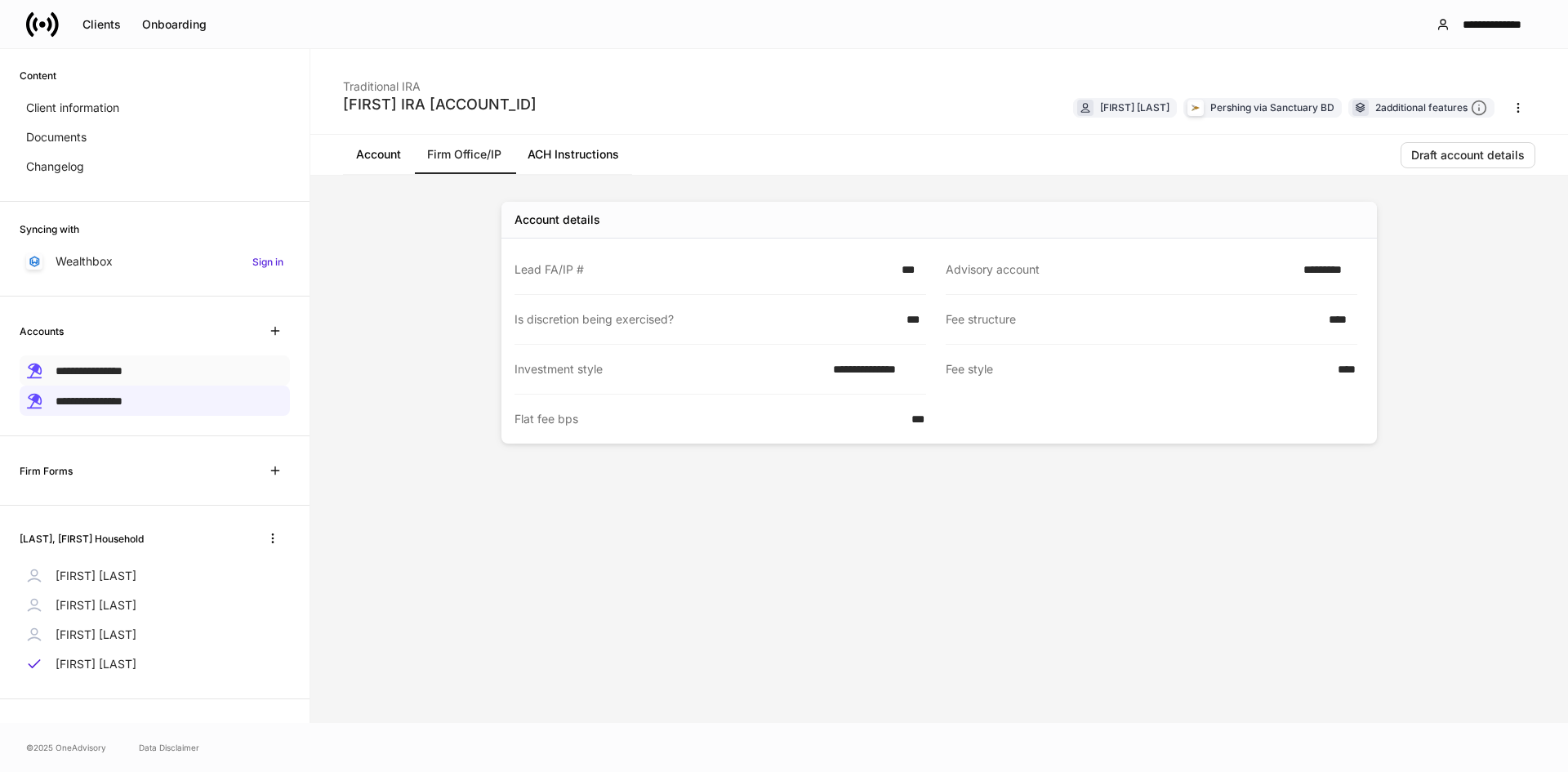 click on "**********" at bounding box center (154, 370) 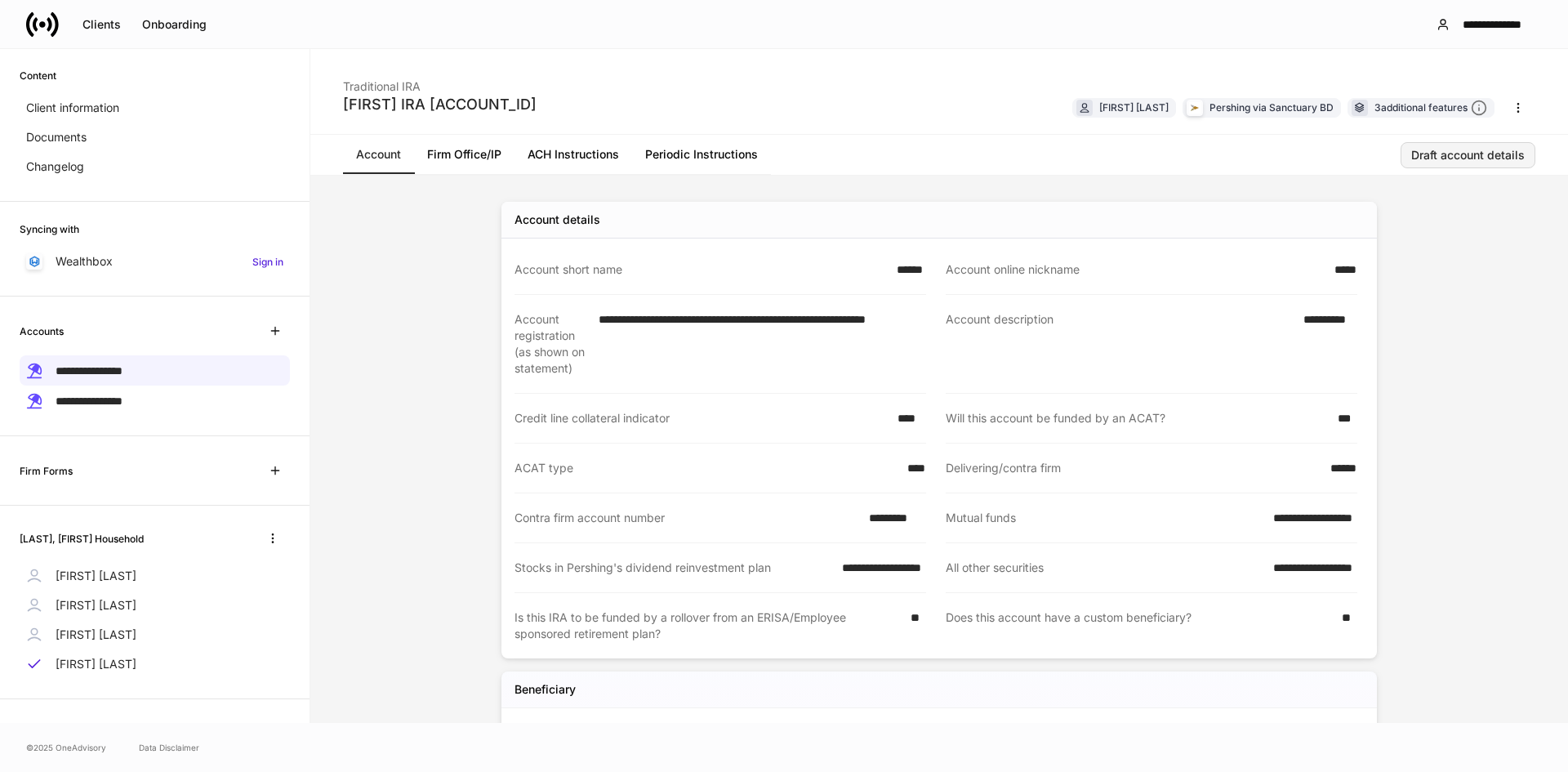 click on "Draft account details" at bounding box center (1468, 155) 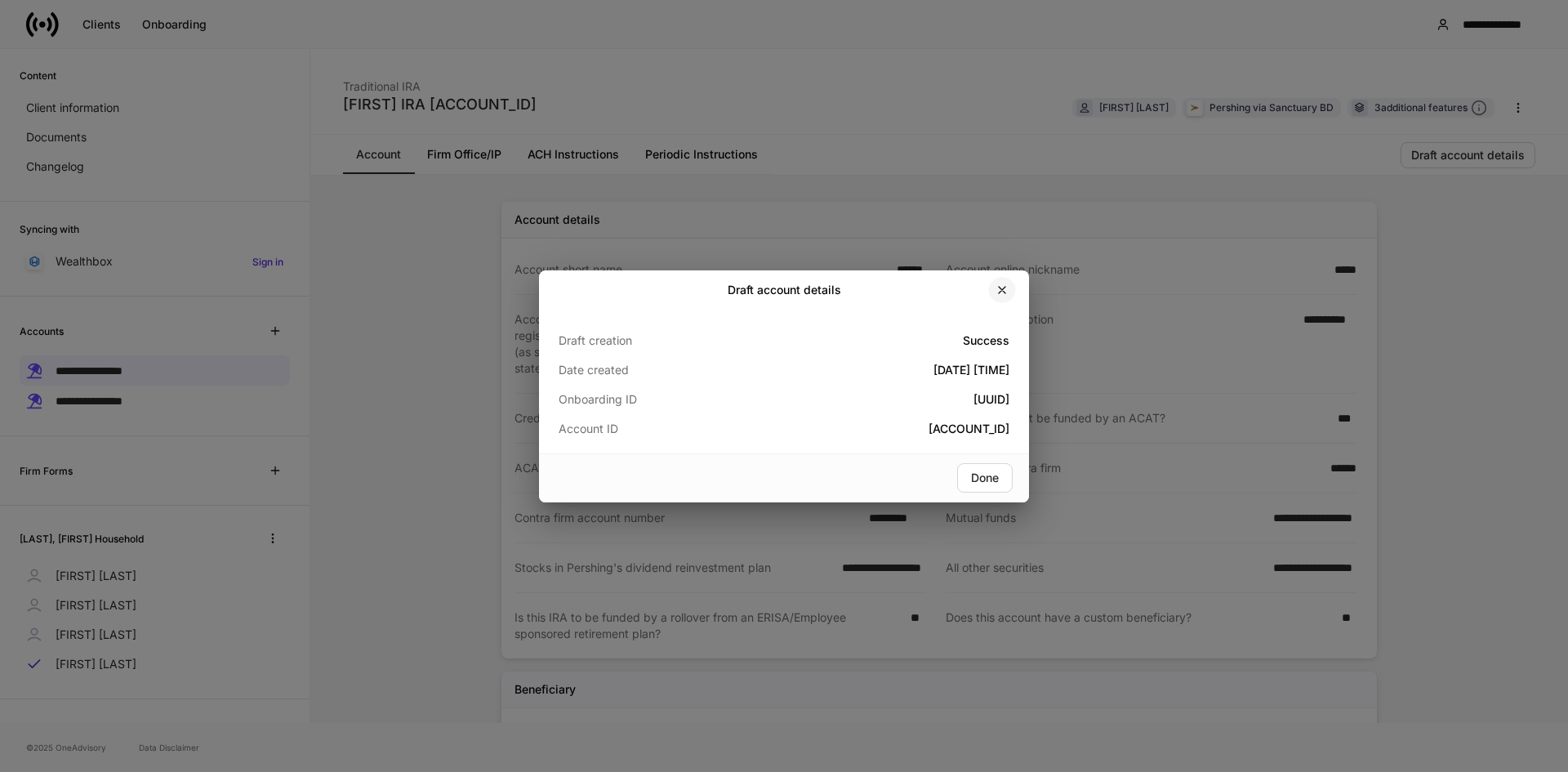 drag, startPoint x: 996, startPoint y: 288, endPoint x: 982, endPoint y: 291, distance: 14.317821 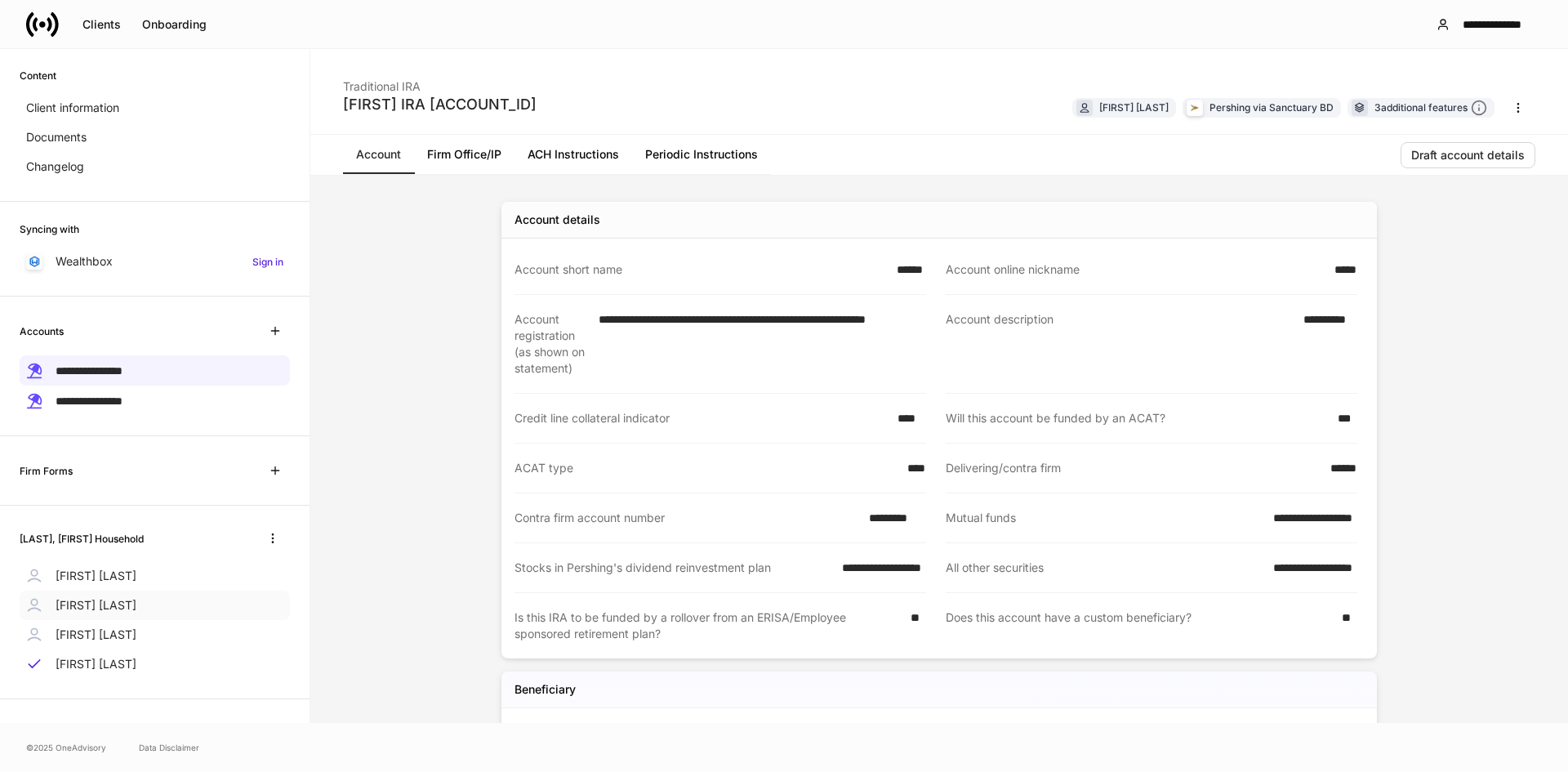 click on "[FIRST] [LAST]" at bounding box center [96, 605] 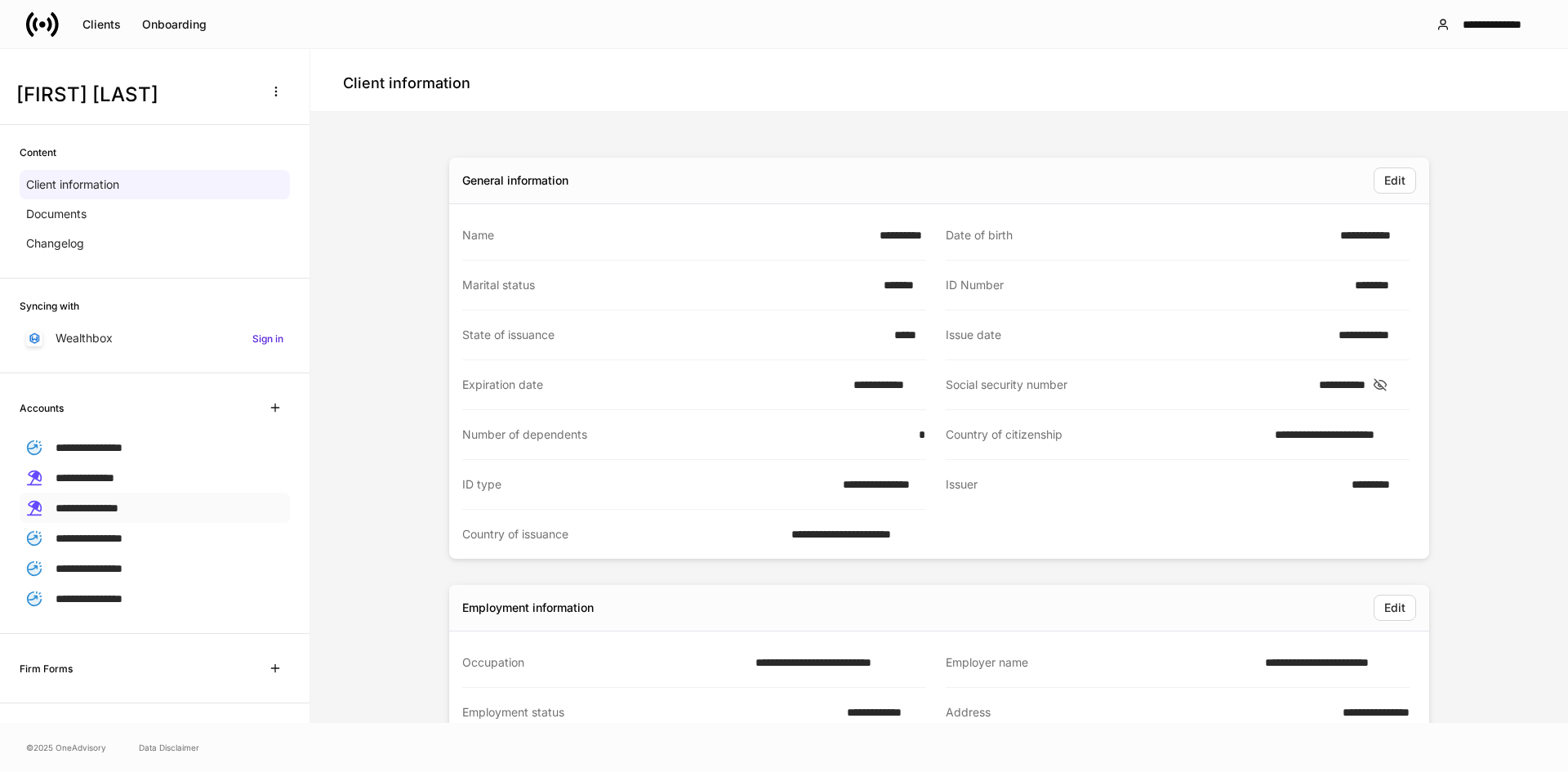 click on "**********" at bounding box center (87, 508) 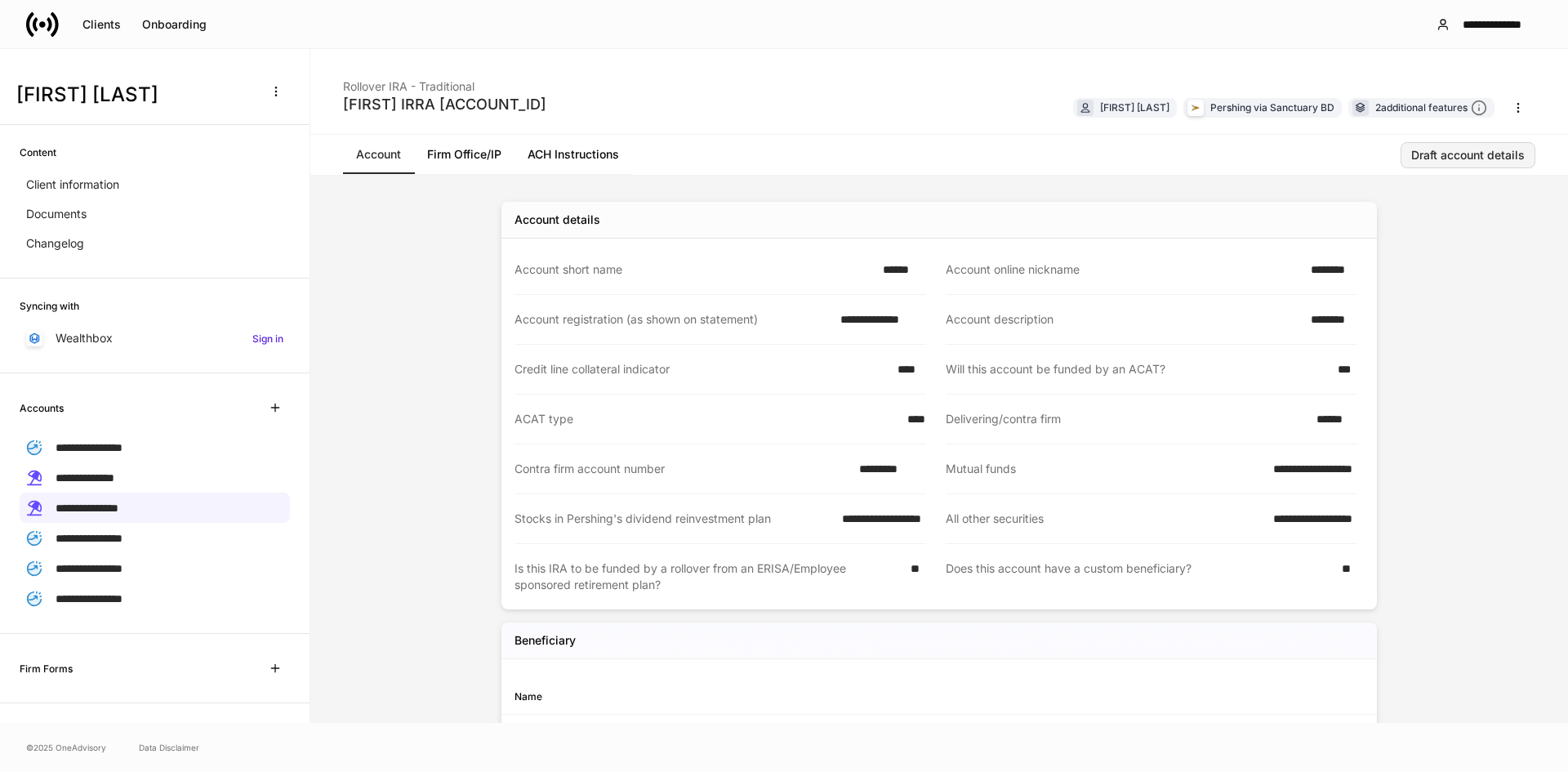 click on "Draft account details" at bounding box center [1468, 155] 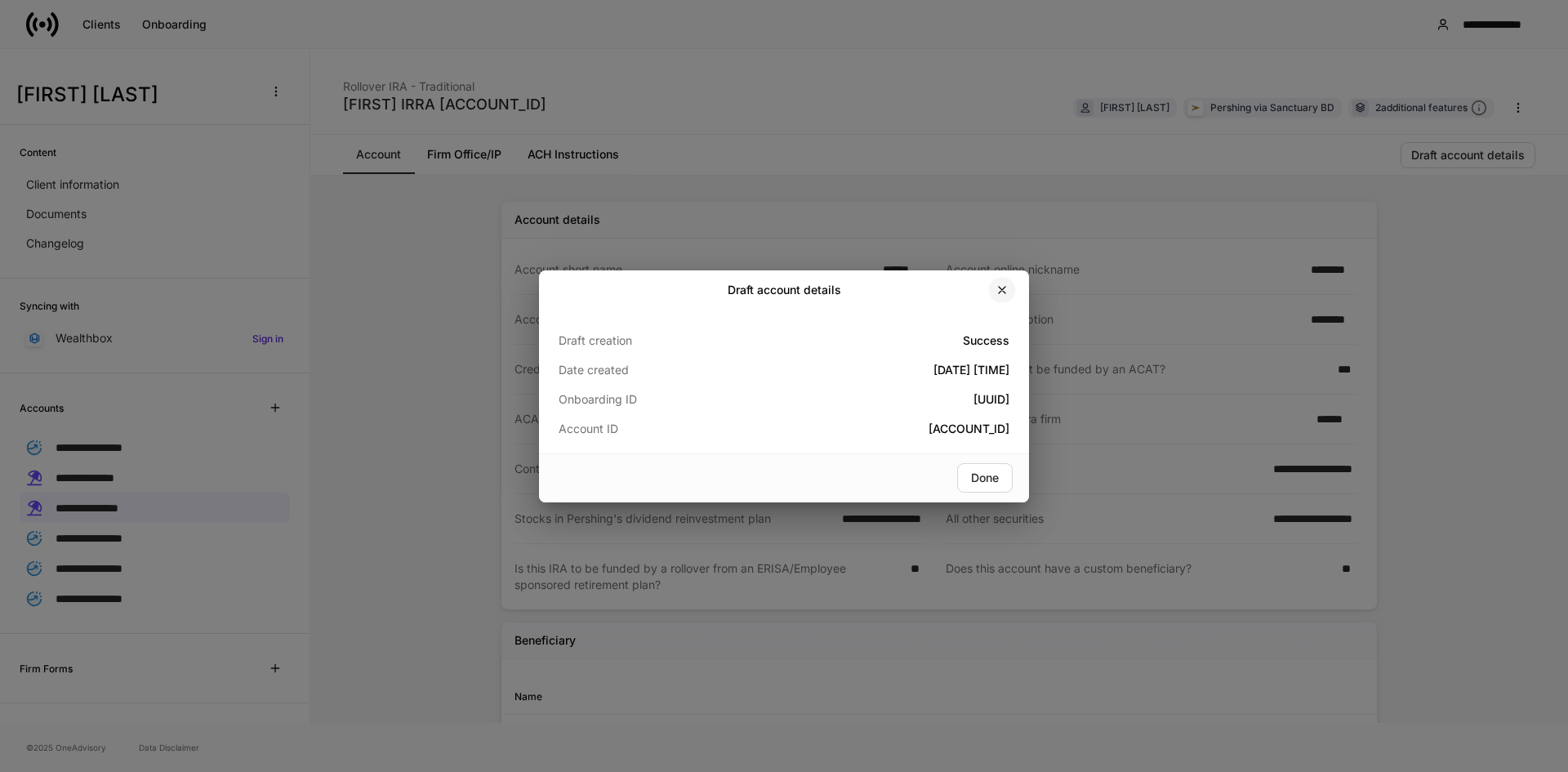 click 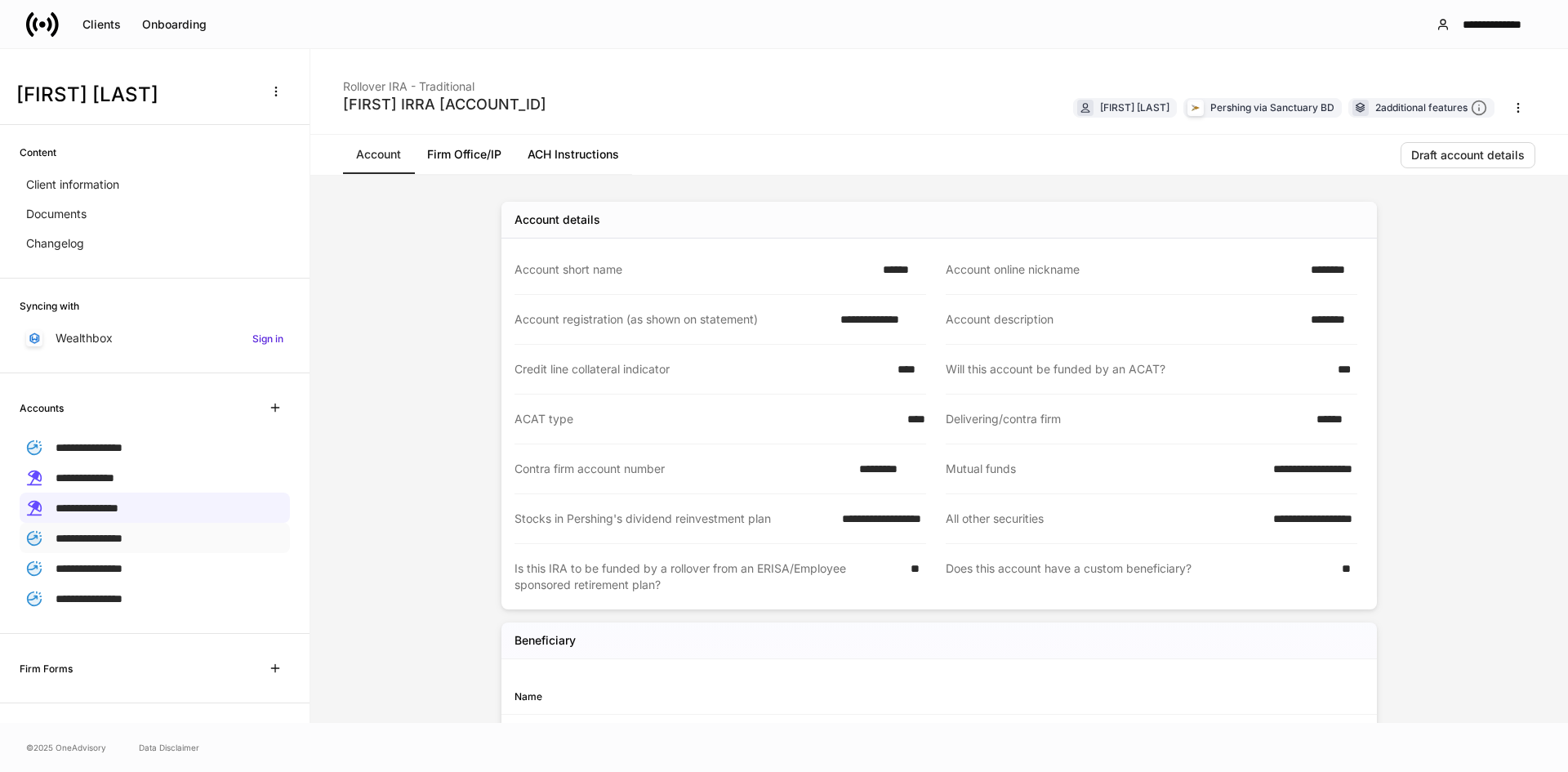 click on "**********" at bounding box center [89, 538] 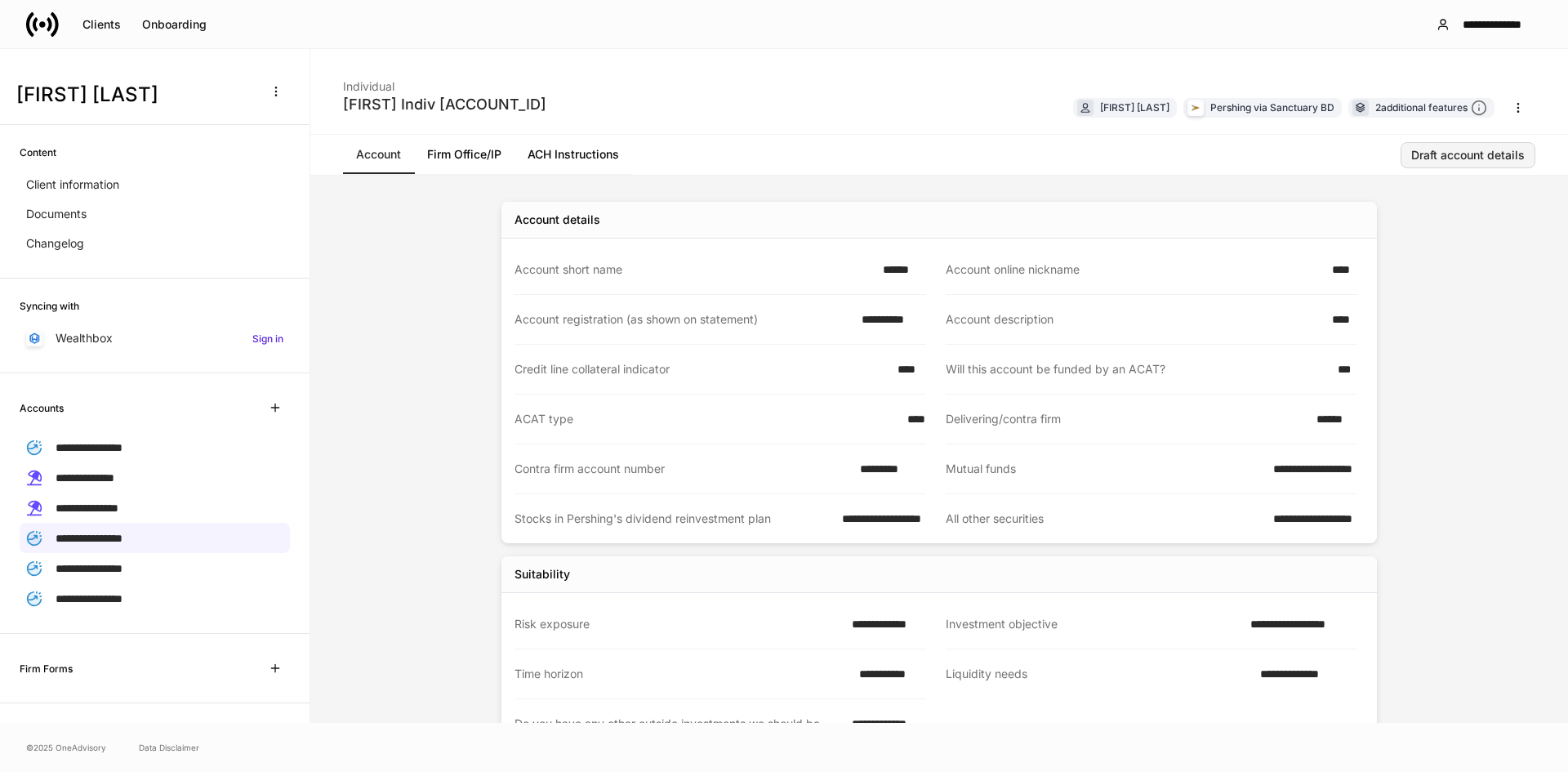 click on "Draft account details" at bounding box center (1468, 155) 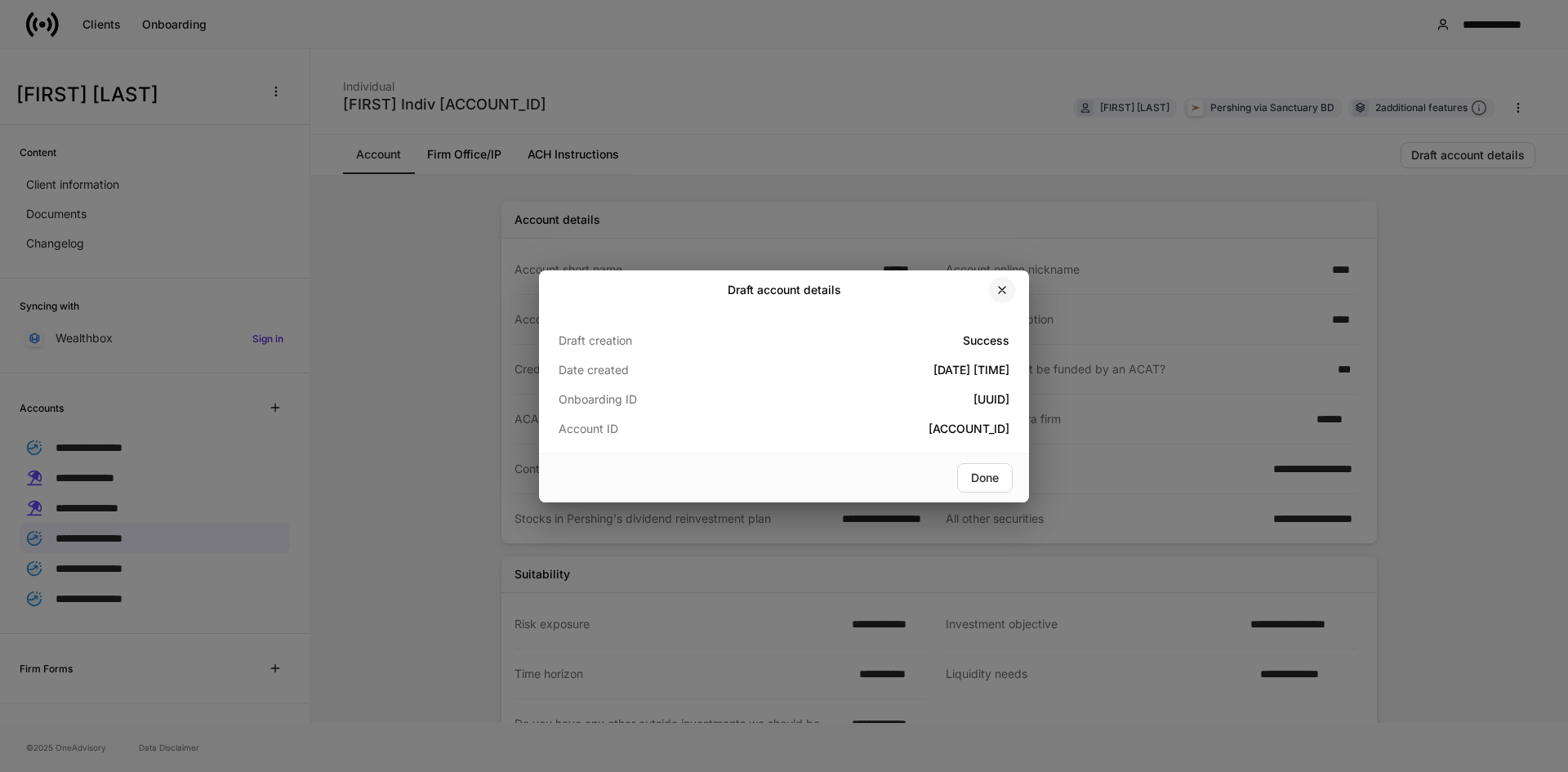 click 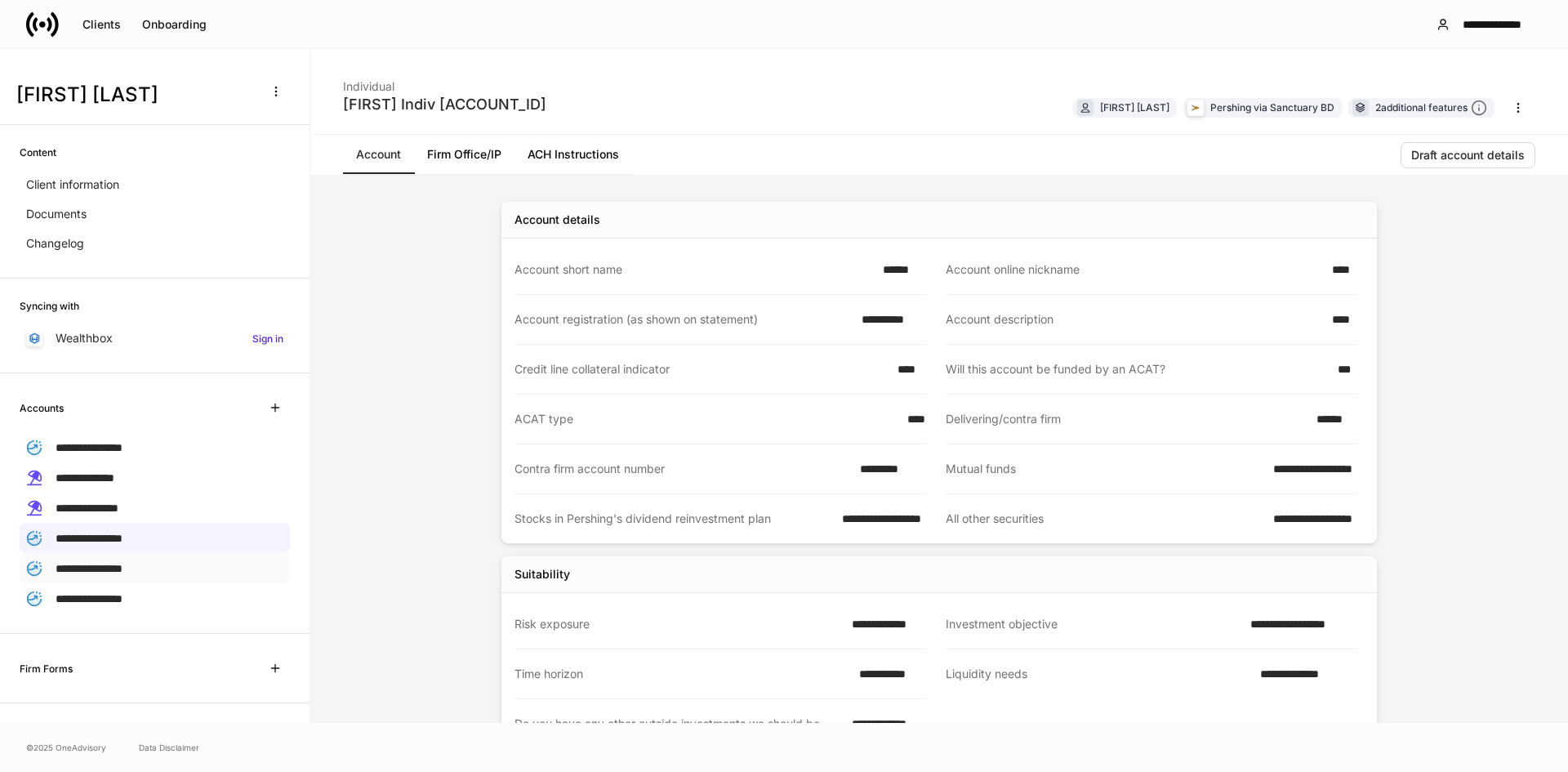 click on "**********" at bounding box center [89, 569] 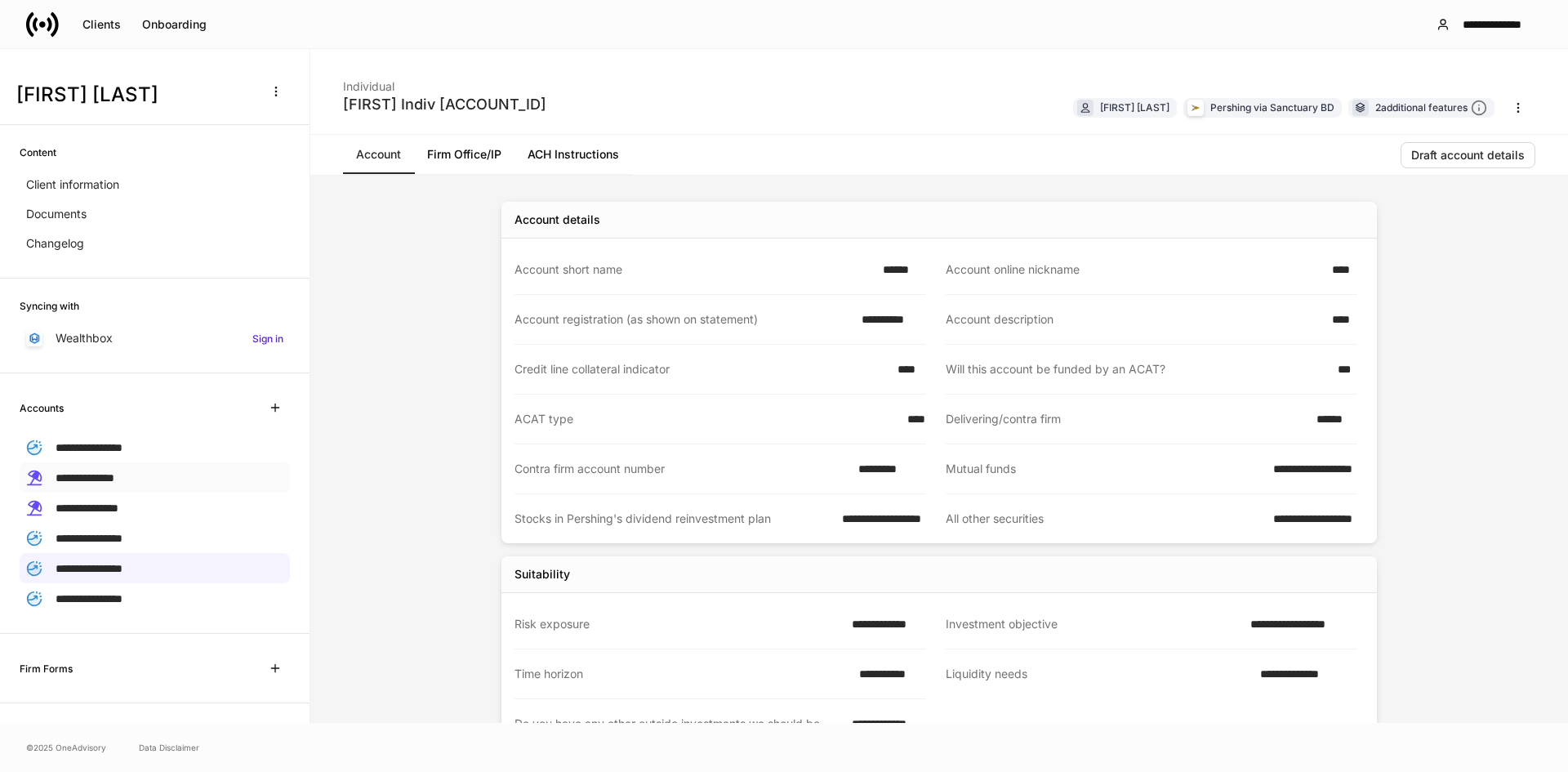 click on "**********" at bounding box center [154, 477] 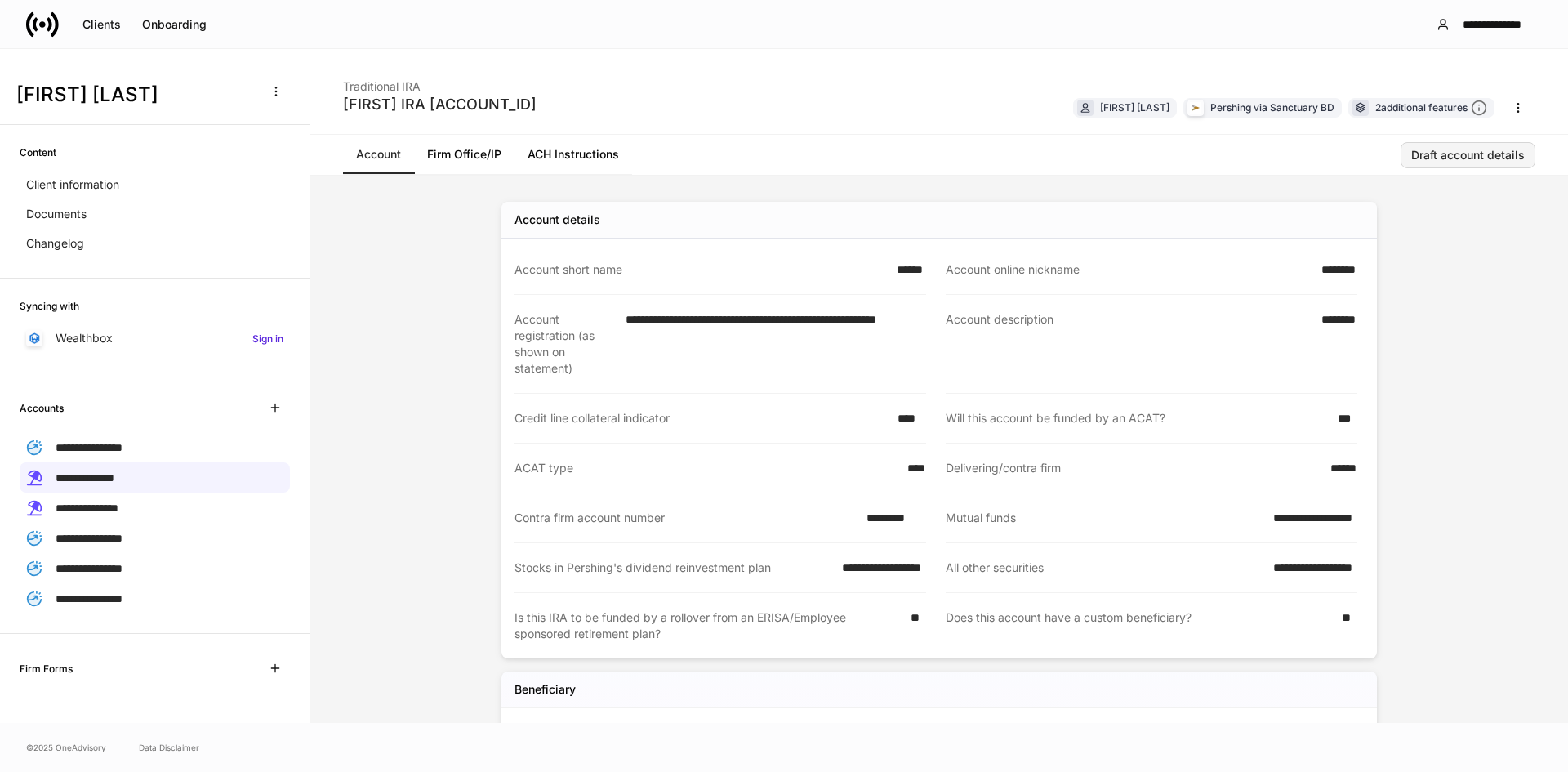 click on "Draft account details" at bounding box center (1468, 155) 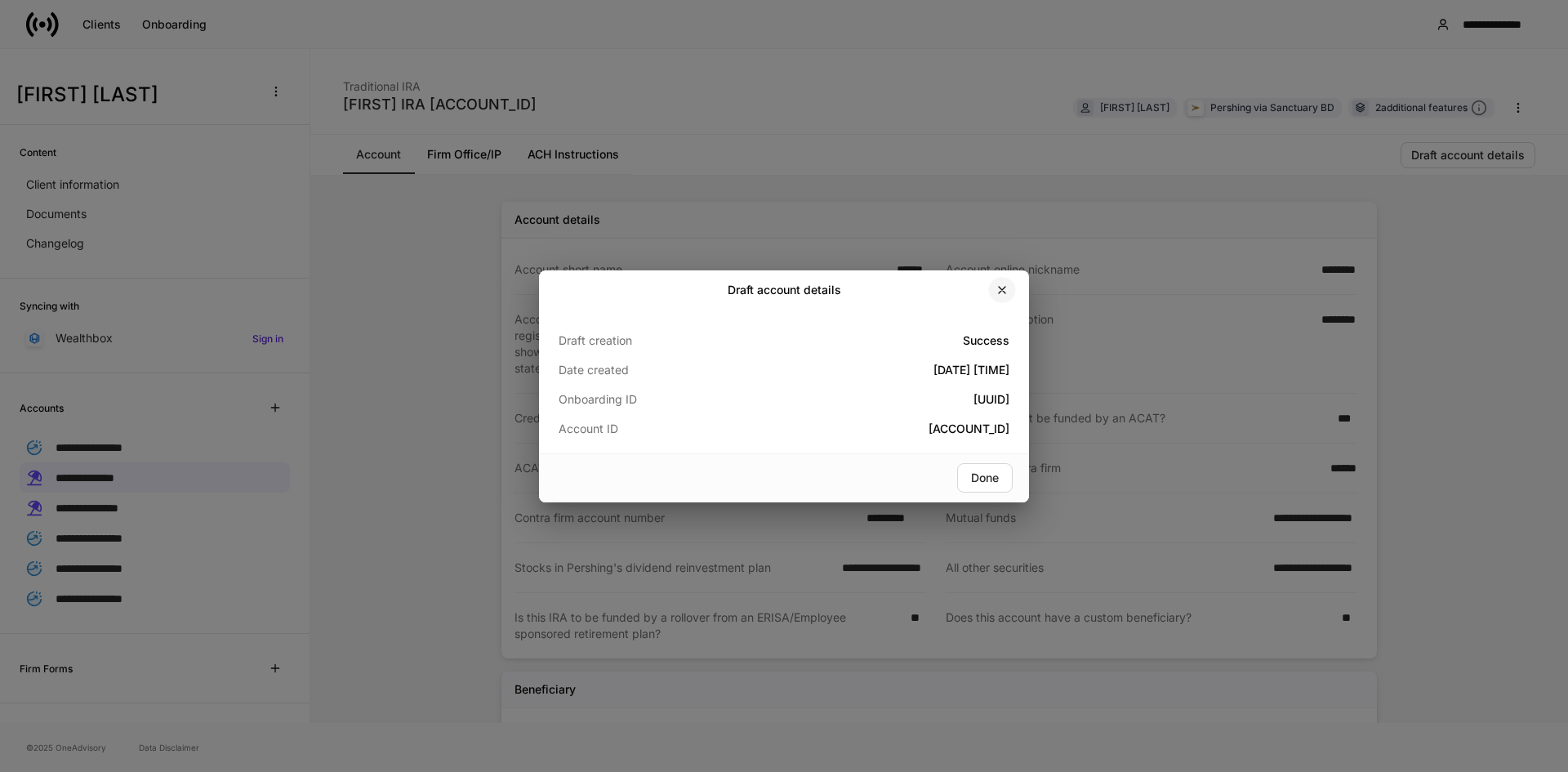 click 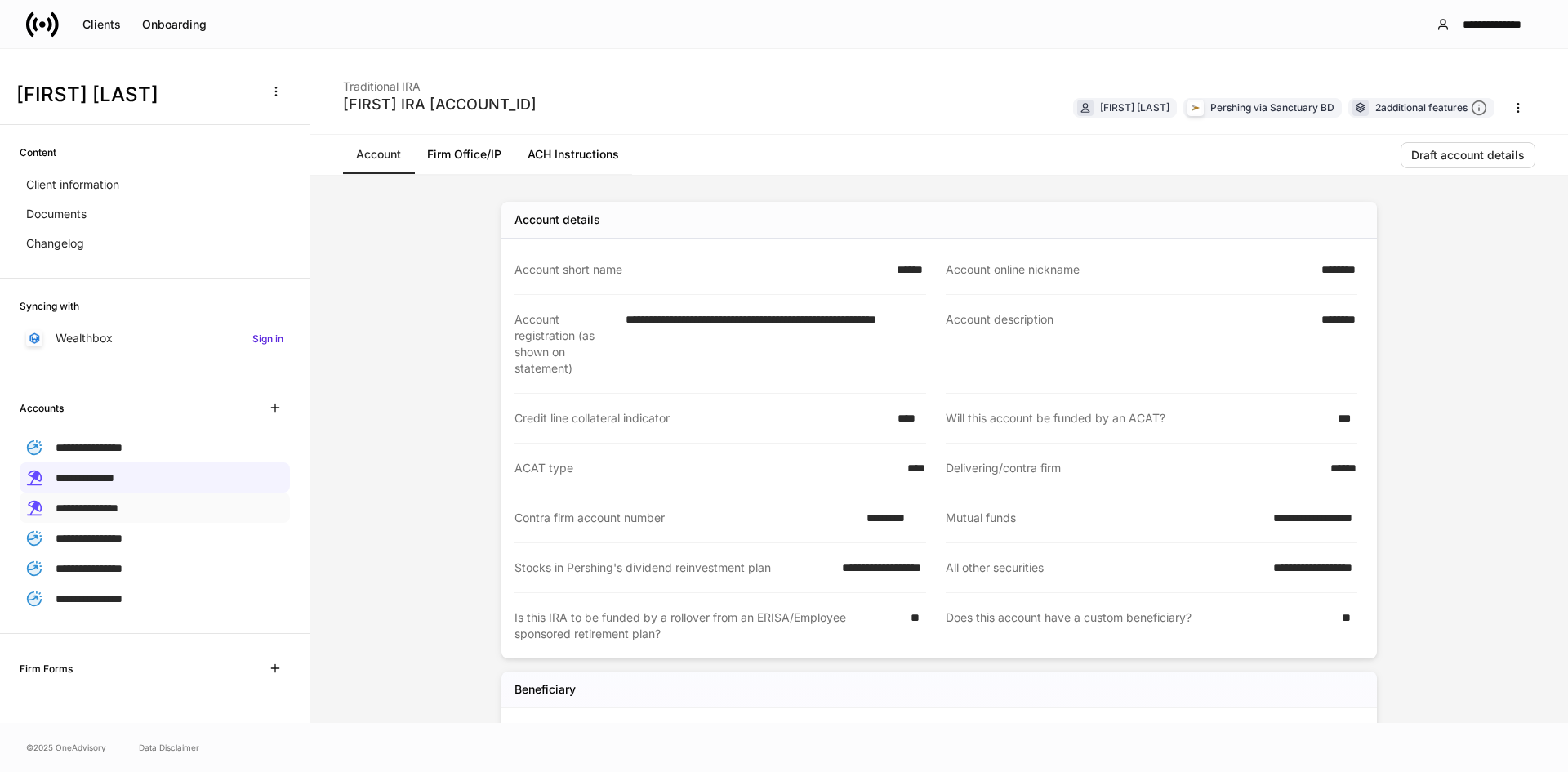 click on "**********" at bounding box center (154, 507) 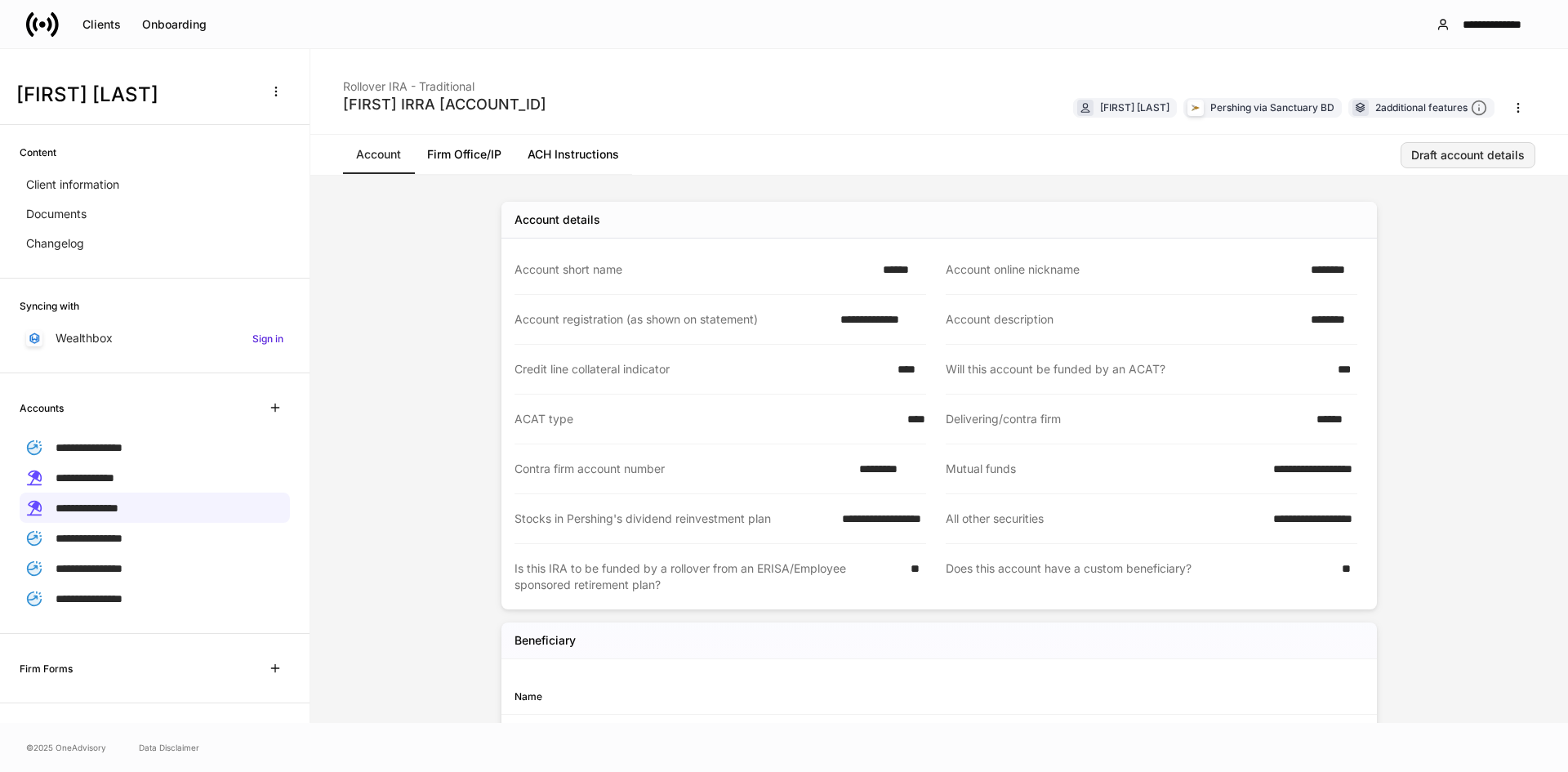 click on "Draft account details" at bounding box center [1468, 155] 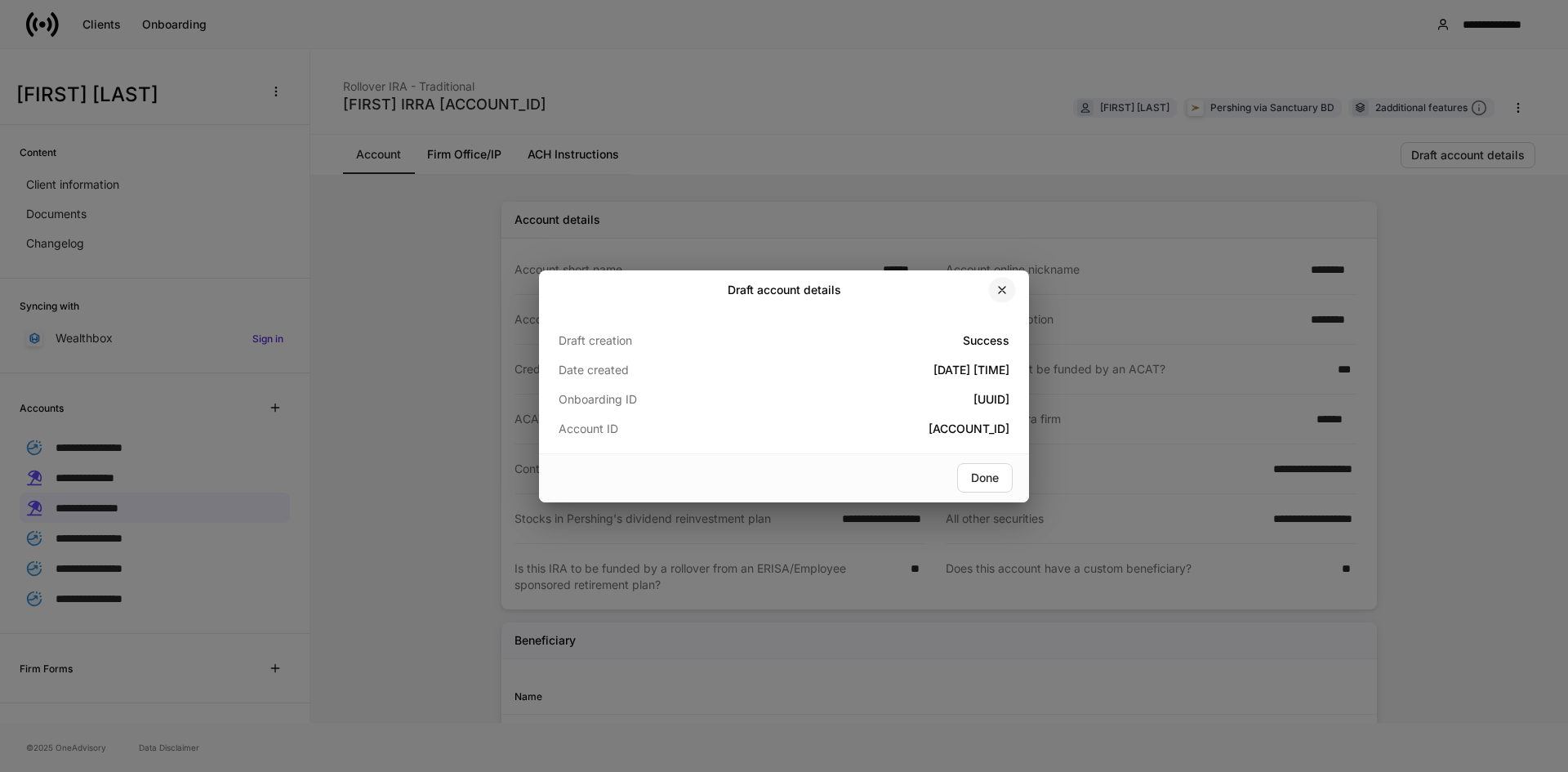 click 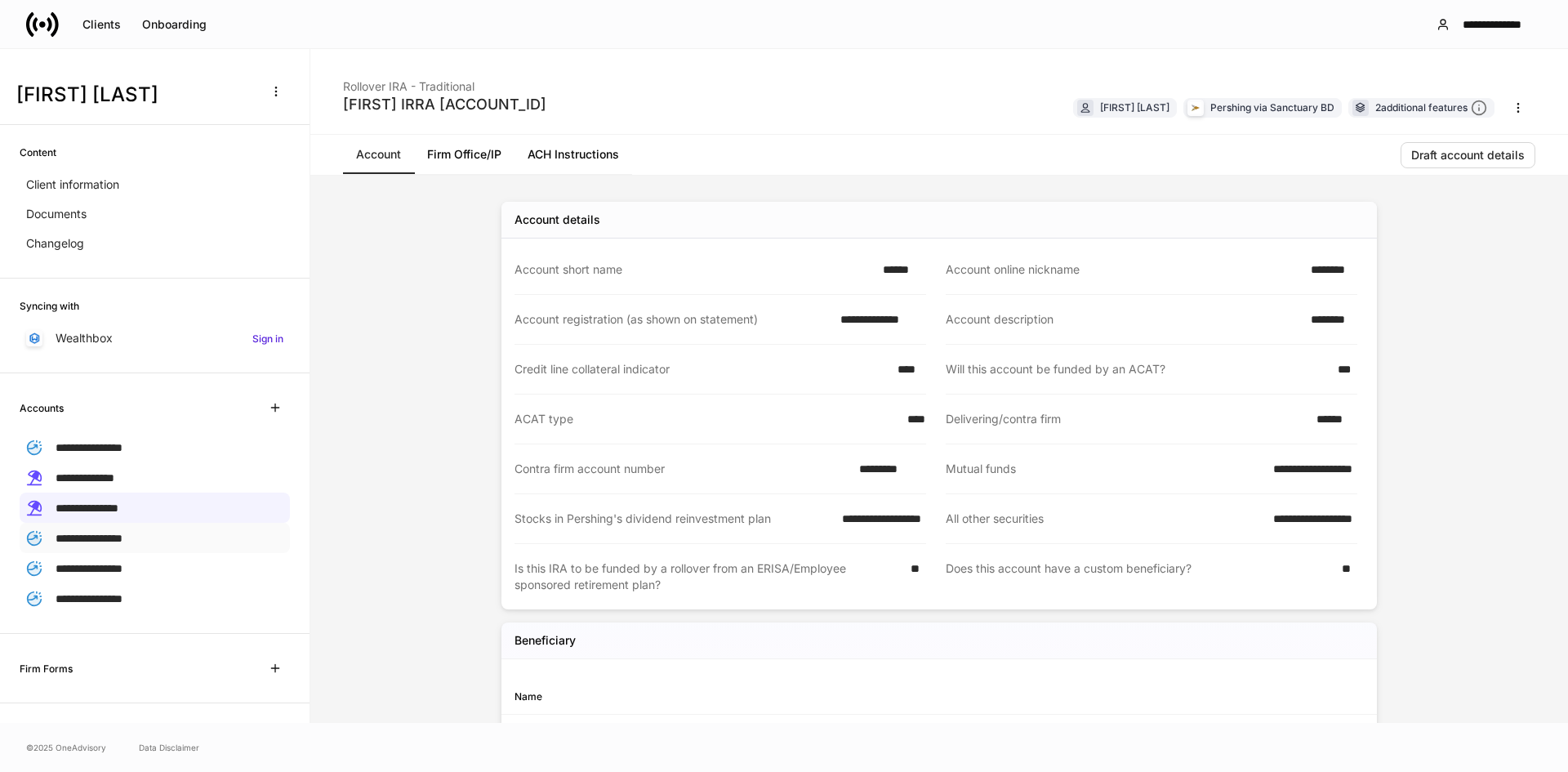 drag, startPoint x: 96, startPoint y: 481, endPoint x: 47, endPoint y: 521, distance: 63.2535 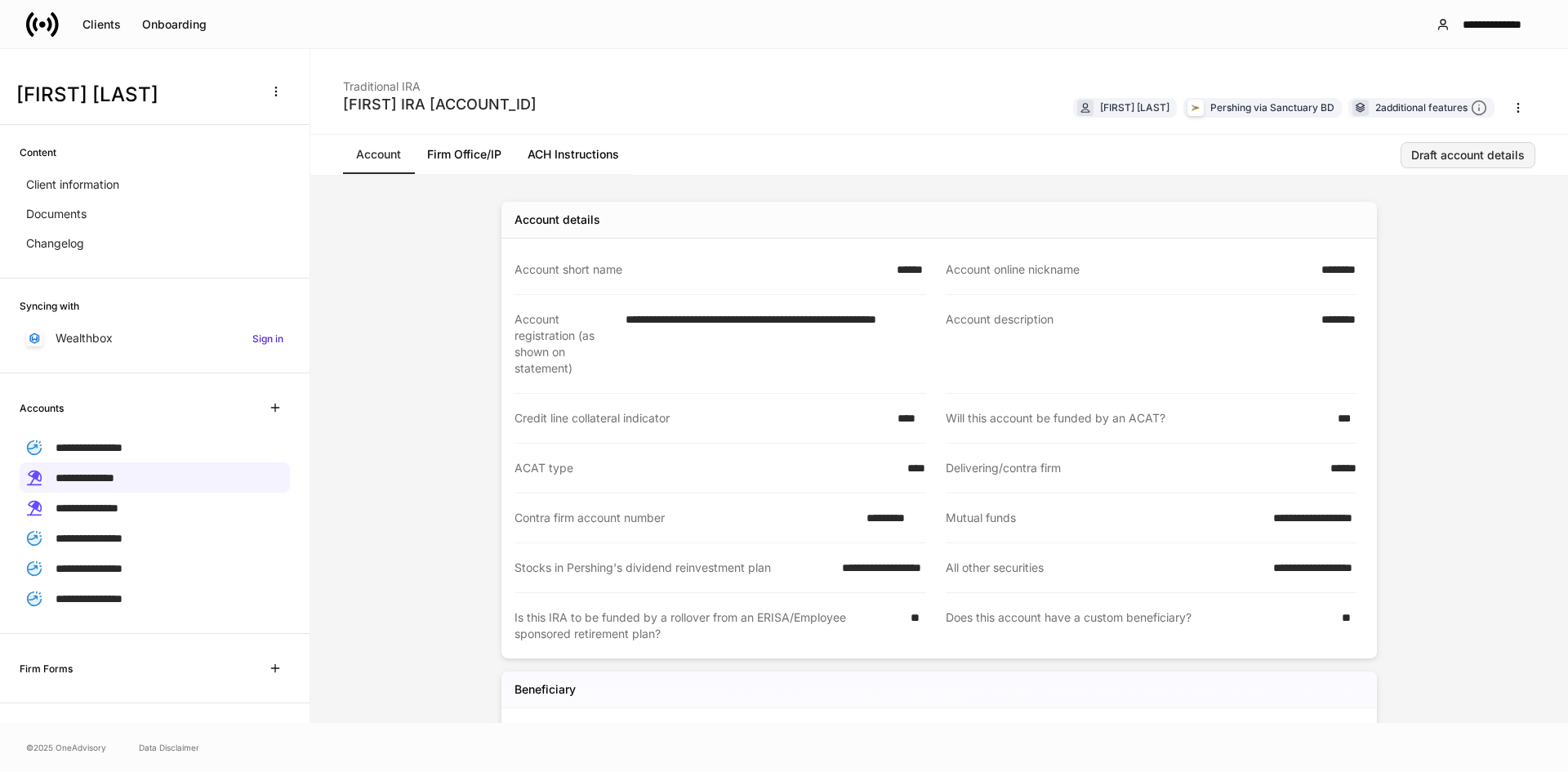 click on "Draft account details" at bounding box center [1468, 155] 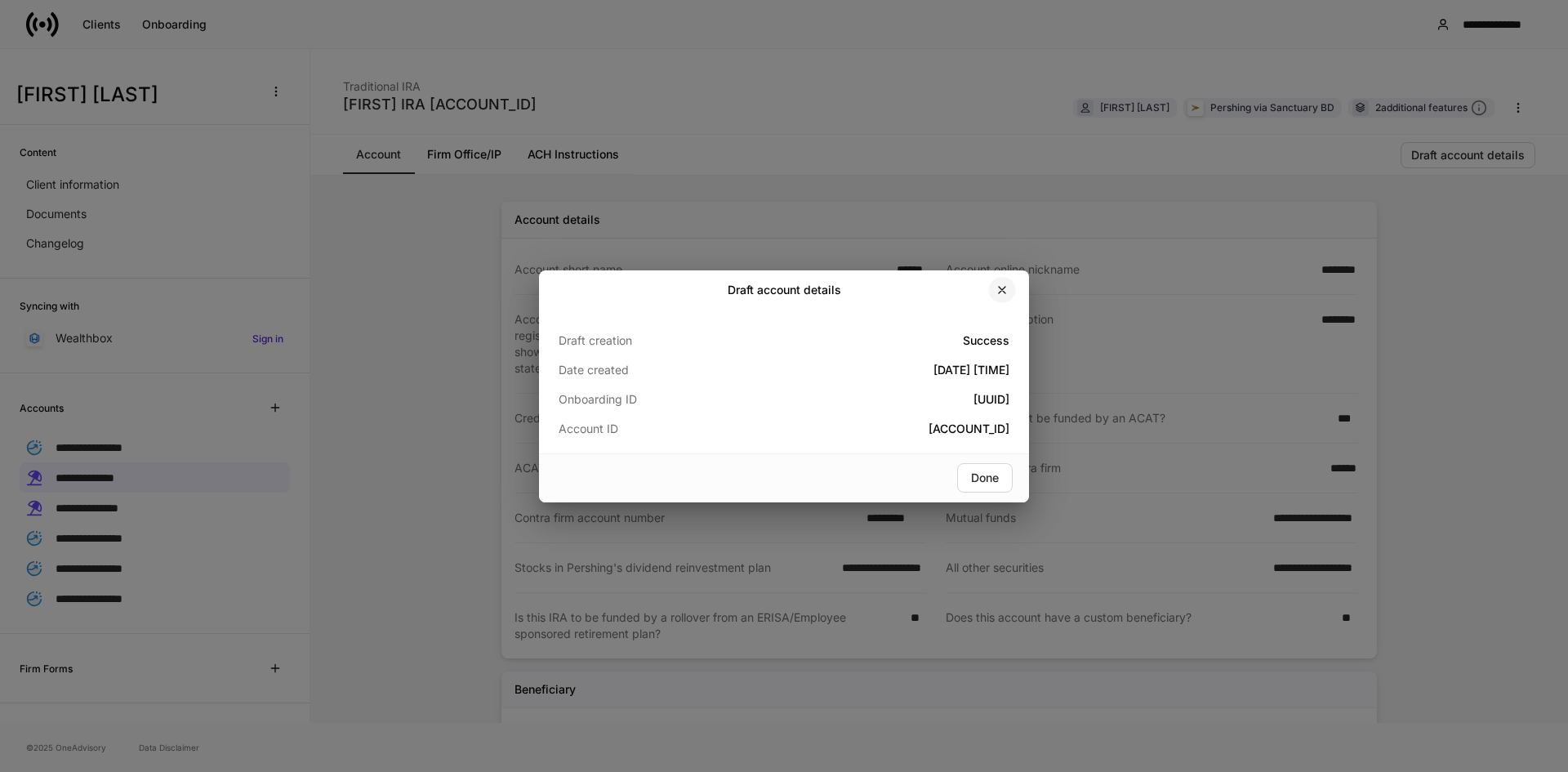 drag, startPoint x: 1004, startPoint y: 285, endPoint x: 979, endPoint y: 297, distance: 27.7308 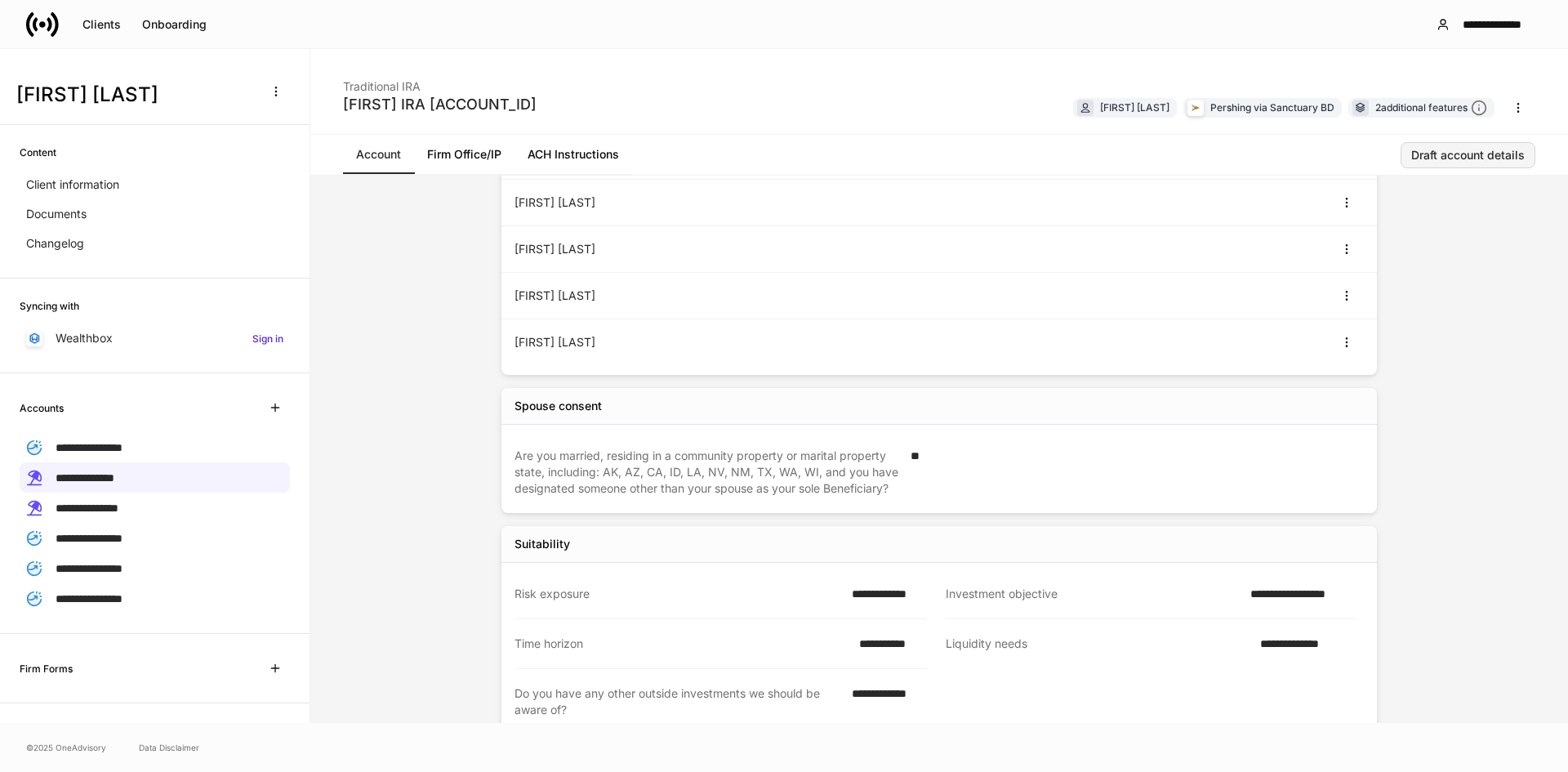 scroll, scrollTop: 1042, scrollLeft: 0, axis: vertical 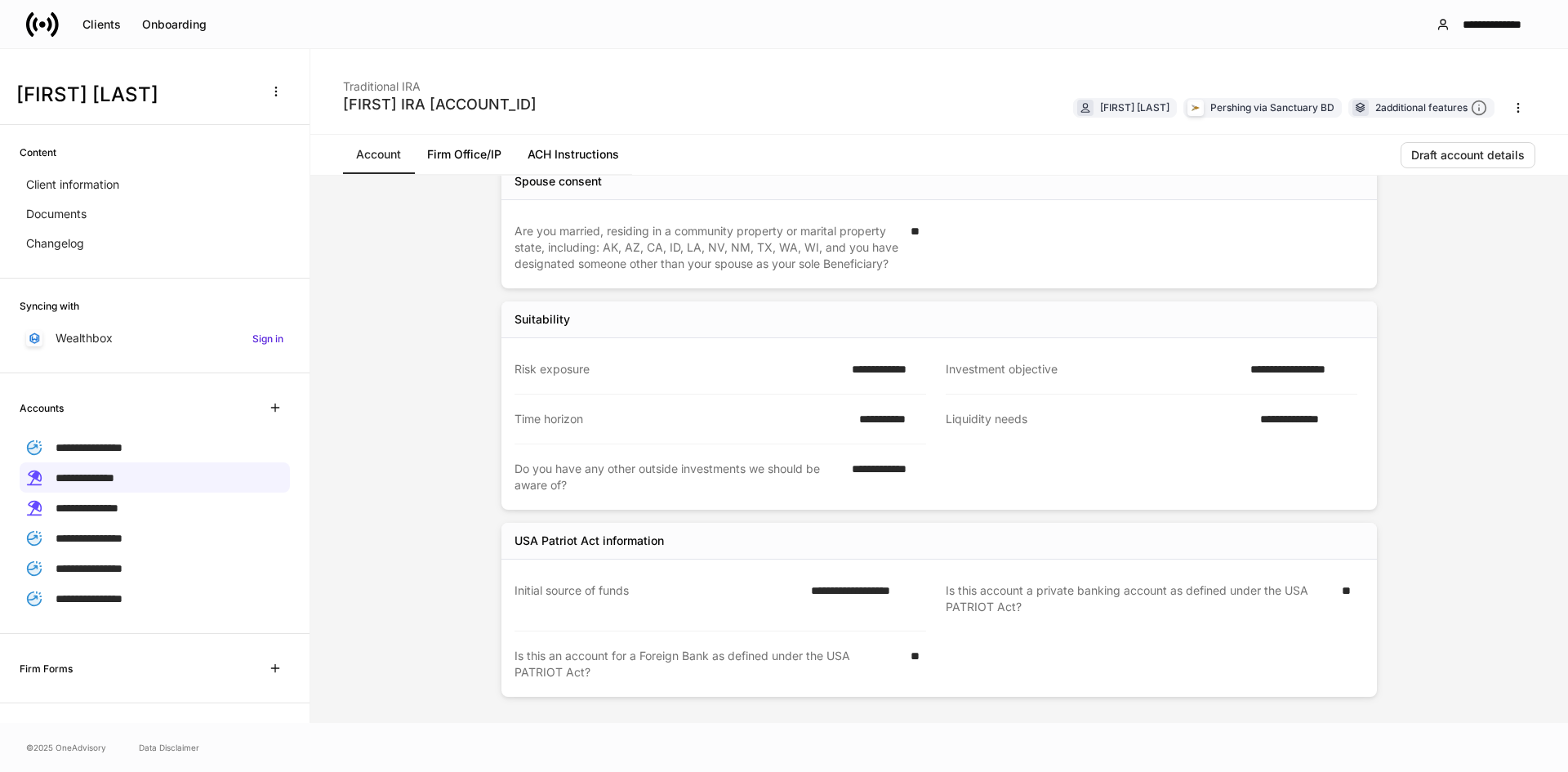 click on "Firm Office/IP" at bounding box center [464, 154] 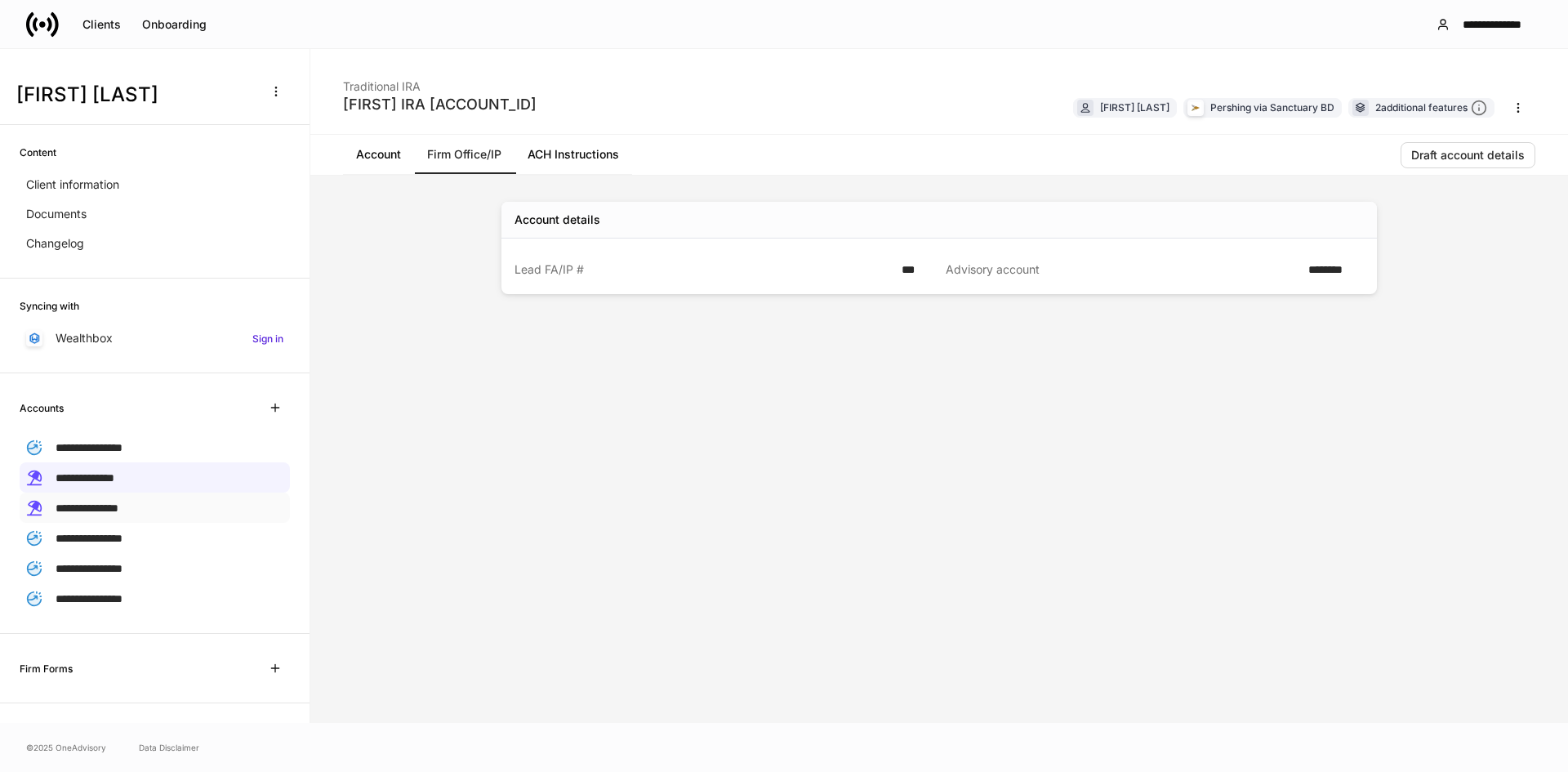 click on "**********" at bounding box center [87, 508] 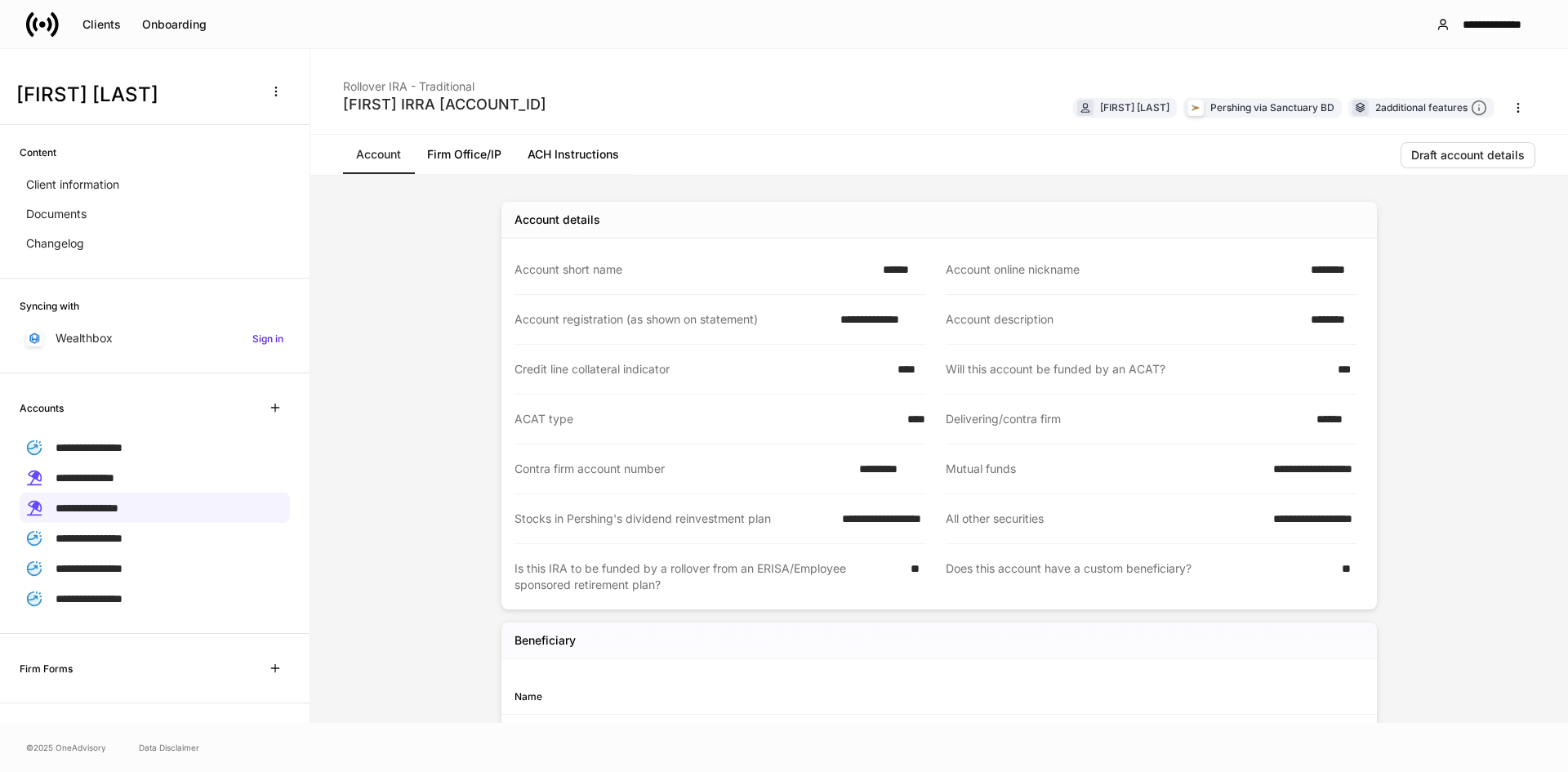click on "Firm Office/IP" at bounding box center (464, 154) 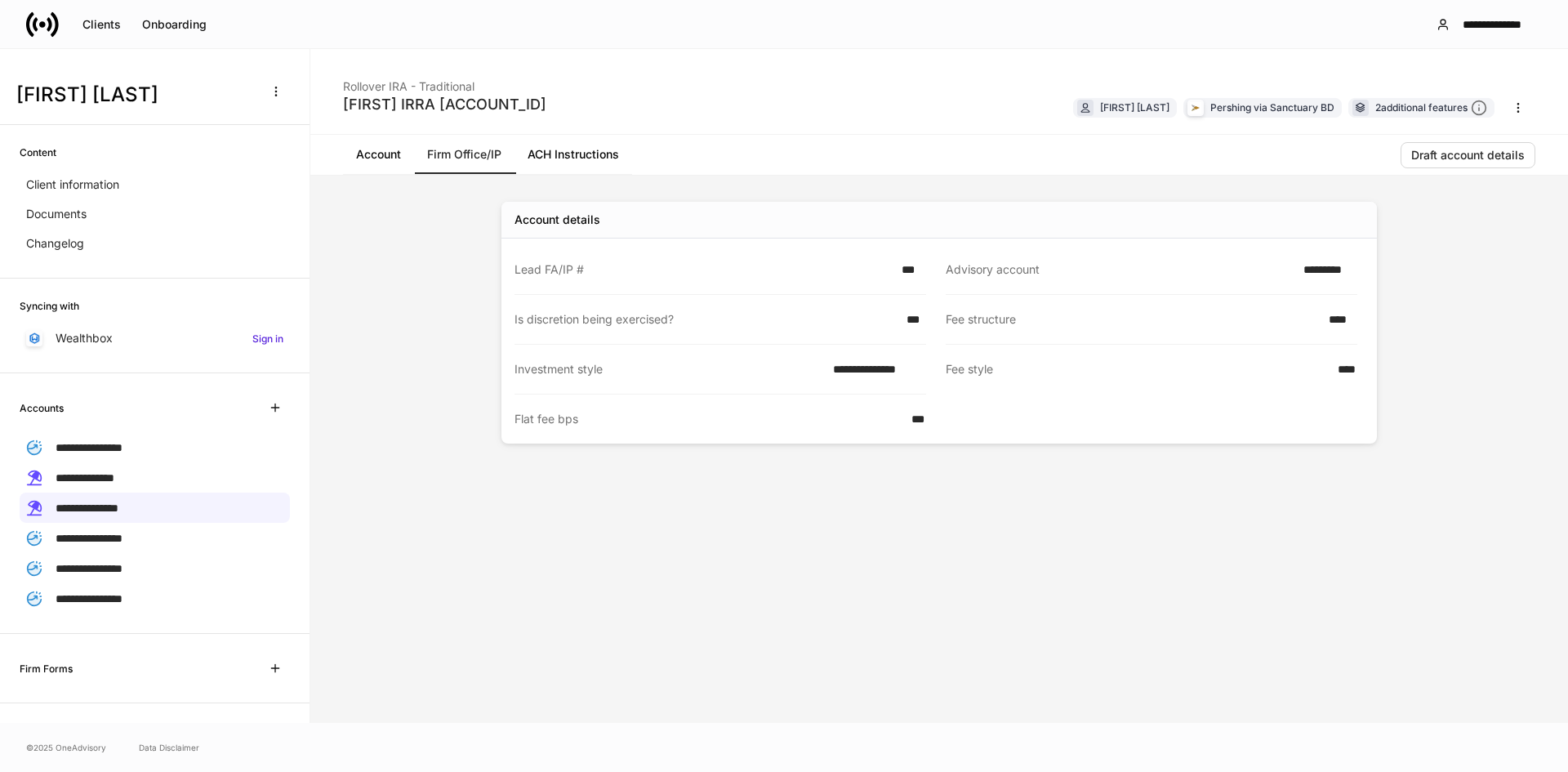 click on "Account" at bounding box center [378, 154] 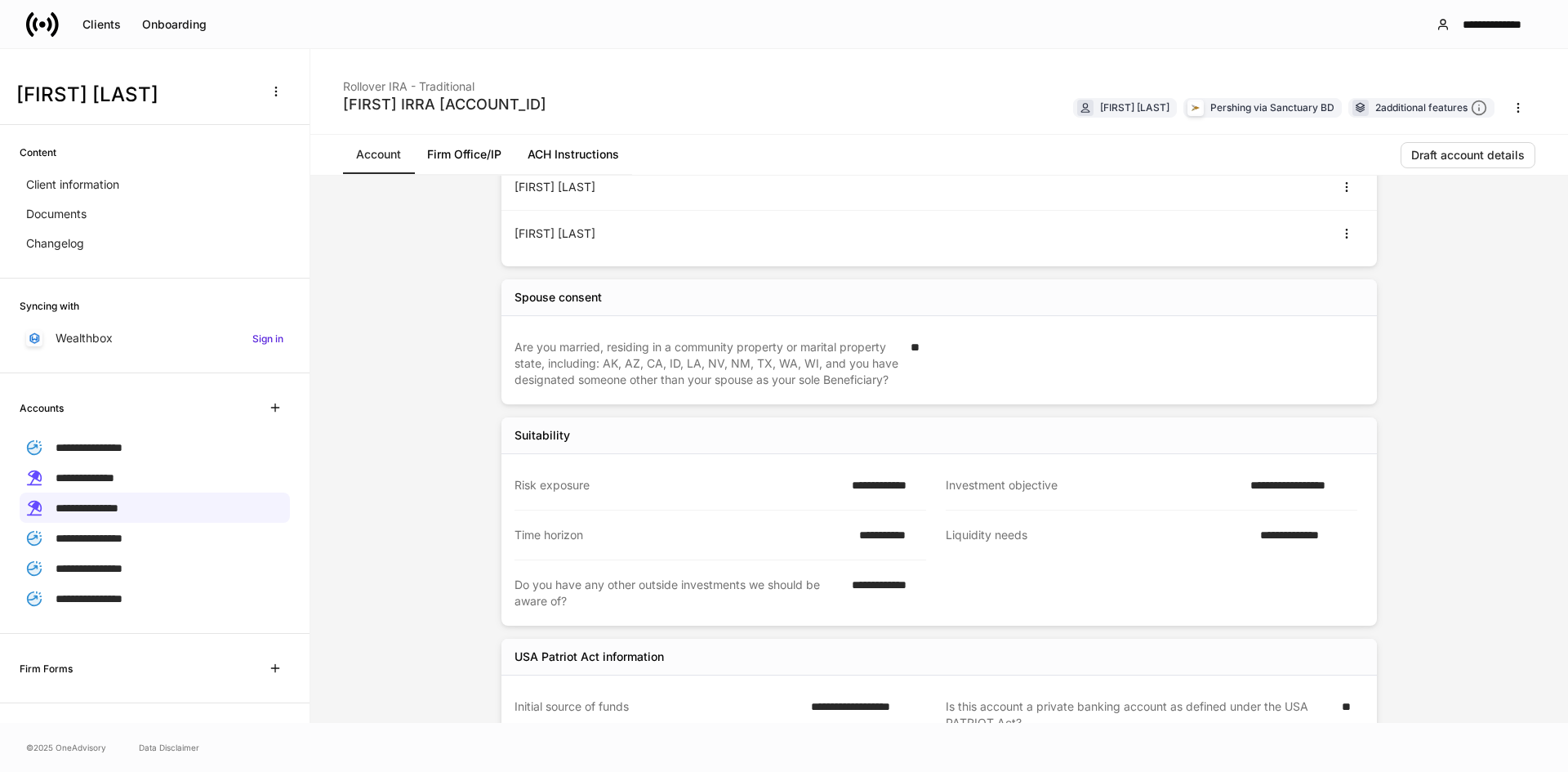 scroll, scrollTop: 993, scrollLeft: 0, axis: vertical 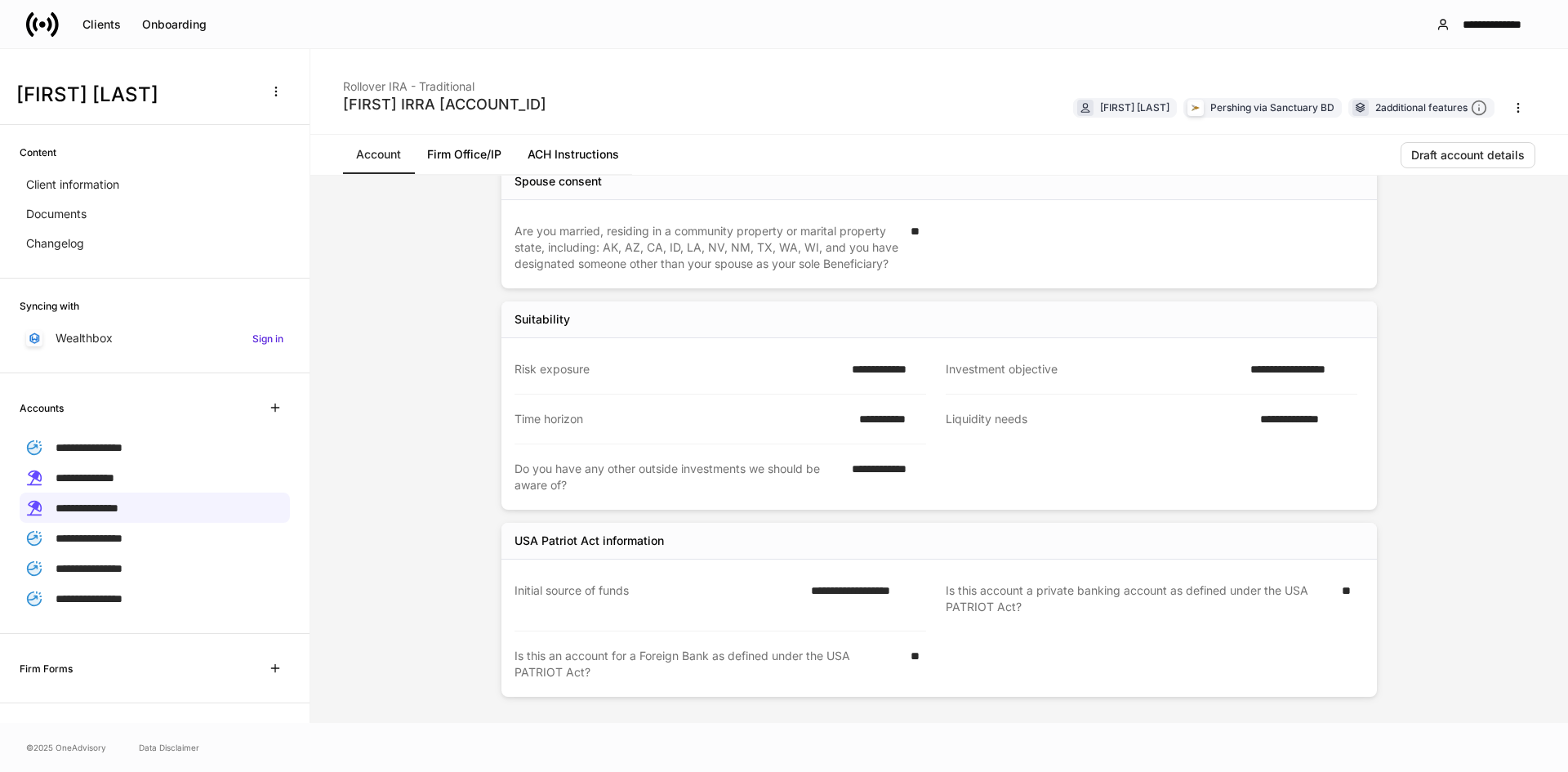 drag, startPoint x: 136, startPoint y: 446, endPoint x: 428, endPoint y: 432, distance: 292.3354 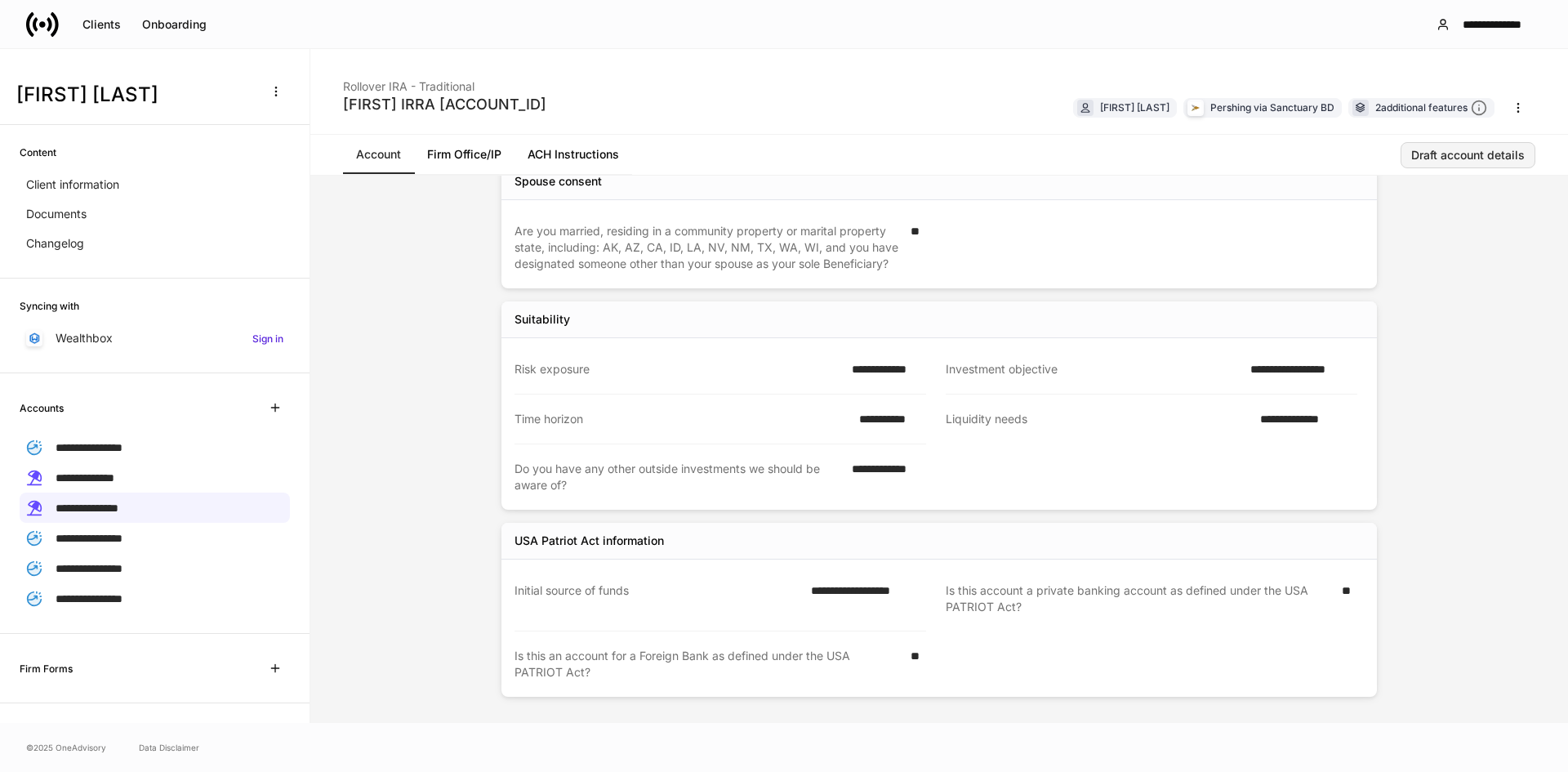 scroll, scrollTop: 0, scrollLeft: 0, axis: both 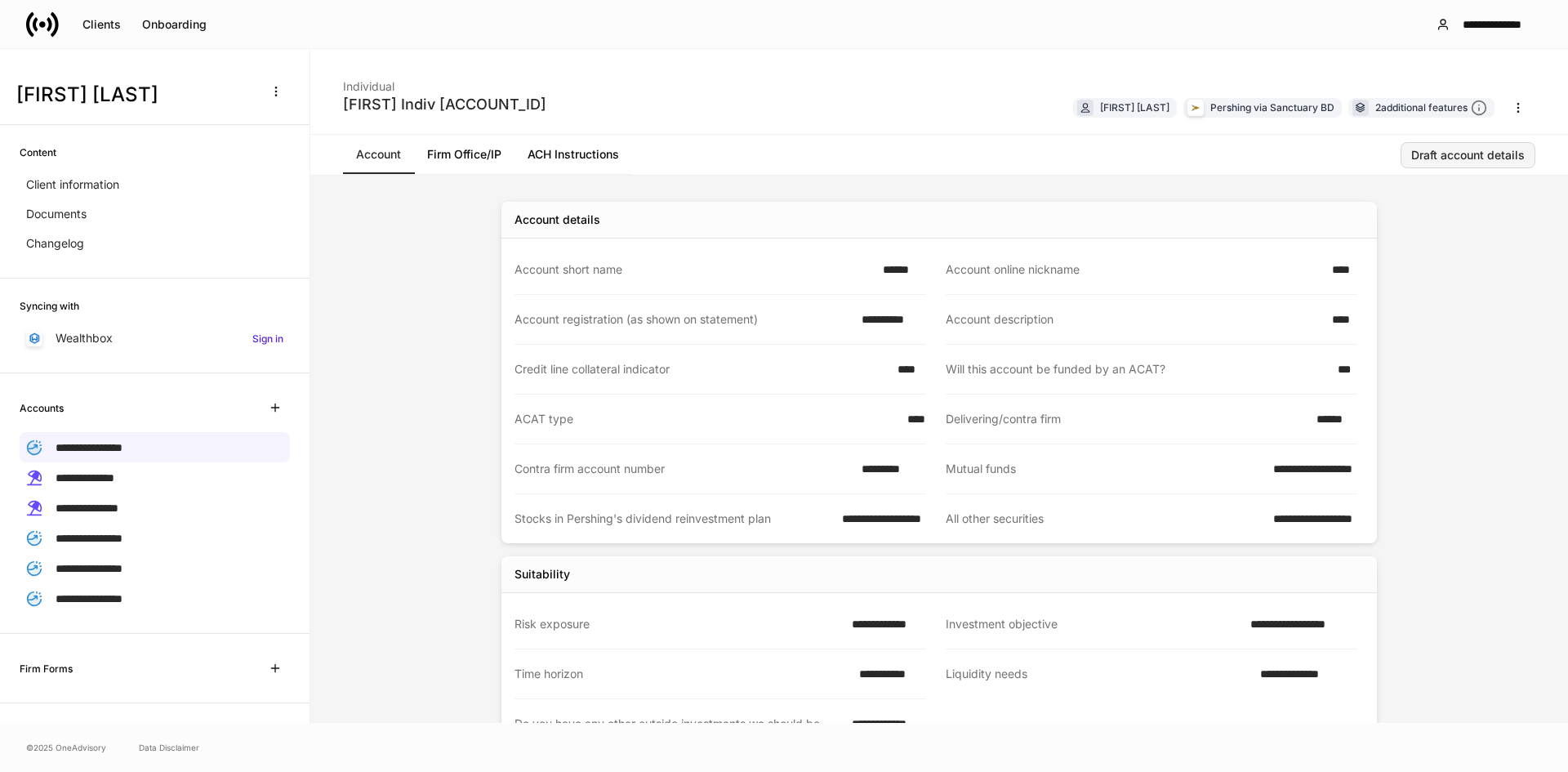 click on "Draft account details" at bounding box center (1468, 155) 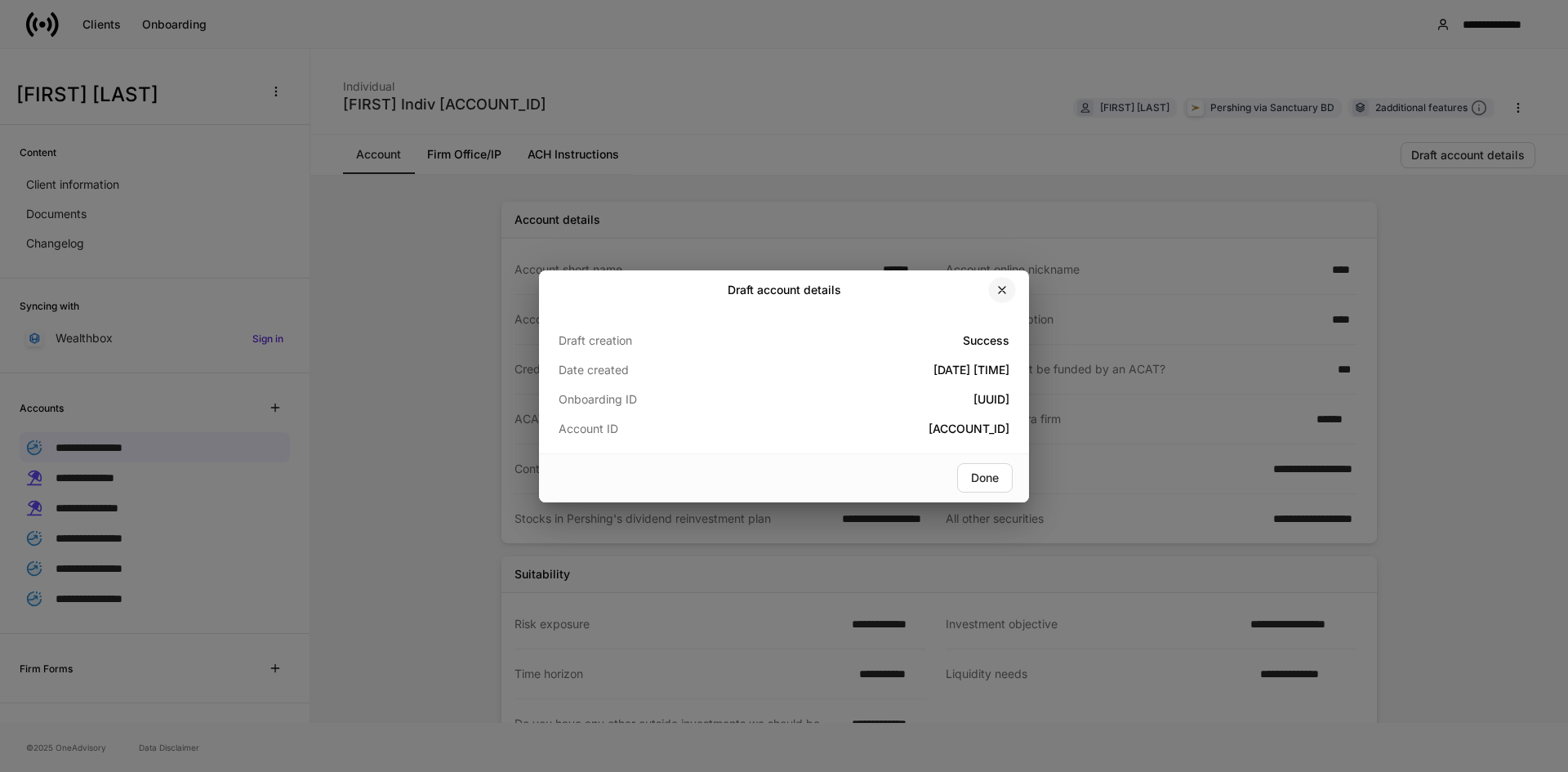 click 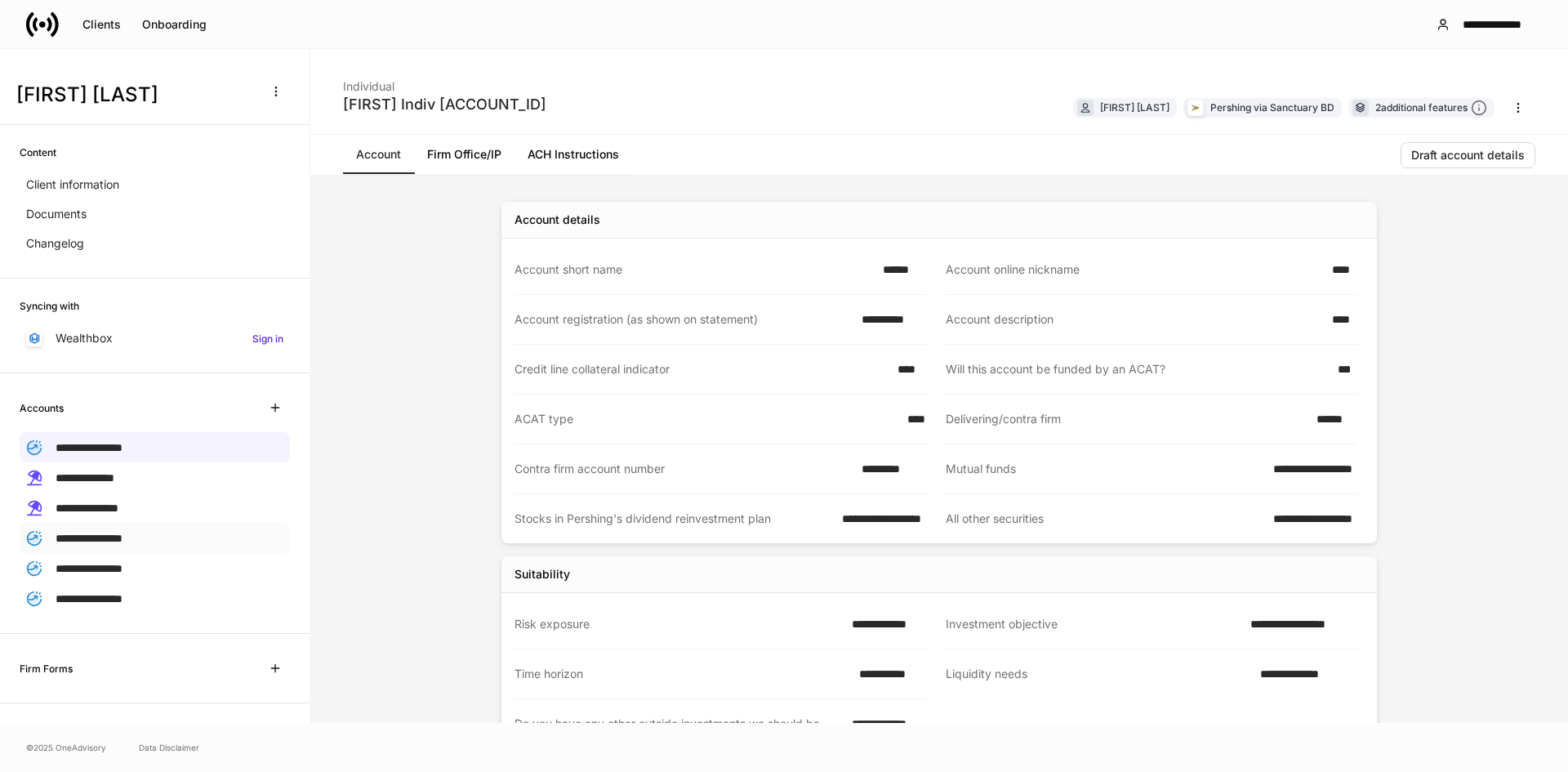 click on "**********" at bounding box center [89, 538] 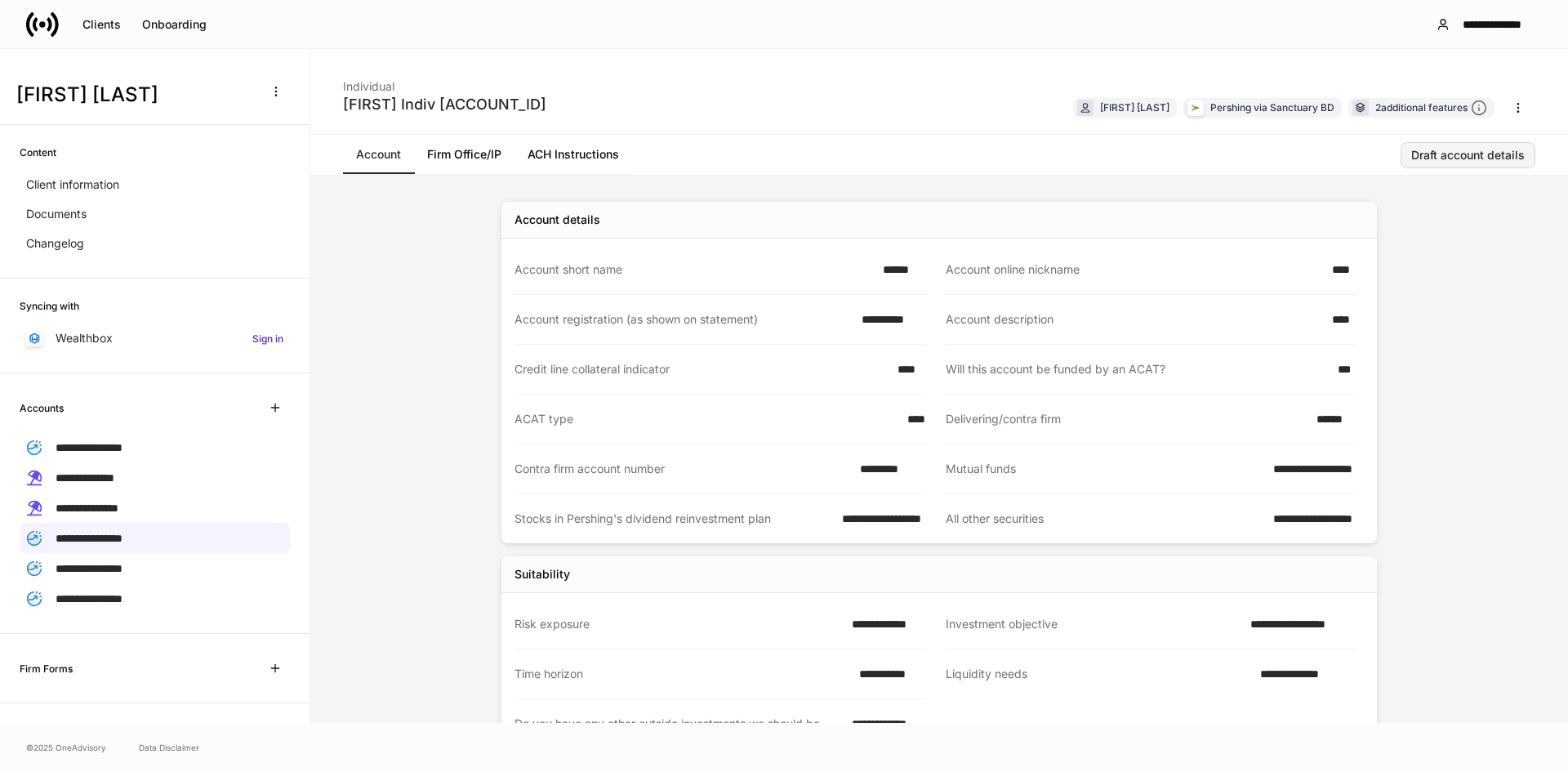 click on "Draft account details" at bounding box center [1468, 155] 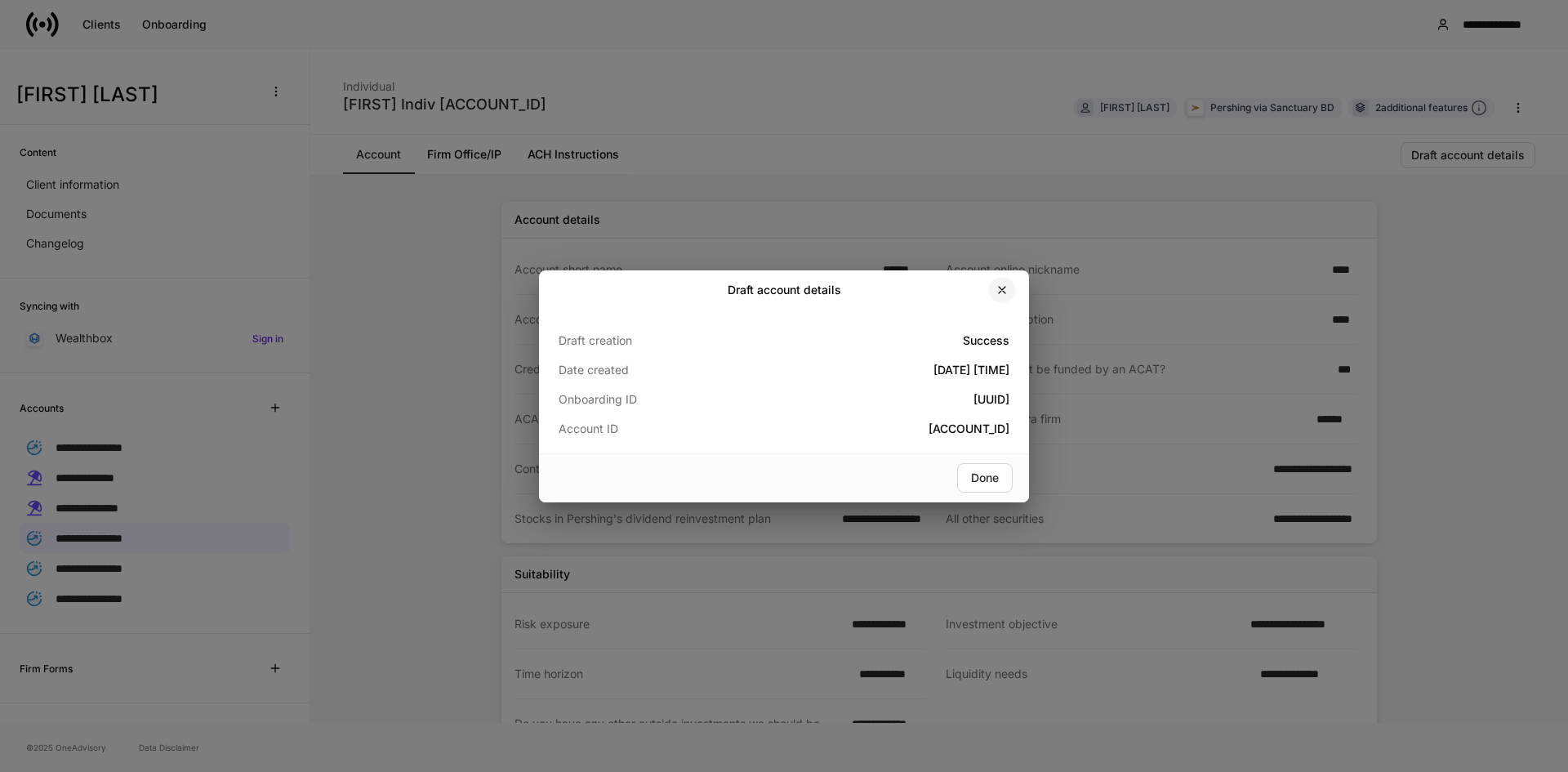 click 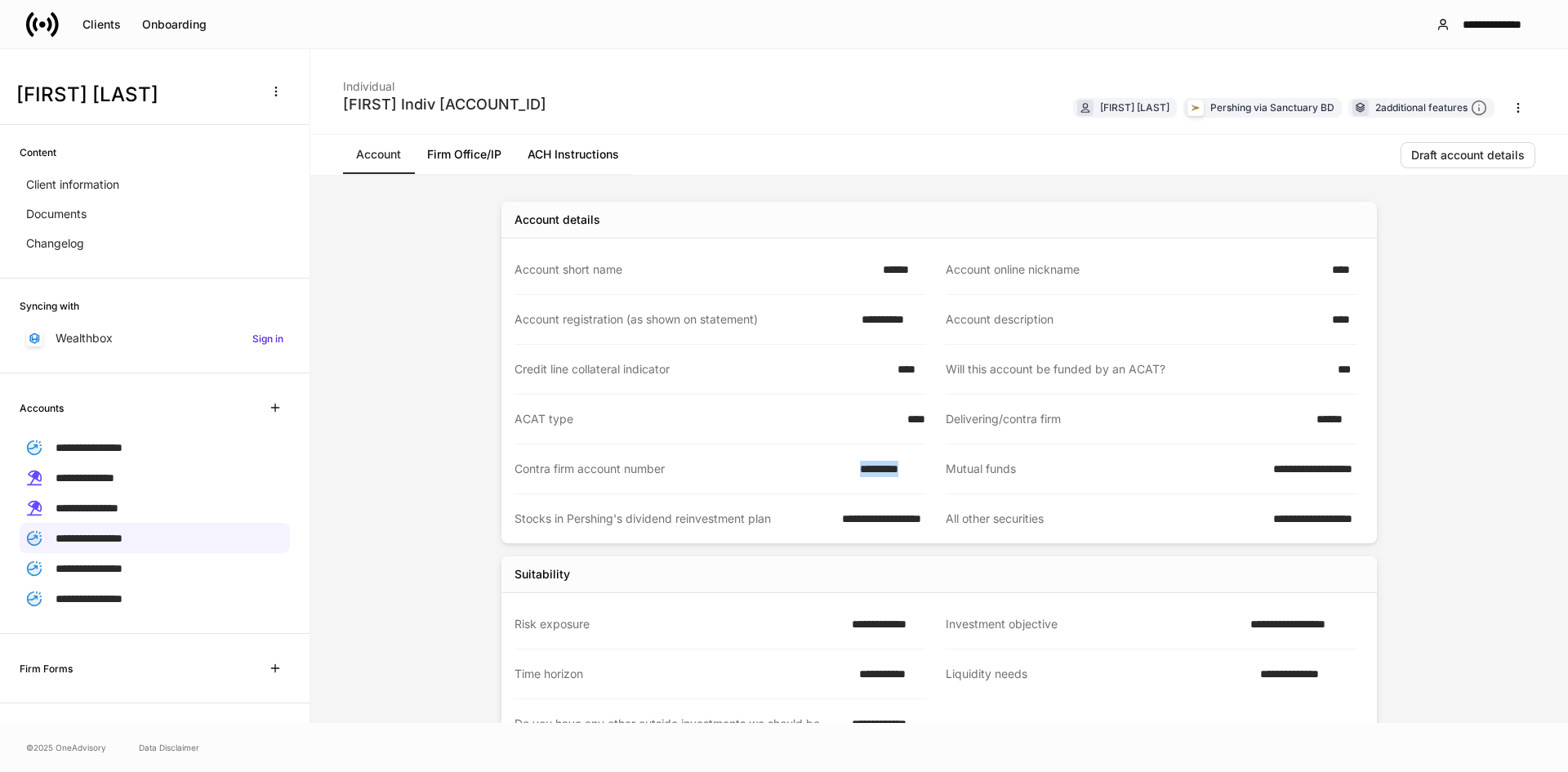 drag, startPoint x: 847, startPoint y: 473, endPoint x: 932, endPoint y: 471, distance: 85.023526 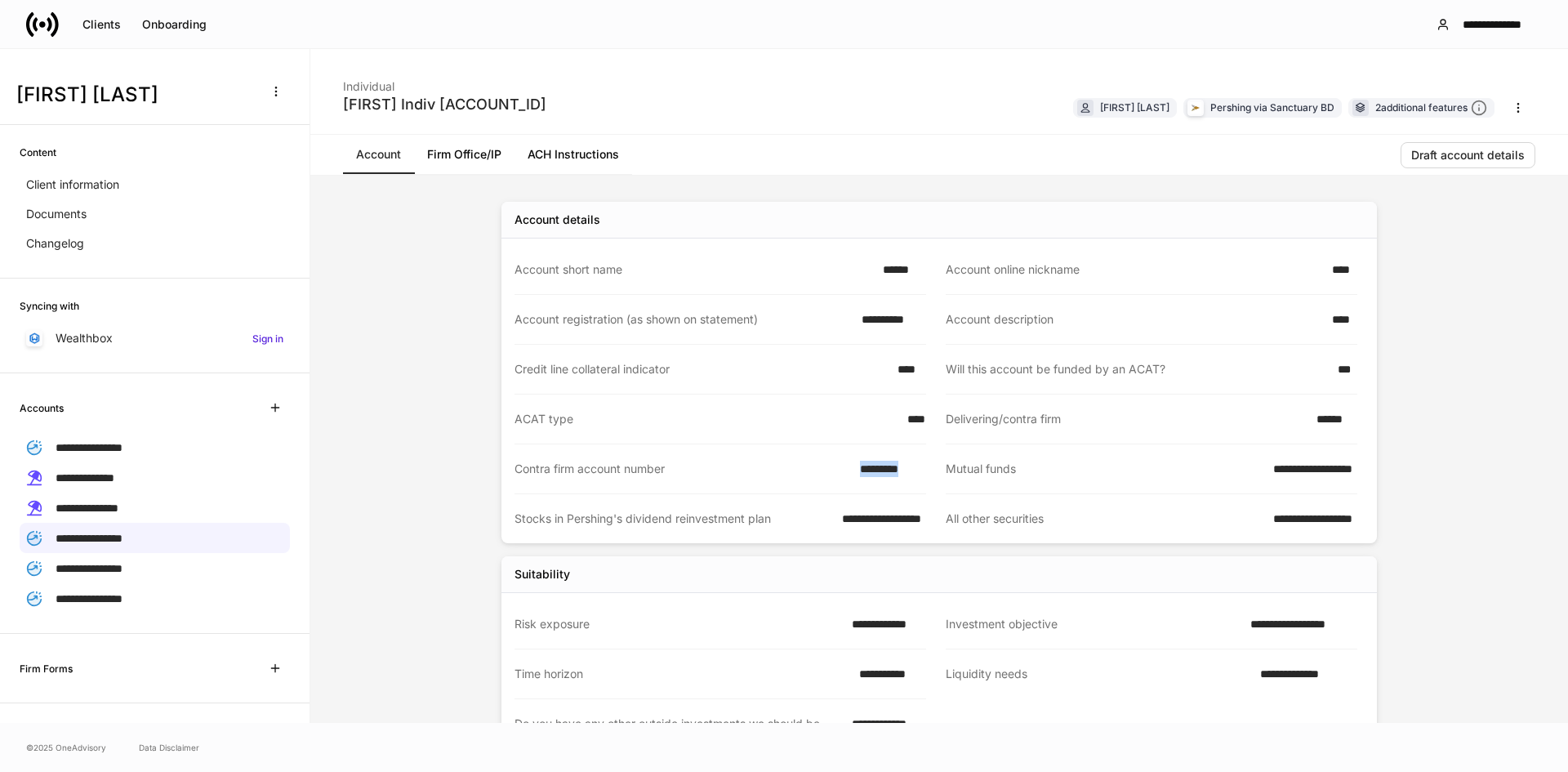 click on "ACH Instructions" at bounding box center (573, 154) 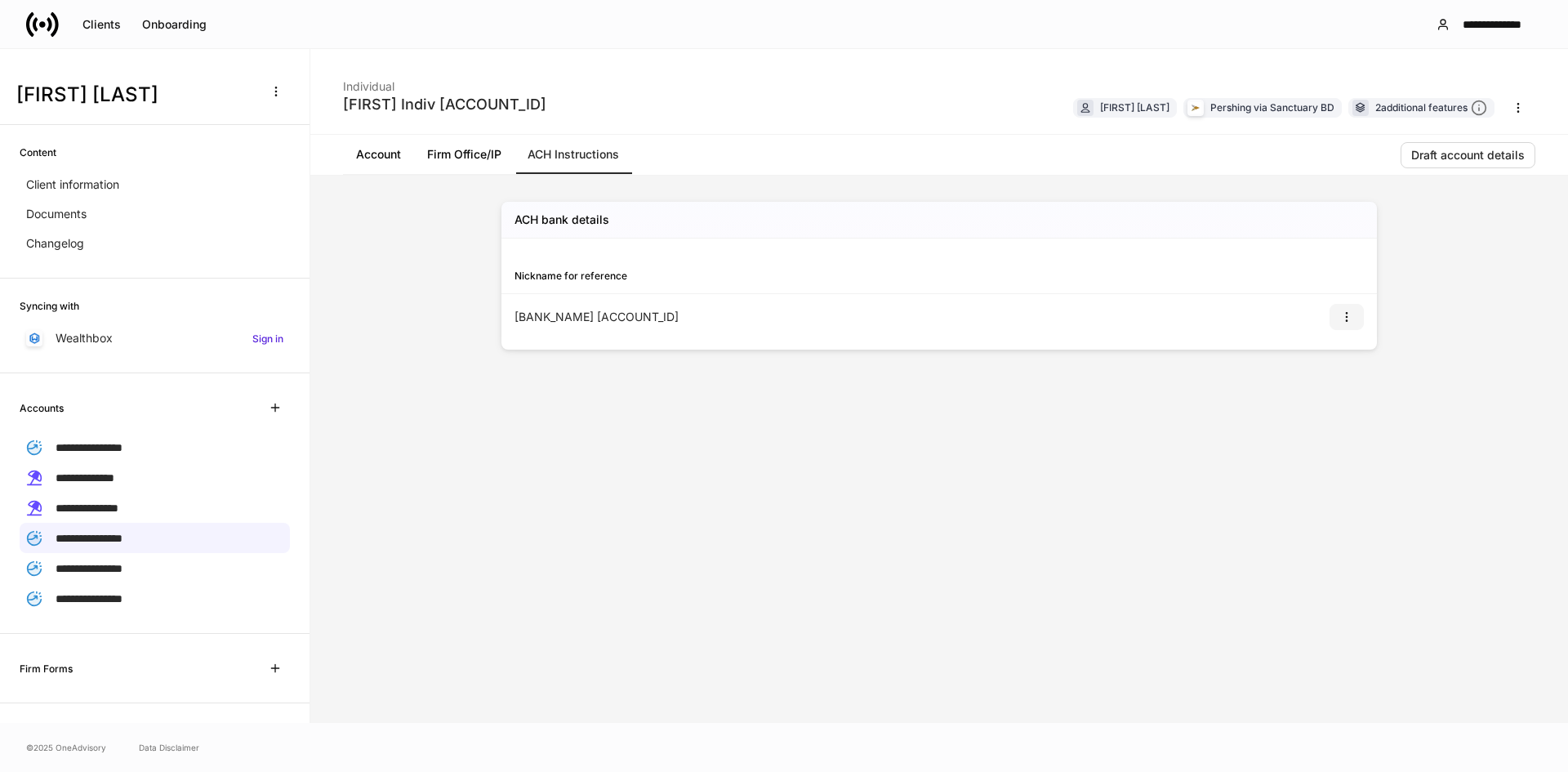 click 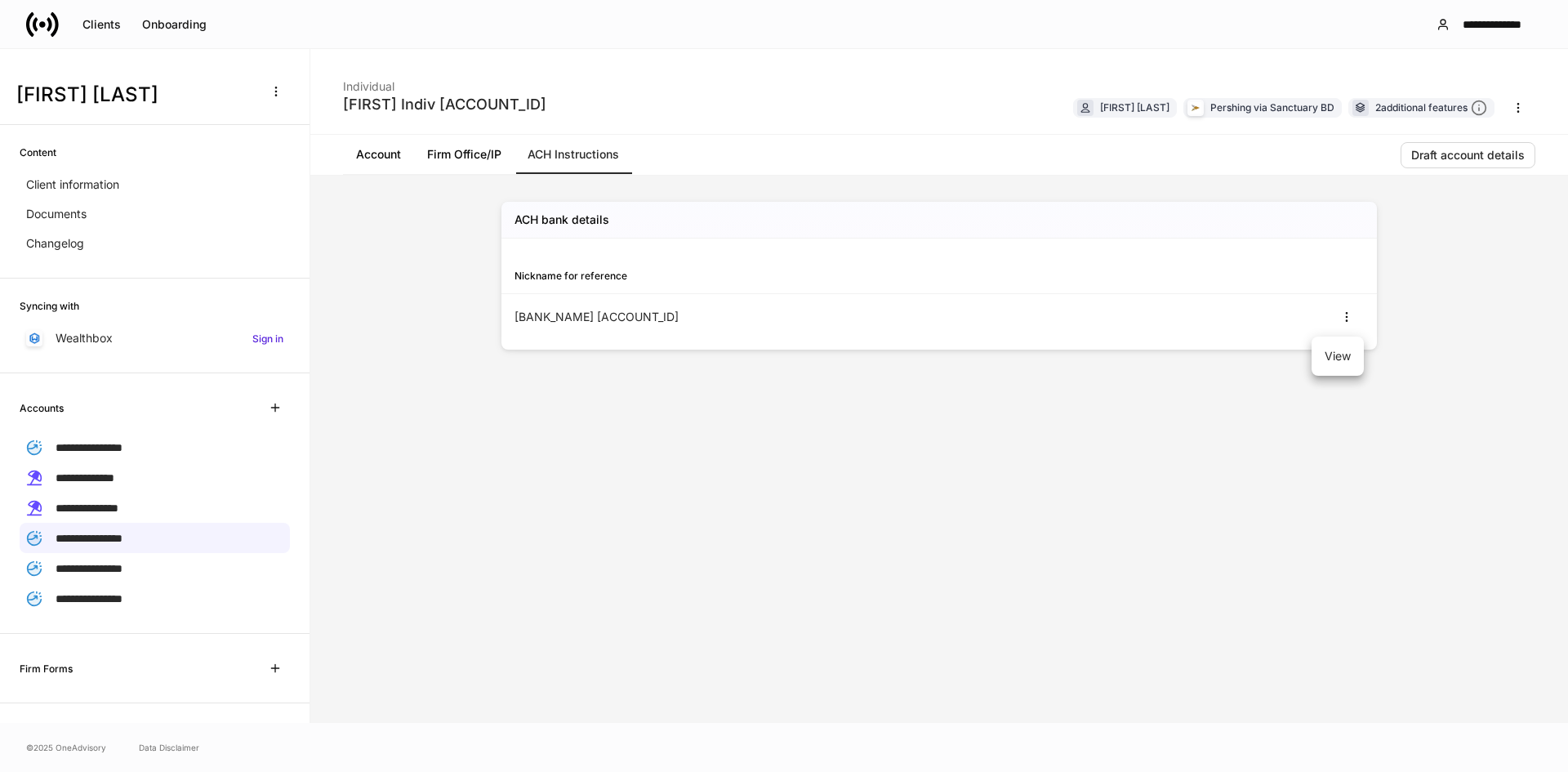 click on "View" at bounding box center (1338, 356) 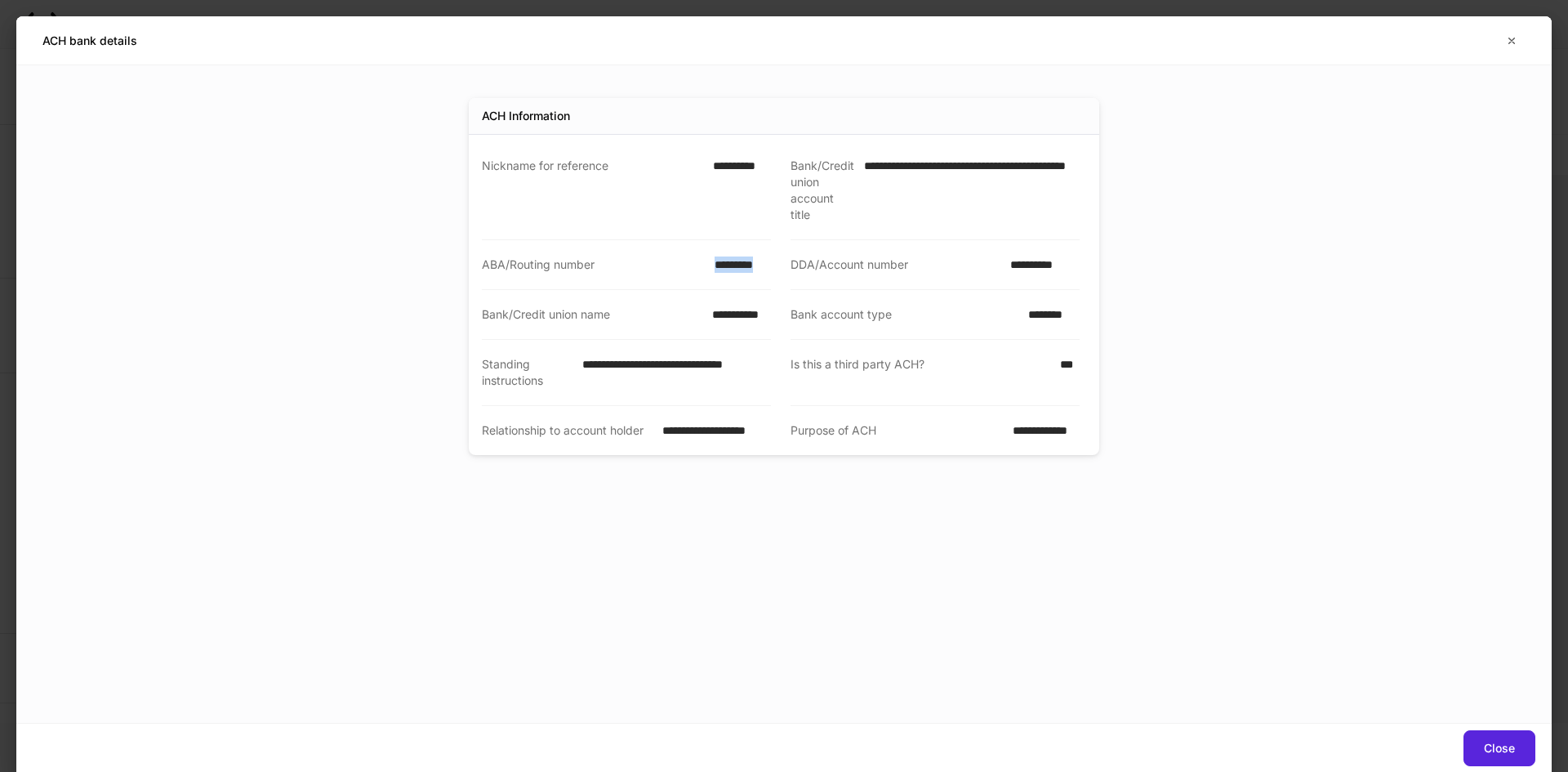 drag, startPoint x: 703, startPoint y: 264, endPoint x: 779, endPoint y: 266, distance: 76.0263 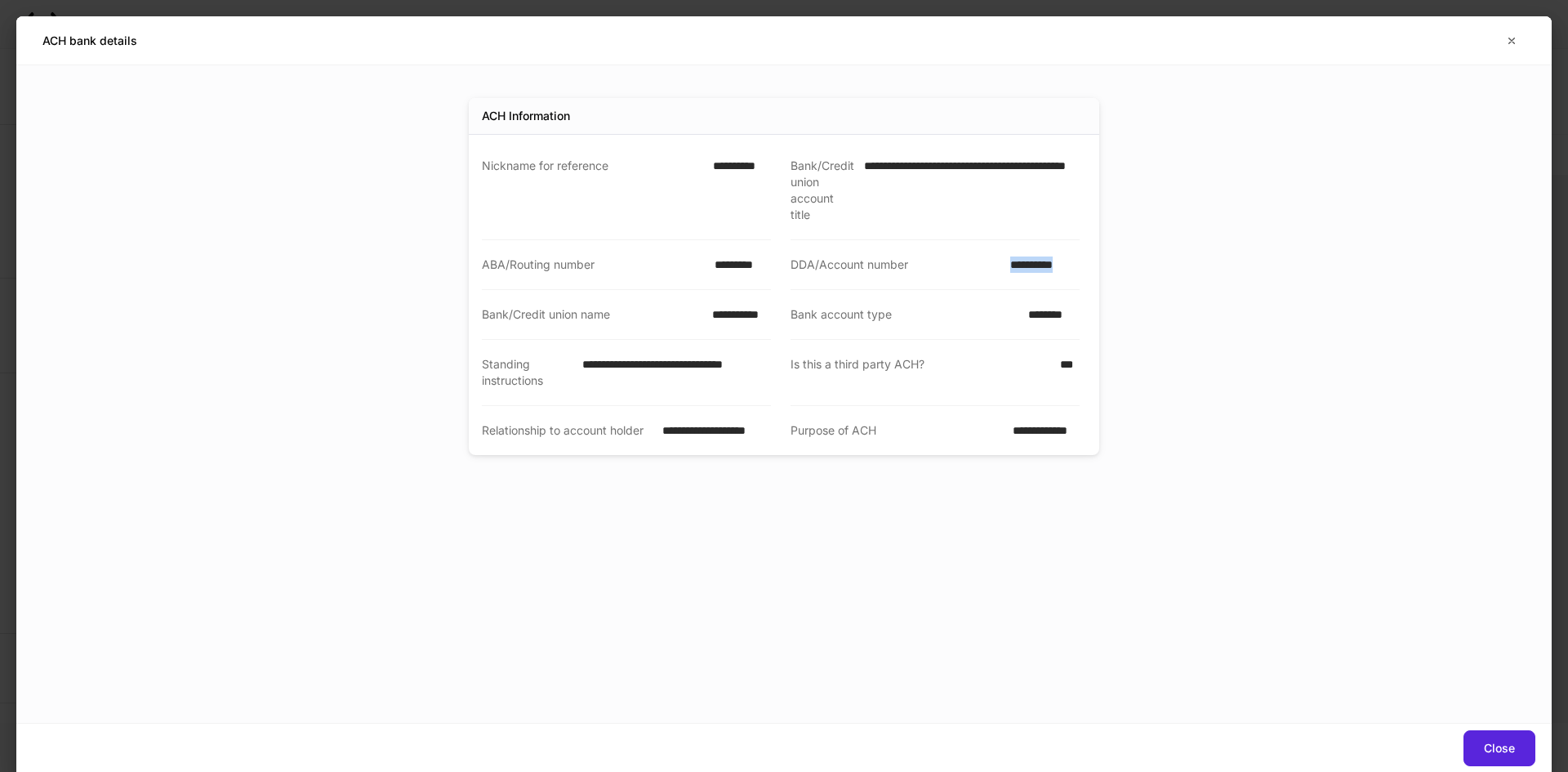 drag, startPoint x: 1014, startPoint y: 270, endPoint x: 1095, endPoint y: 269, distance: 81.0062 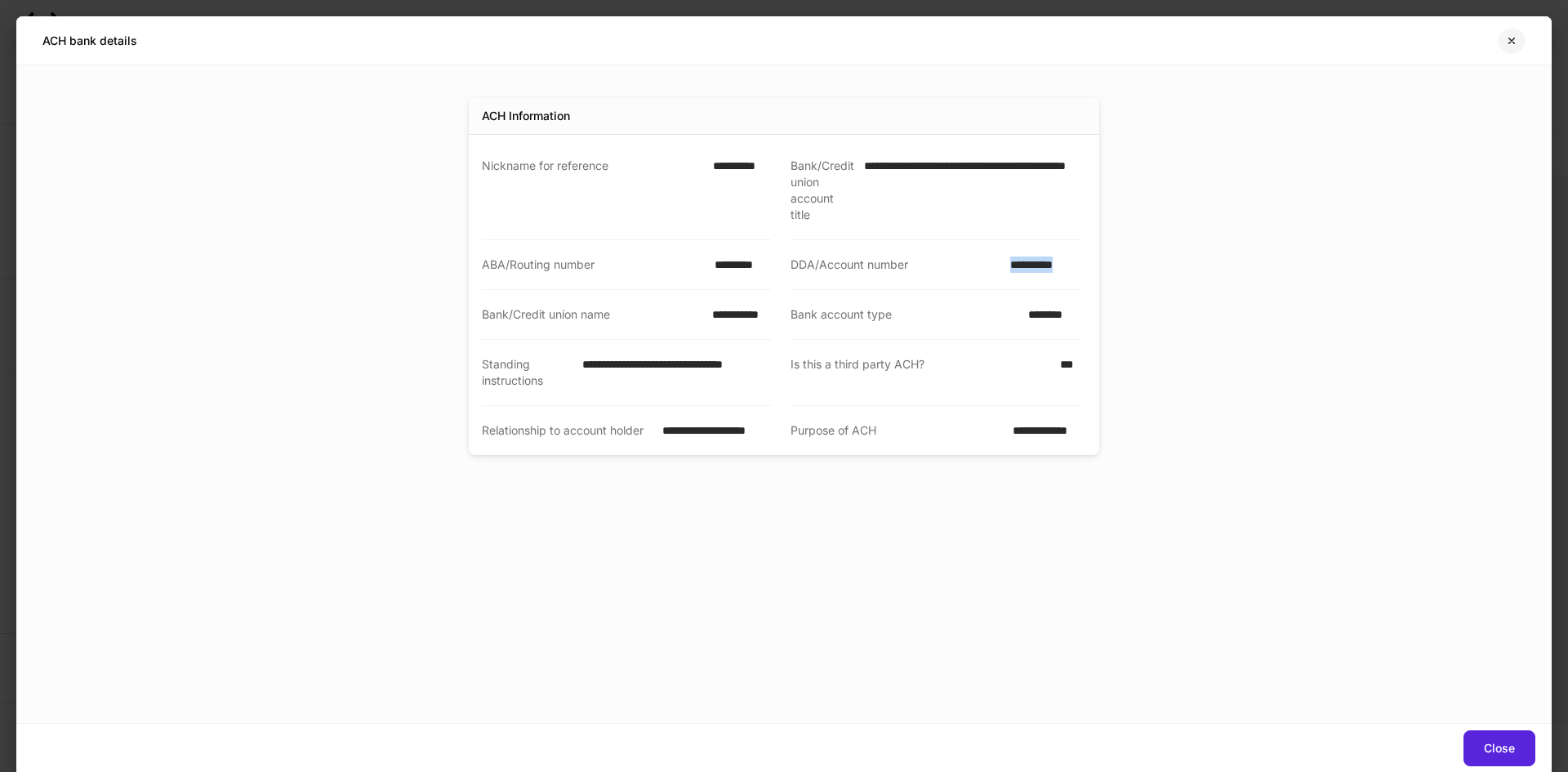 click 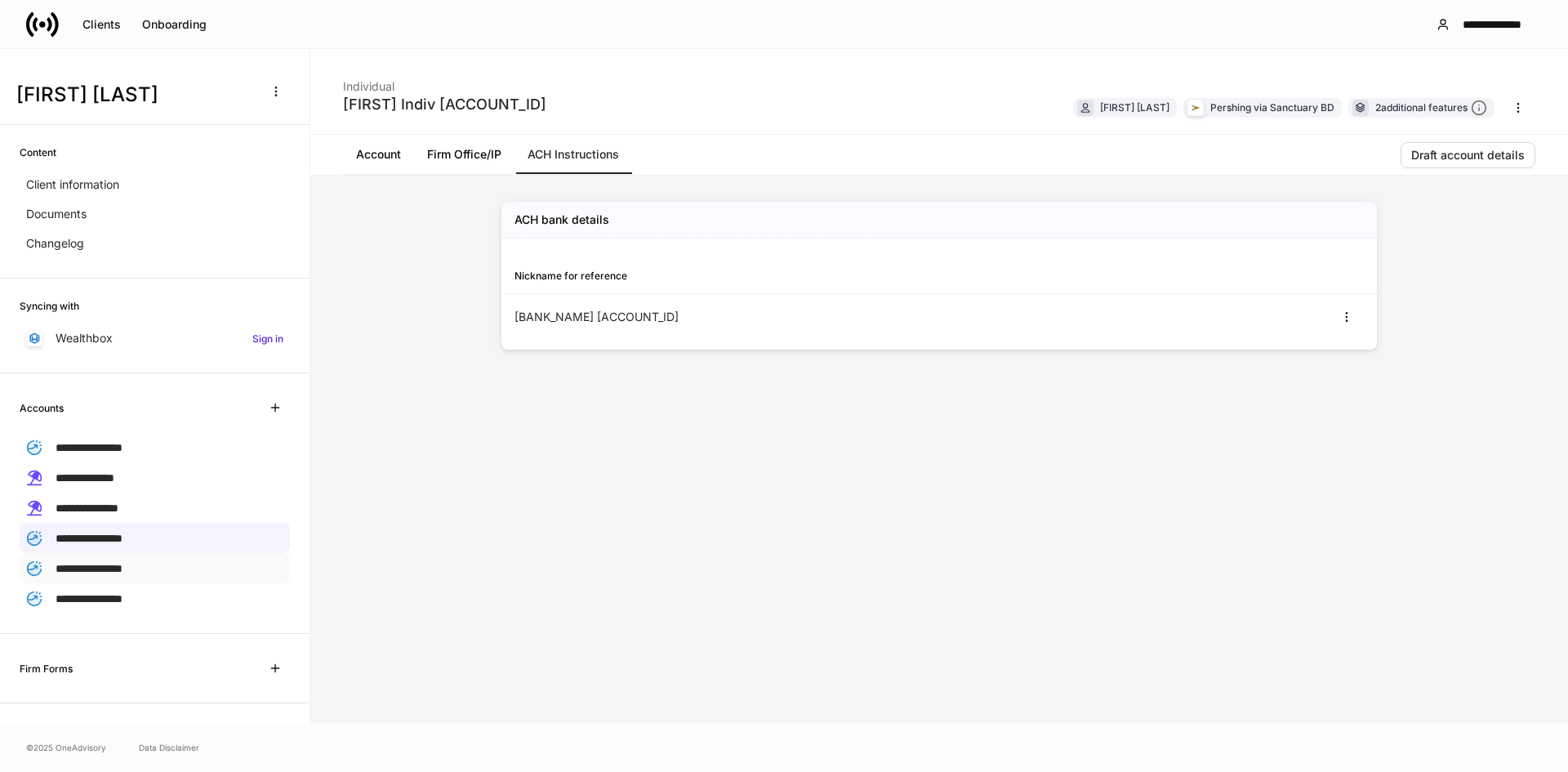 click on "**********" at bounding box center [89, 569] 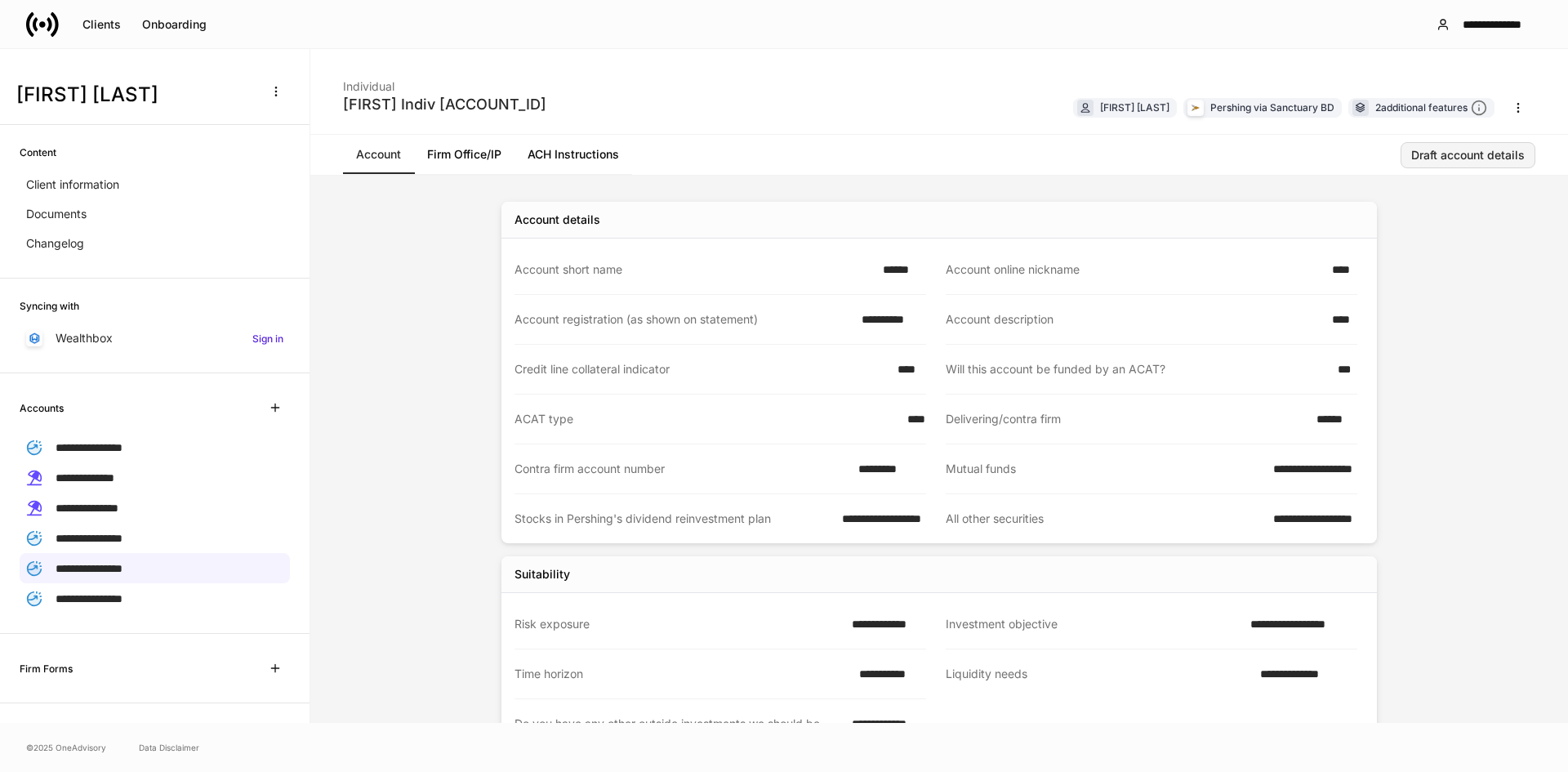 click on "Draft account details" at bounding box center [1468, 155] 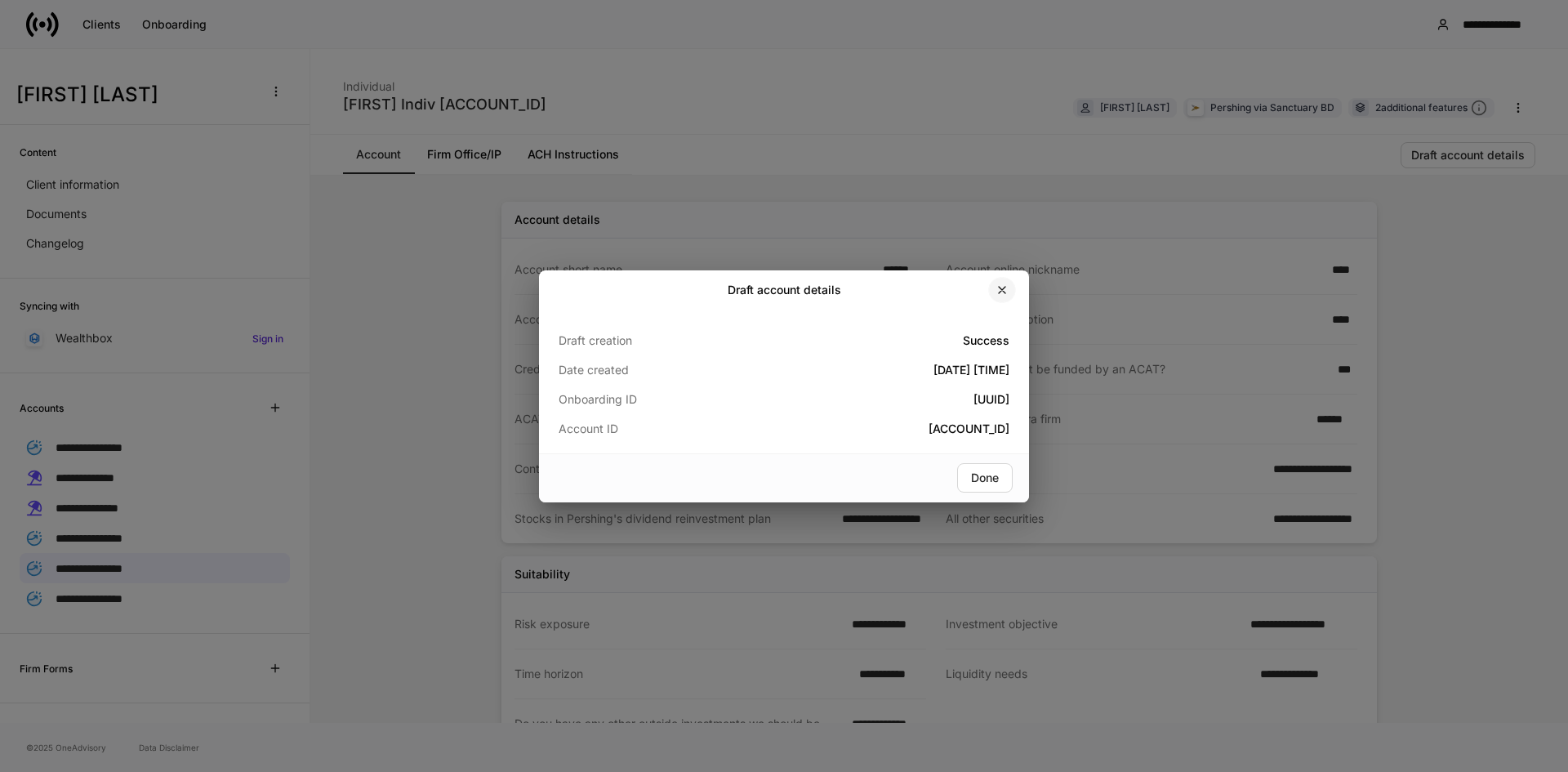 click 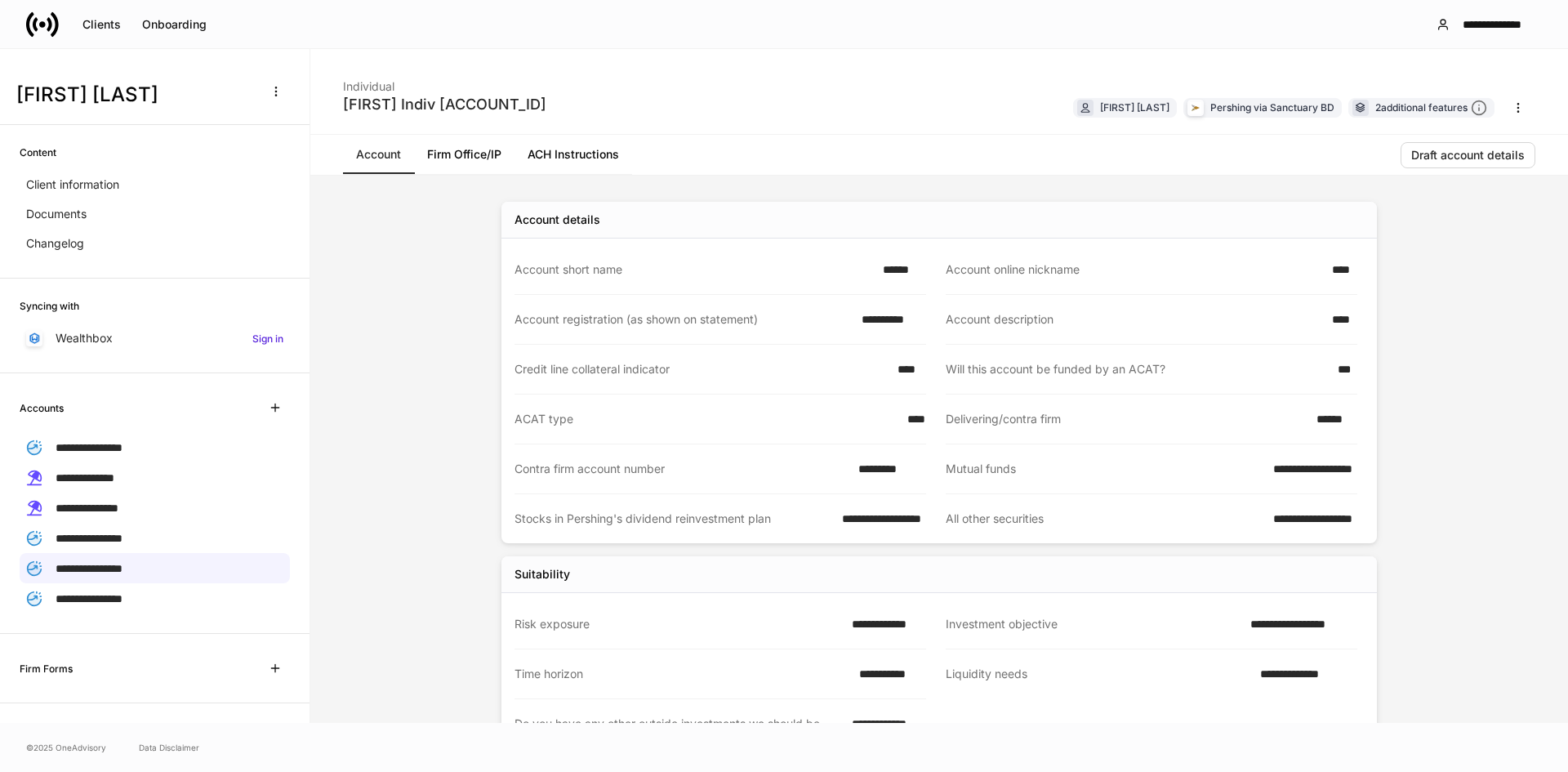 click on "Firm Office/IP" at bounding box center (464, 154) 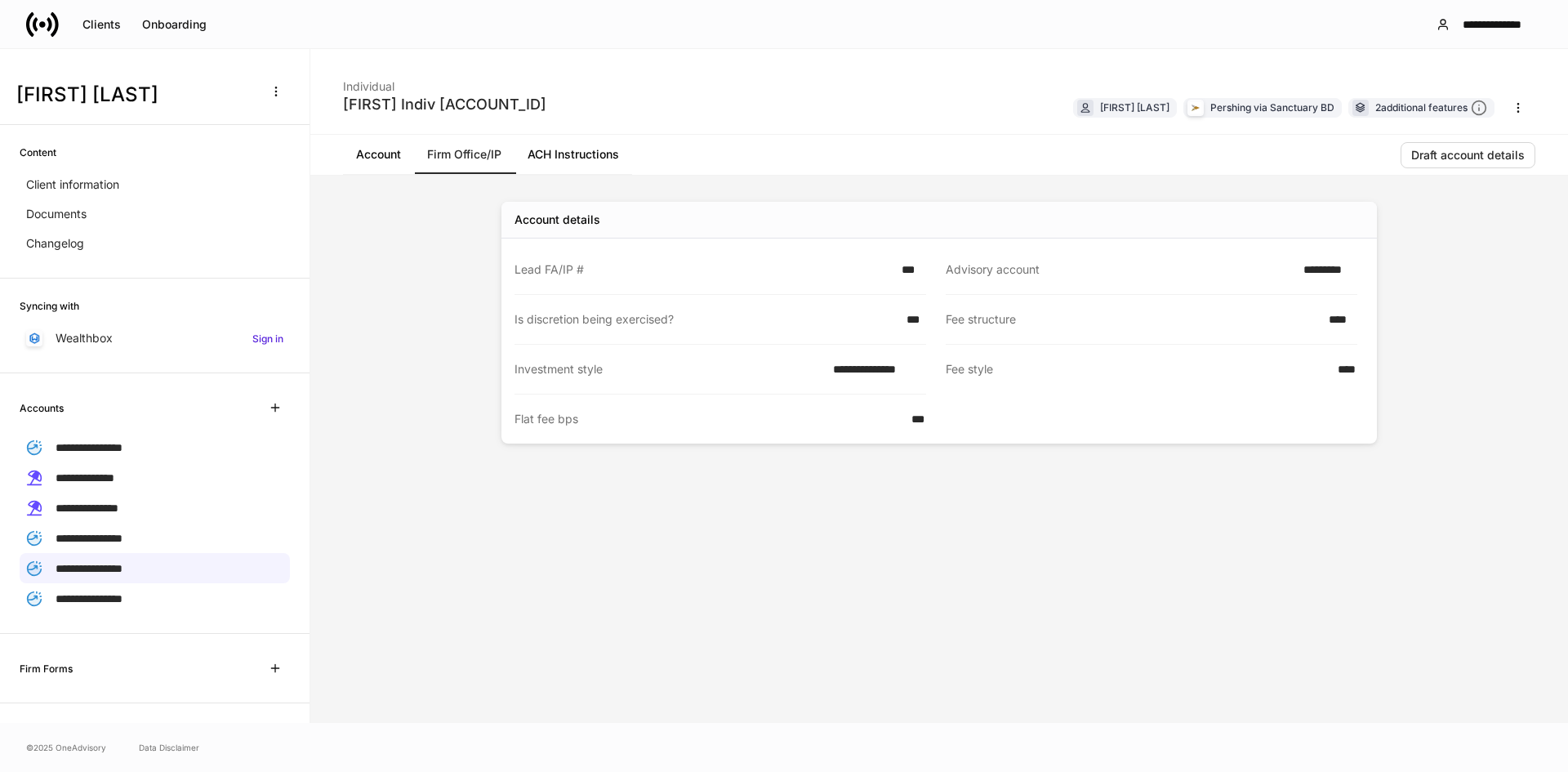 click on "Account" at bounding box center (378, 154) 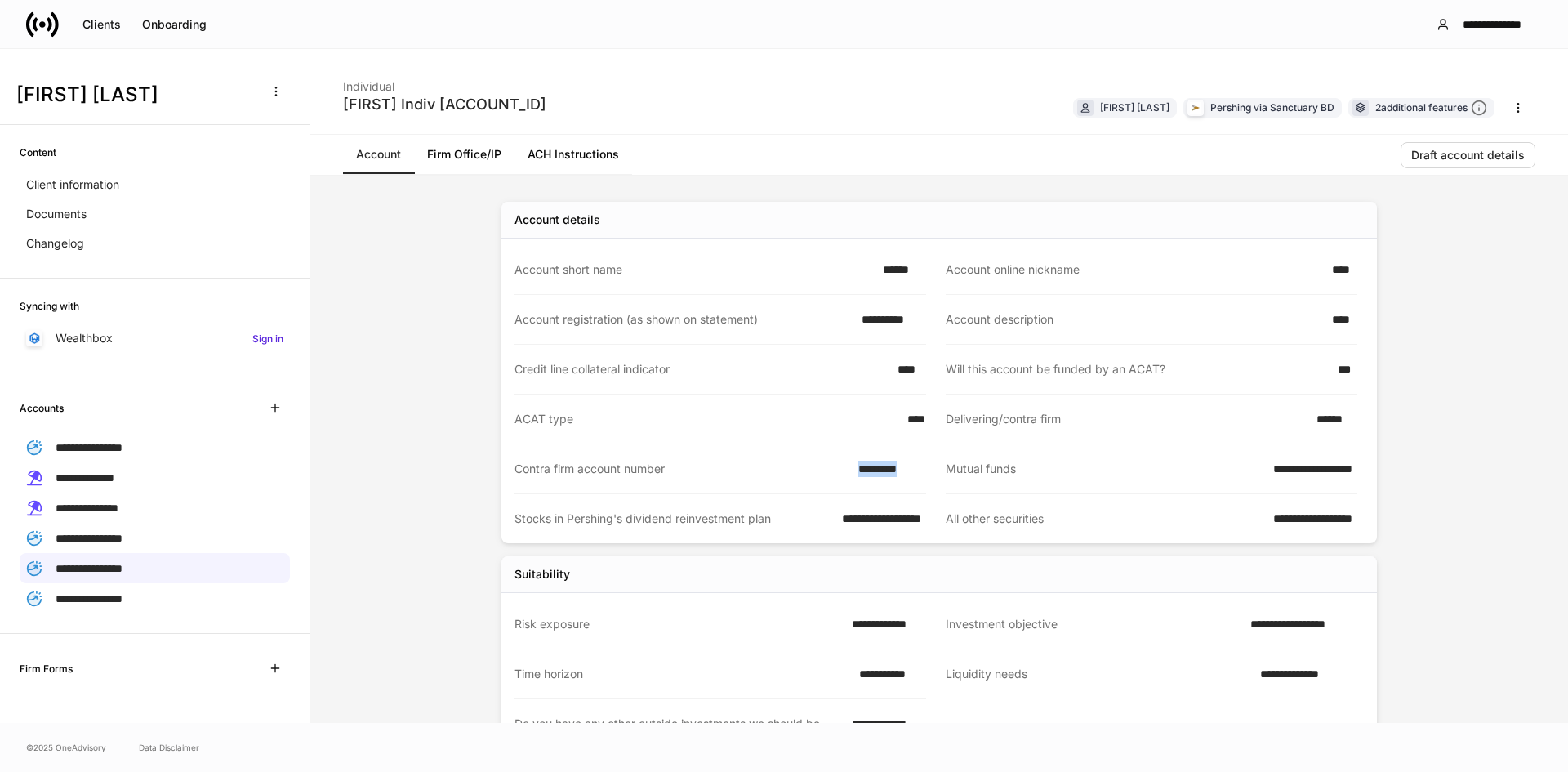 drag, startPoint x: 849, startPoint y: 466, endPoint x: 930, endPoint y: 471, distance: 81.15417 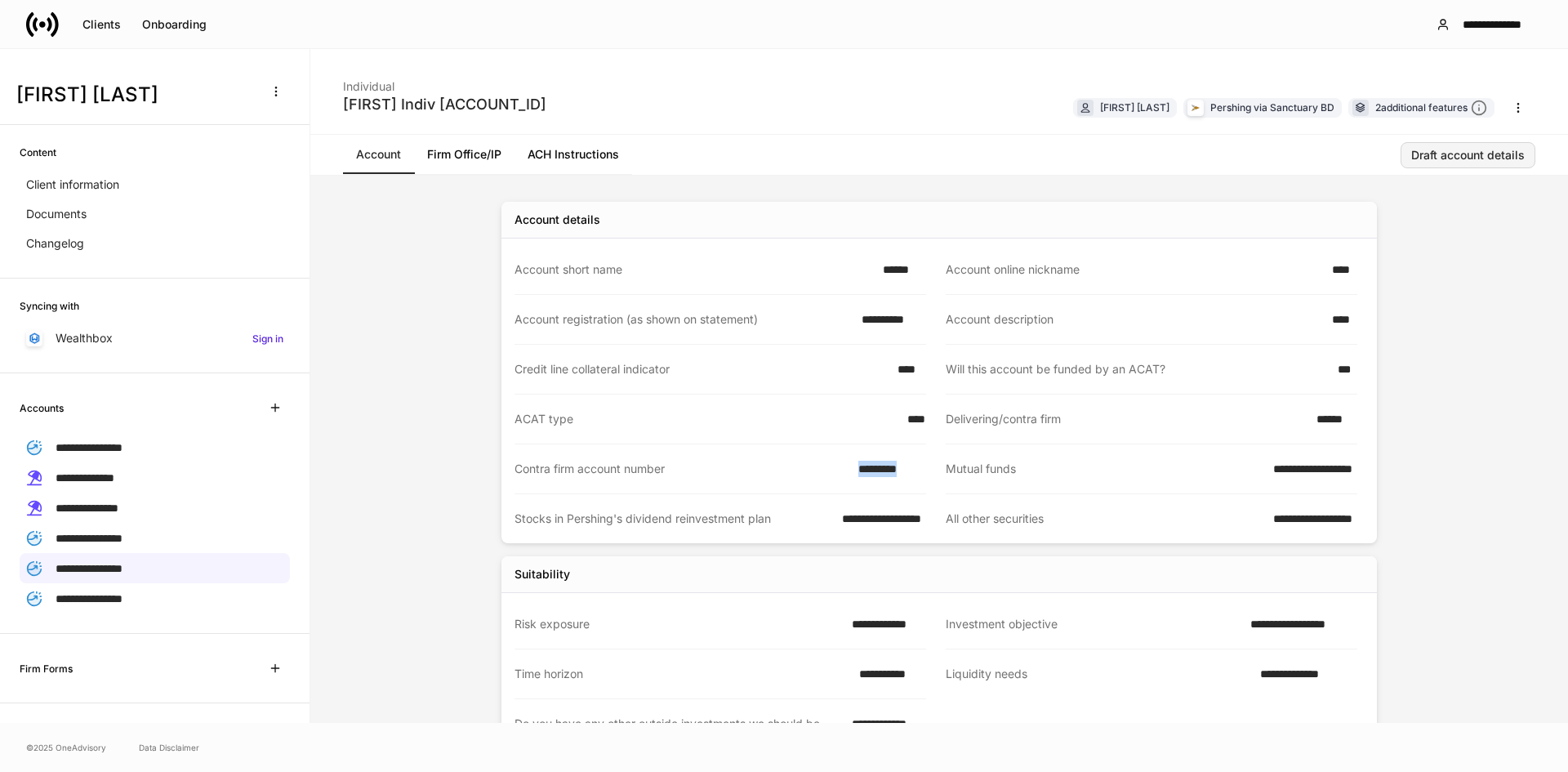 click on "Draft account details" at bounding box center [1468, 155] 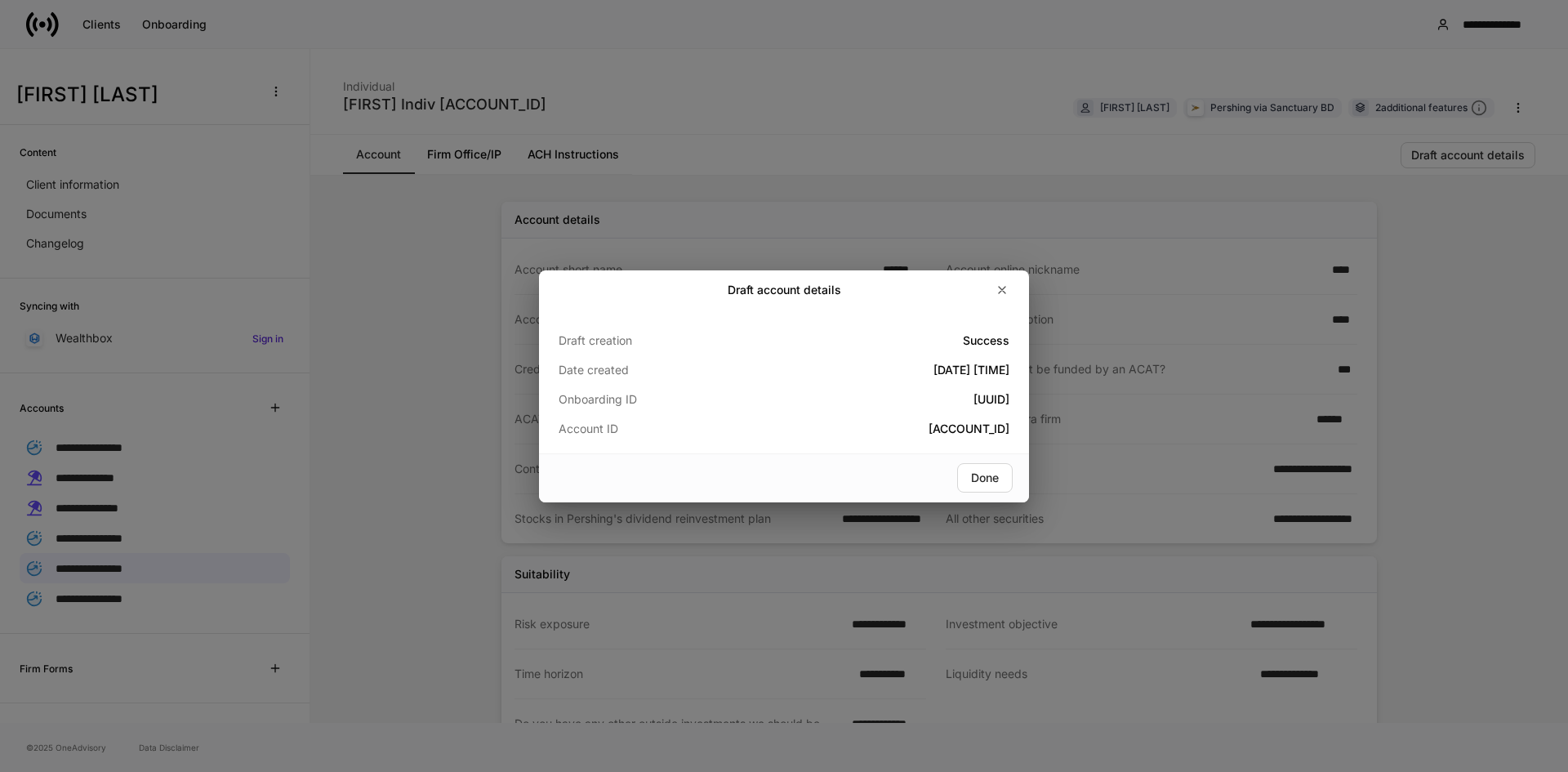 click on "Draft account details Draft creation Success Date created [DATE] [TIME] Onboarding ID [UUID] Account ID [ACCOUNT_ID] Done" at bounding box center [784, 386] 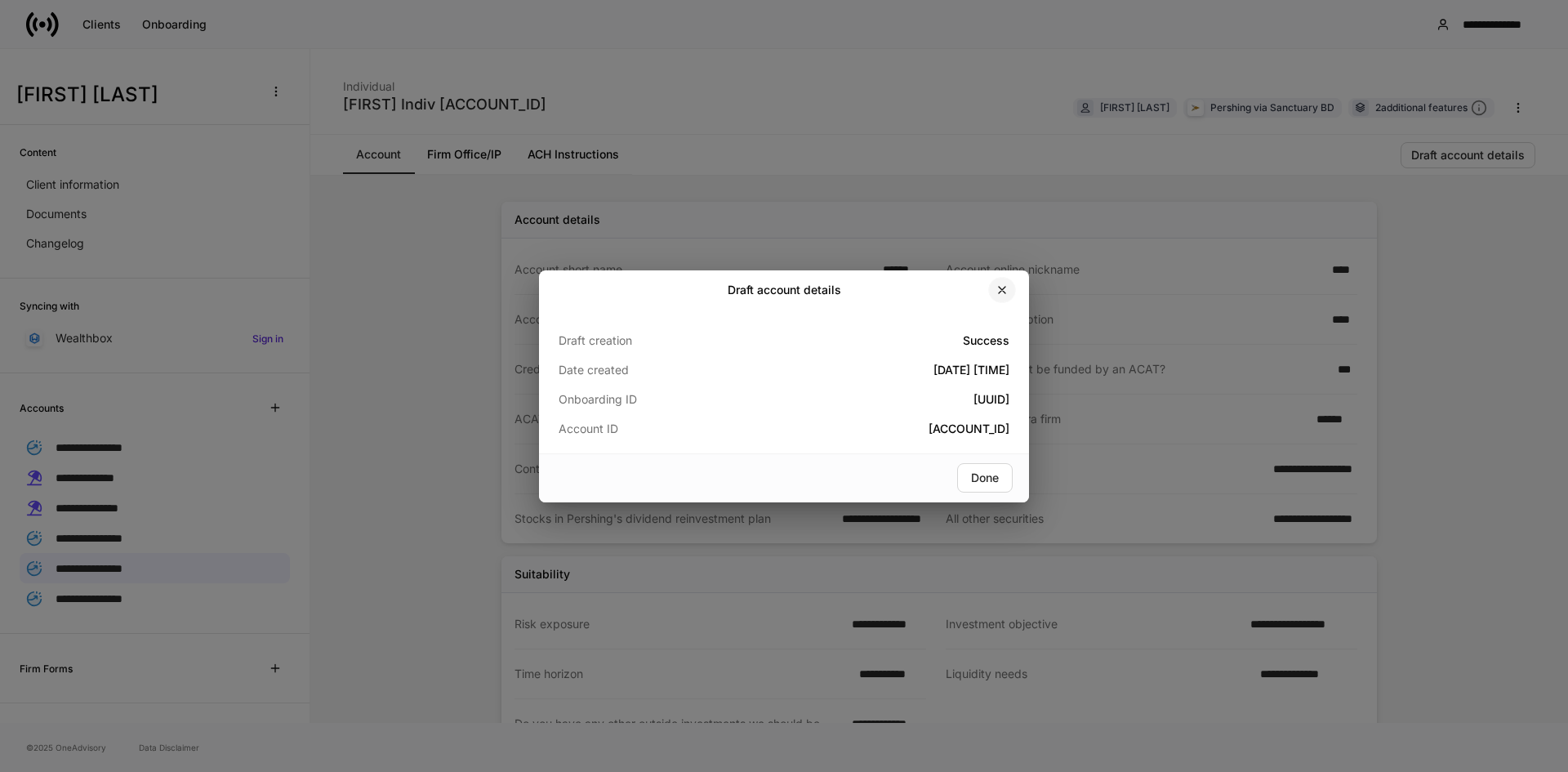 click 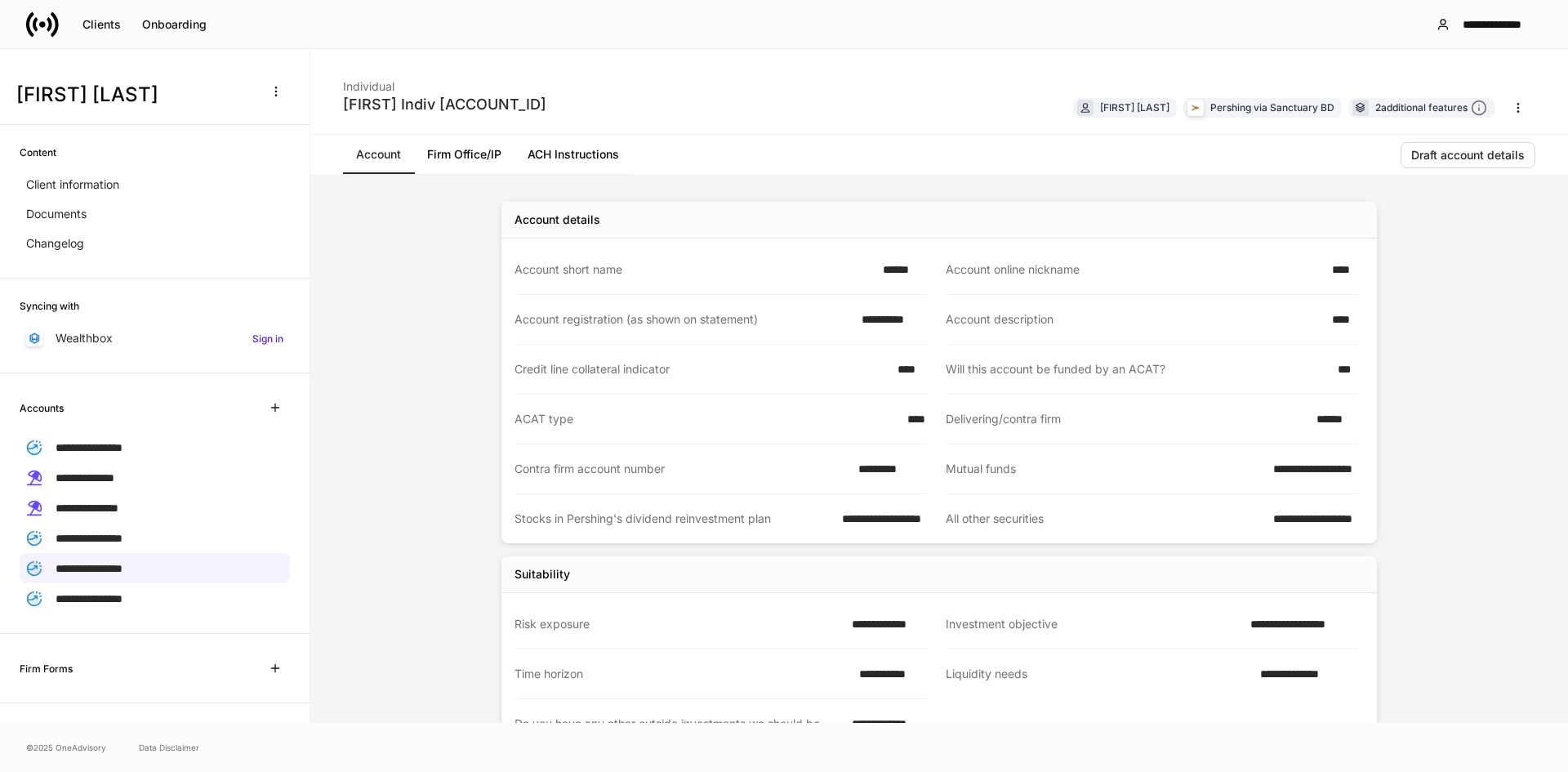 click on "ACH Instructions" at bounding box center [573, 154] 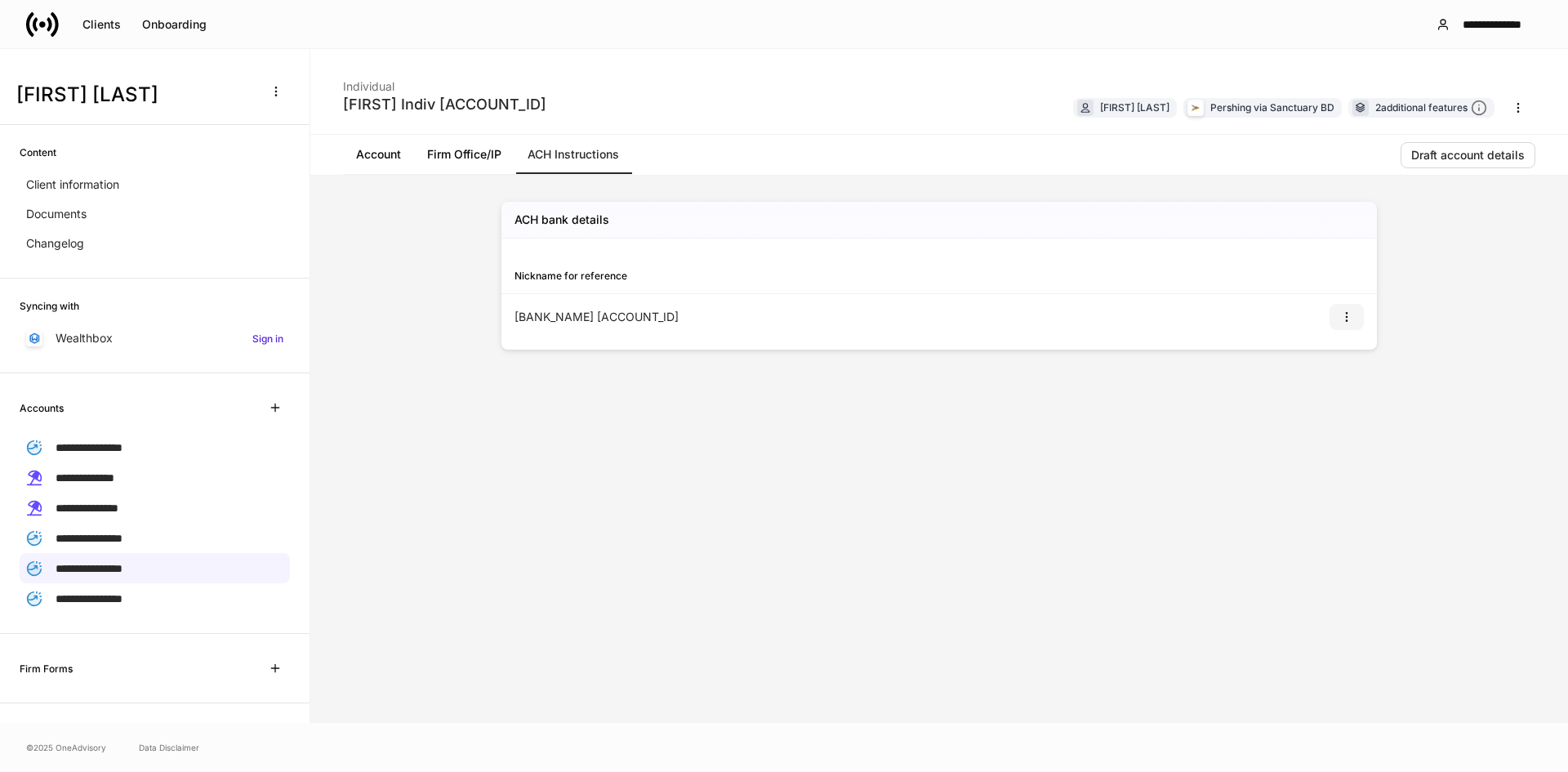click 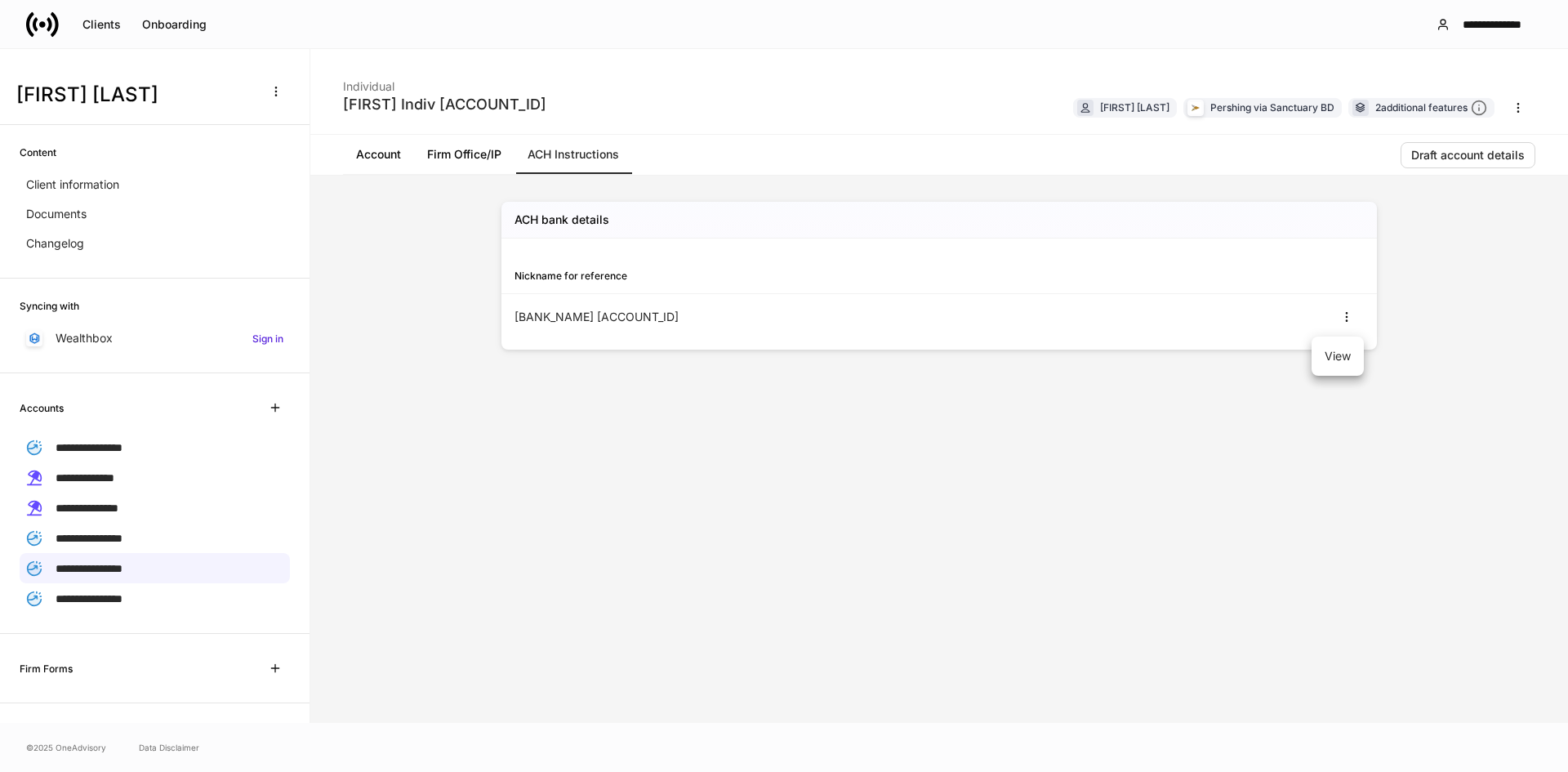 click on "View" at bounding box center (1338, 356) 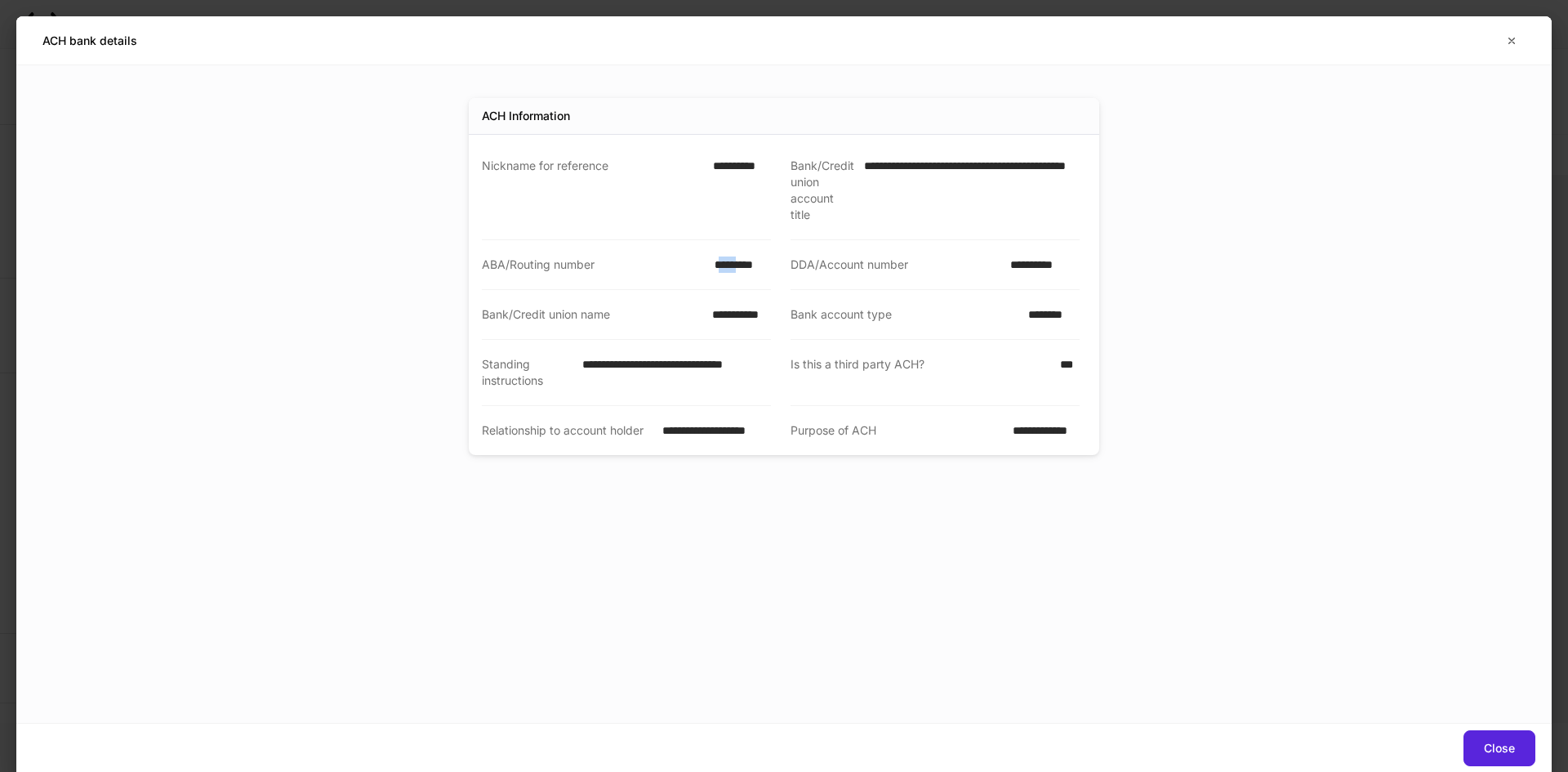 drag, startPoint x: 717, startPoint y: 266, endPoint x: 742, endPoint y: 264, distance: 25.07987 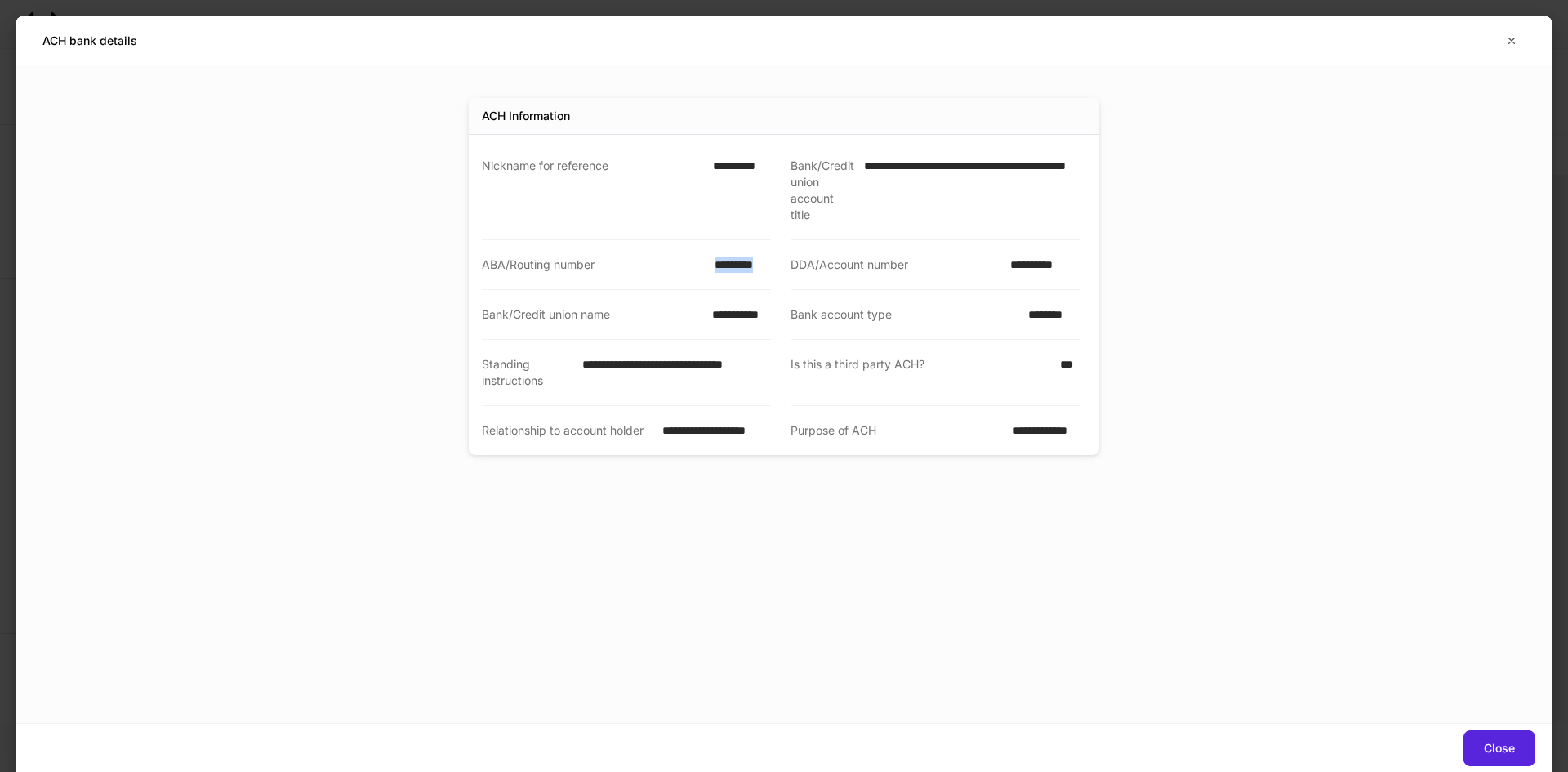drag, startPoint x: 768, startPoint y: 266, endPoint x: 716, endPoint y: 265, distance: 52.00961 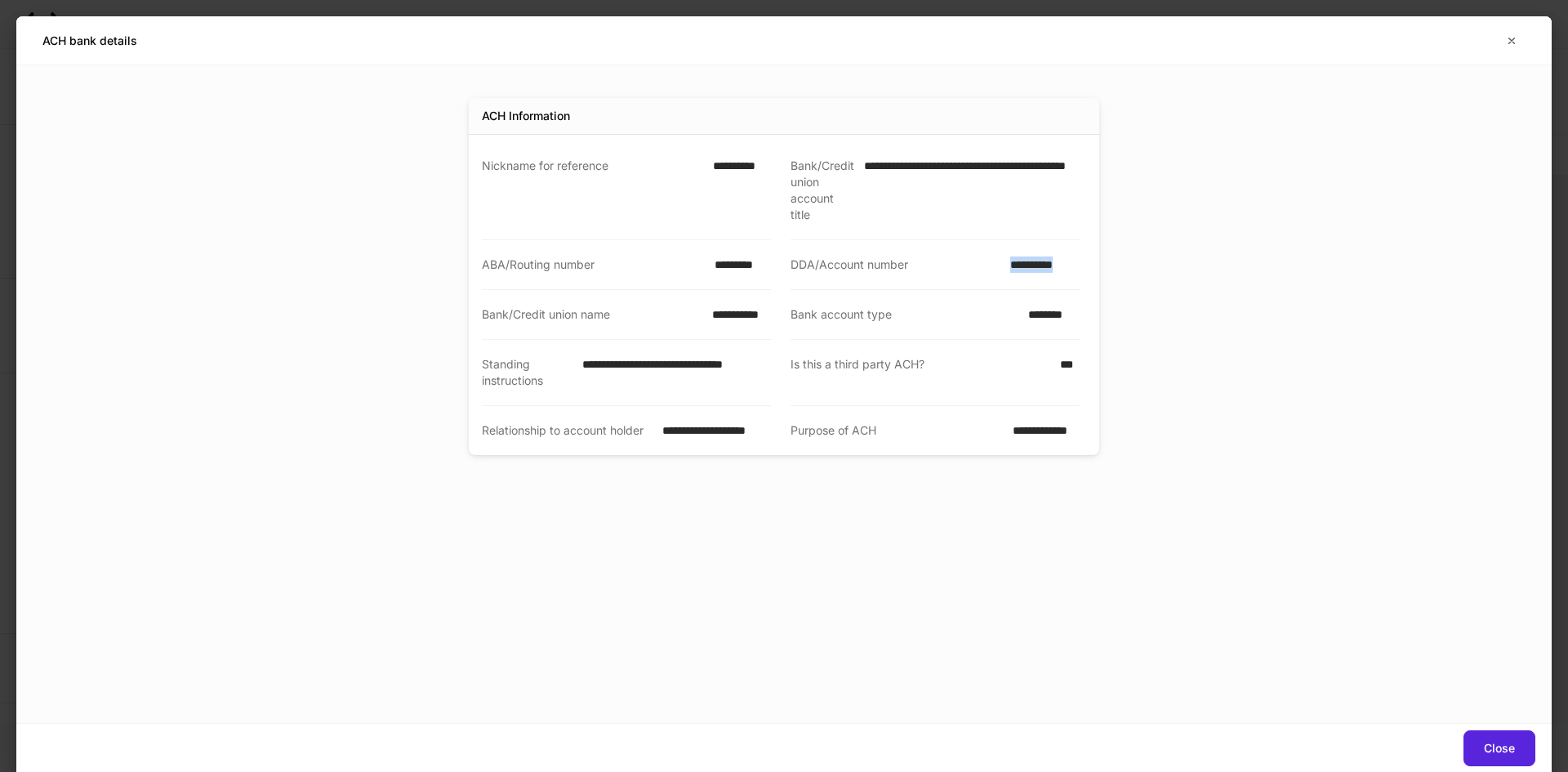 drag, startPoint x: 1012, startPoint y: 266, endPoint x: 1081, endPoint y: 263, distance: 69.06519 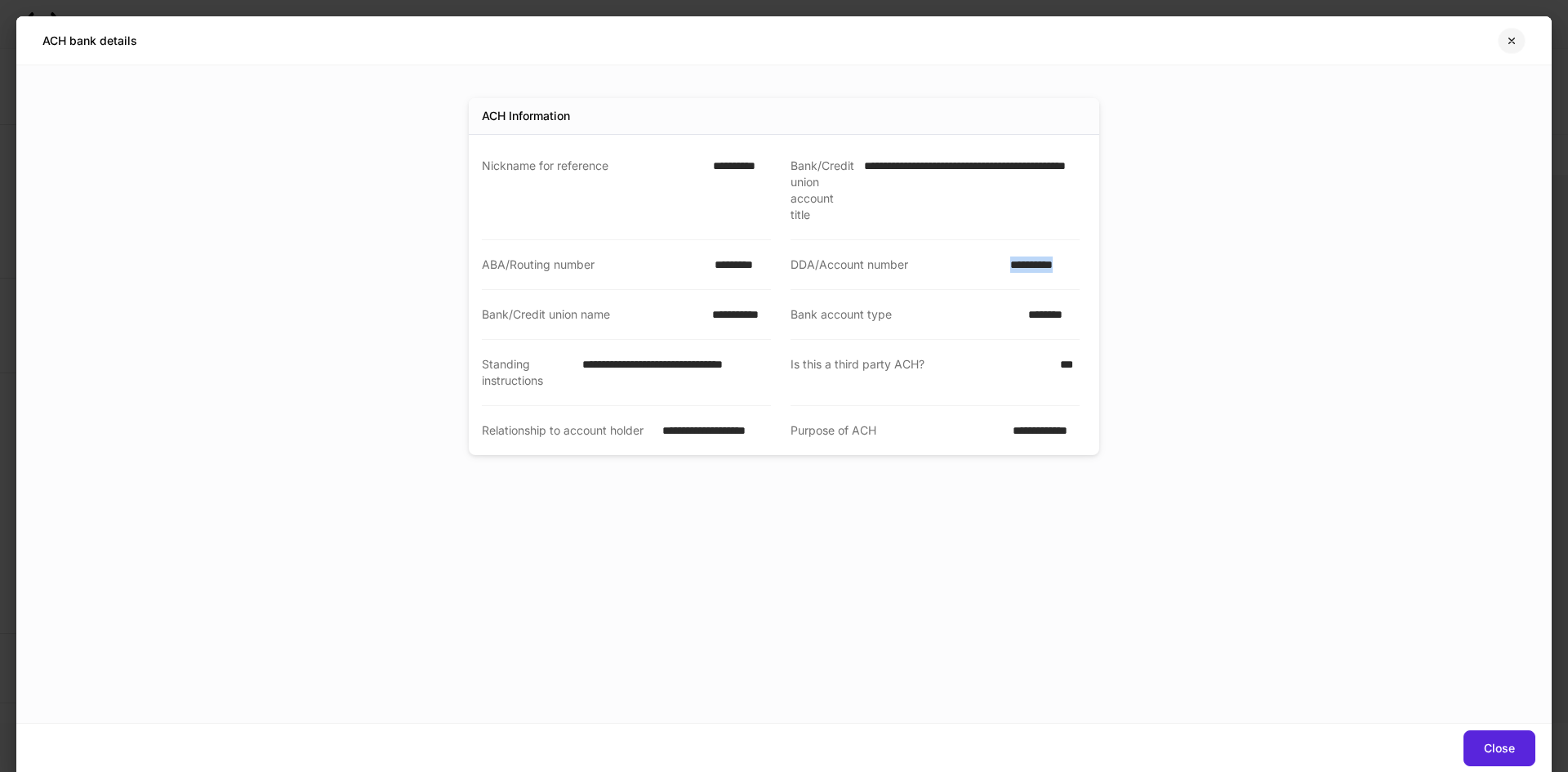 click 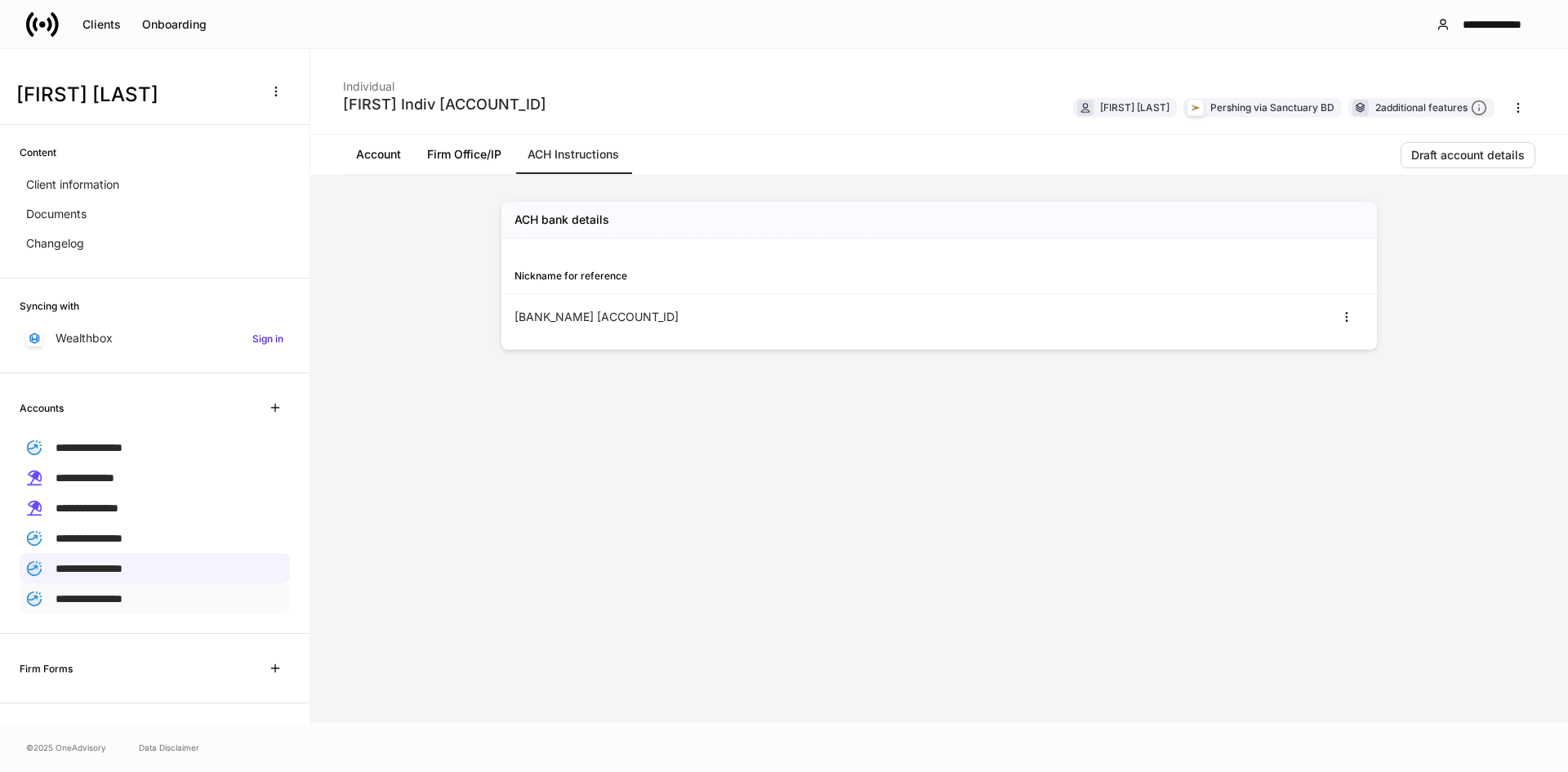 click on "**********" at bounding box center (89, 599) 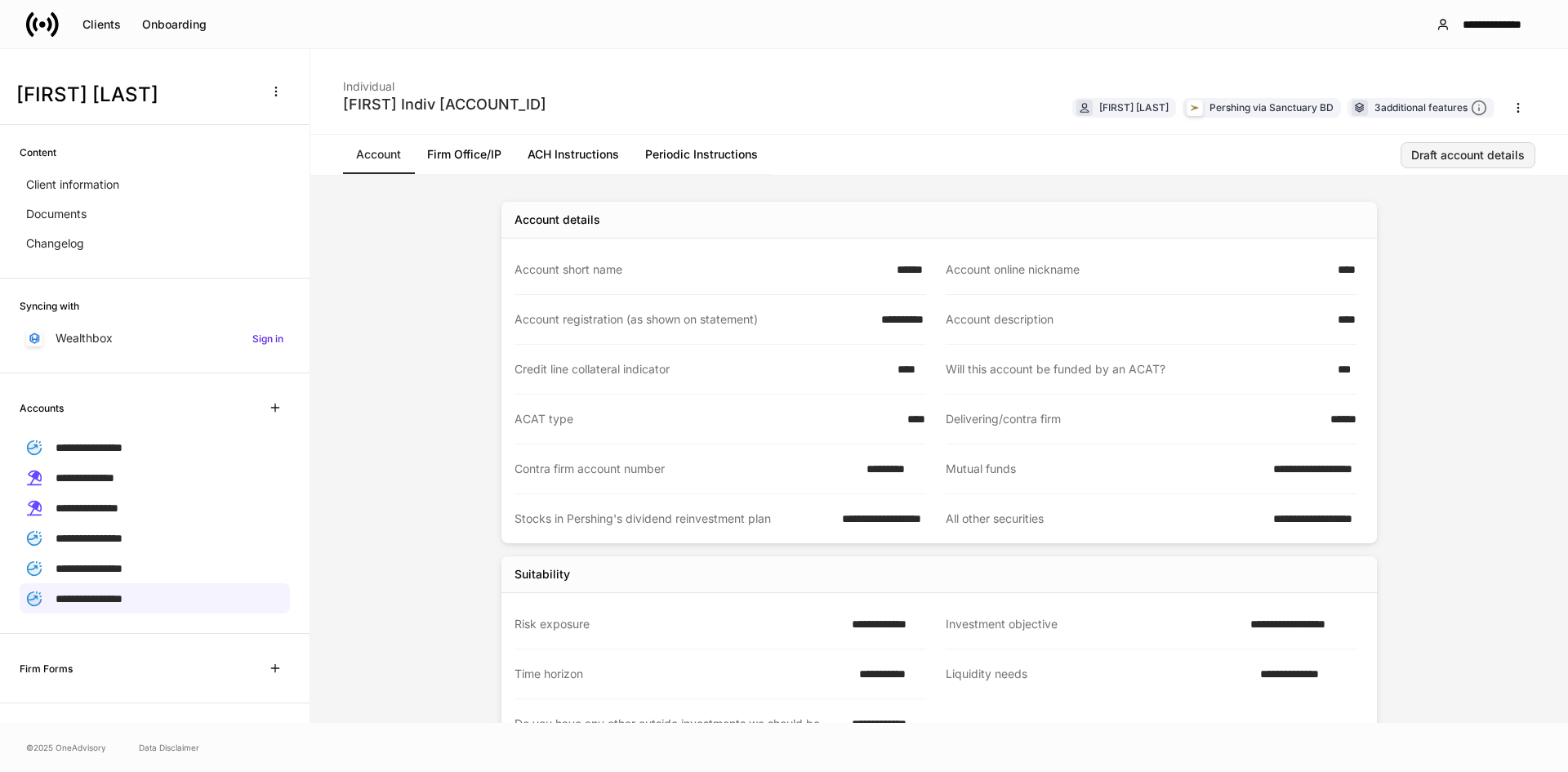 click on "Draft account details" at bounding box center [1468, 155] 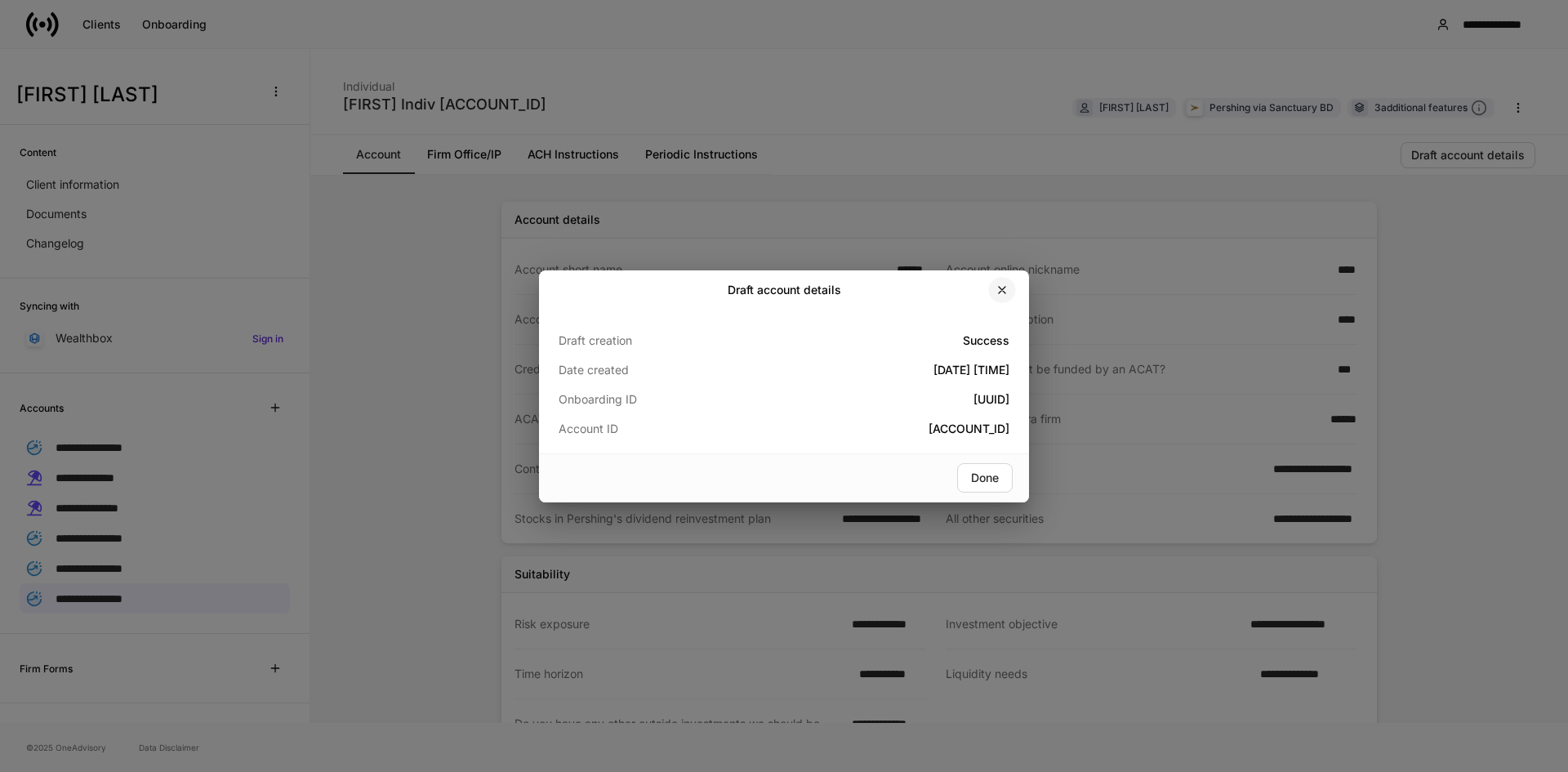 click 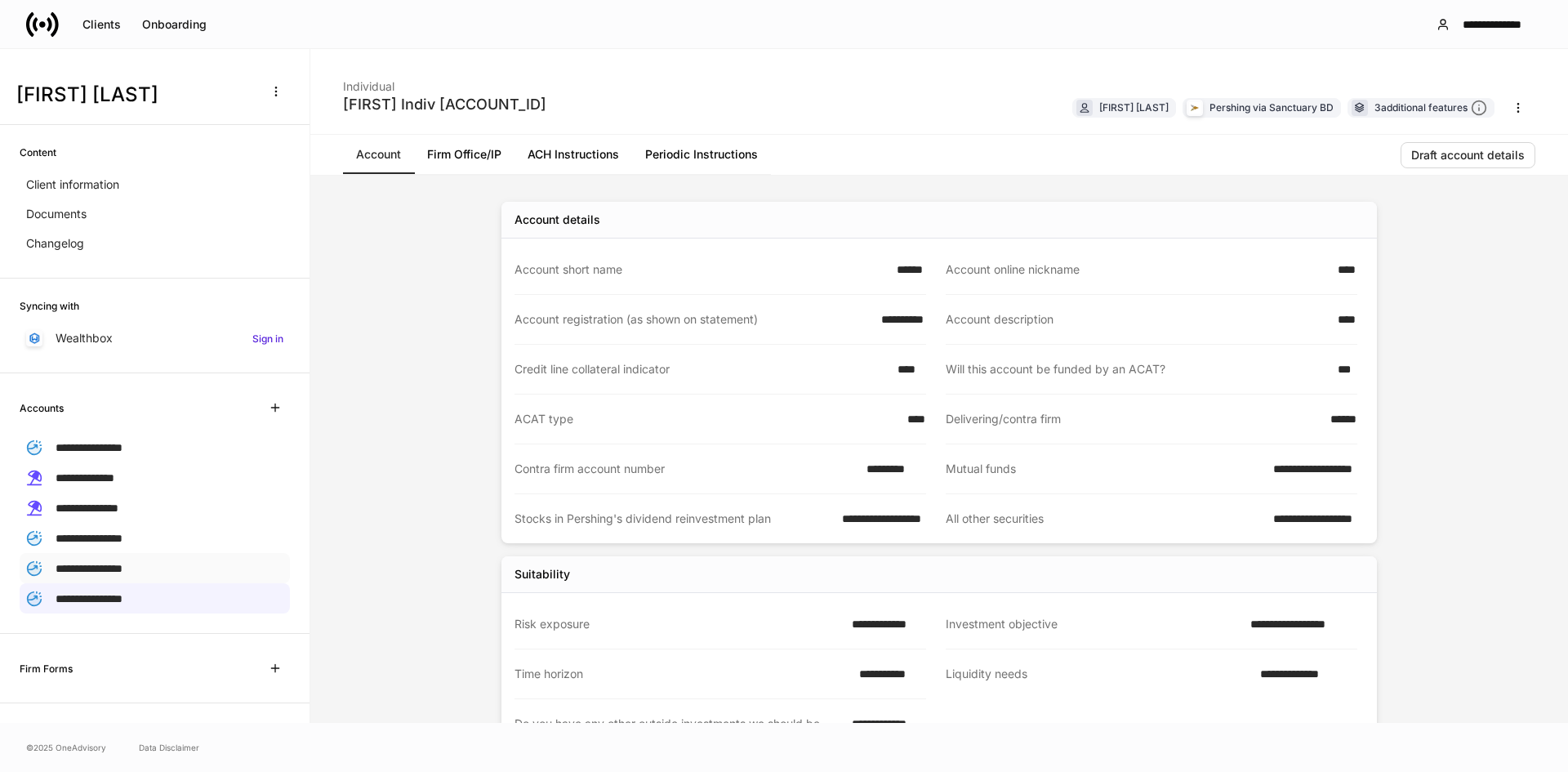 click on "**********" at bounding box center [89, 569] 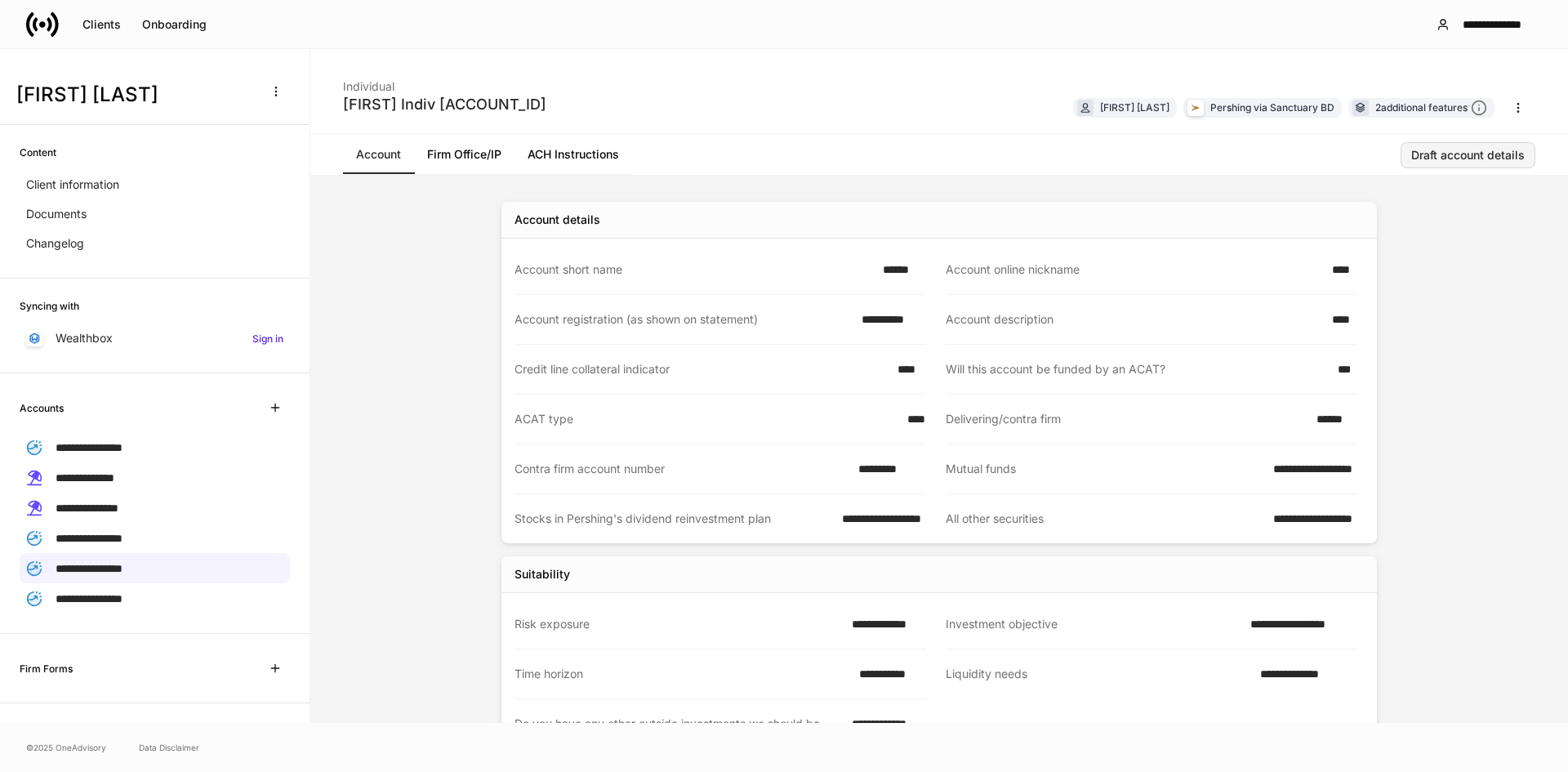 click on "Draft account details" at bounding box center [1468, 155] 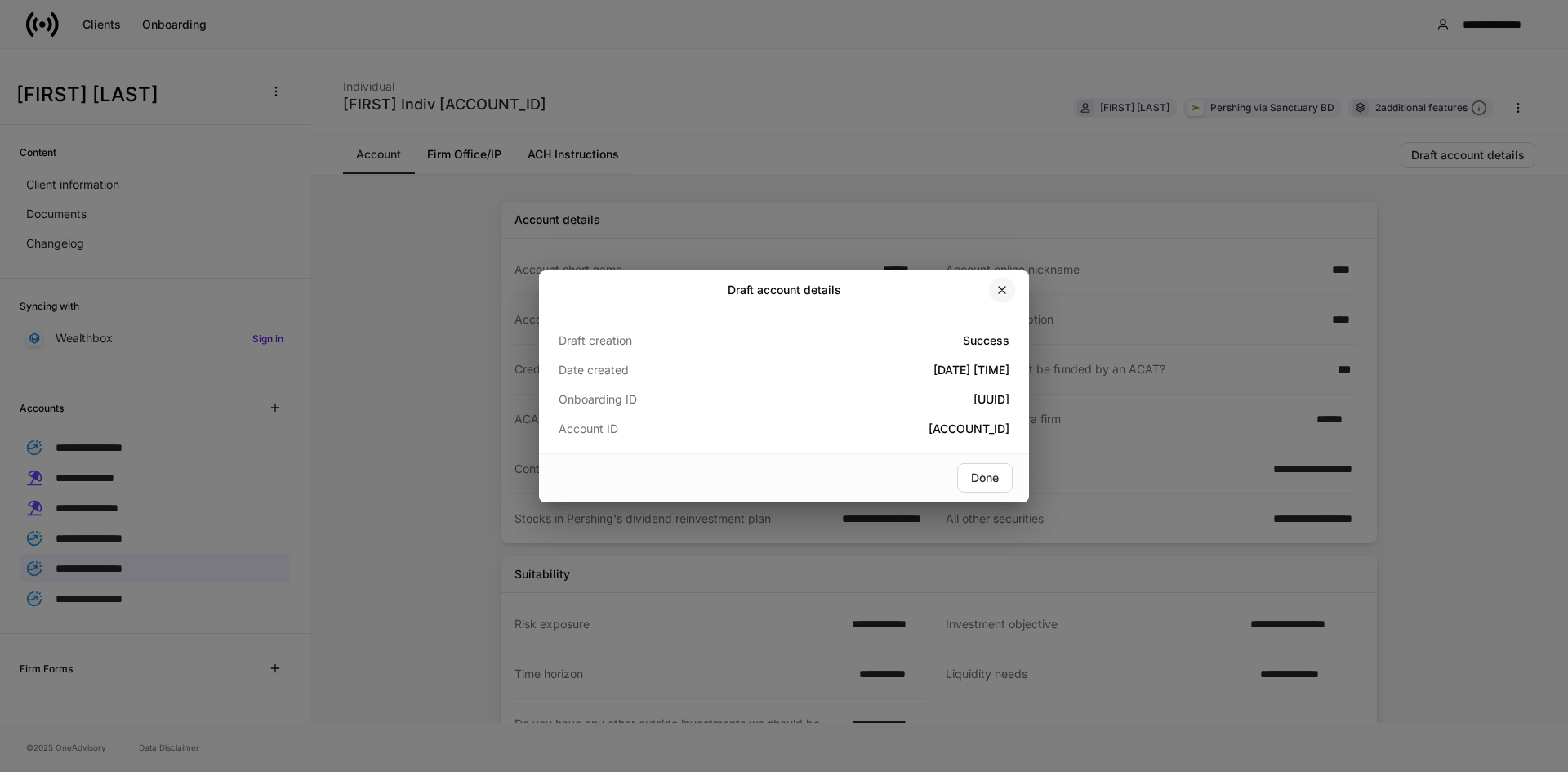 click at bounding box center (1002, 290) 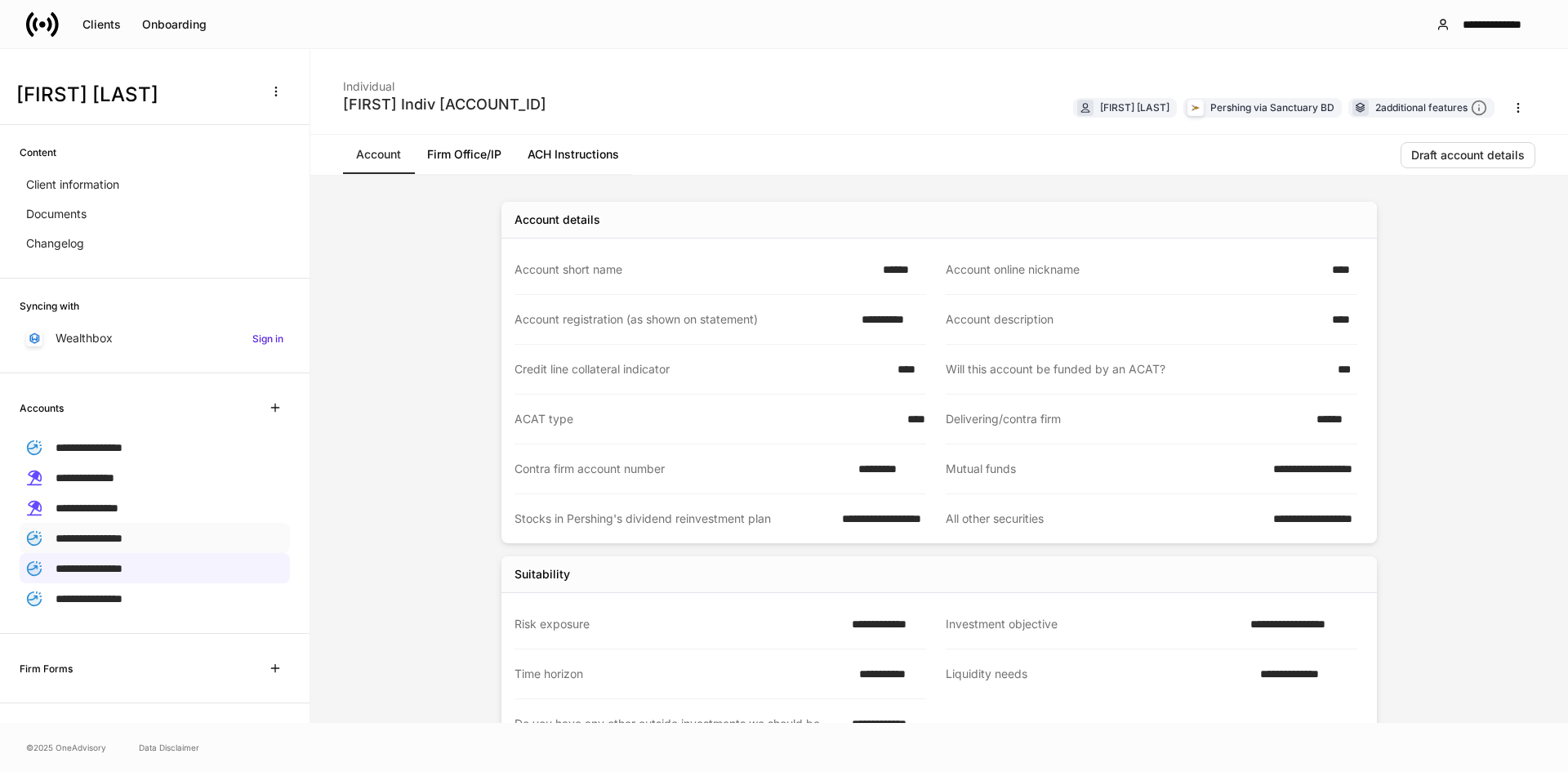 click on "**********" at bounding box center [89, 538] 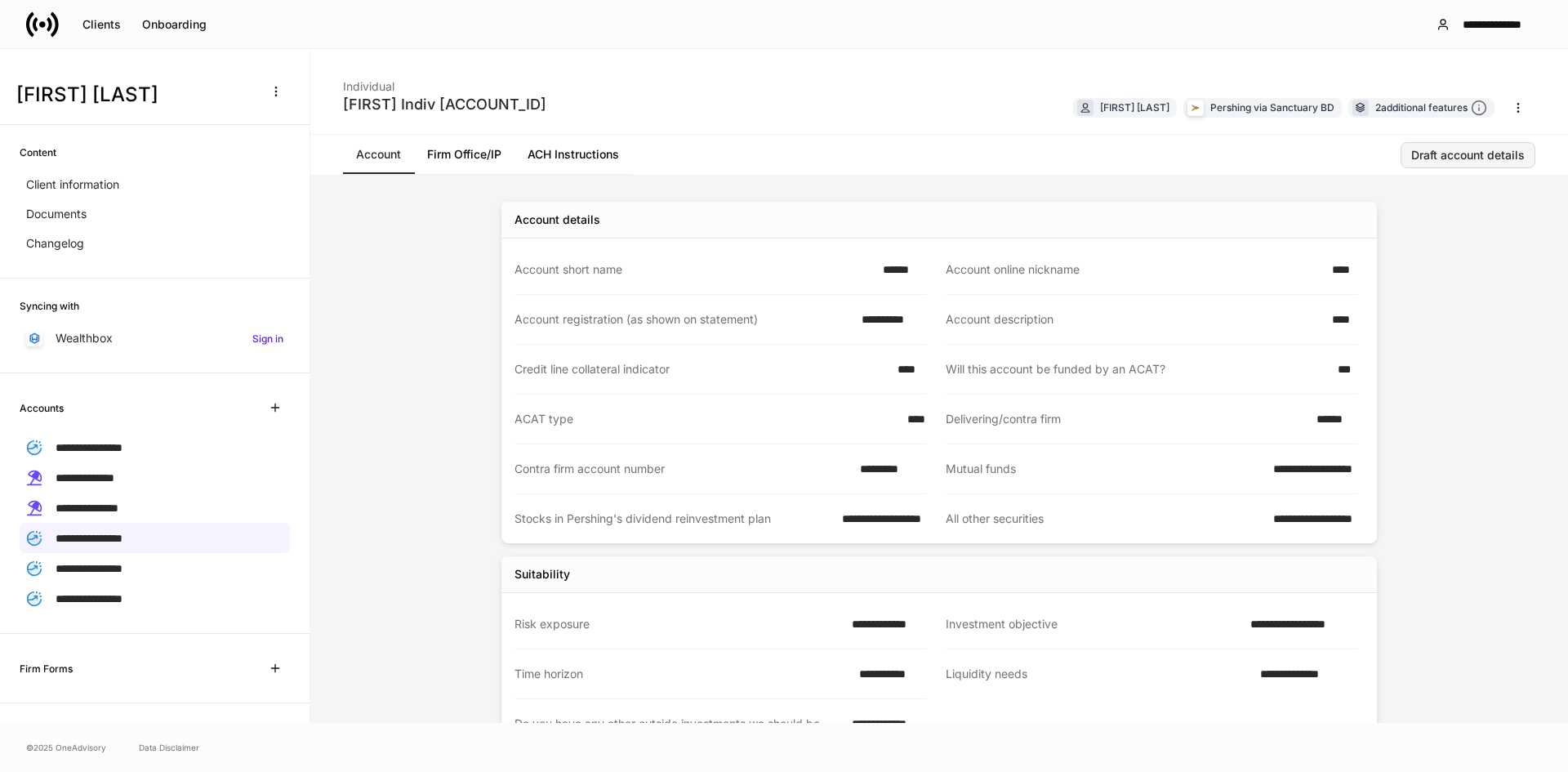 click on "Draft account details" at bounding box center (1468, 155) 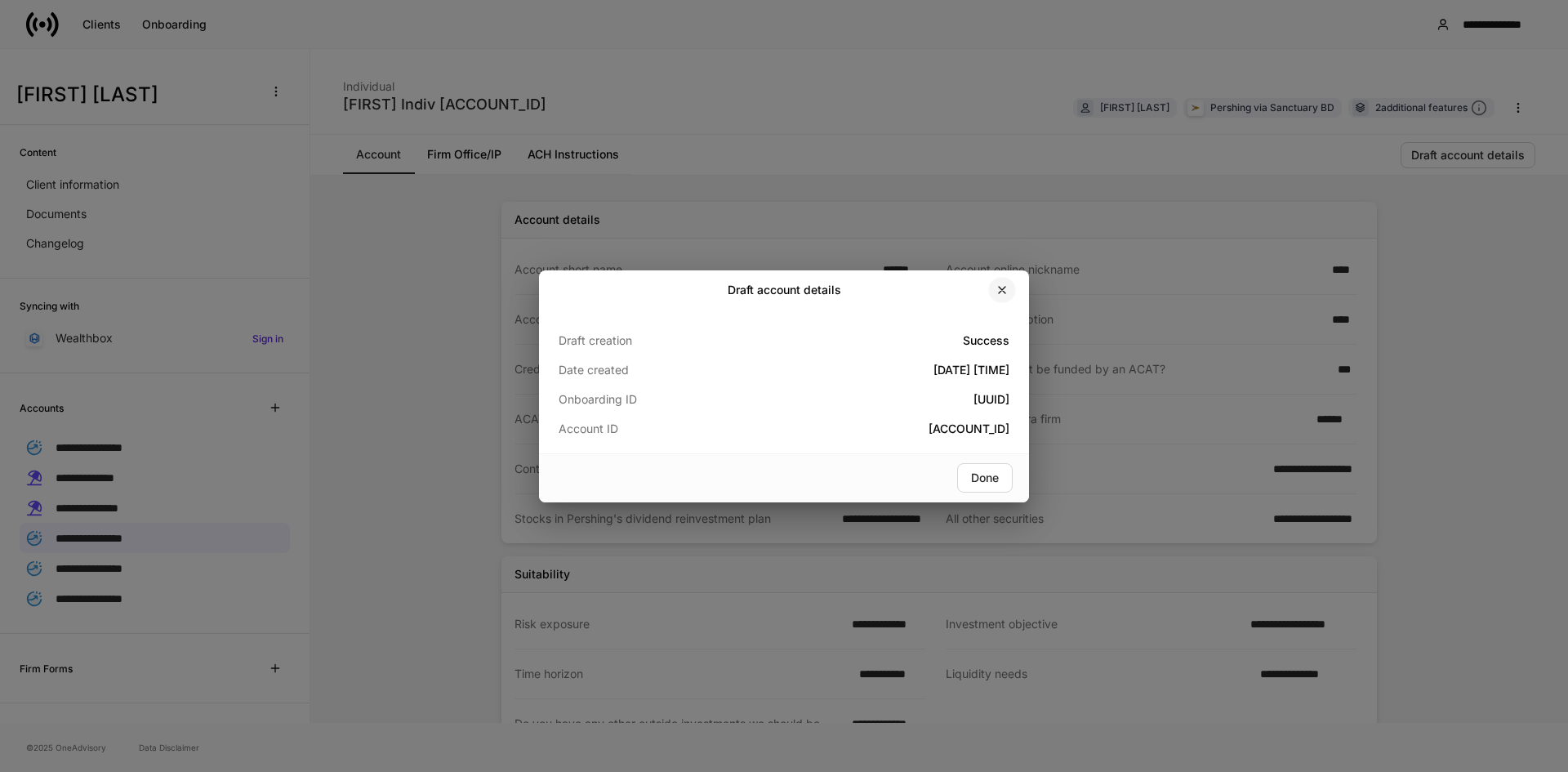 click 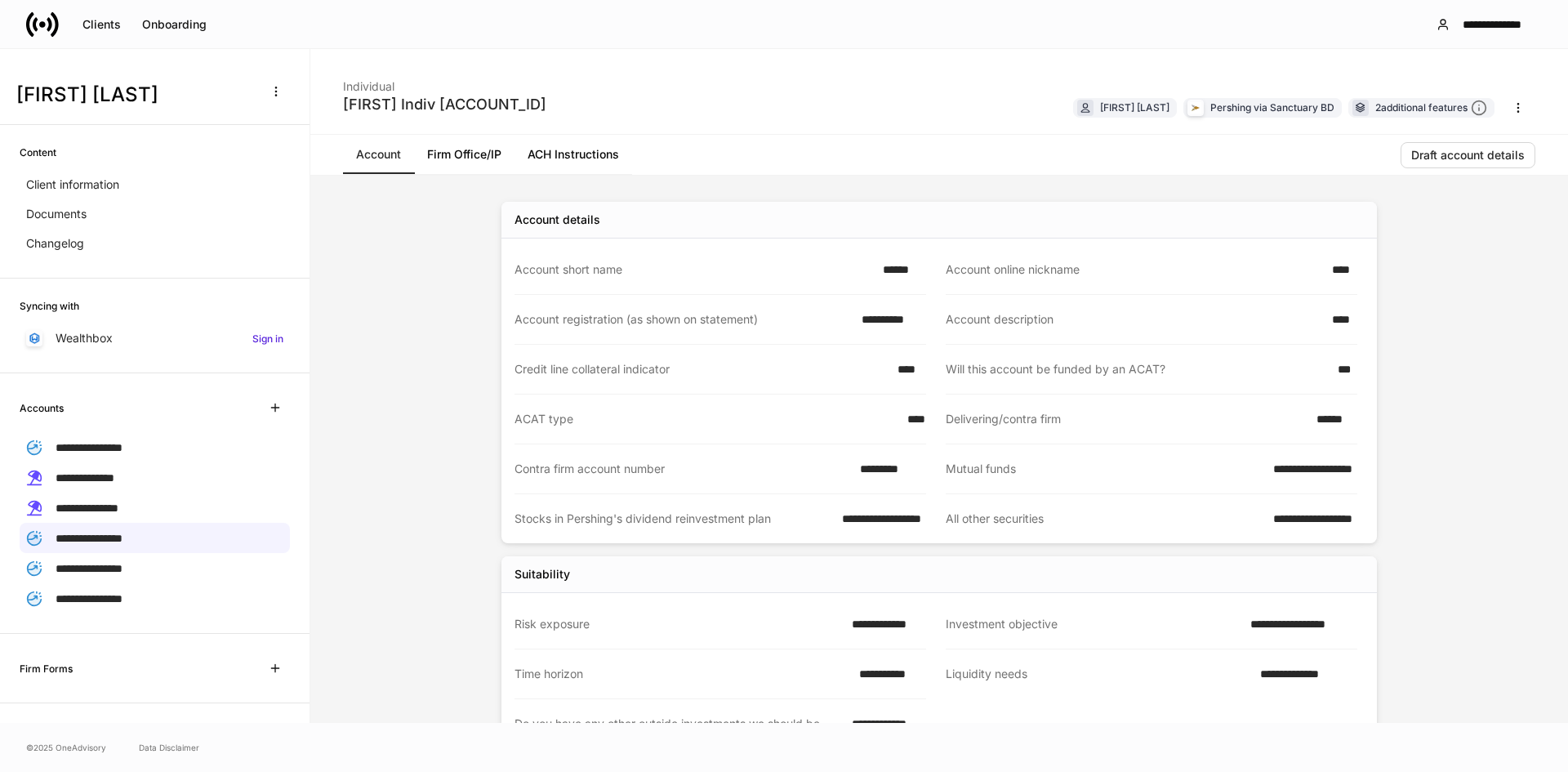 click on "**********" at bounding box center (154, 503) 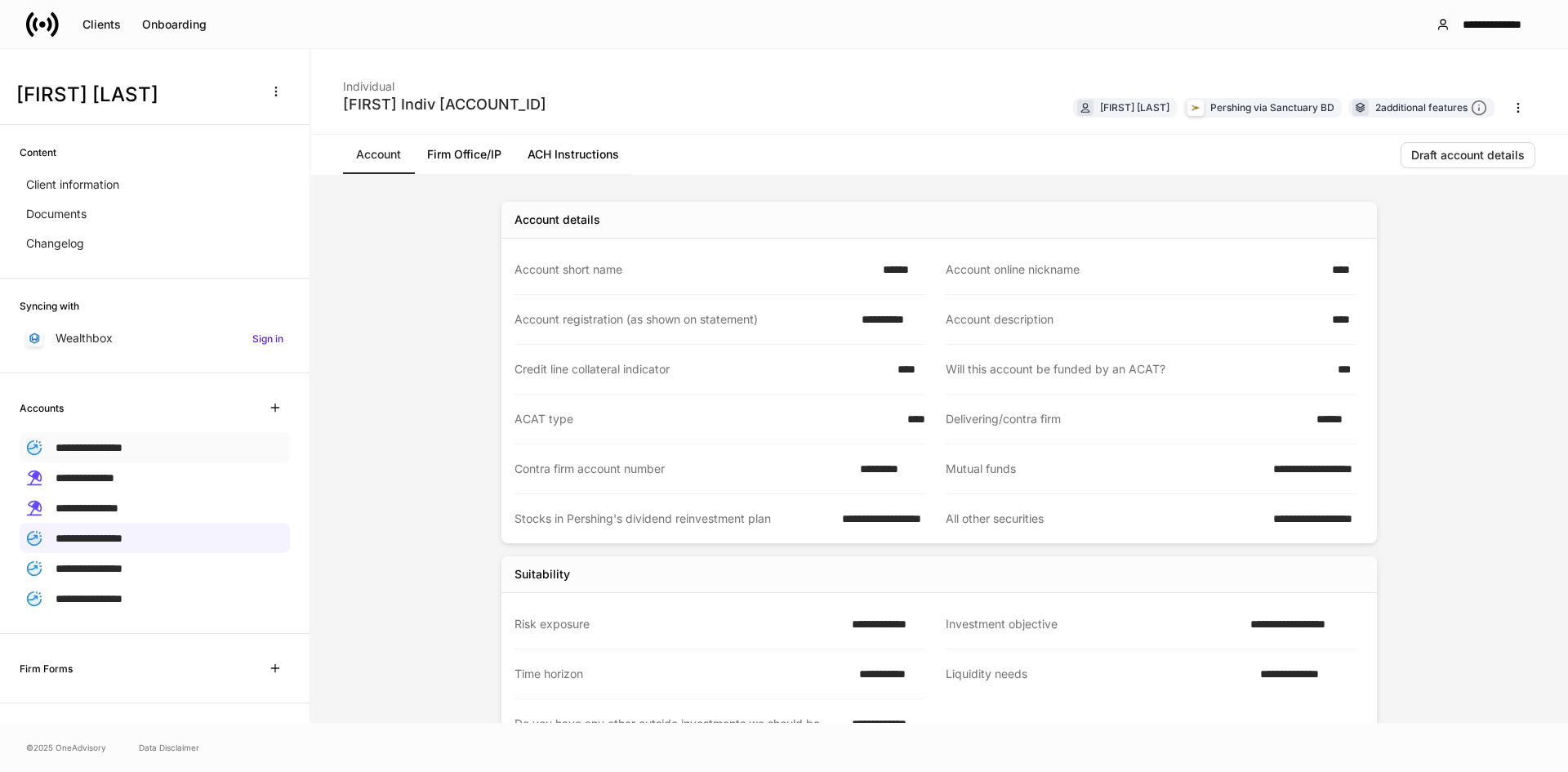 click on "**********" at bounding box center (89, 448) 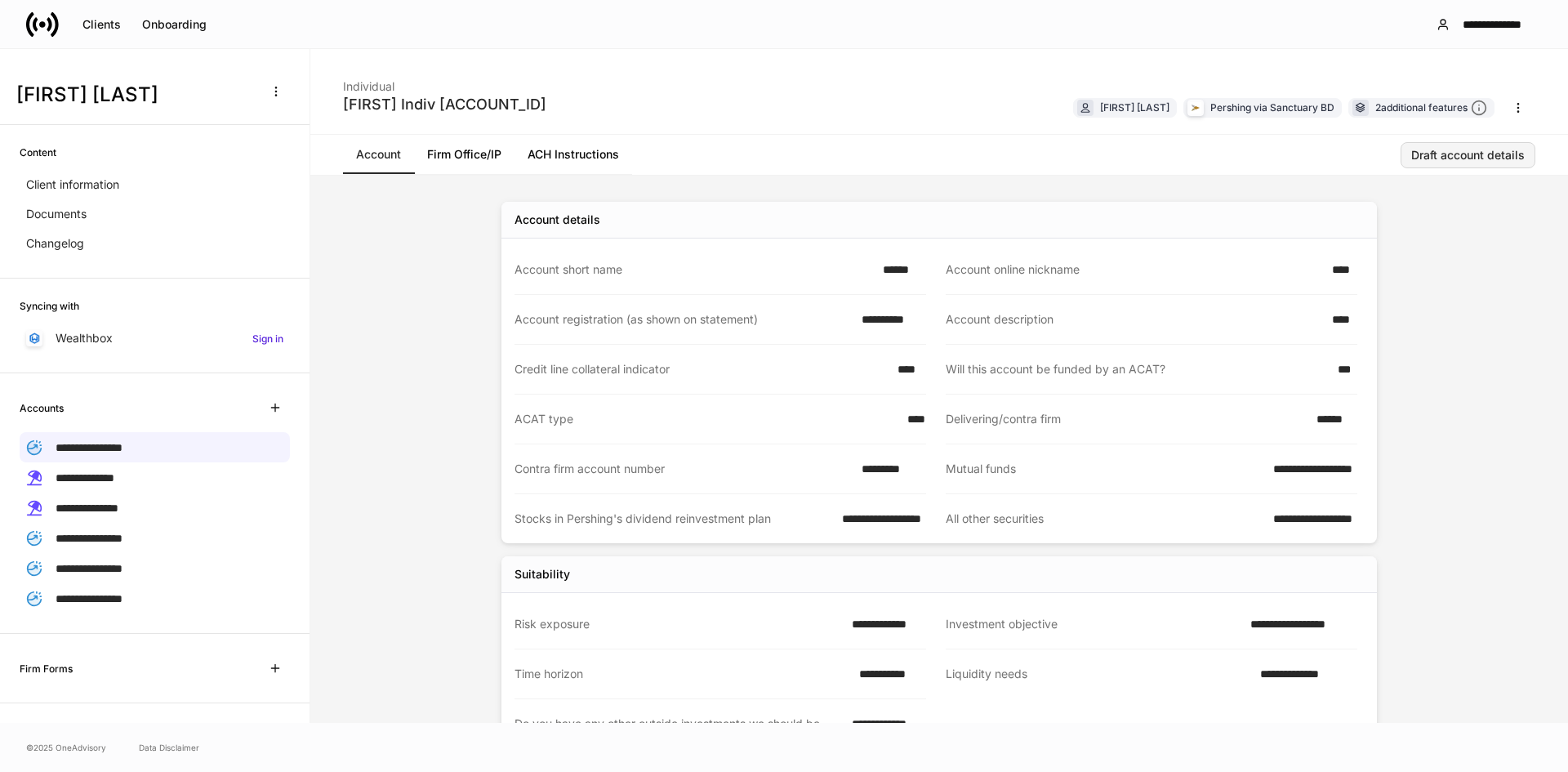 click on "Draft account details" at bounding box center [1468, 155] 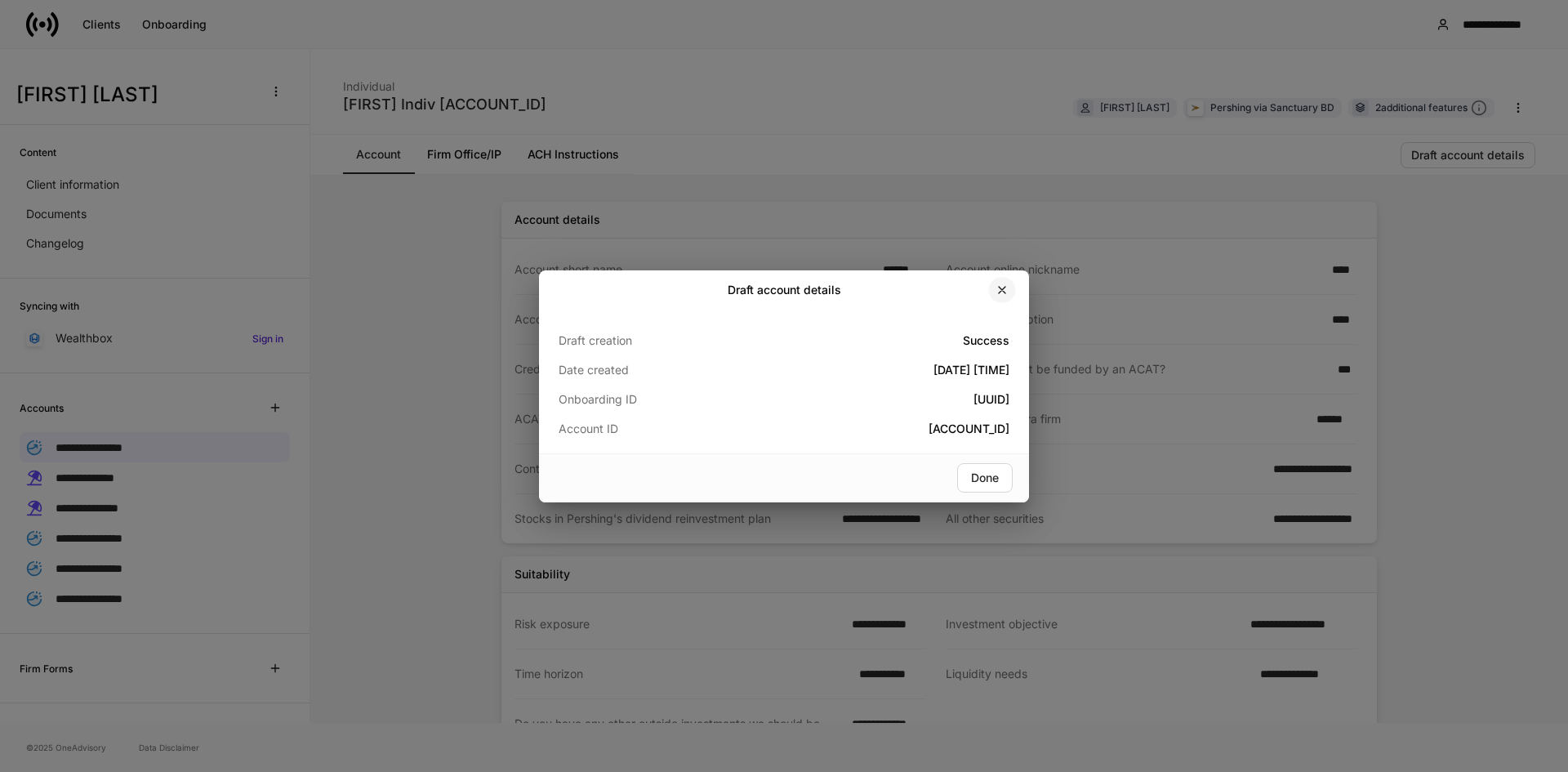 click 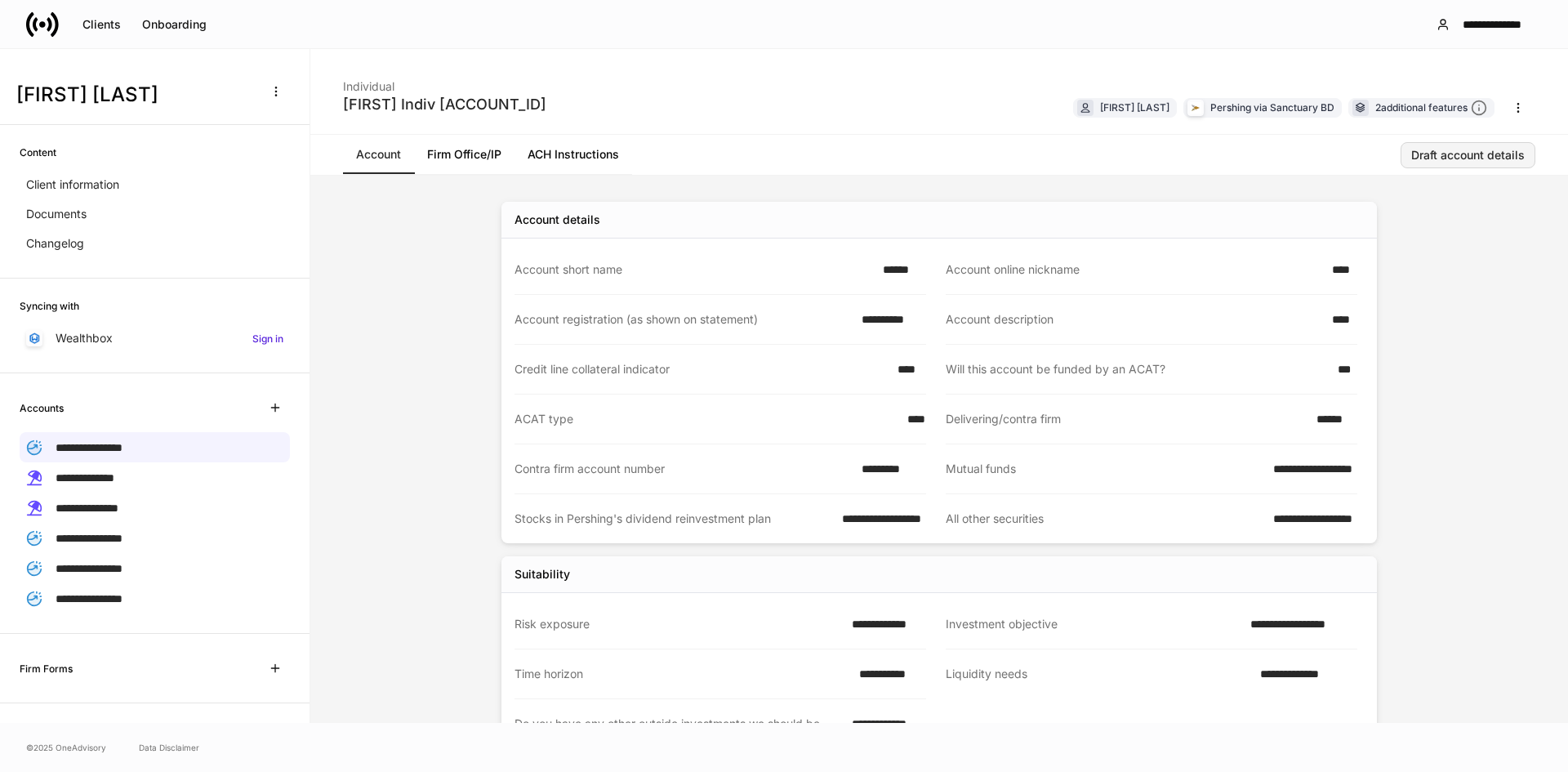 click on "Draft account details" at bounding box center [1468, 155] 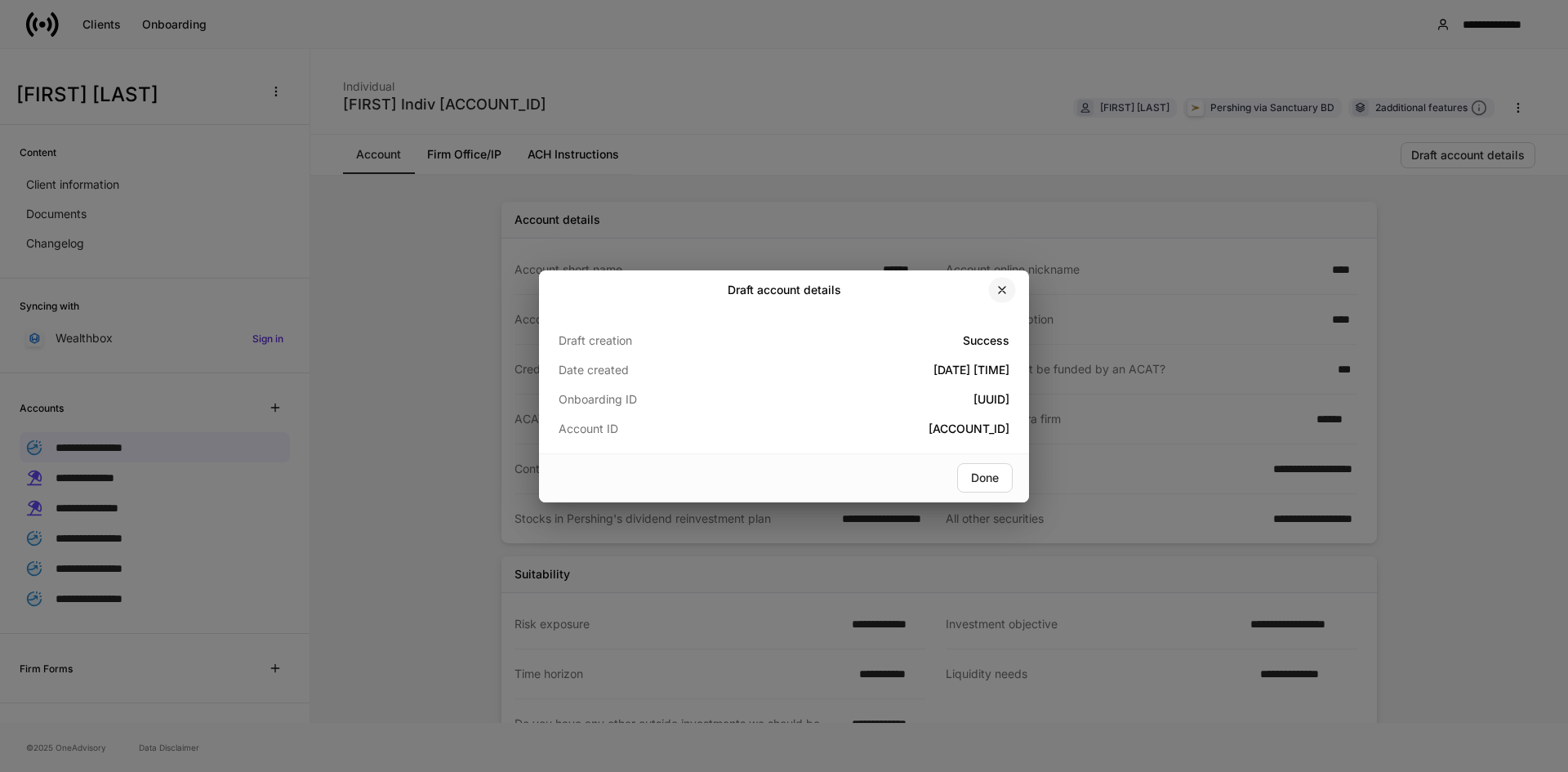 click 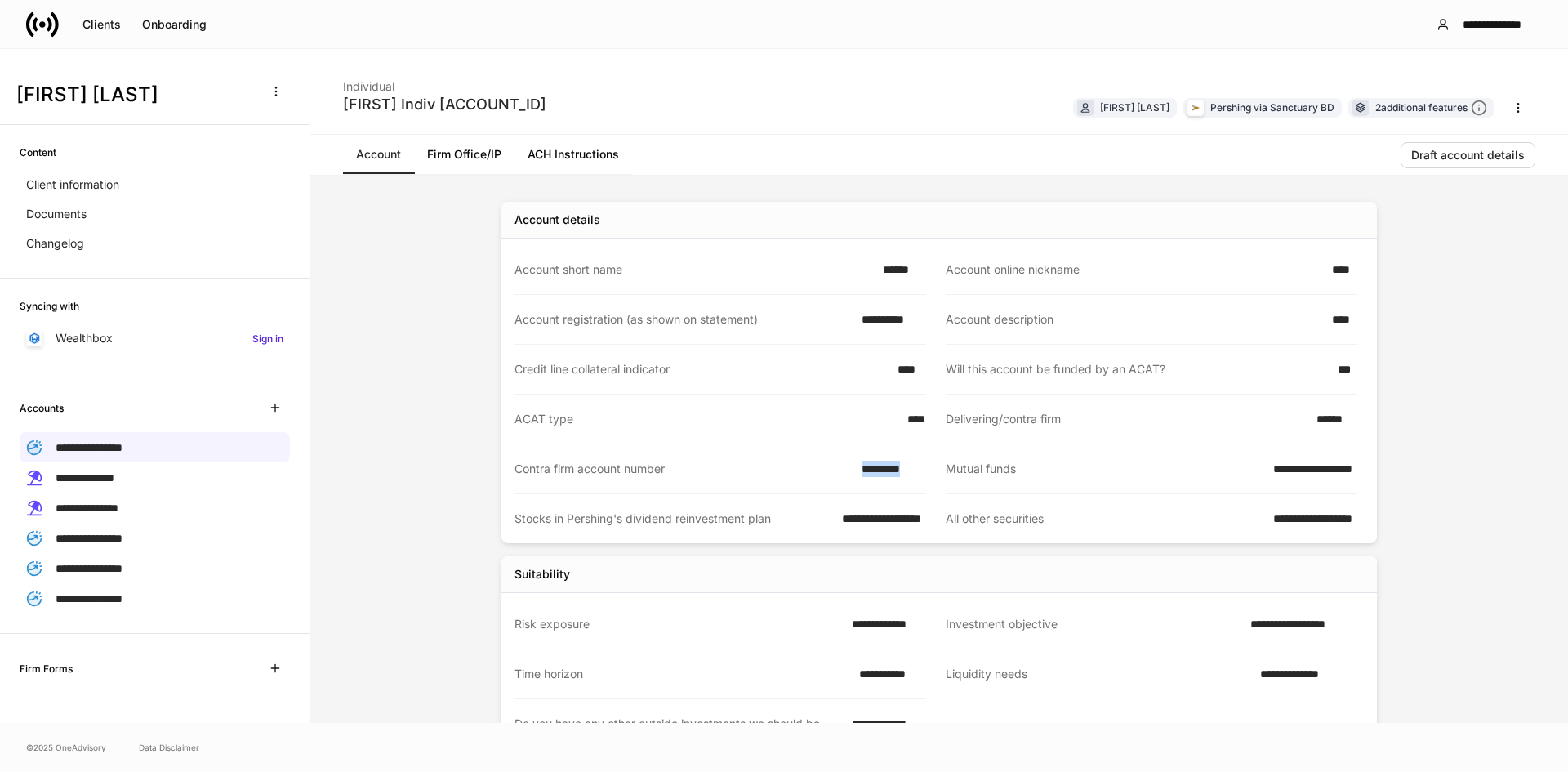 drag, startPoint x: 860, startPoint y: 471, endPoint x: 919, endPoint y: 467, distance: 59.13544 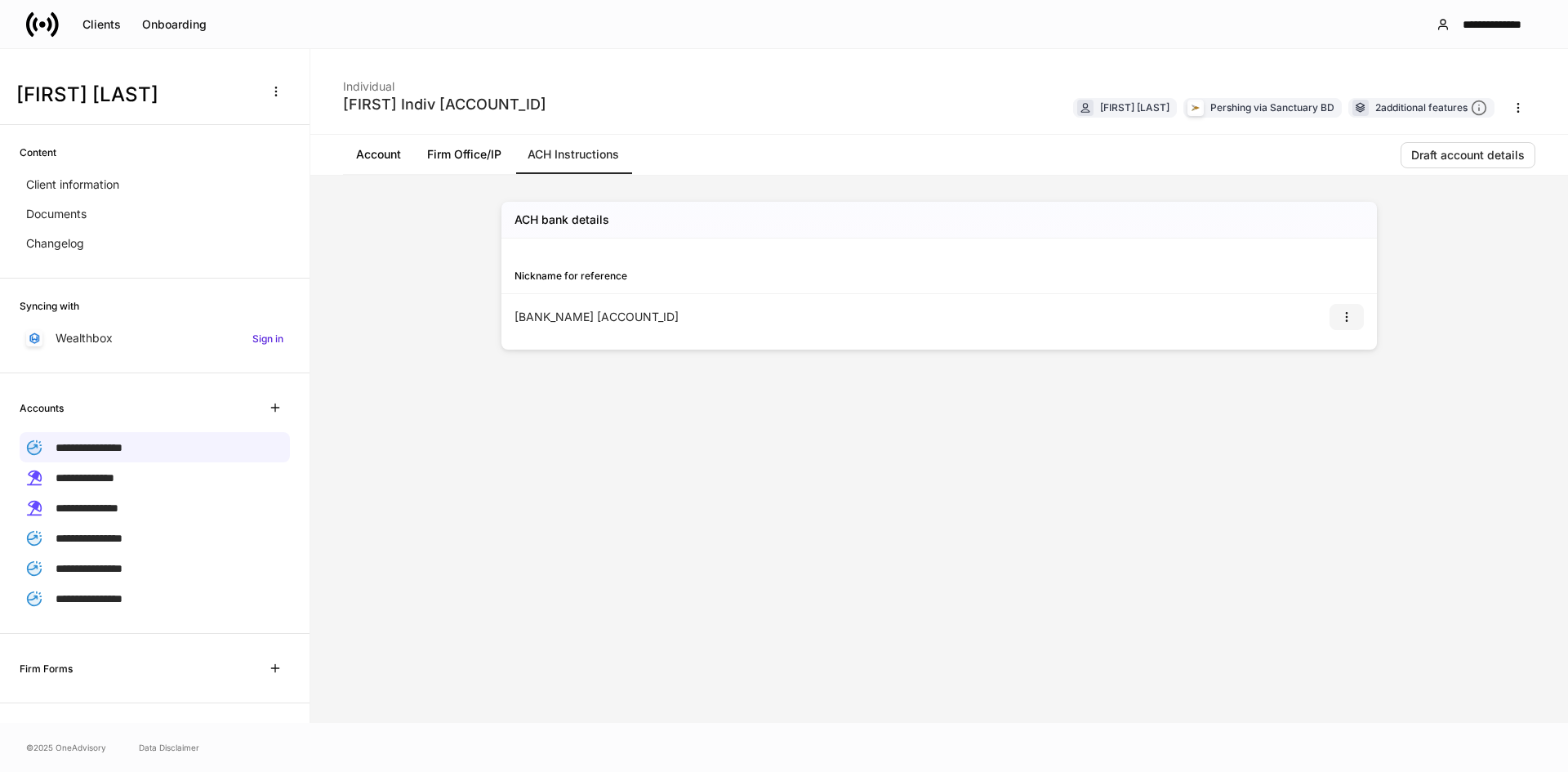 click at bounding box center [1347, 317] 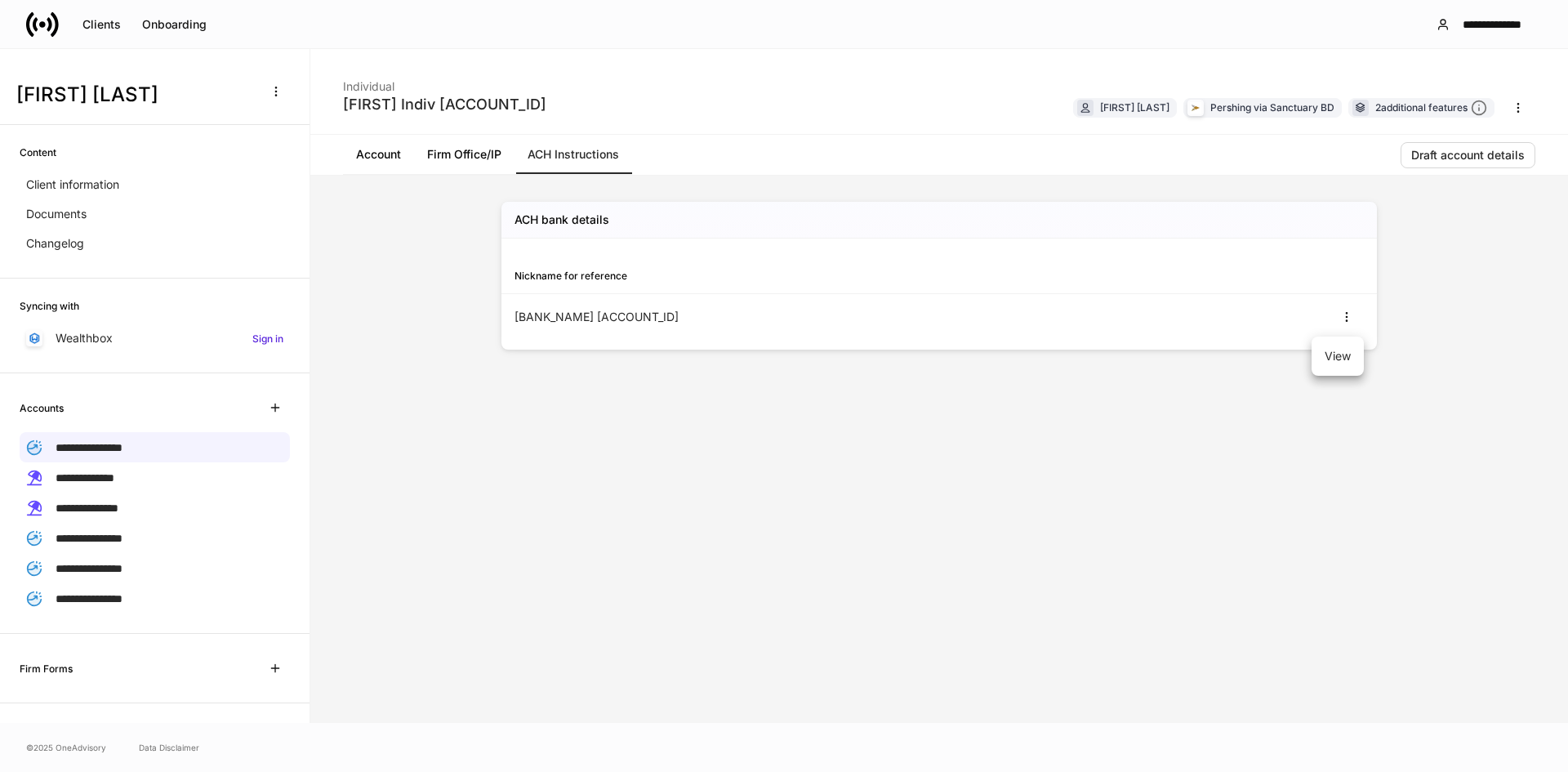 click on "View" at bounding box center [1338, 356] 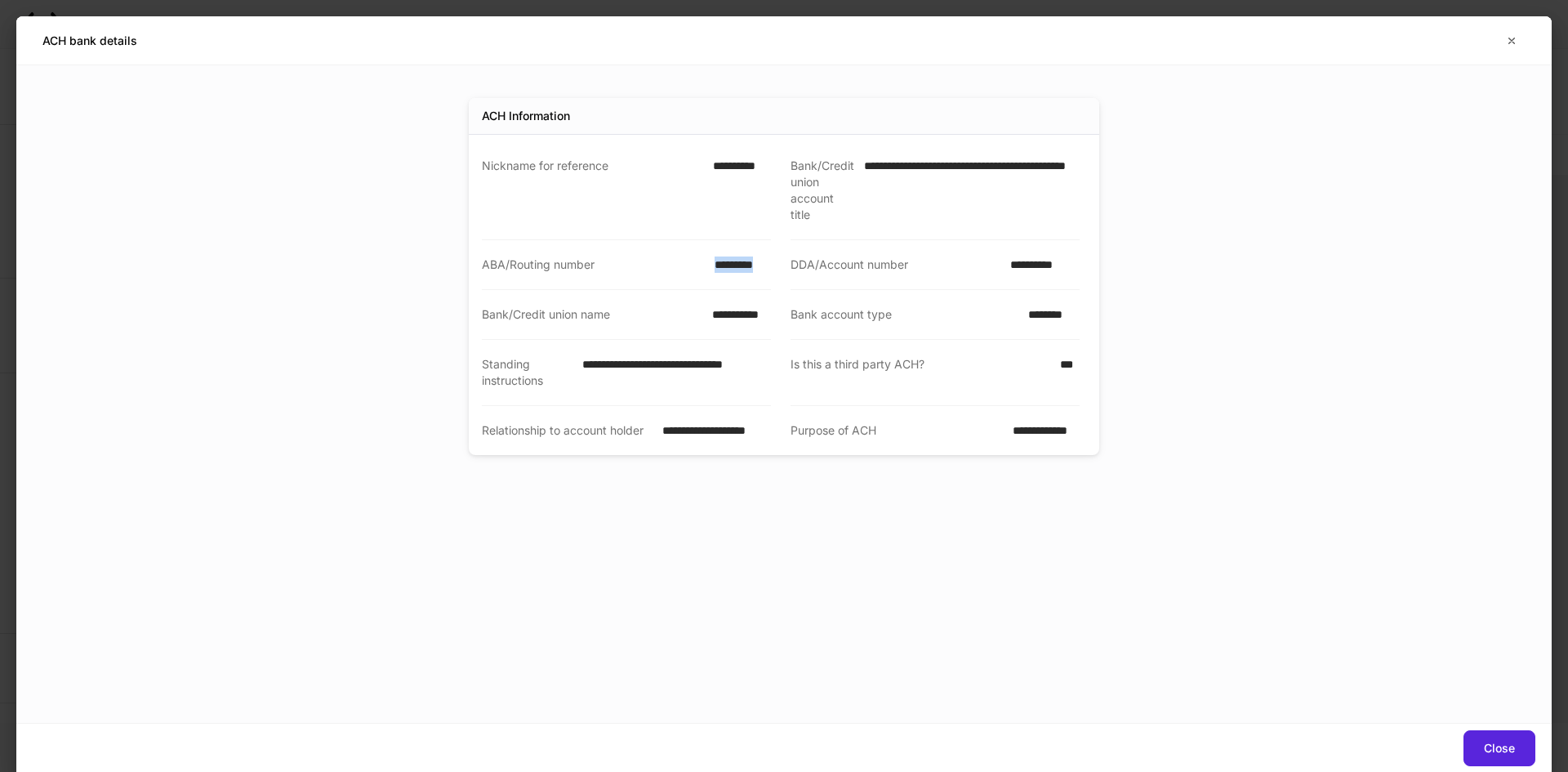 drag, startPoint x: 715, startPoint y: 261, endPoint x: 780, endPoint y: 268, distance: 65.37584 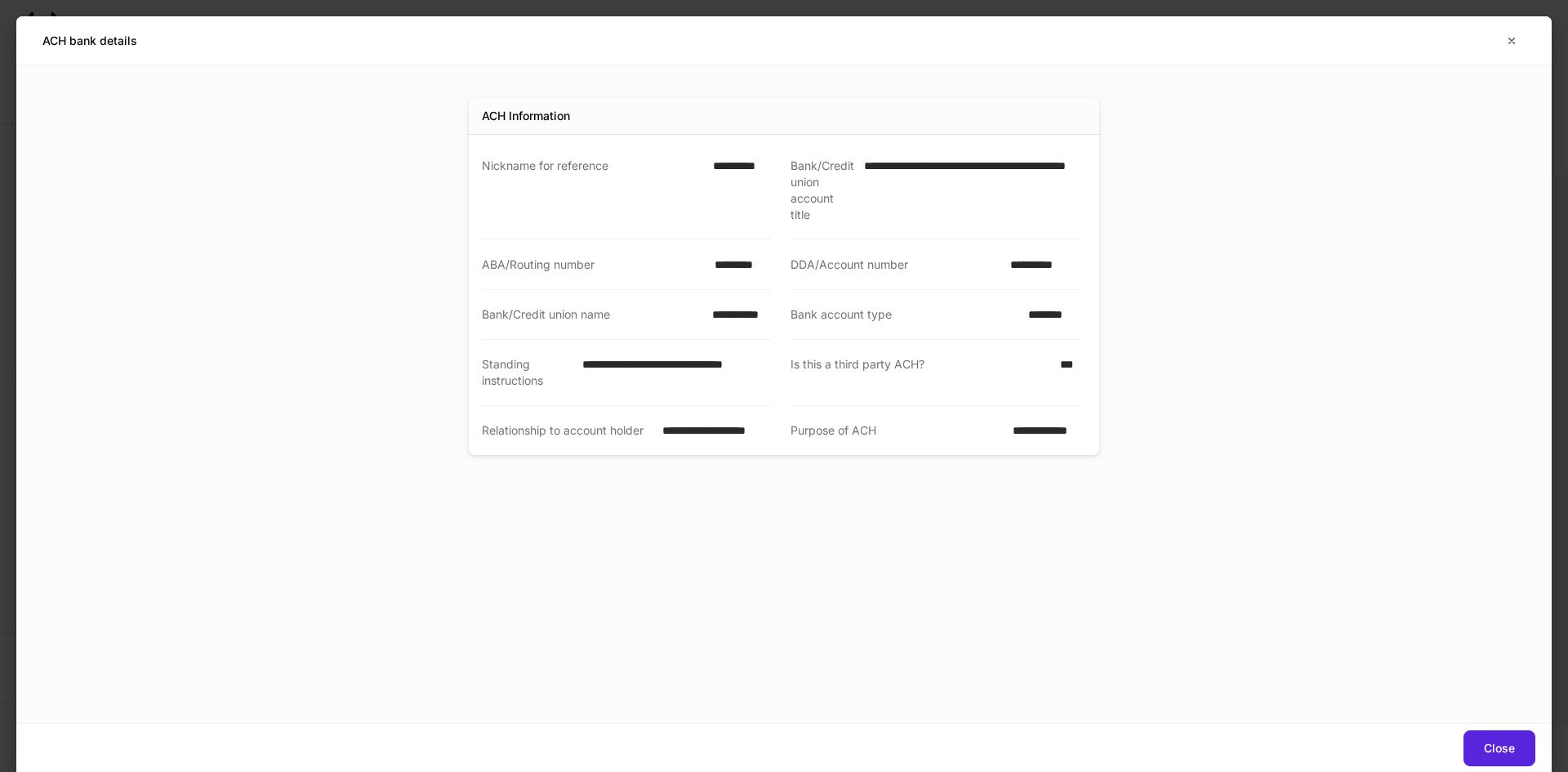 click on "**********" at bounding box center (1040, 265) 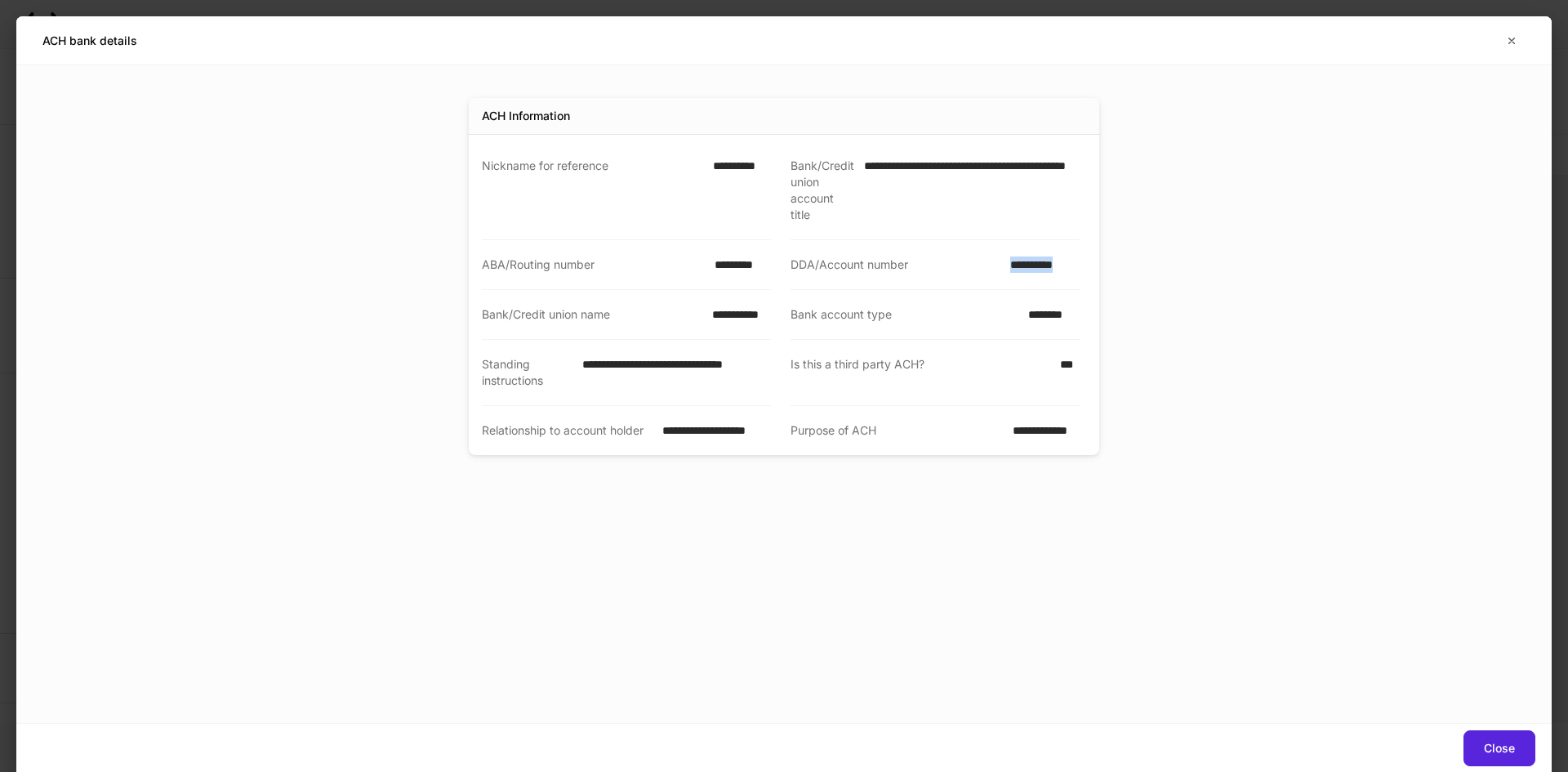 drag, startPoint x: 1007, startPoint y: 267, endPoint x: 1083, endPoint y: 268, distance: 76.00658 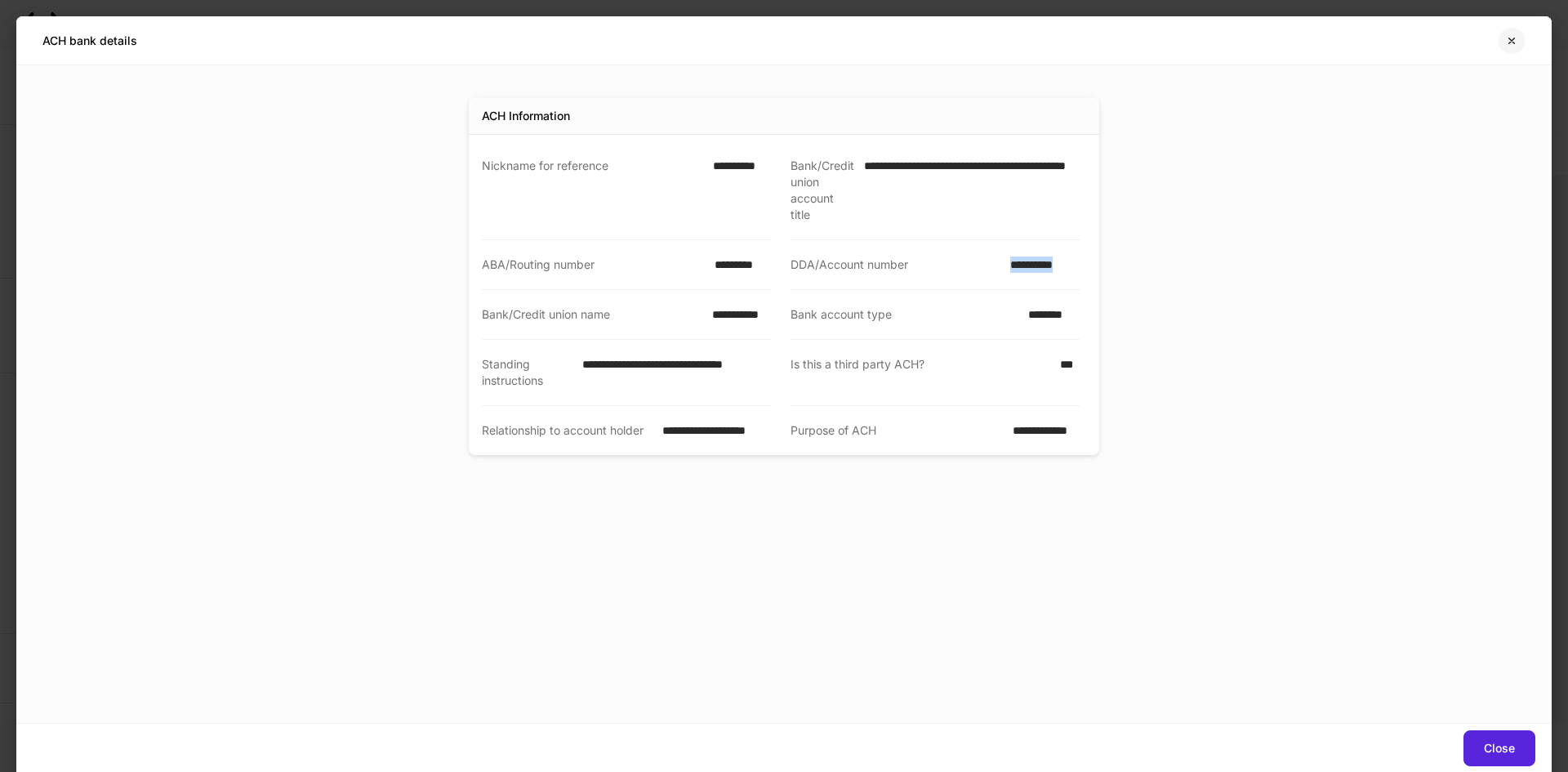 click 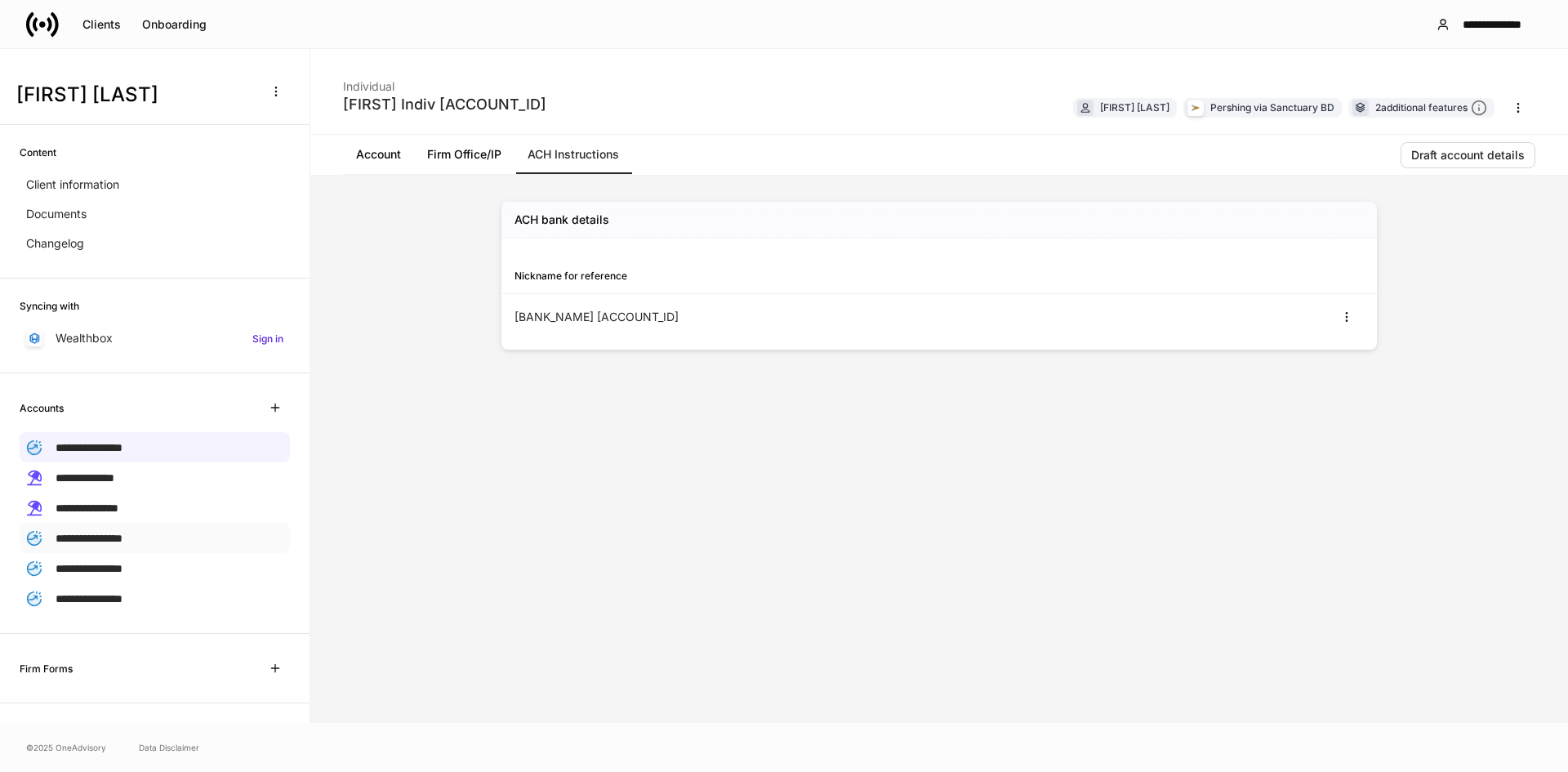 click on "**********" at bounding box center (89, 538) 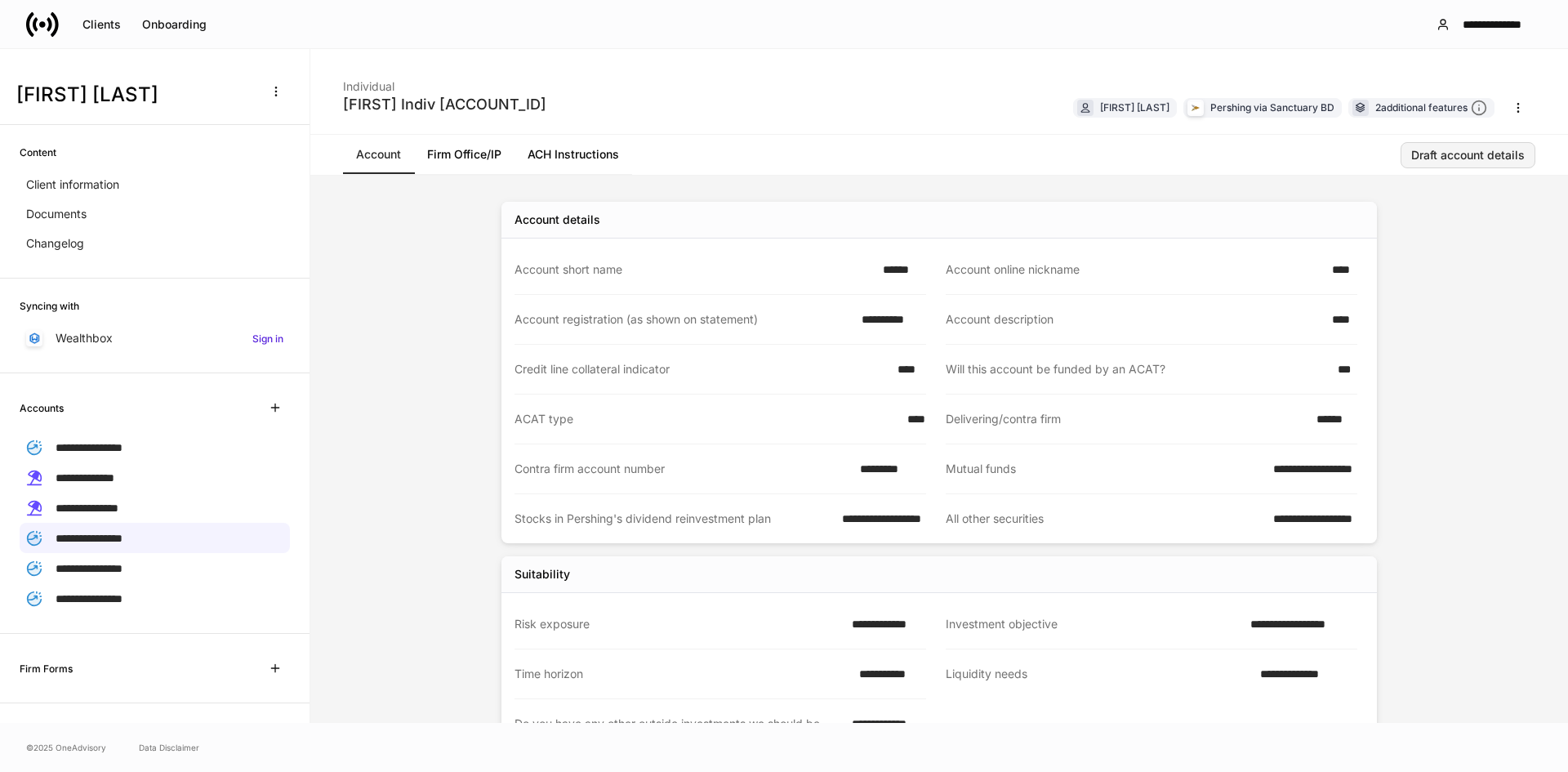 click on "Draft account details" at bounding box center (1468, 155) 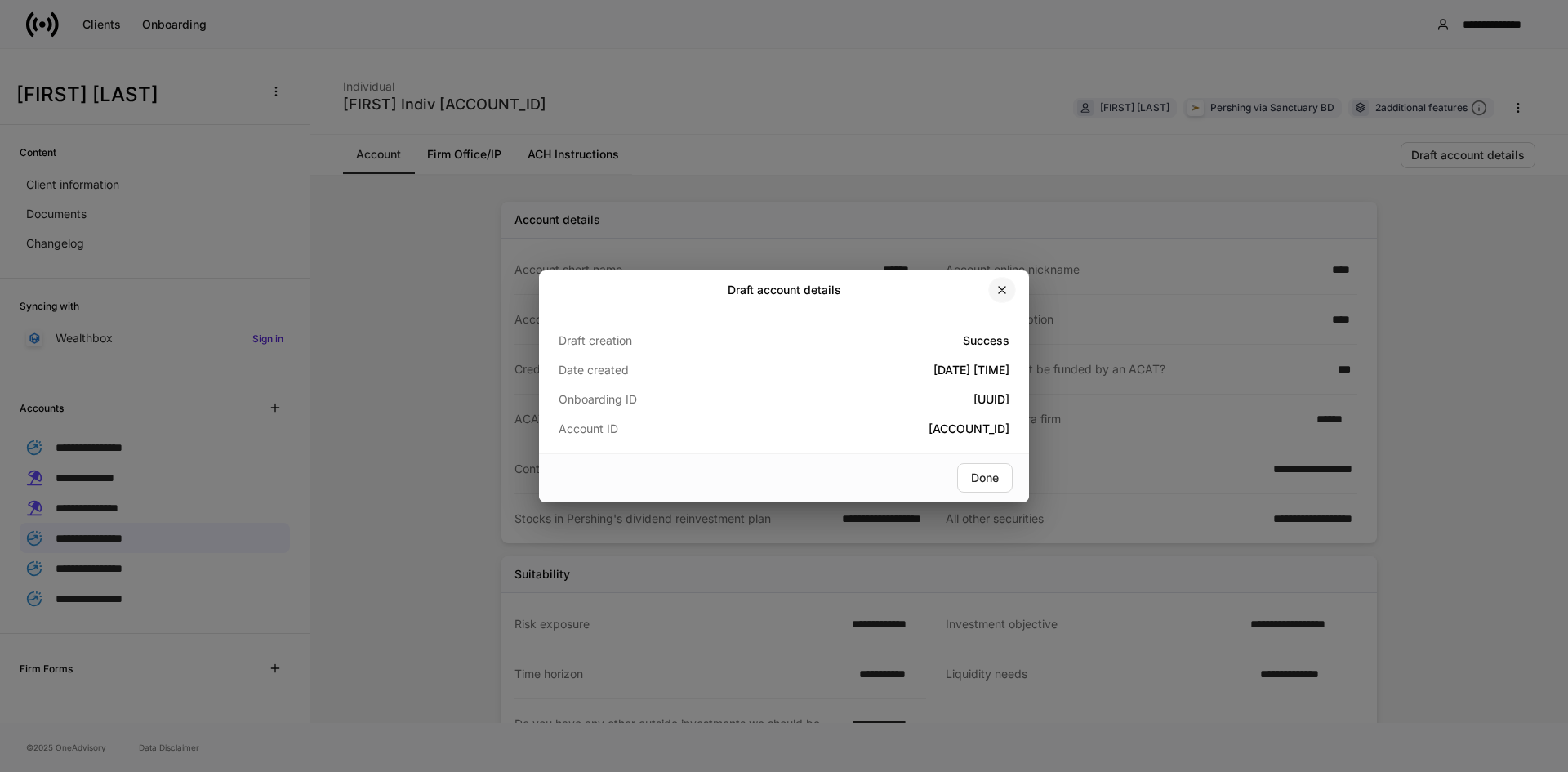 click at bounding box center (1002, 290) 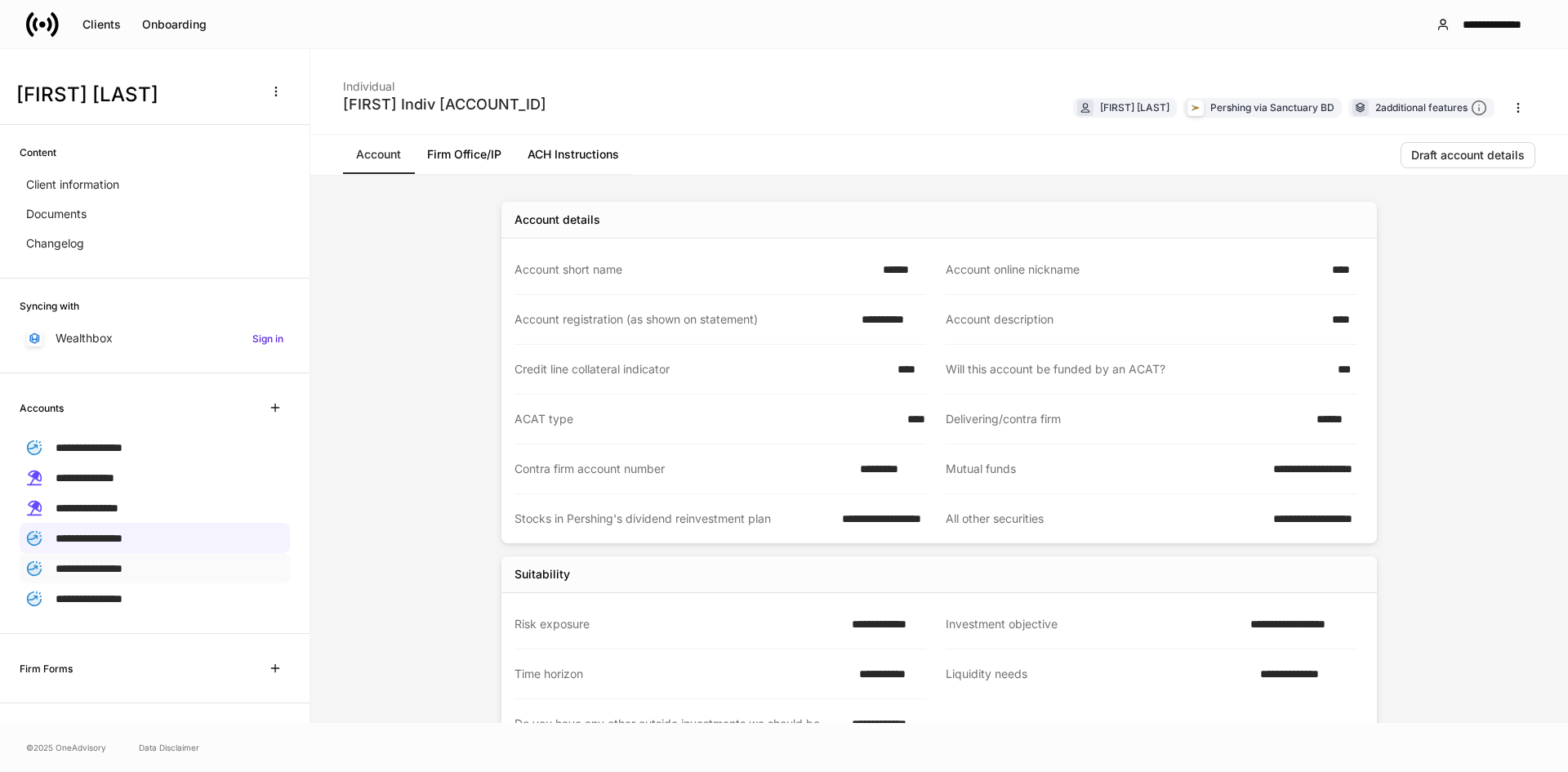 click on "**********" at bounding box center (154, 568) 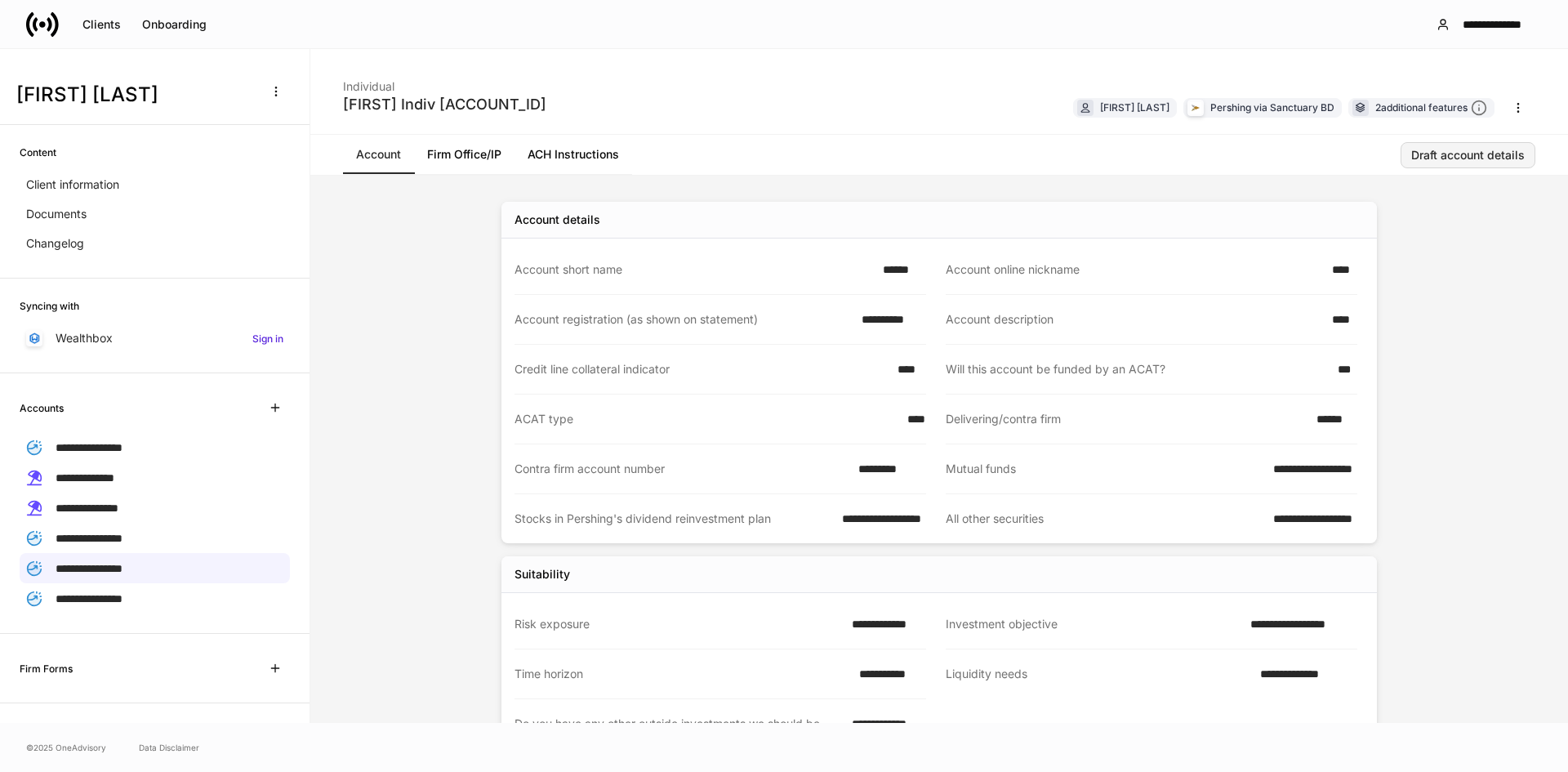 click on "Draft account details" at bounding box center (1468, 155) 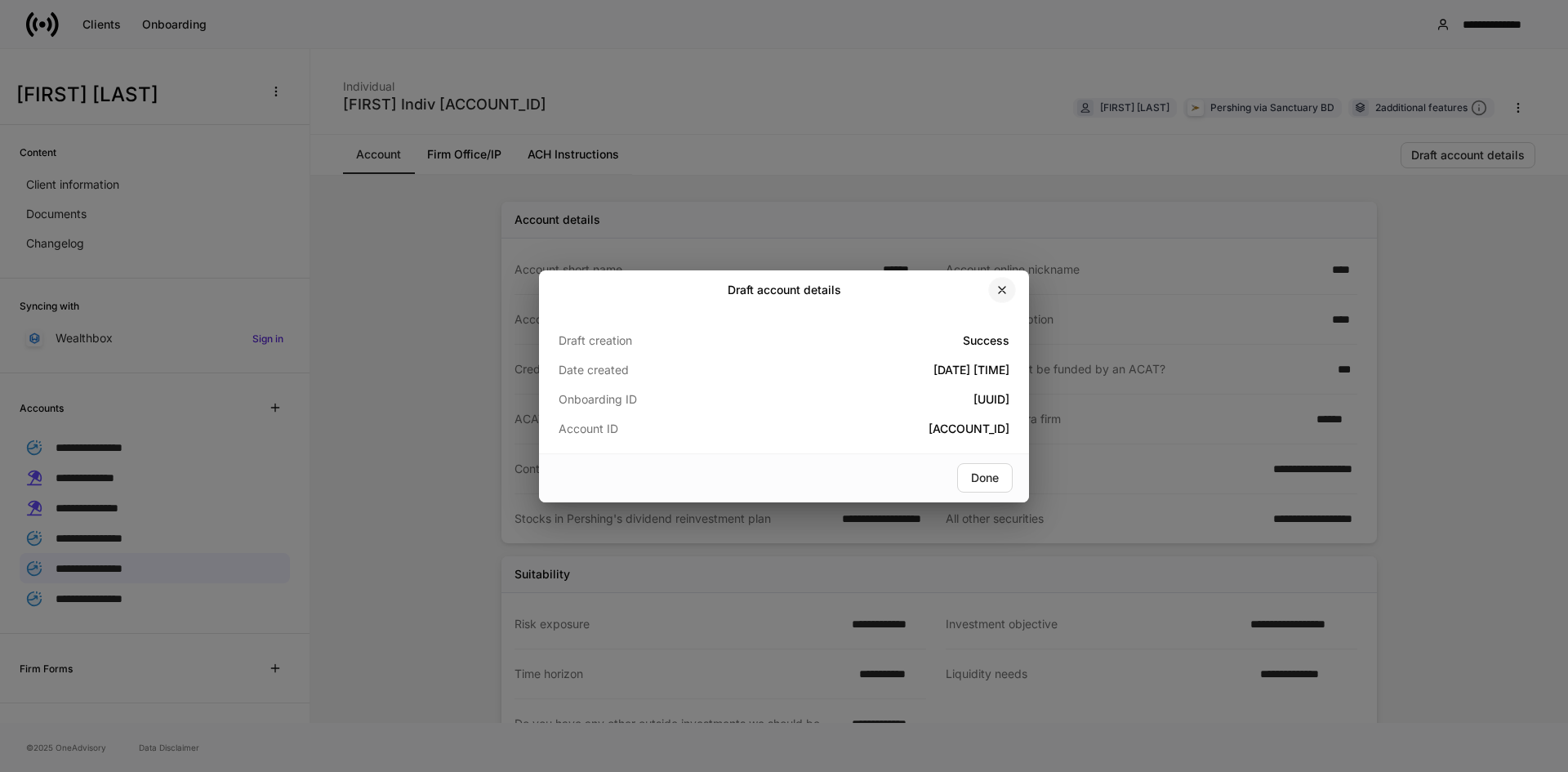 click at bounding box center [1002, 290] 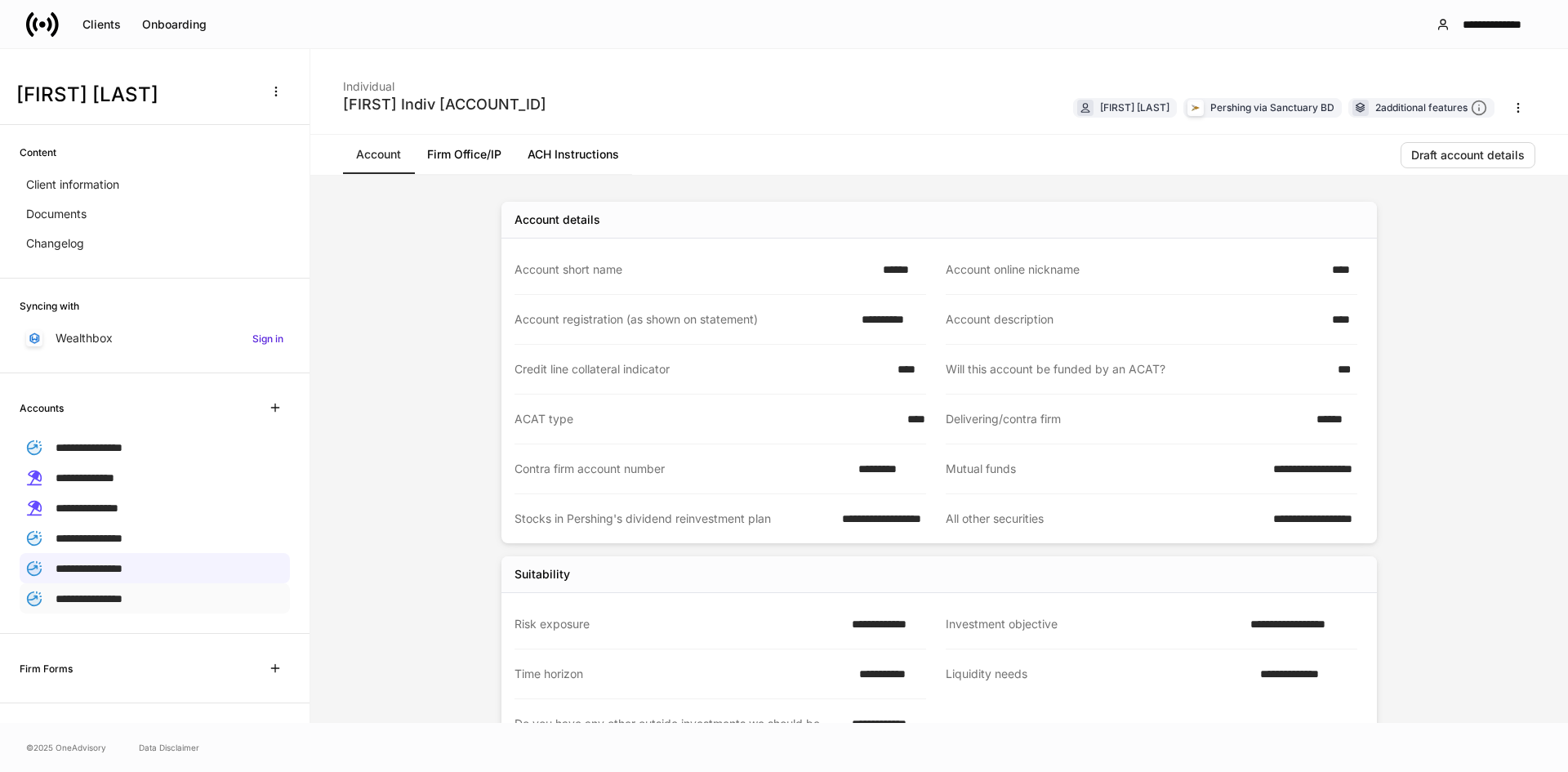 click on "**********" at bounding box center (89, 599) 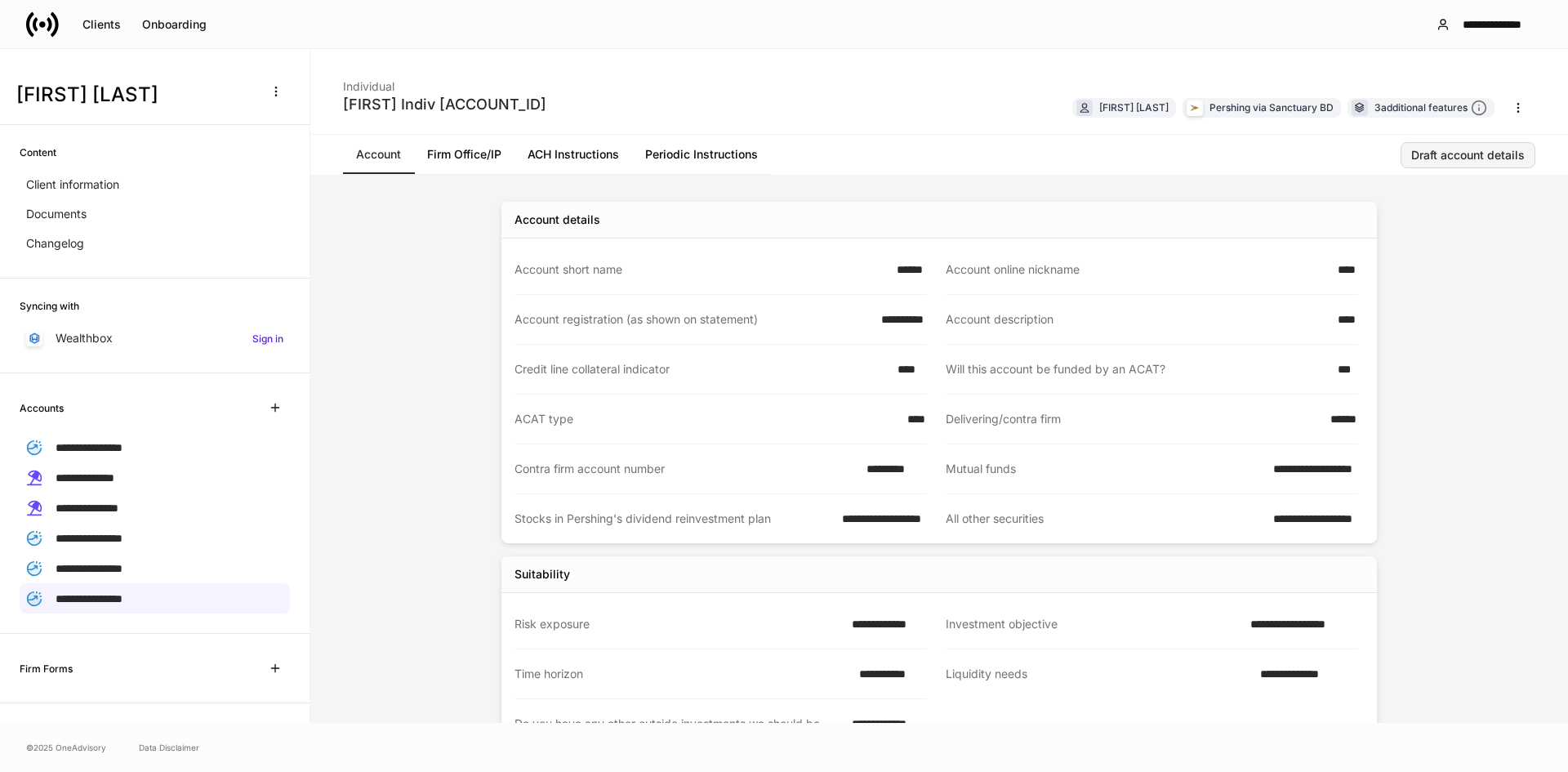 click on "Draft account details" at bounding box center (1468, 155) 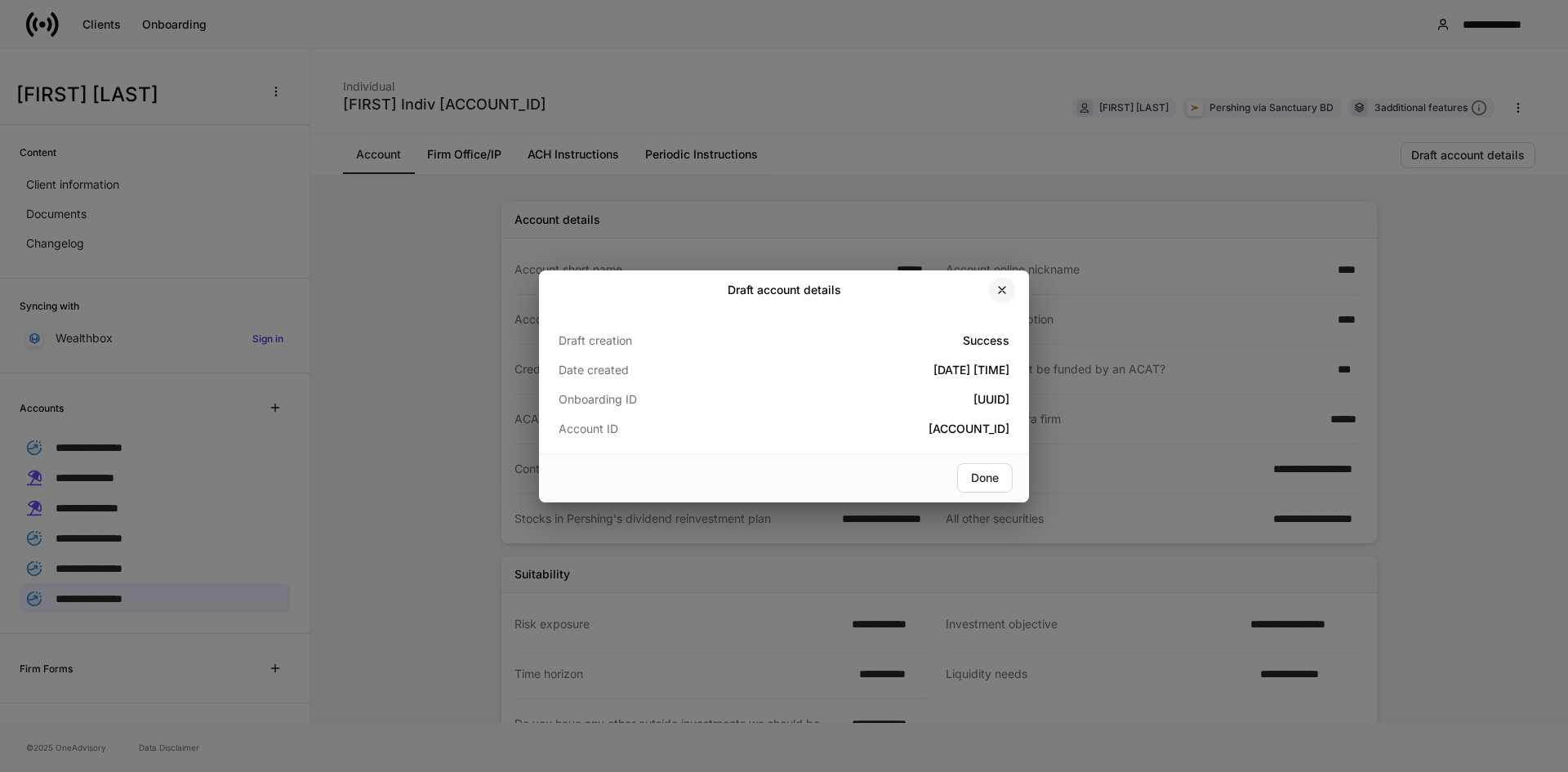 click 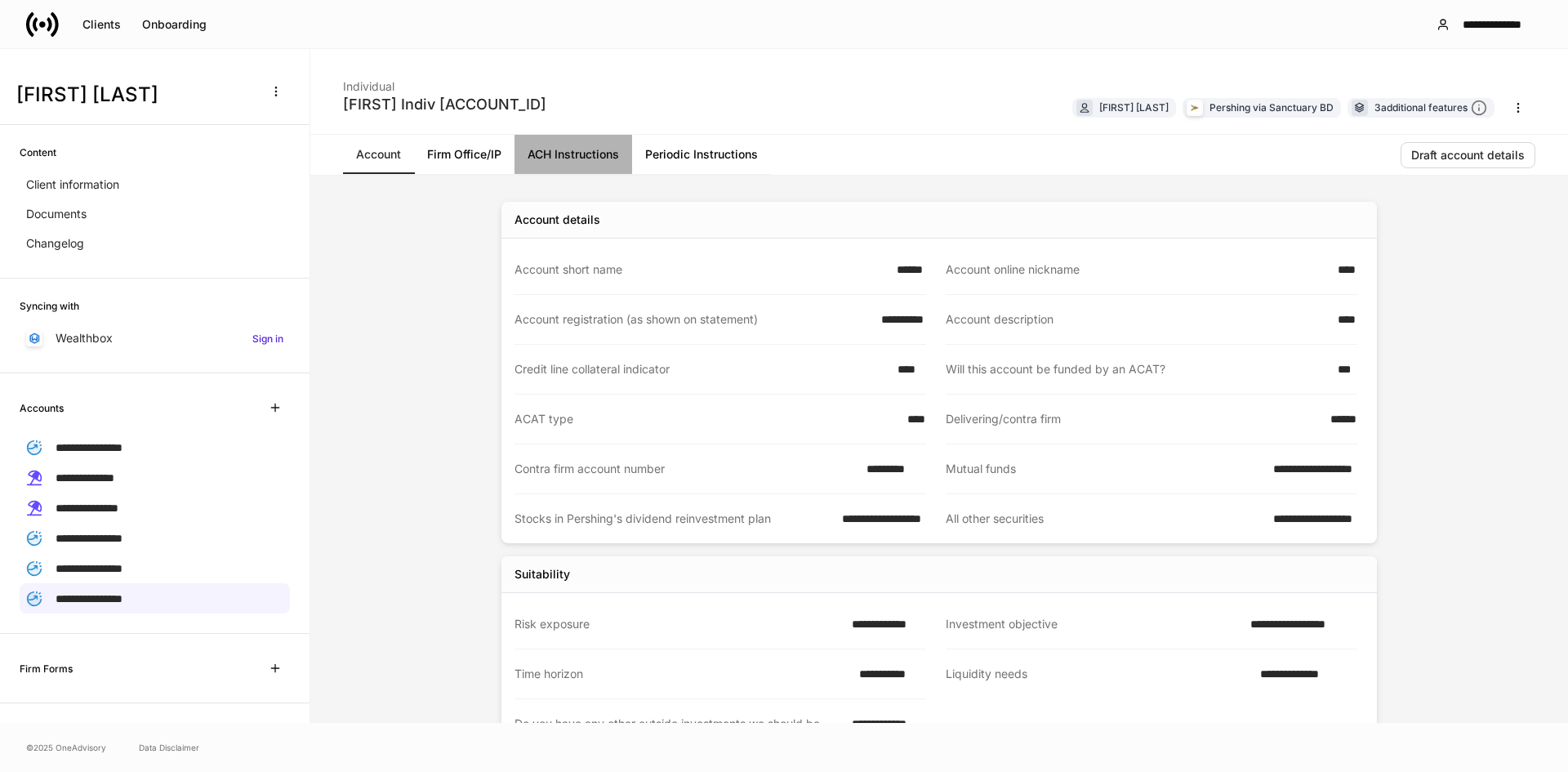 click on "ACH Instructions" at bounding box center [573, 154] 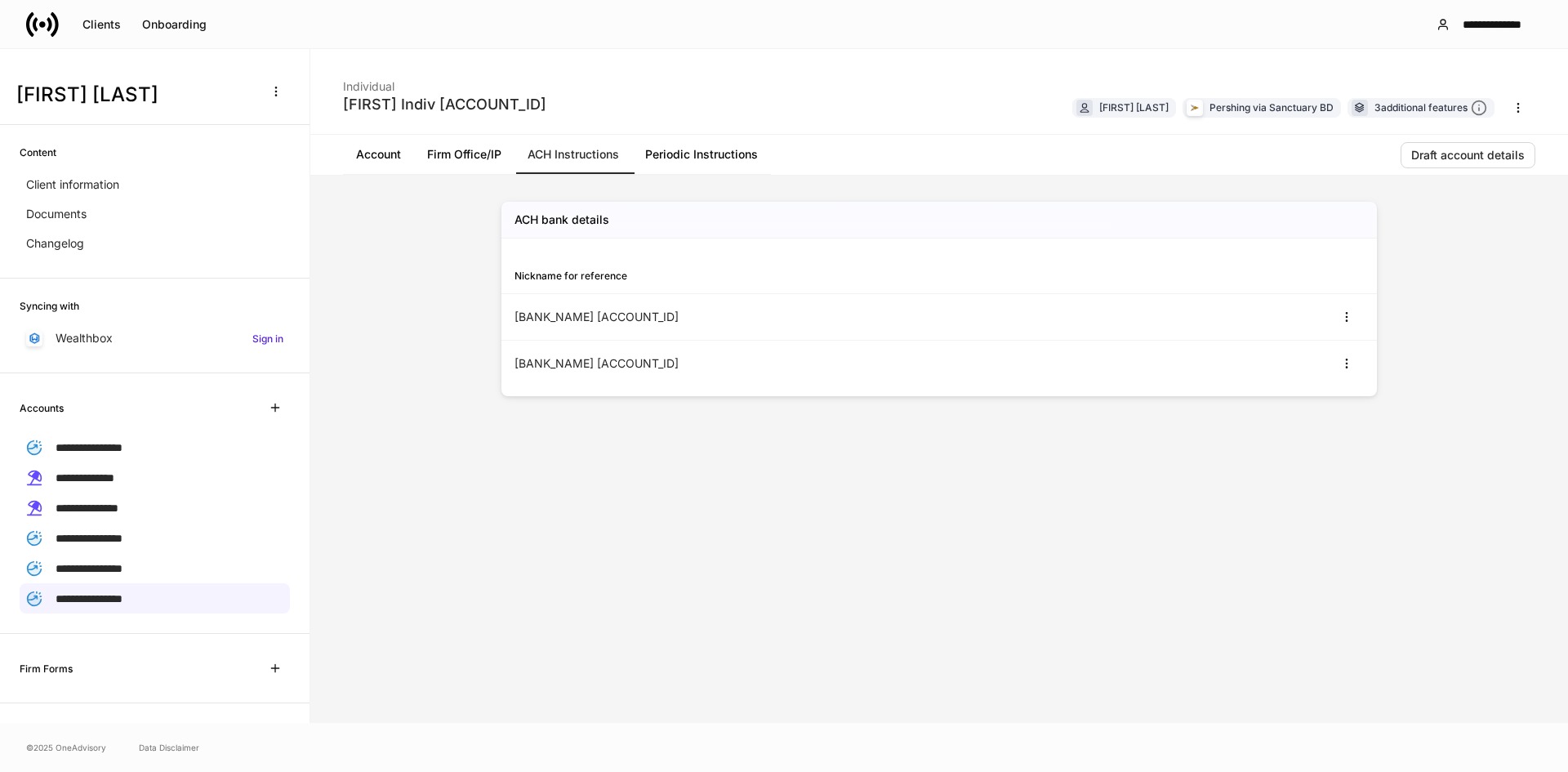click on "Account" at bounding box center [378, 154] 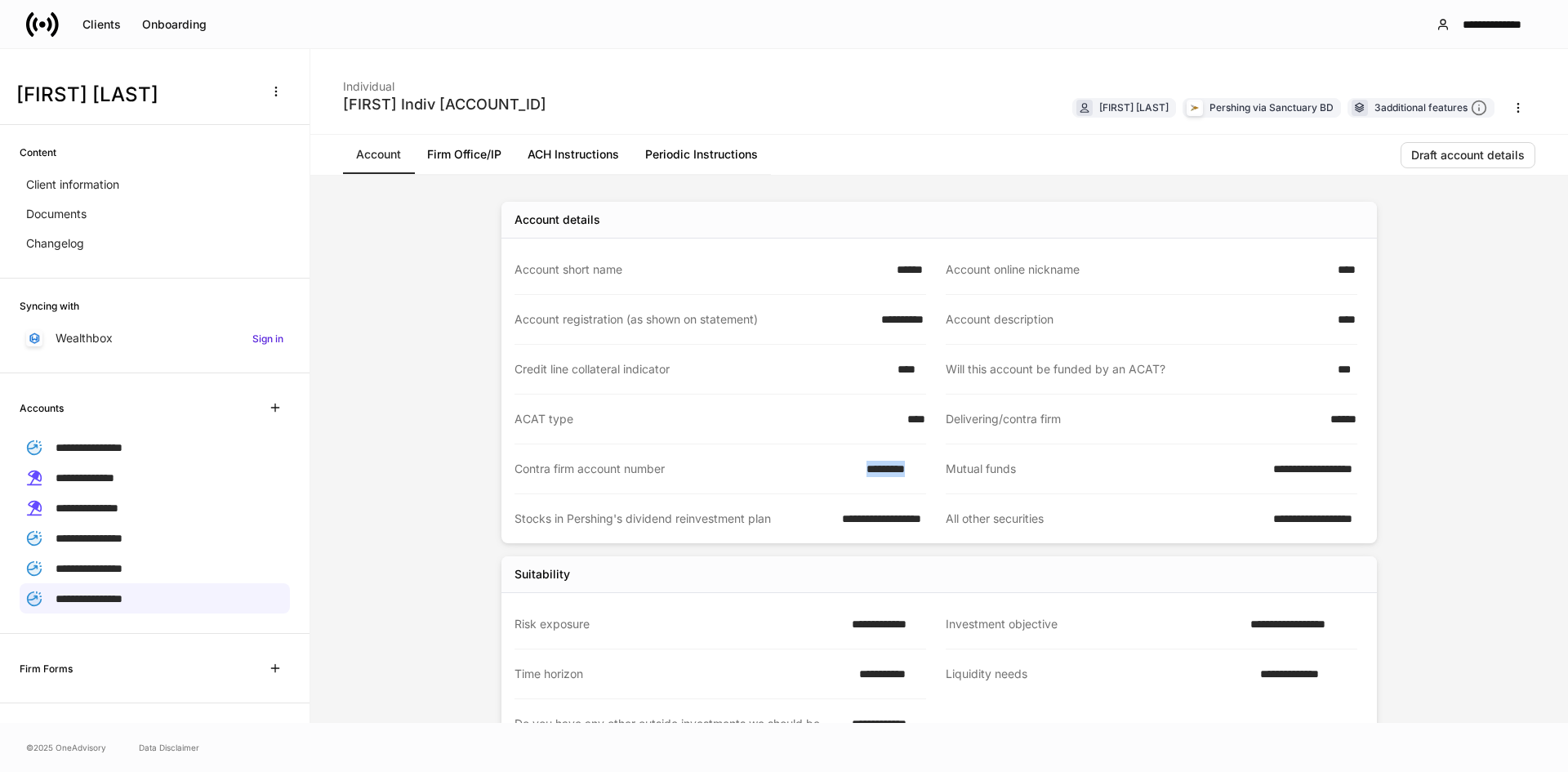 drag, startPoint x: 854, startPoint y: 469, endPoint x: 924, endPoint y: 470, distance: 70.00714 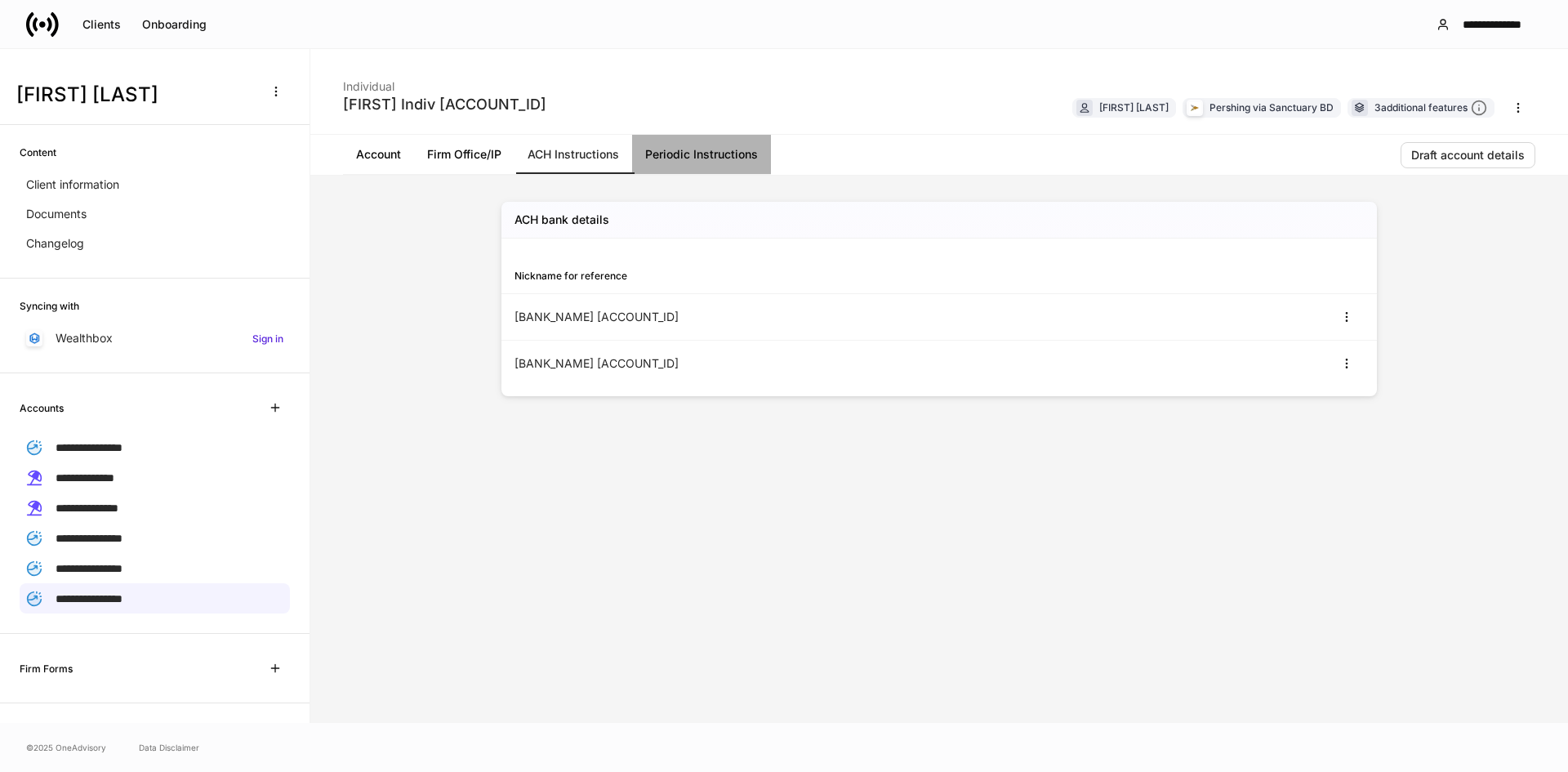 click on "Periodic Instructions" at bounding box center [702, 154] 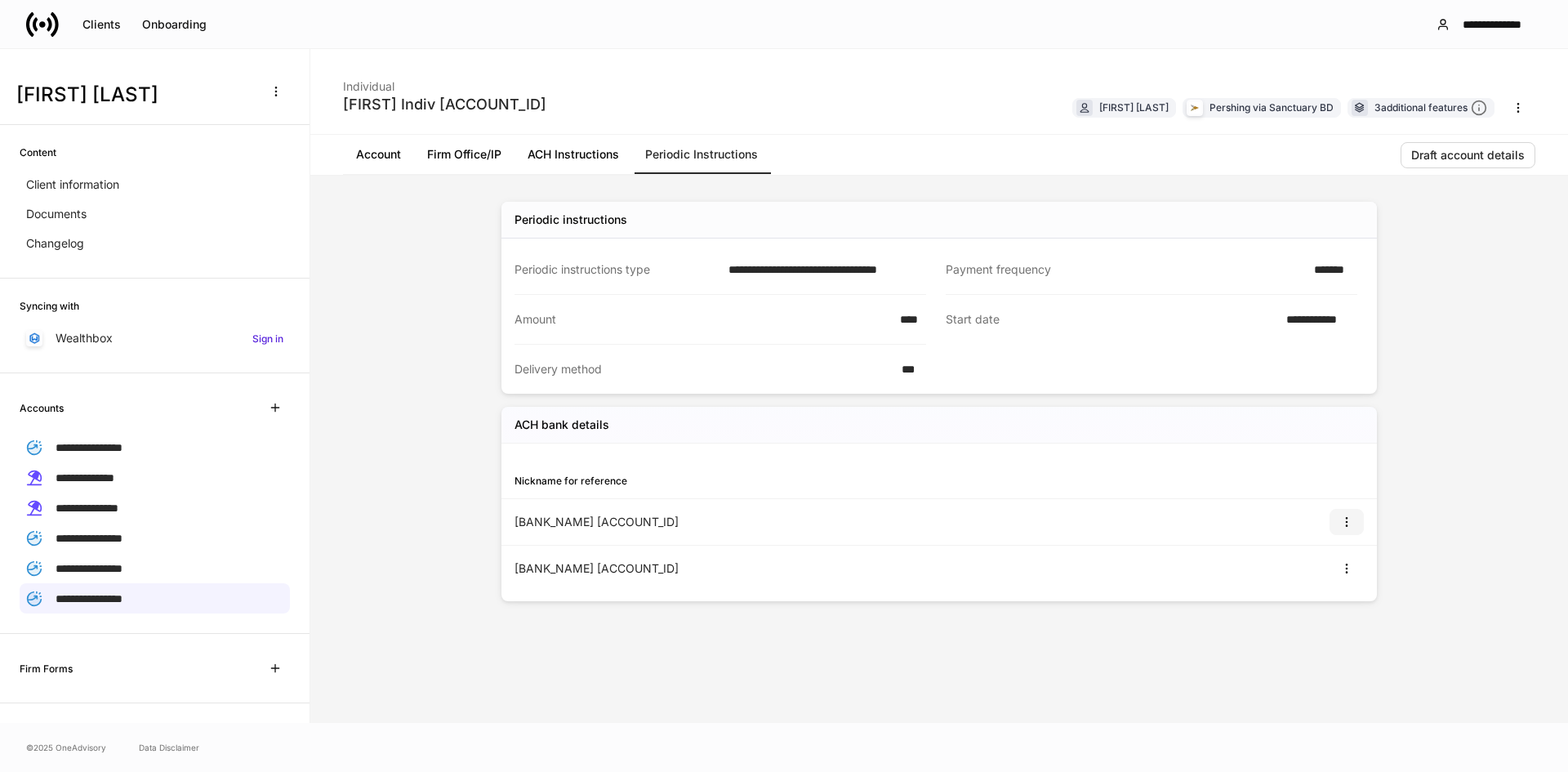 click 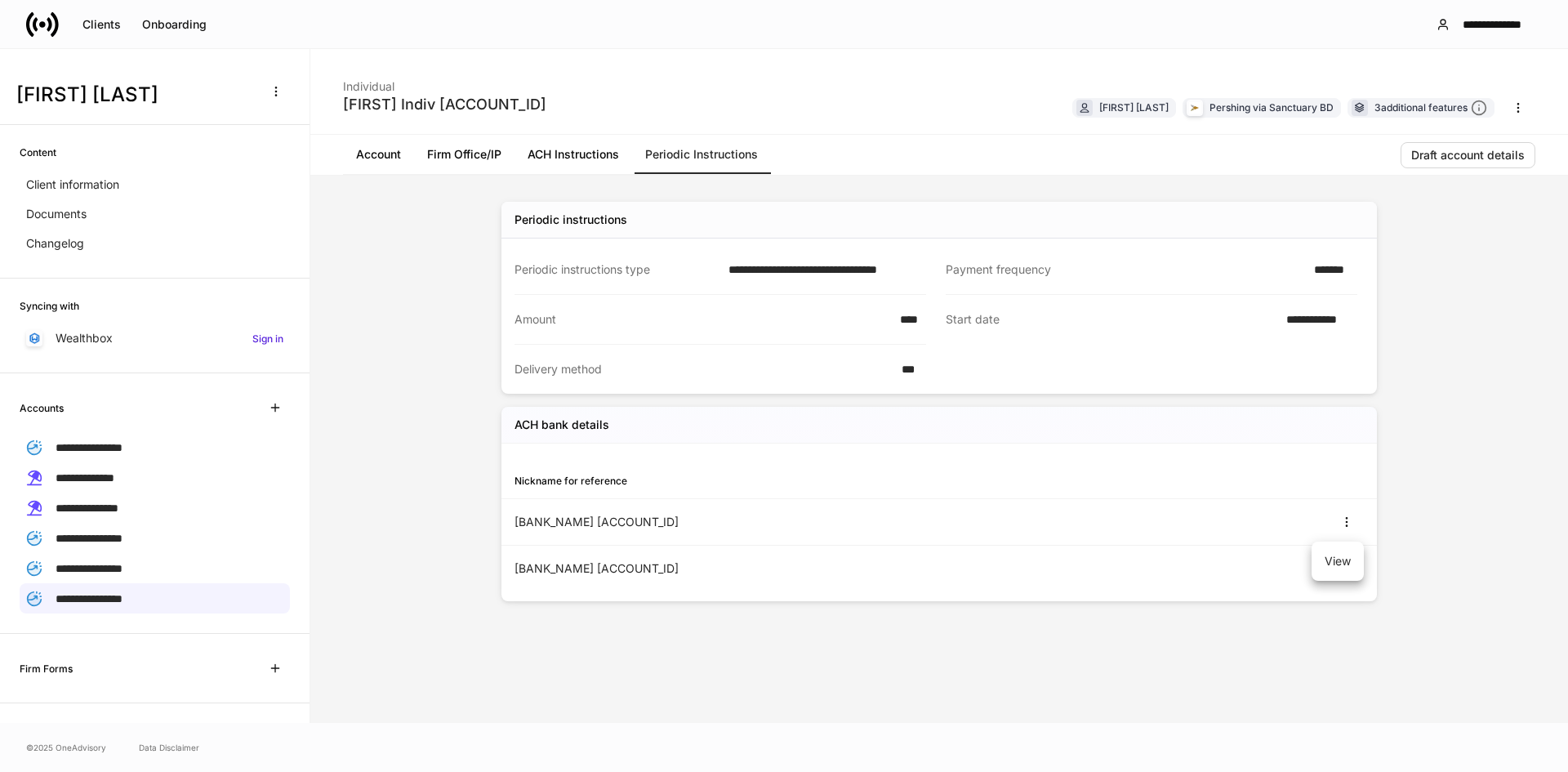 click on "View" at bounding box center [1338, 561] 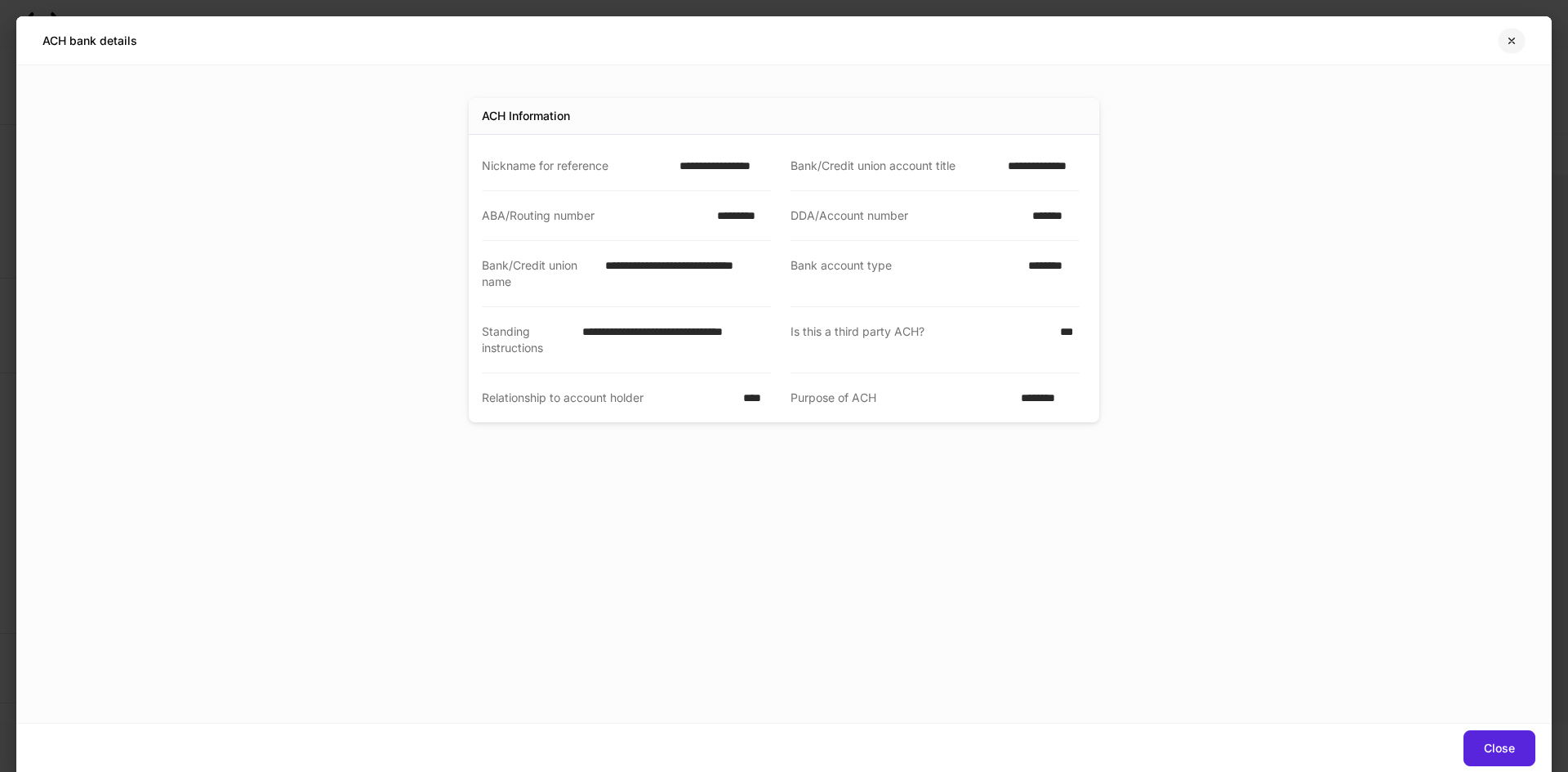 click 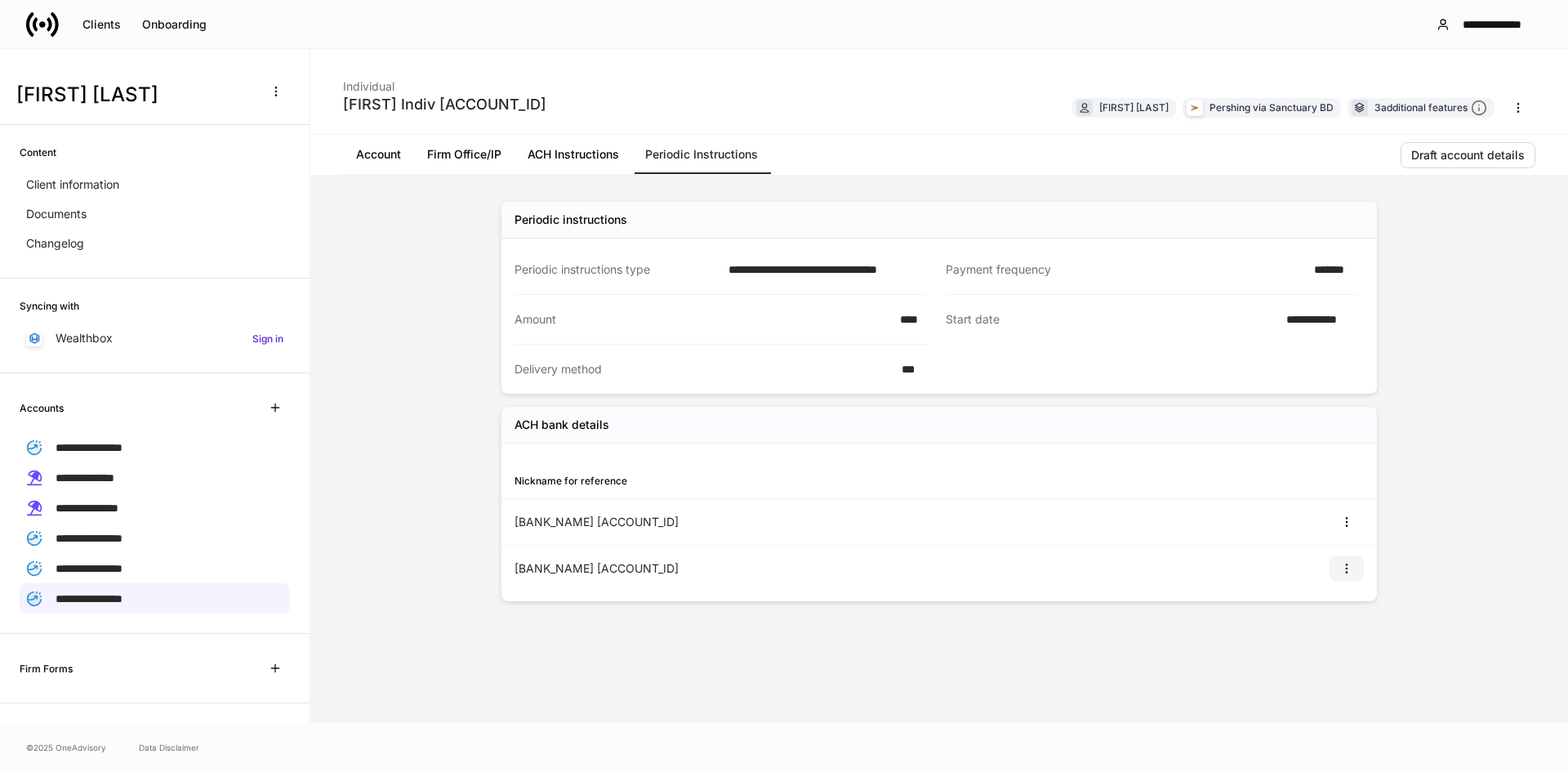 click at bounding box center (1347, 569) 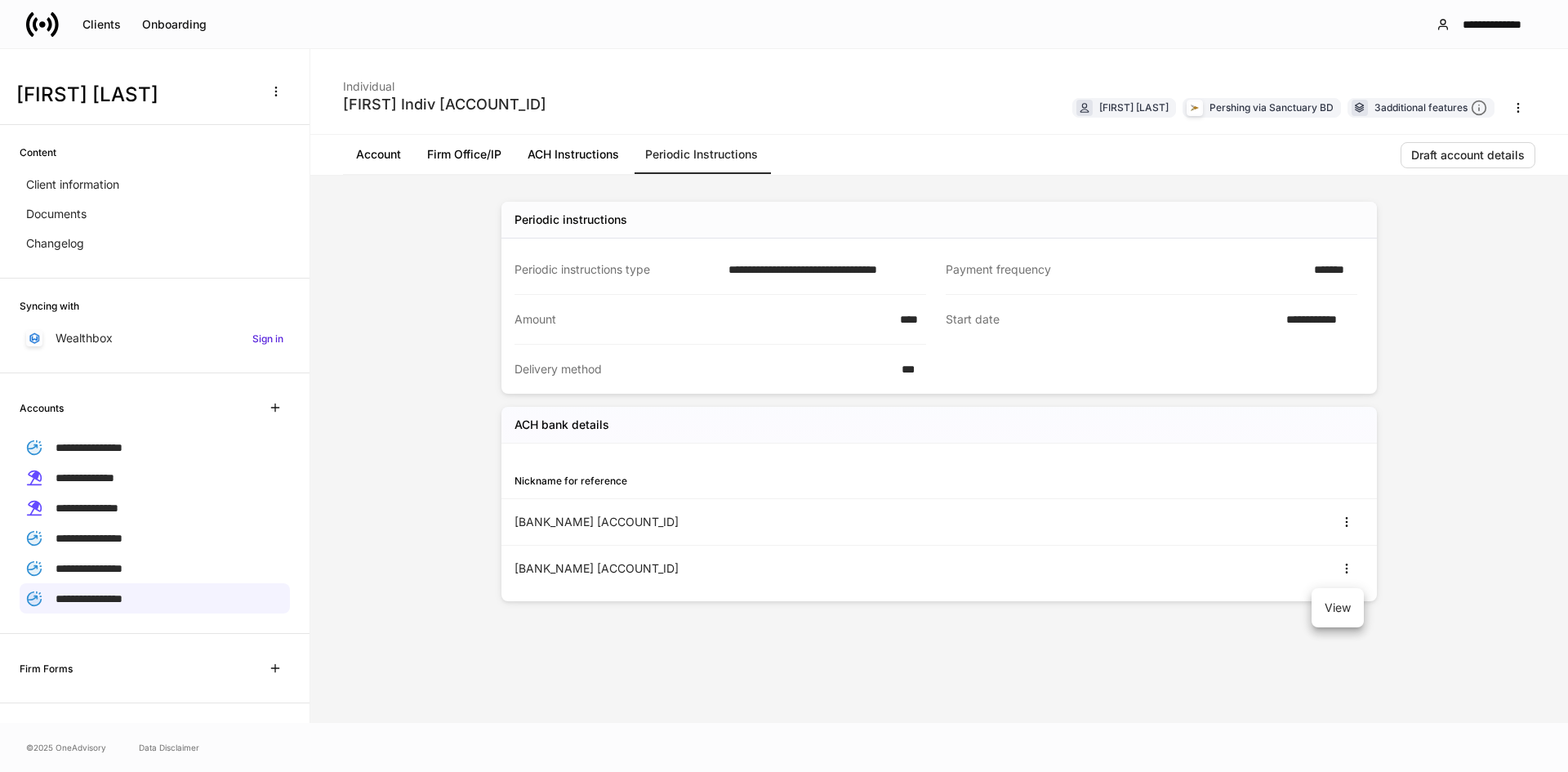 click on "View" at bounding box center [1338, 608] 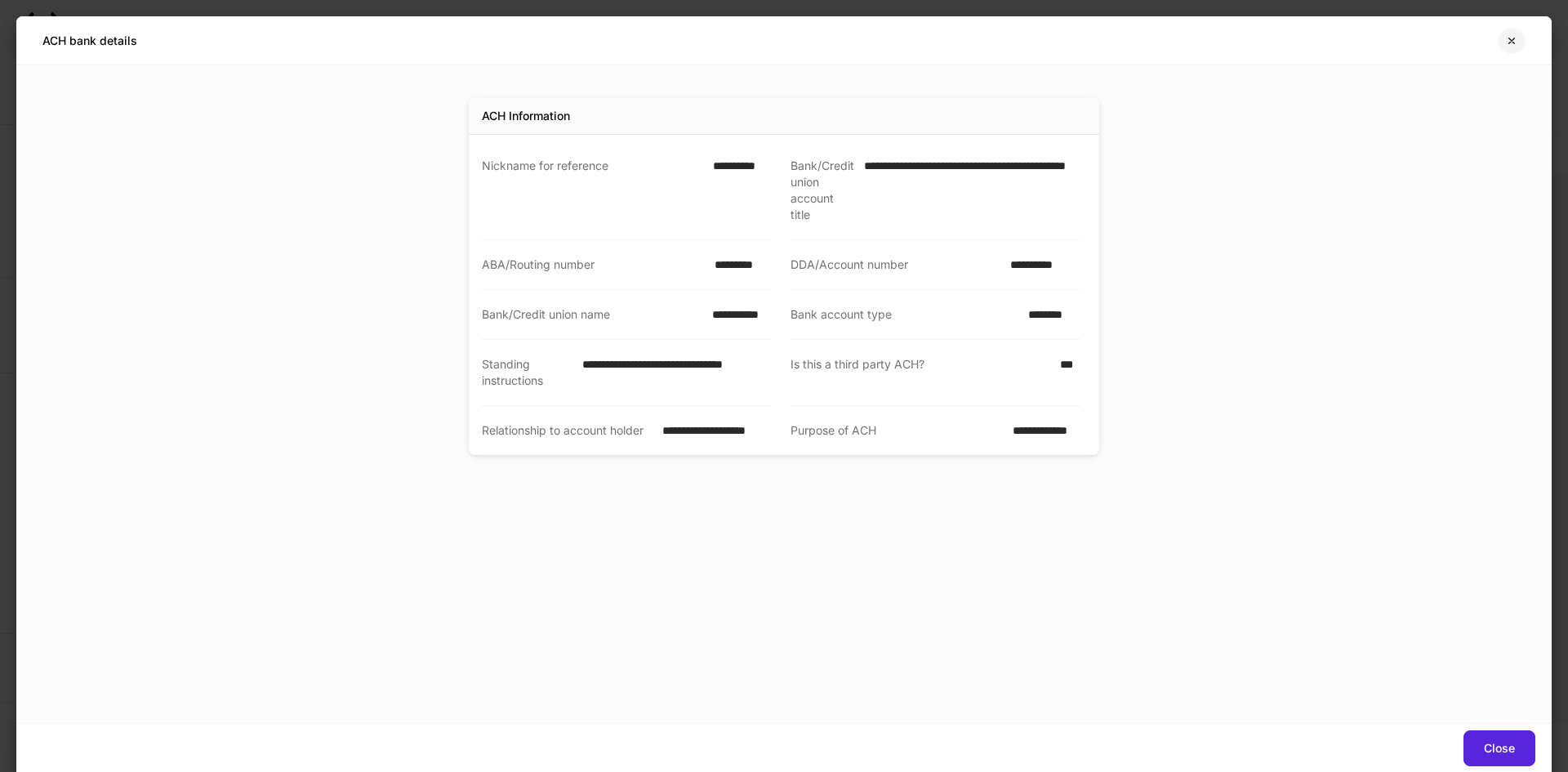 click 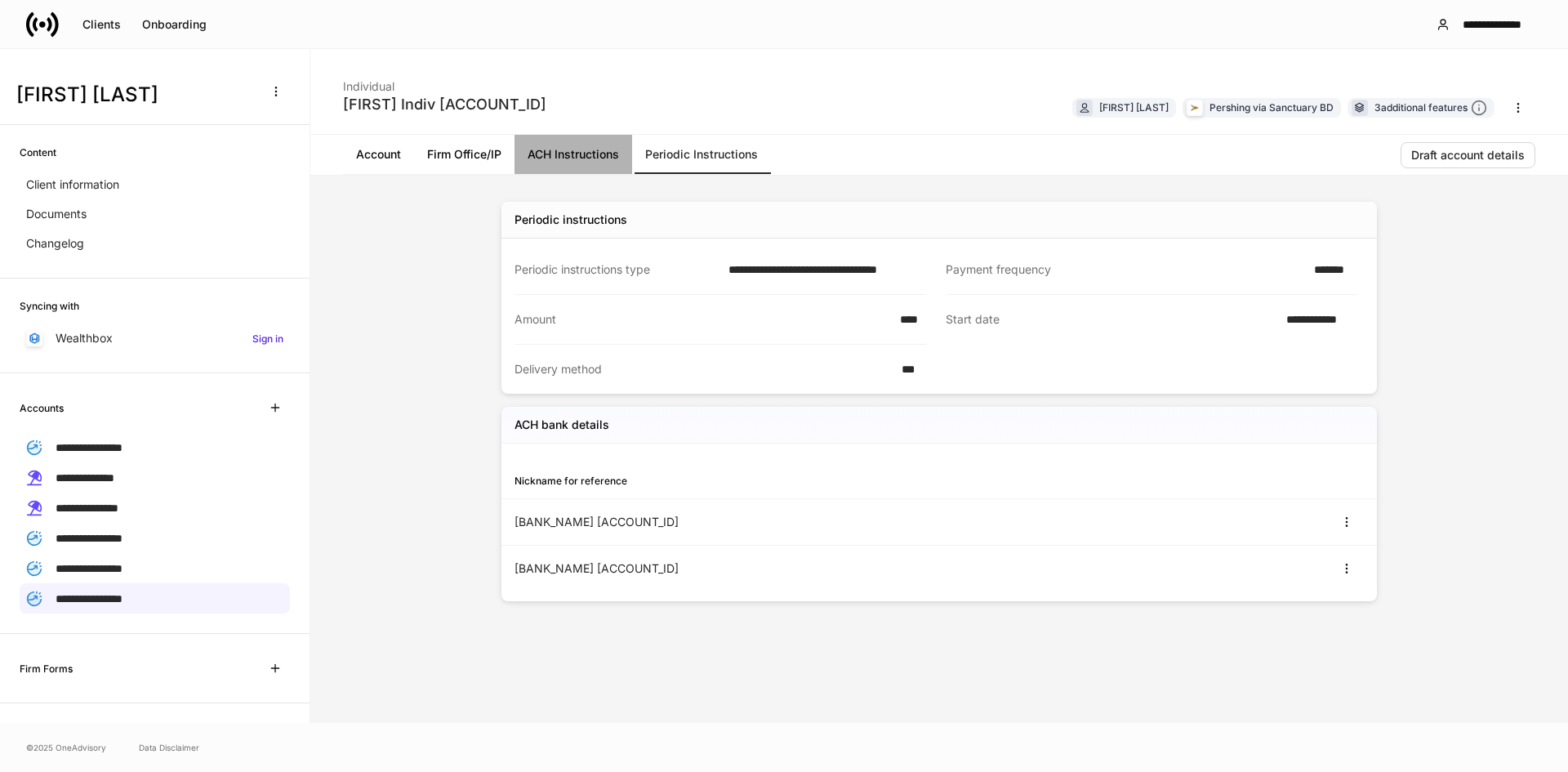 click on "ACH Instructions" at bounding box center (573, 154) 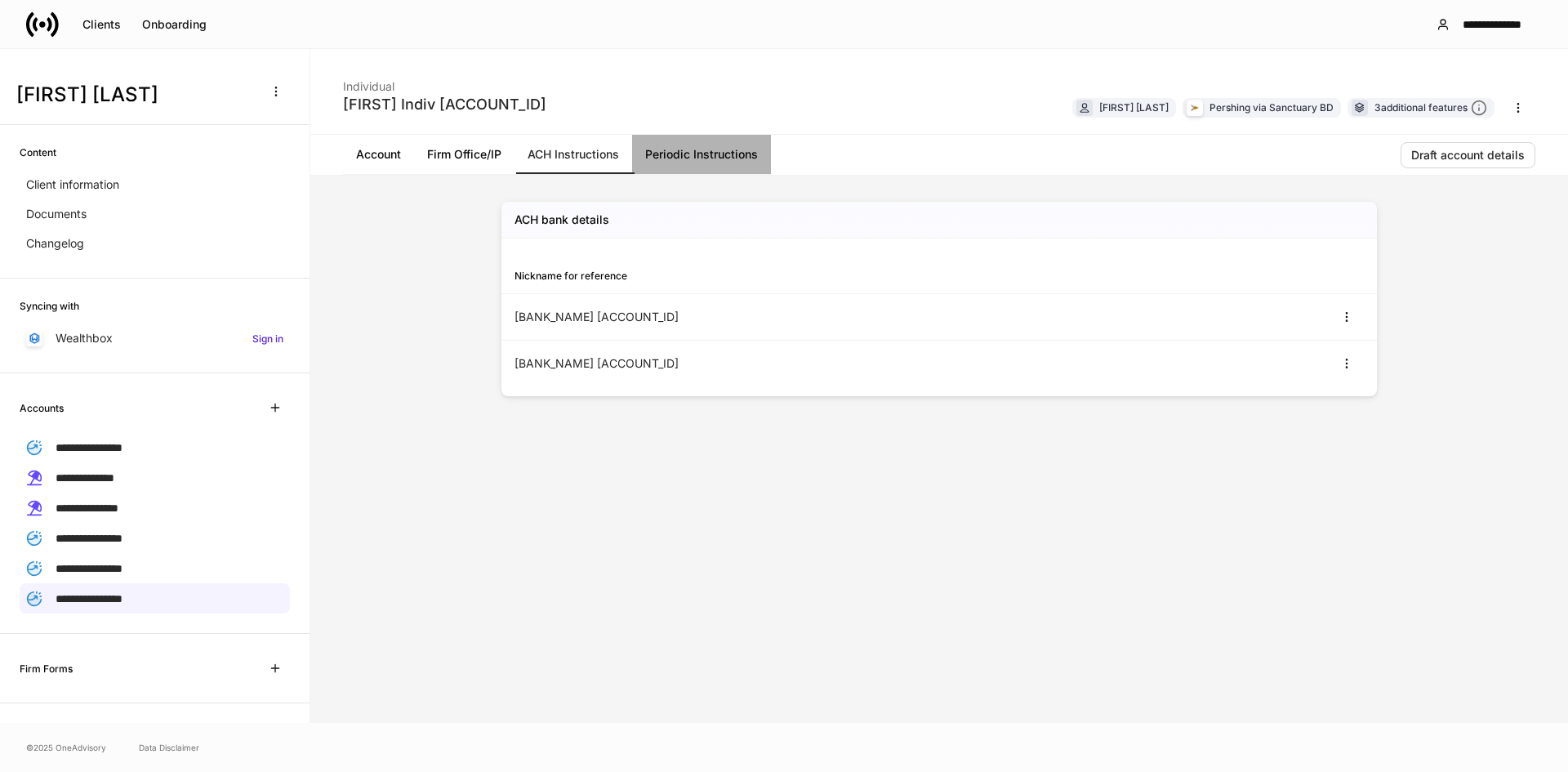 click on "Periodic Instructions" at bounding box center (702, 154) 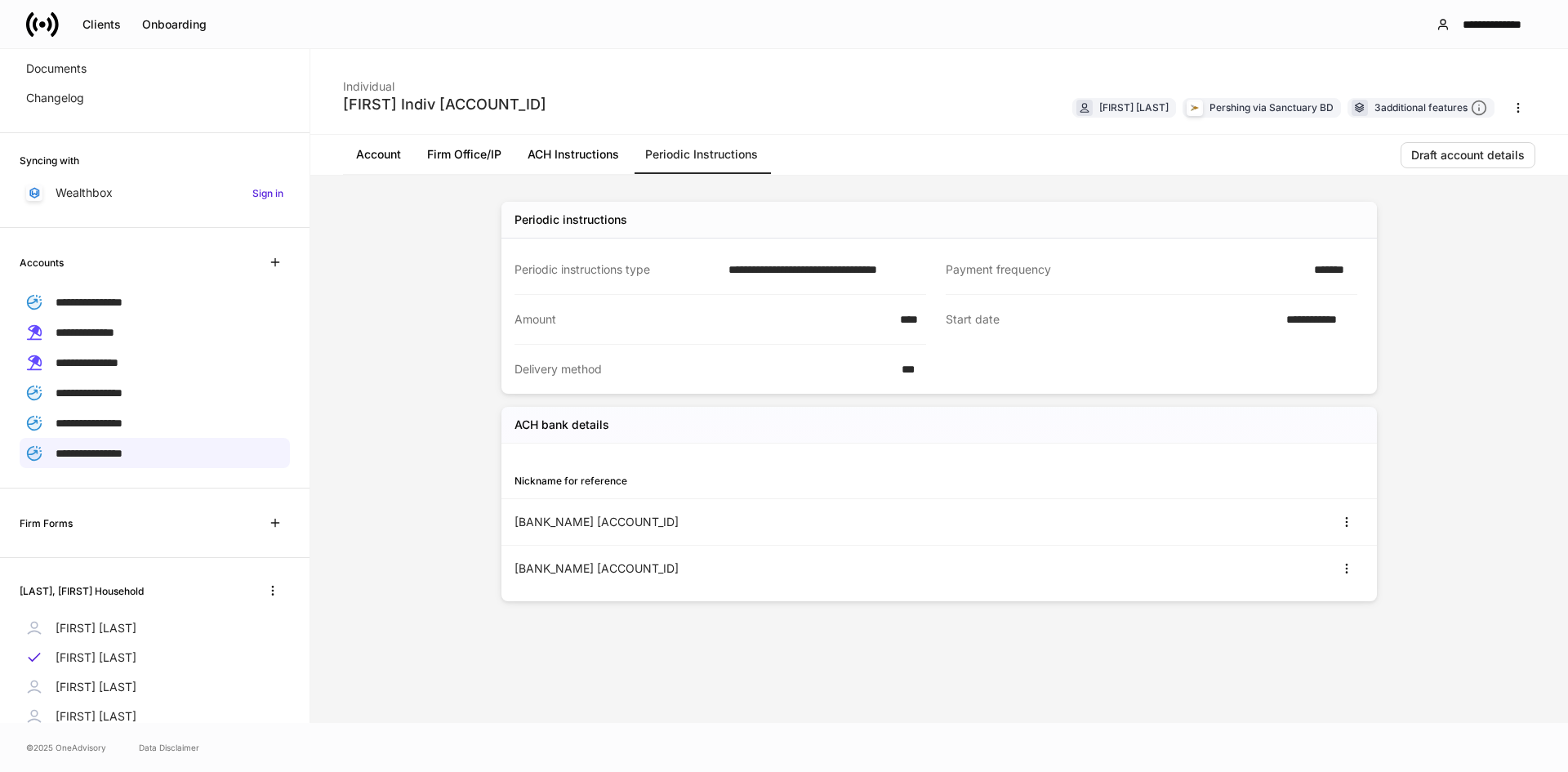 scroll, scrollTop: 195, scrollLeft: 0, axis: vertical 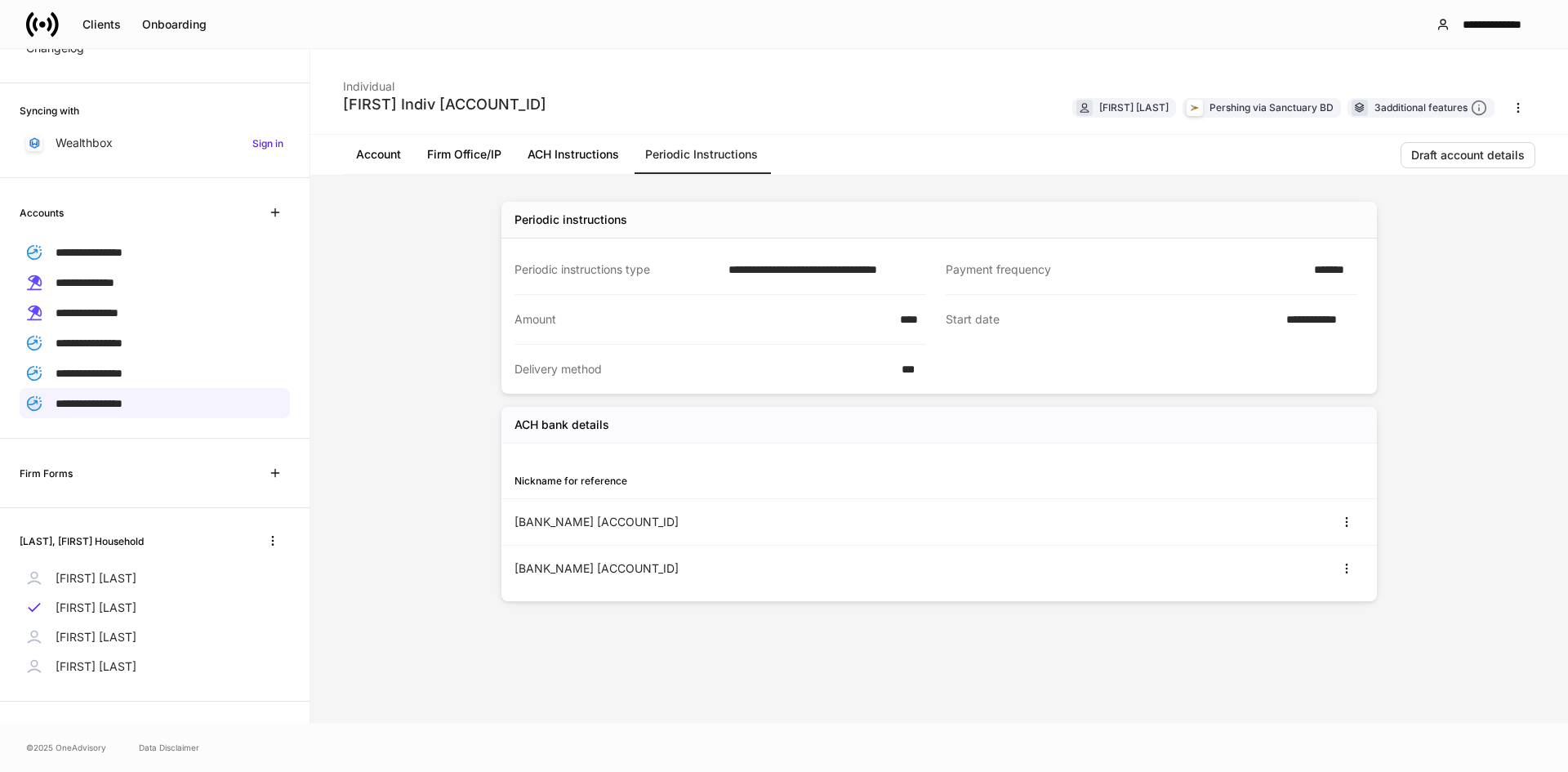 click on "[FIRST] [LAST]" at bounding box center (96, 667) 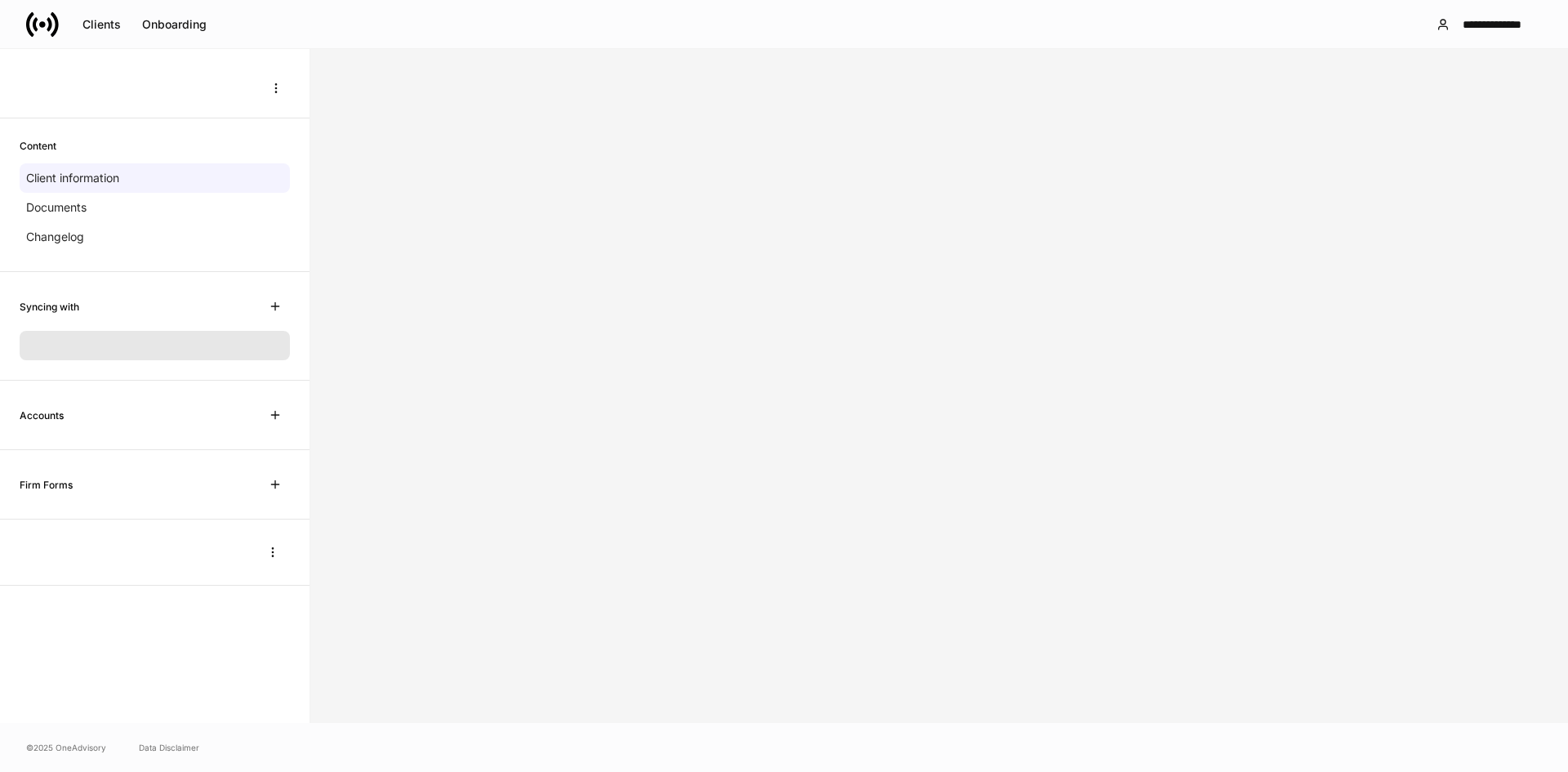 scroll, scrollTop: 0, scrollLeft: 0, axis: both 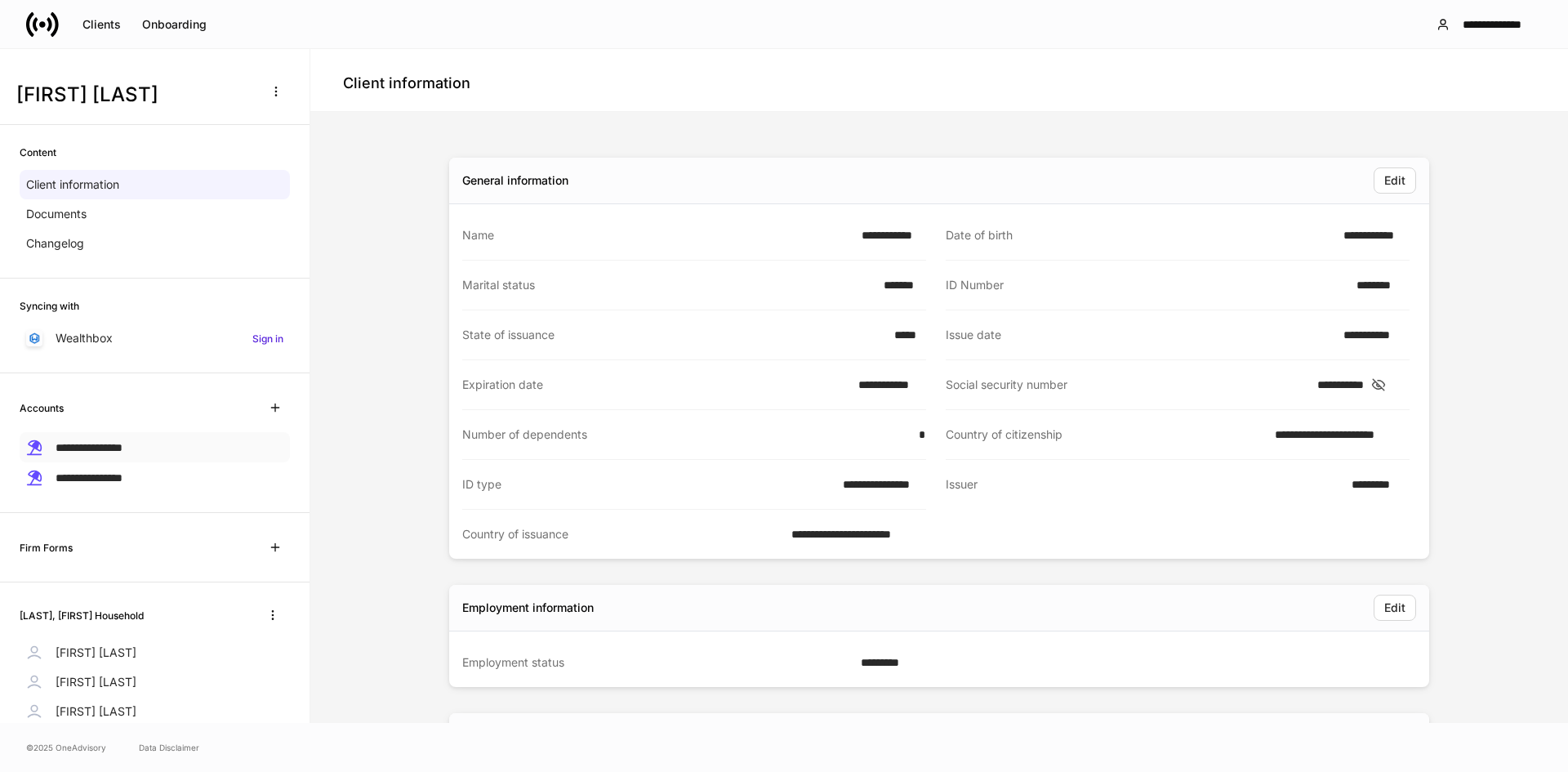 click on "**********" at bounding box center (89, 448) 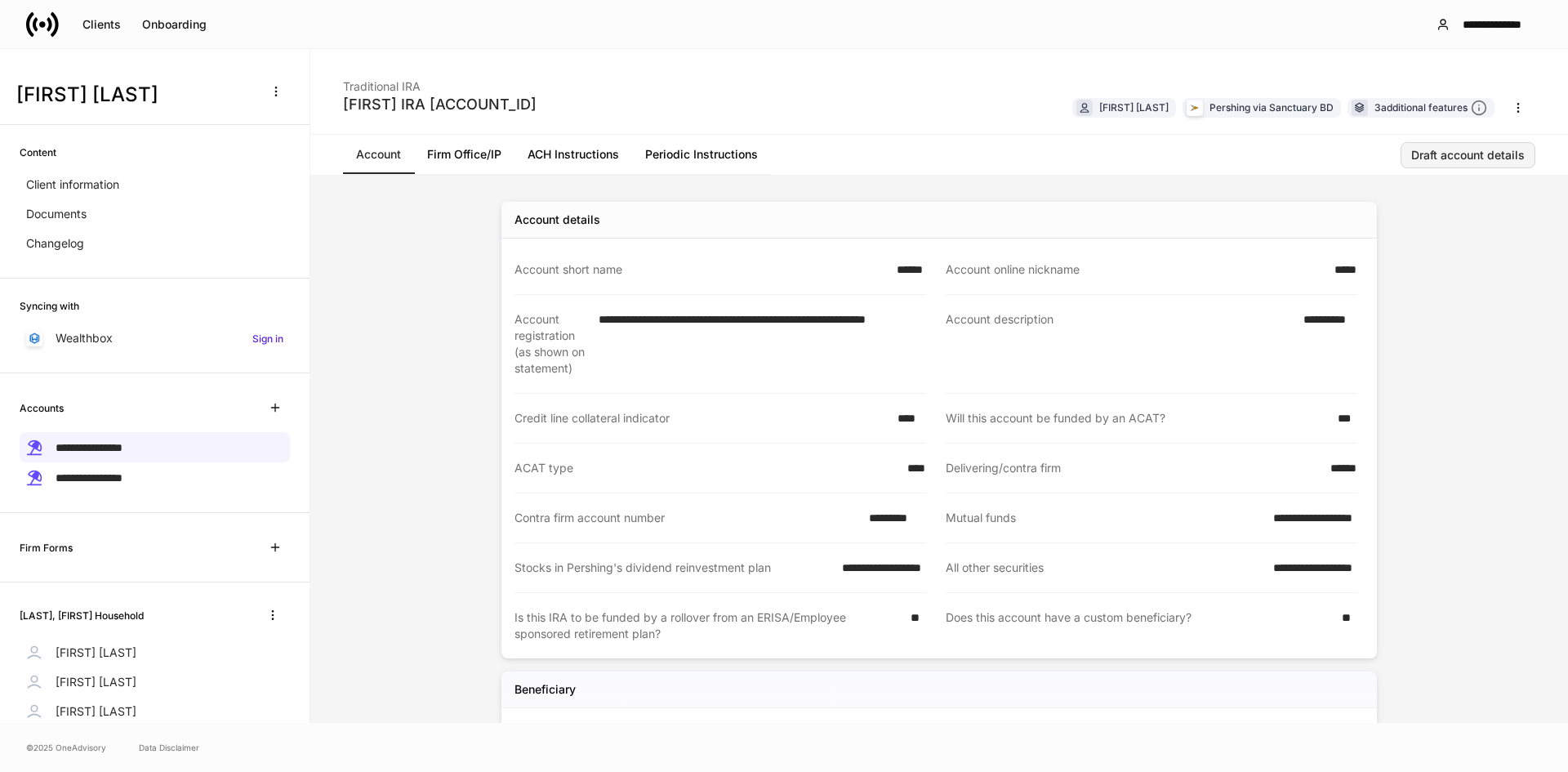 click on "Draft account details" at bounding box center (1468, 155) 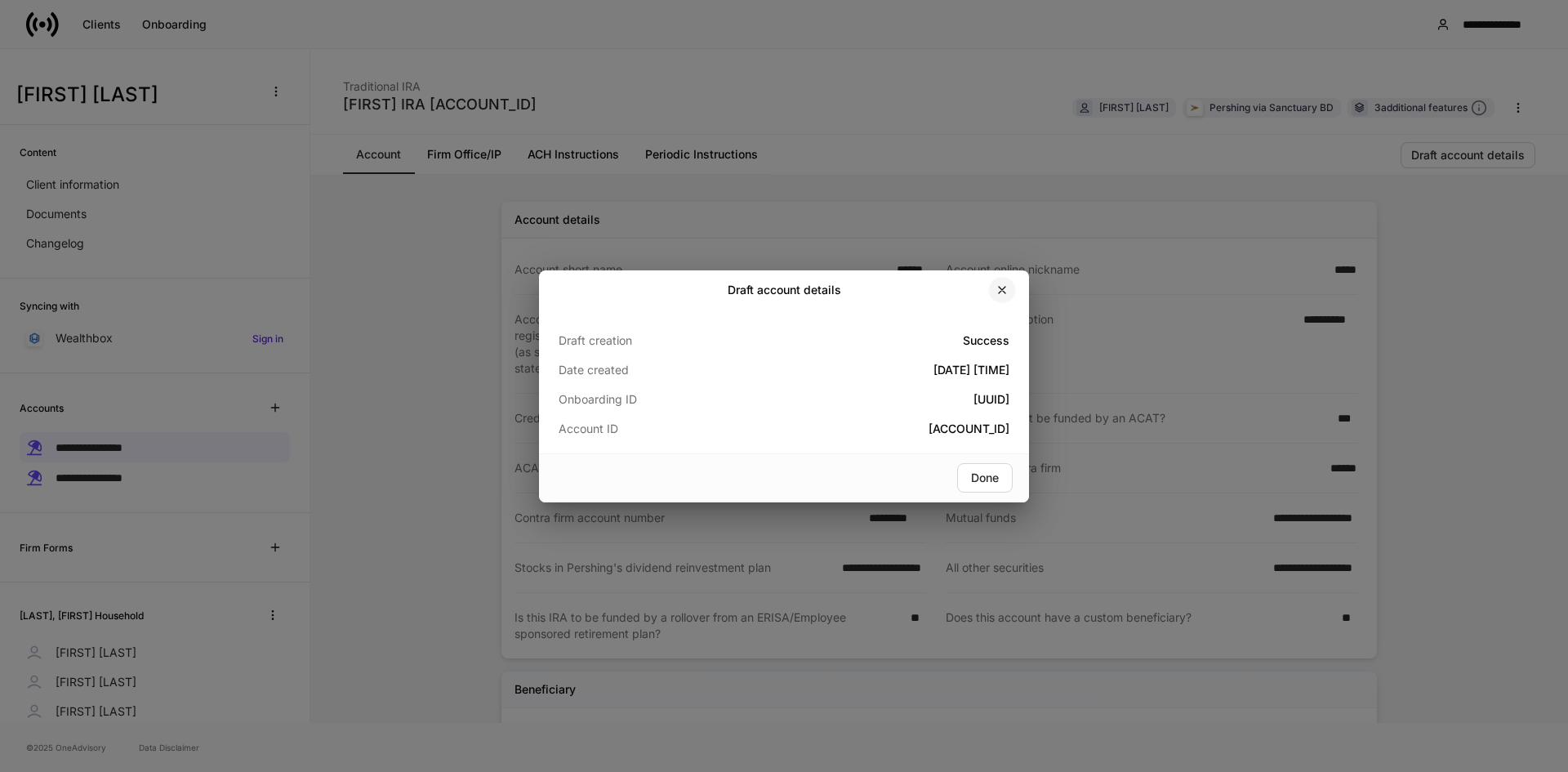 click 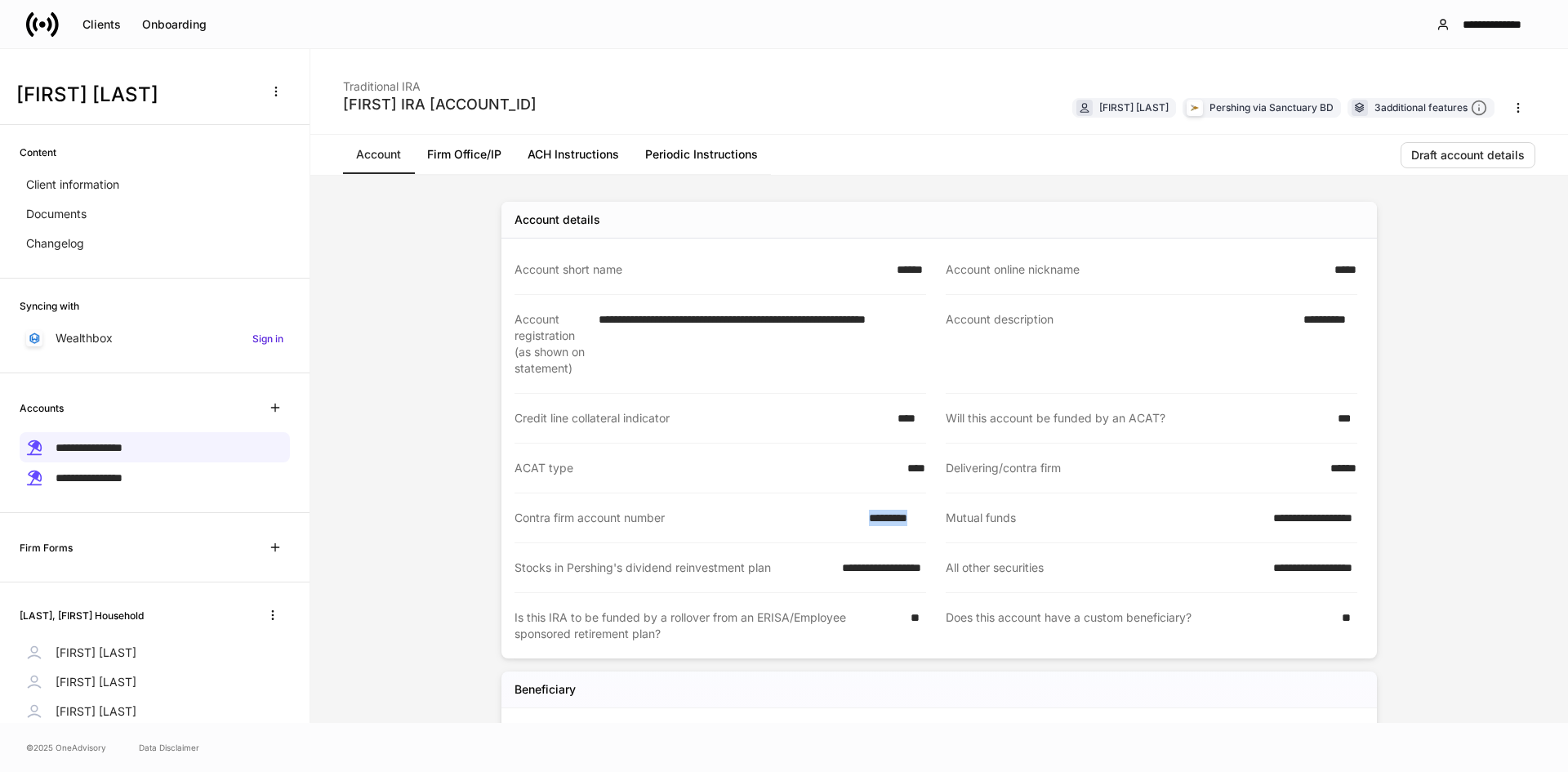 drag, startPoint x: 863, startPoint y: 520, endPoint x: 924, endPoint y: 527, distance: 61.40033 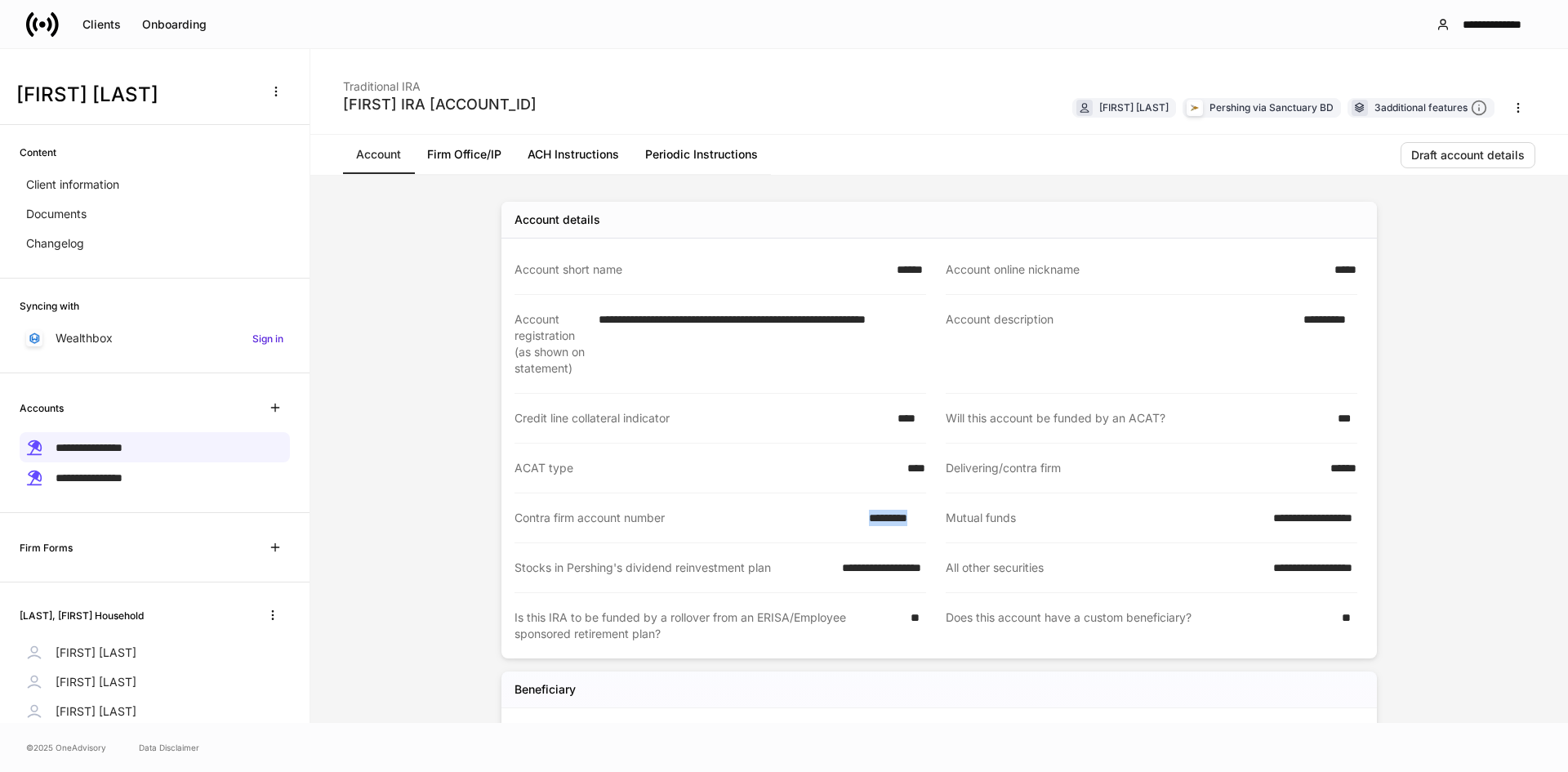 copy on "*********" 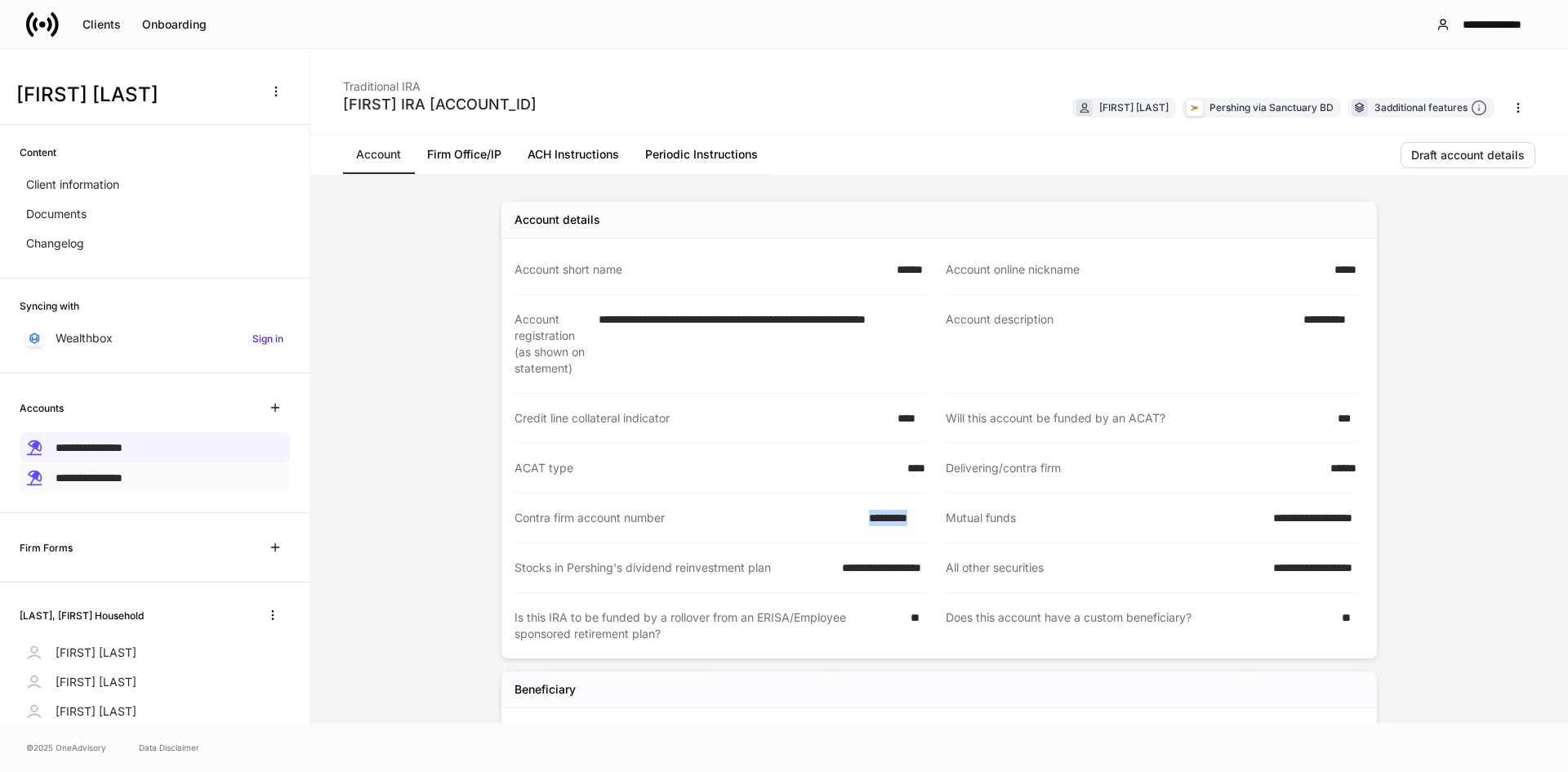 click on "**********" at bounding box center [154, 477] 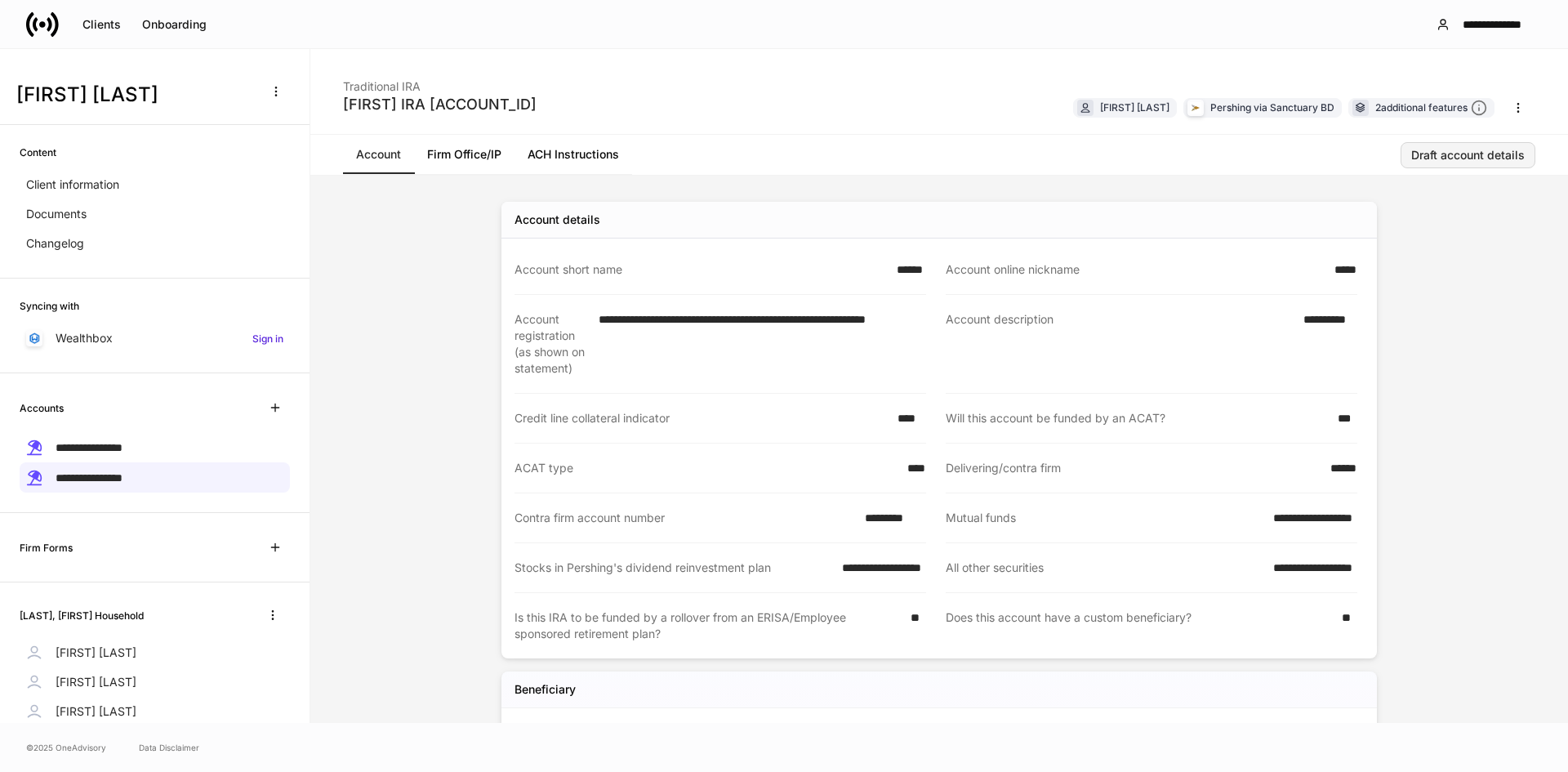 click on "Draft account details" at bounding box center [1468, 155] 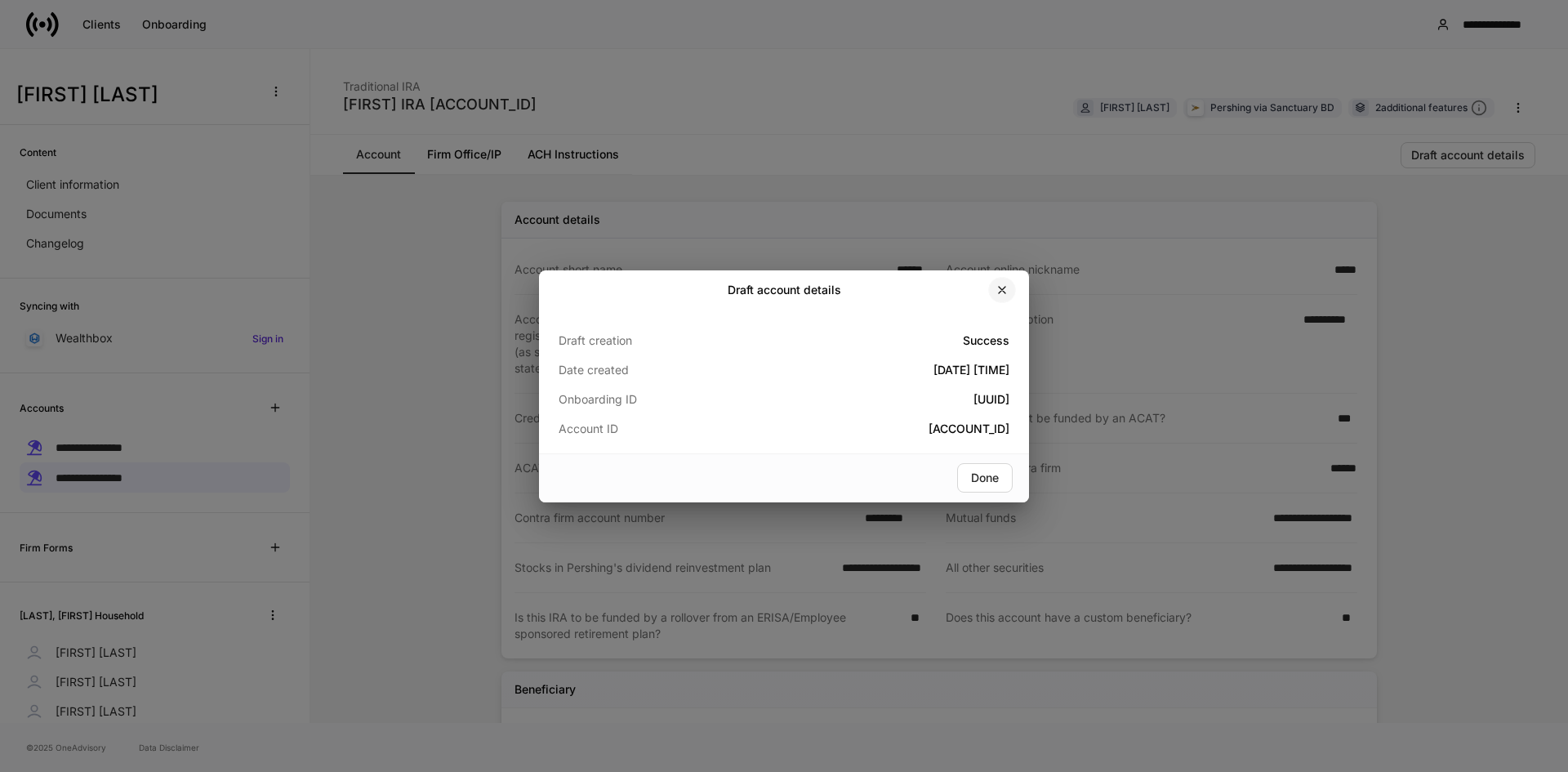 click 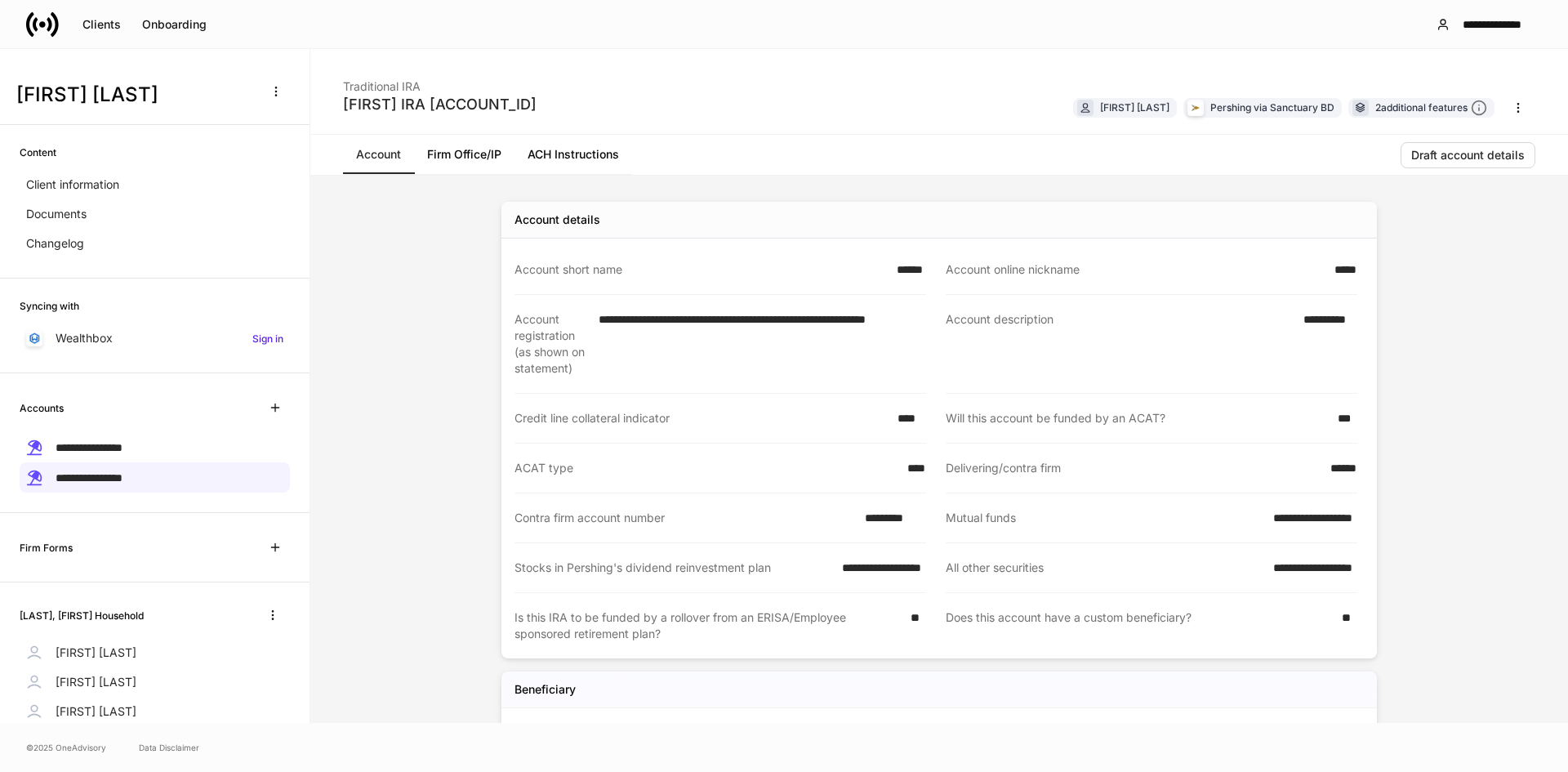 click on "Firm Office/IP" at bounding box center (464, 154) 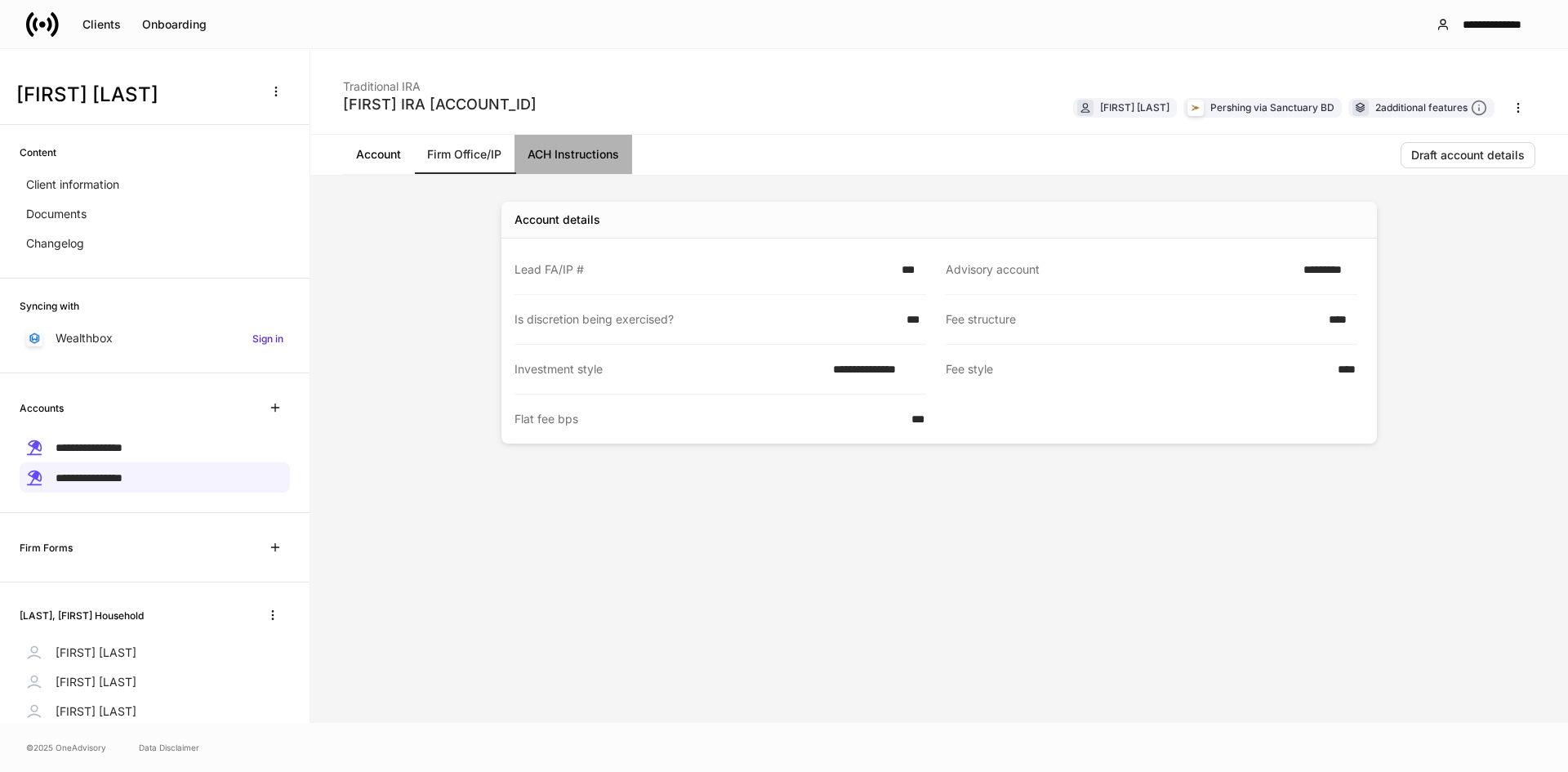 click on "ACH Instructions" at bounding box center [573, 154] 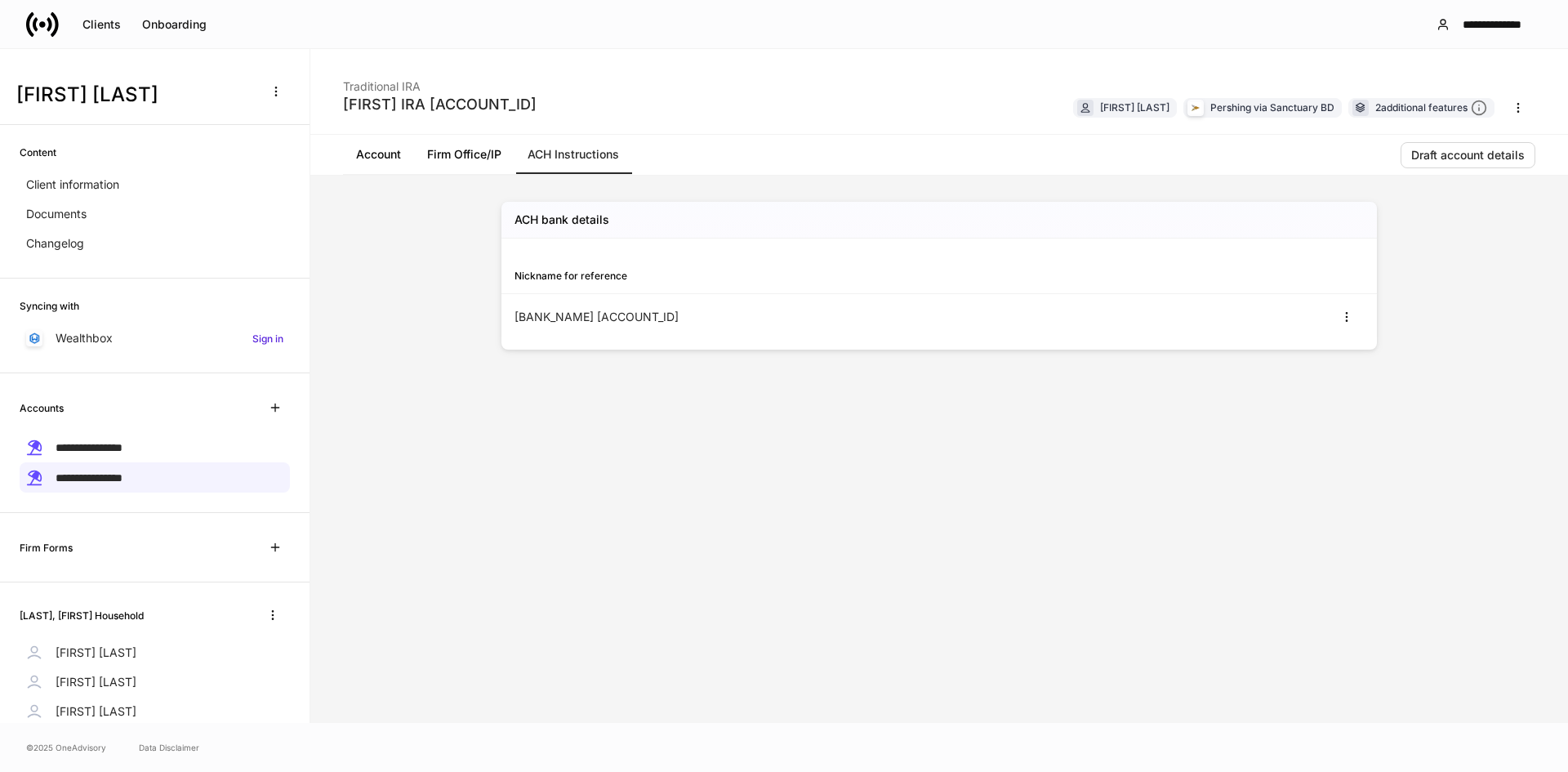click on "Firm Office/IP" at bounding box center [464, 154] 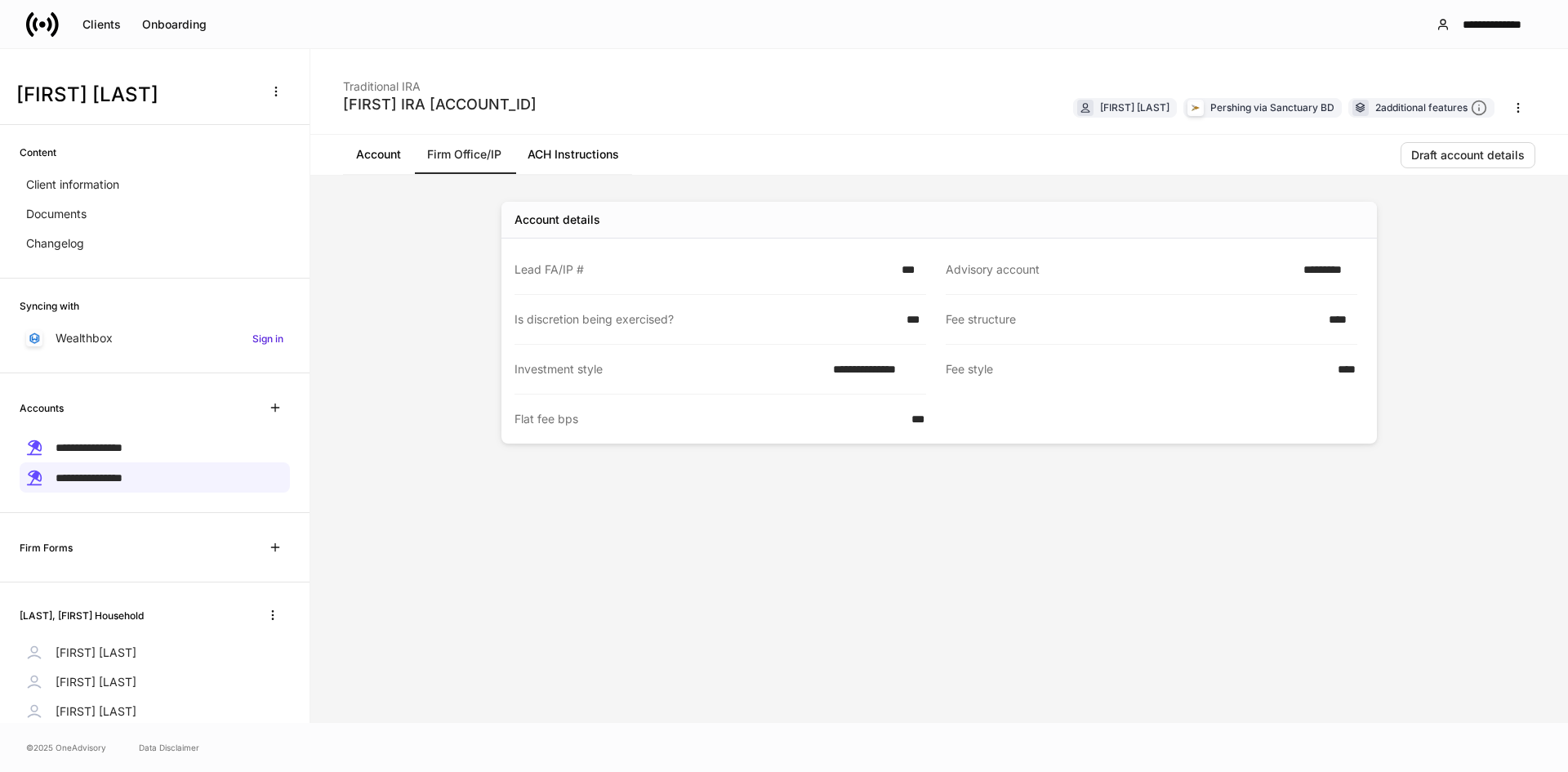 click on "Account" at bounding box center (378, 154) 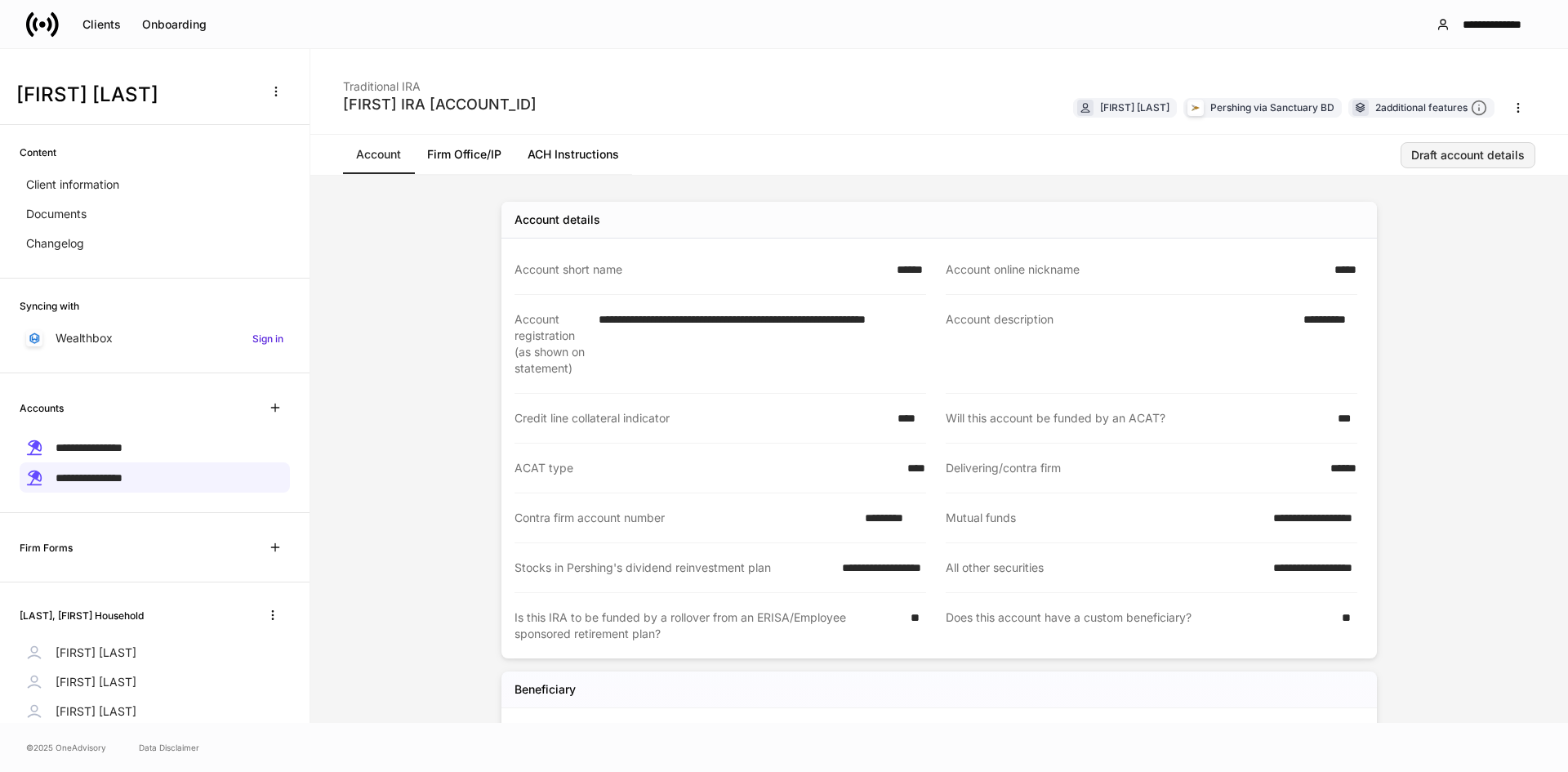 click on "Draft account details" at bounding box center [1468, 155] 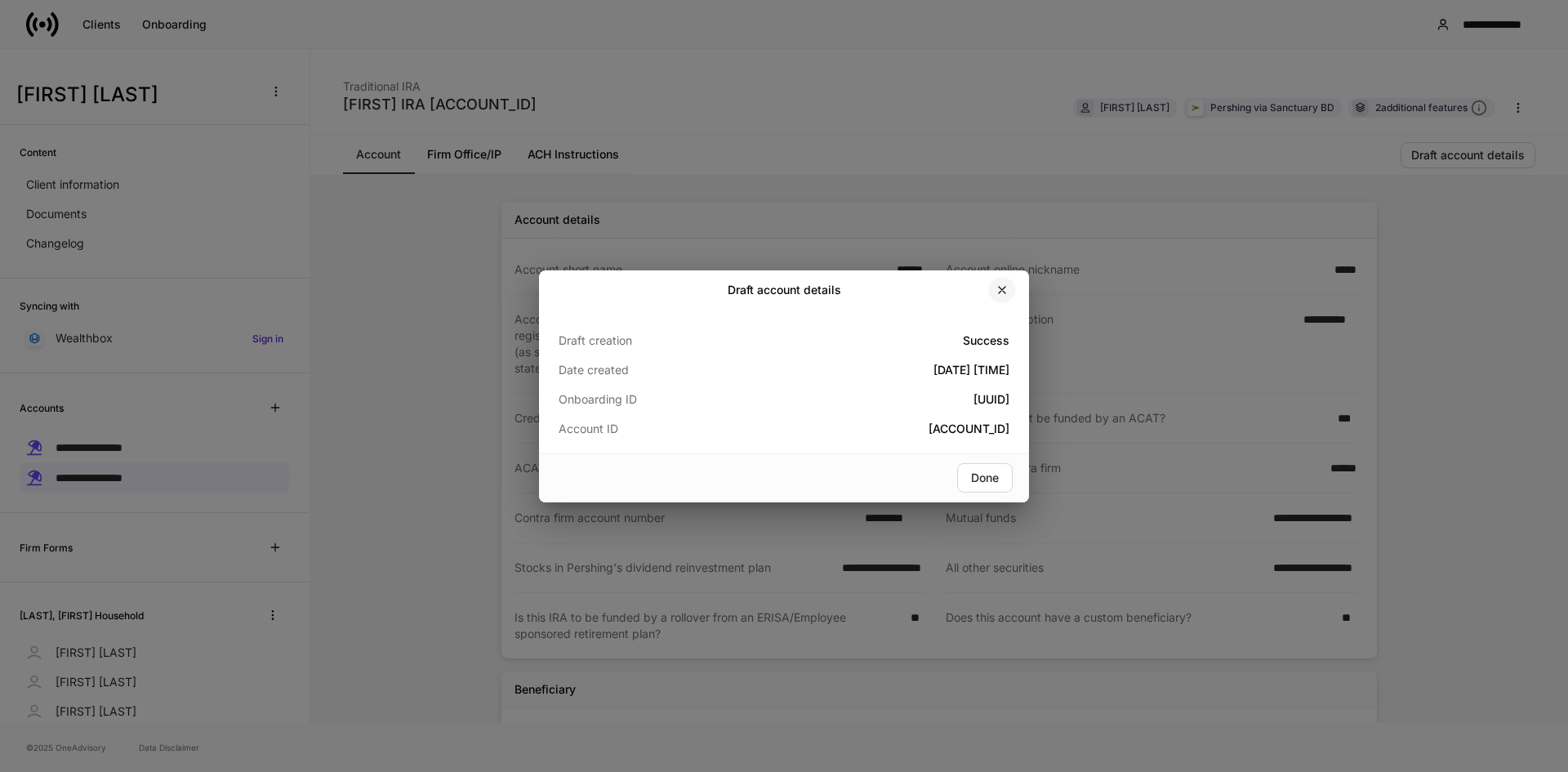 click 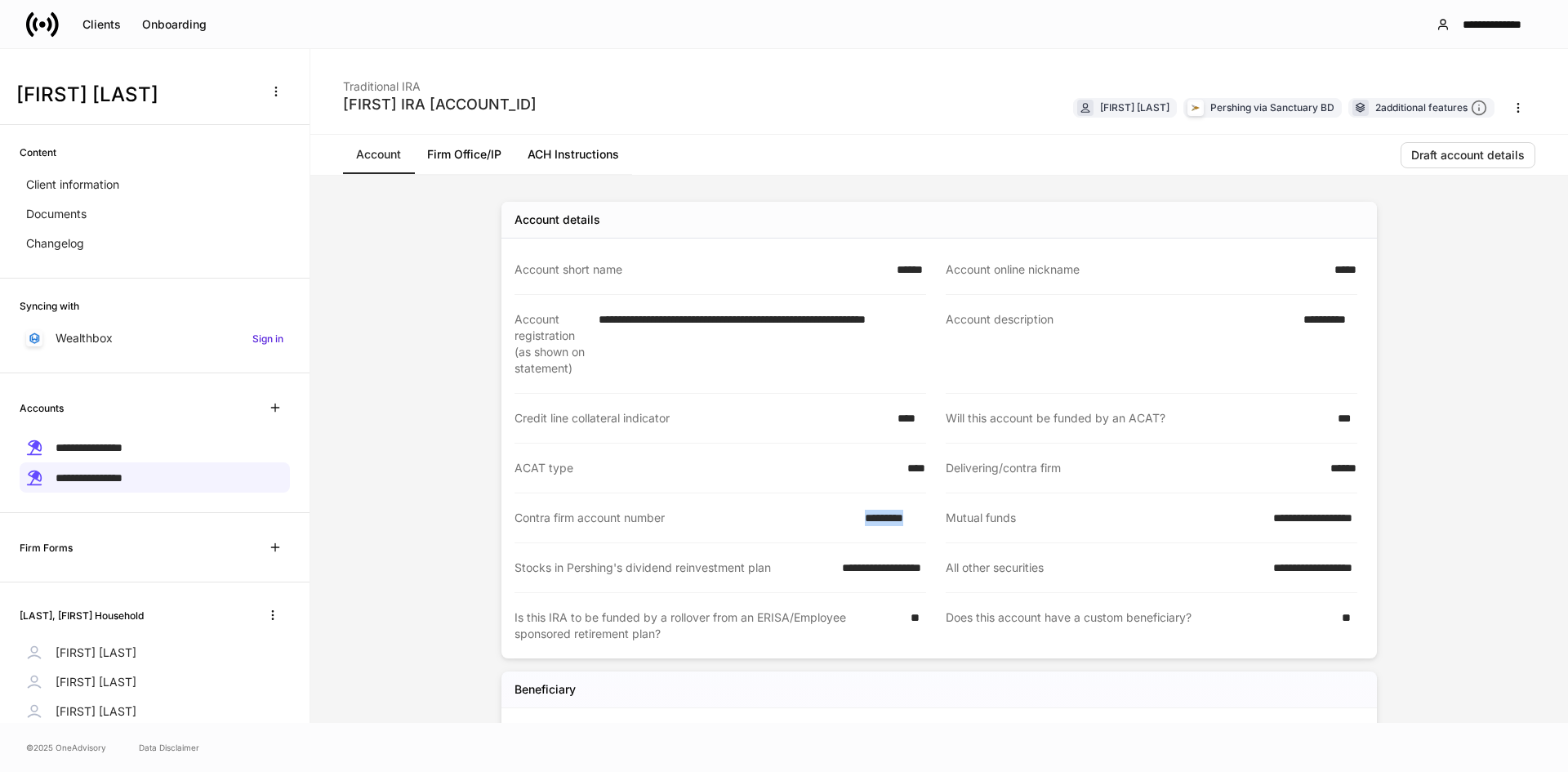 drag, startPoint x: 858, startPoint y: 515, endPoint x: 937, endPoint y: 517, distance: 79.02531 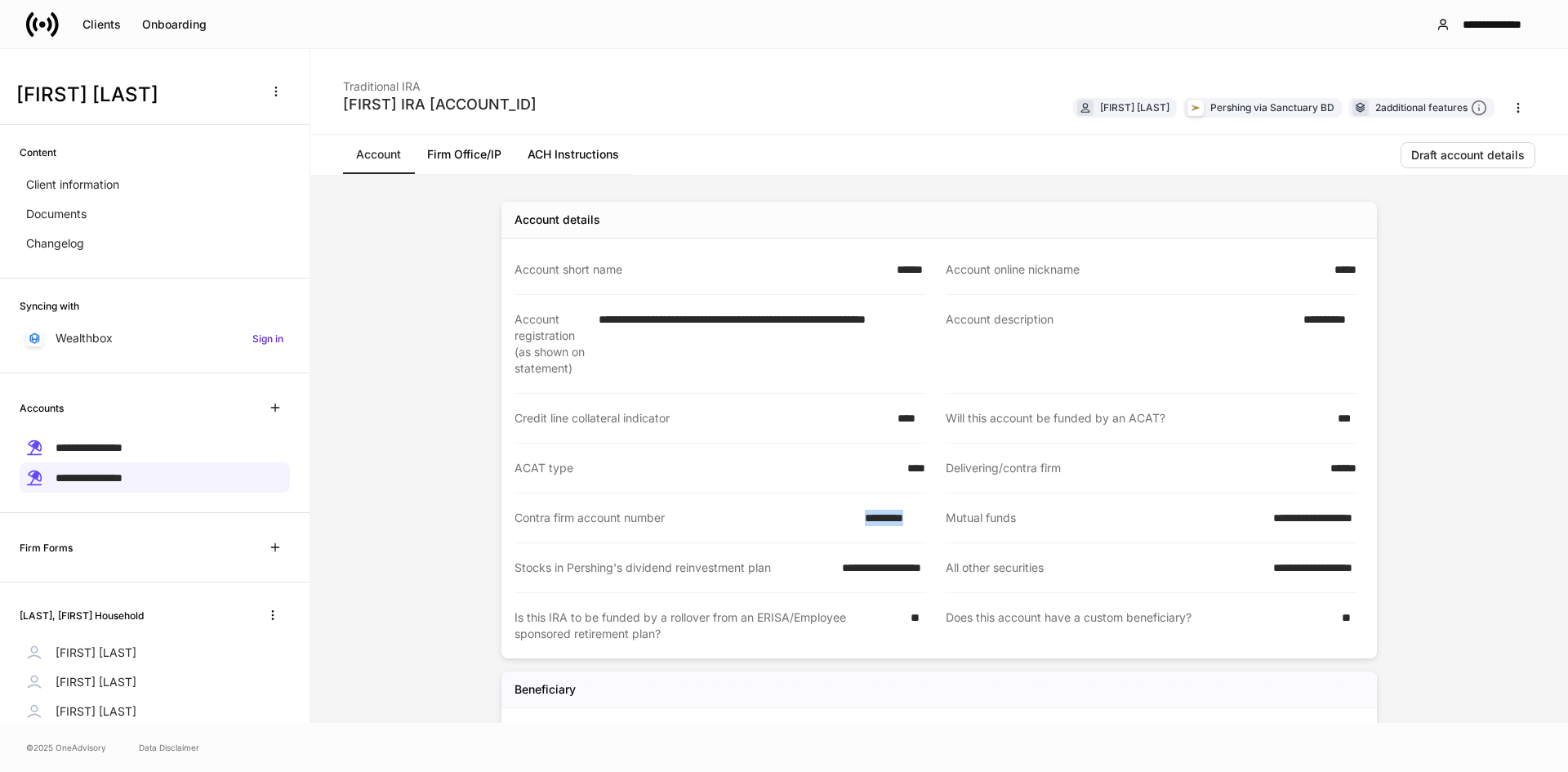 click on "ACH Instructions" at bounding box center [573, 154] 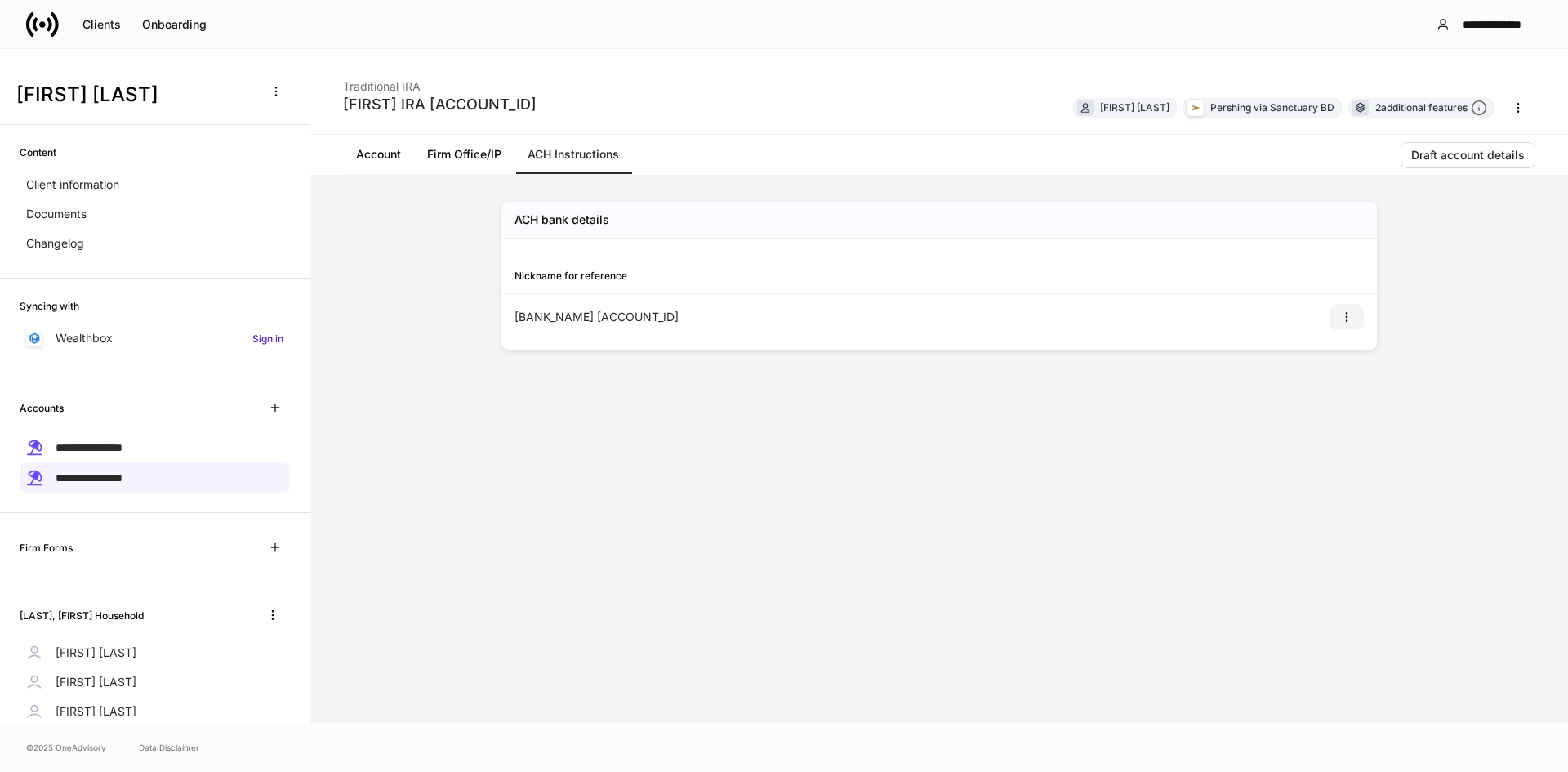 click 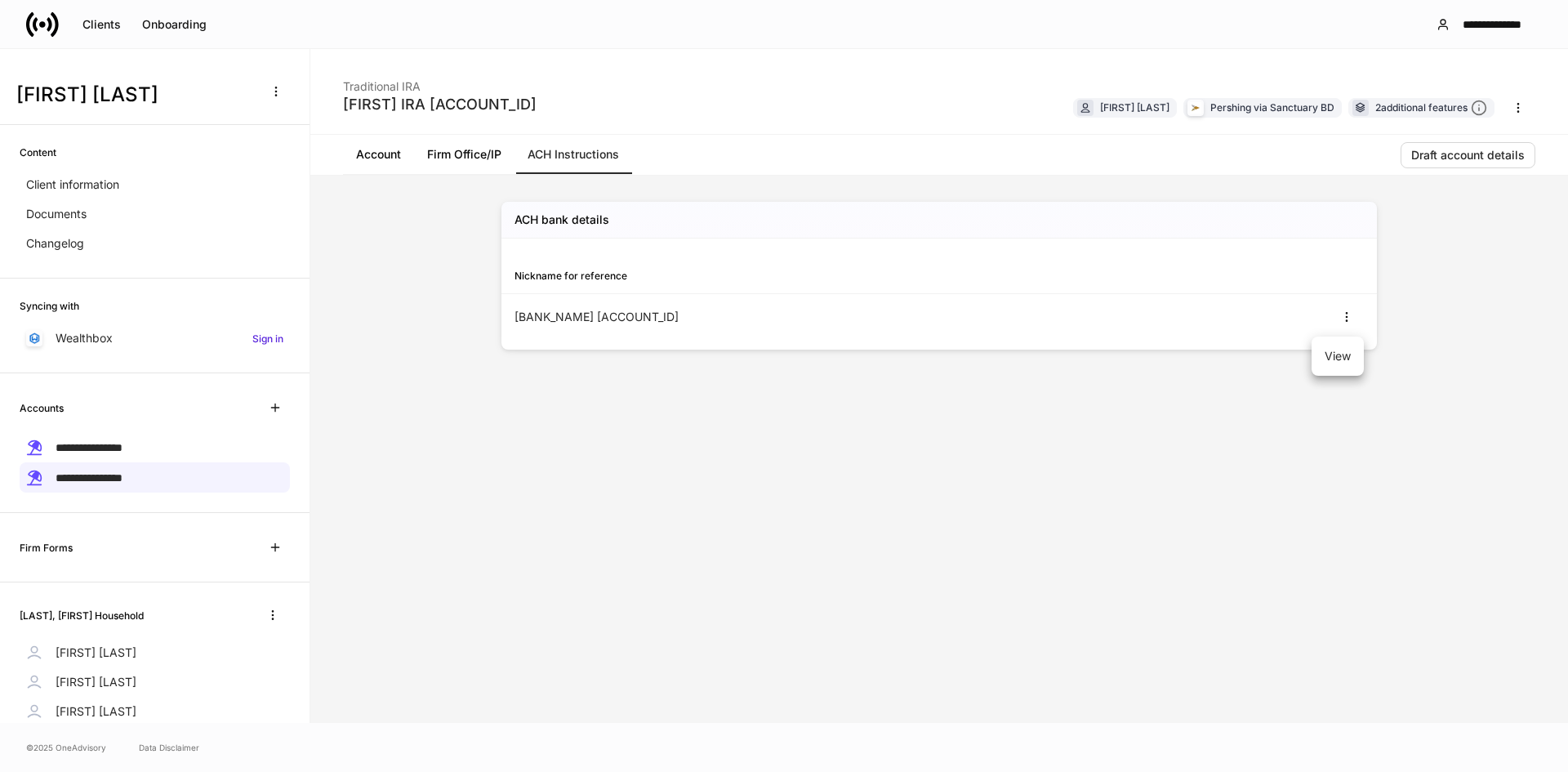 click on "View" at bounding box center (1338, 356) 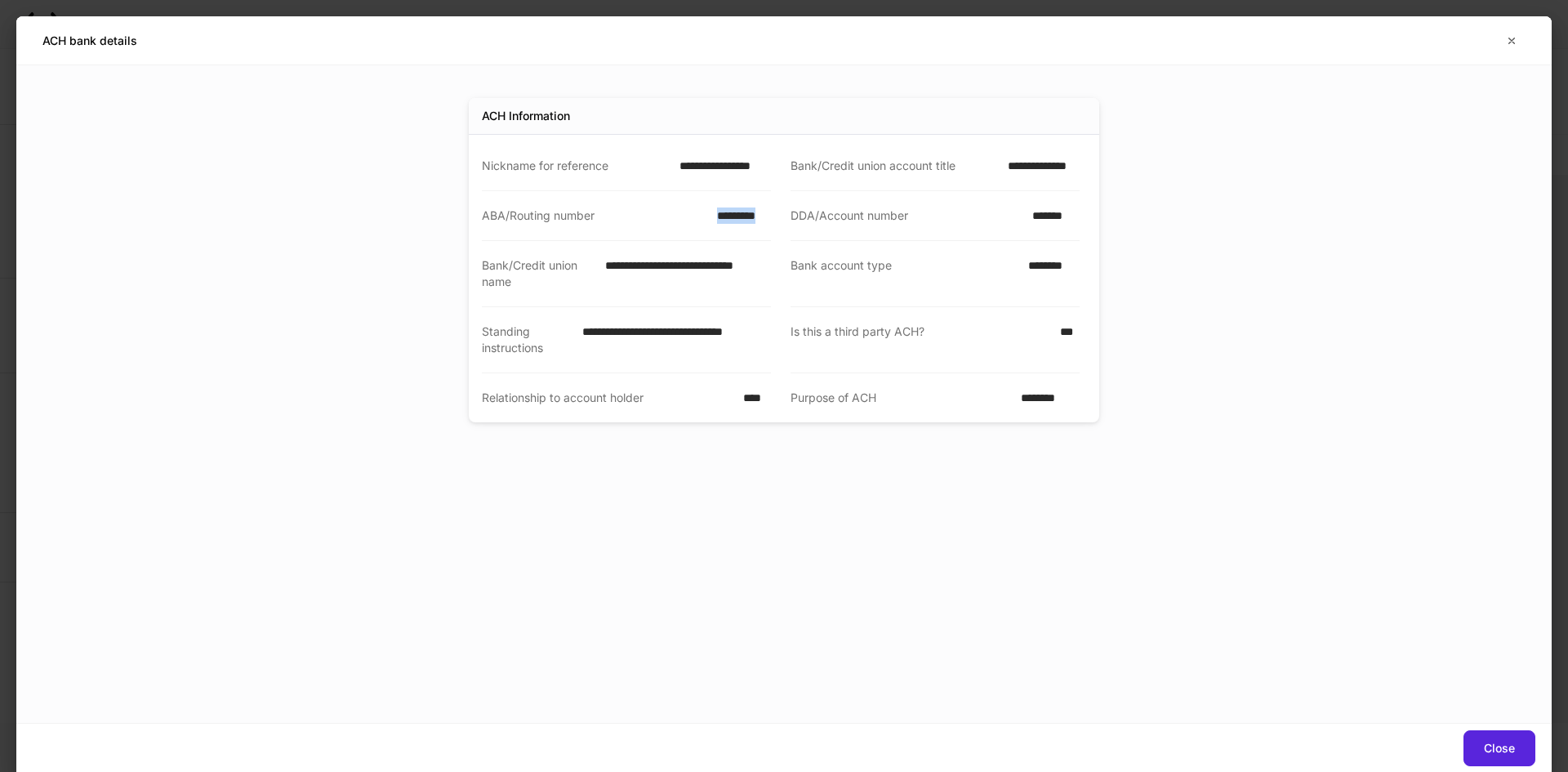 drag, startPoint x: 713, startPoint y: 215, endPoint x: 777, endPoint y: 213, distance: 64.031242 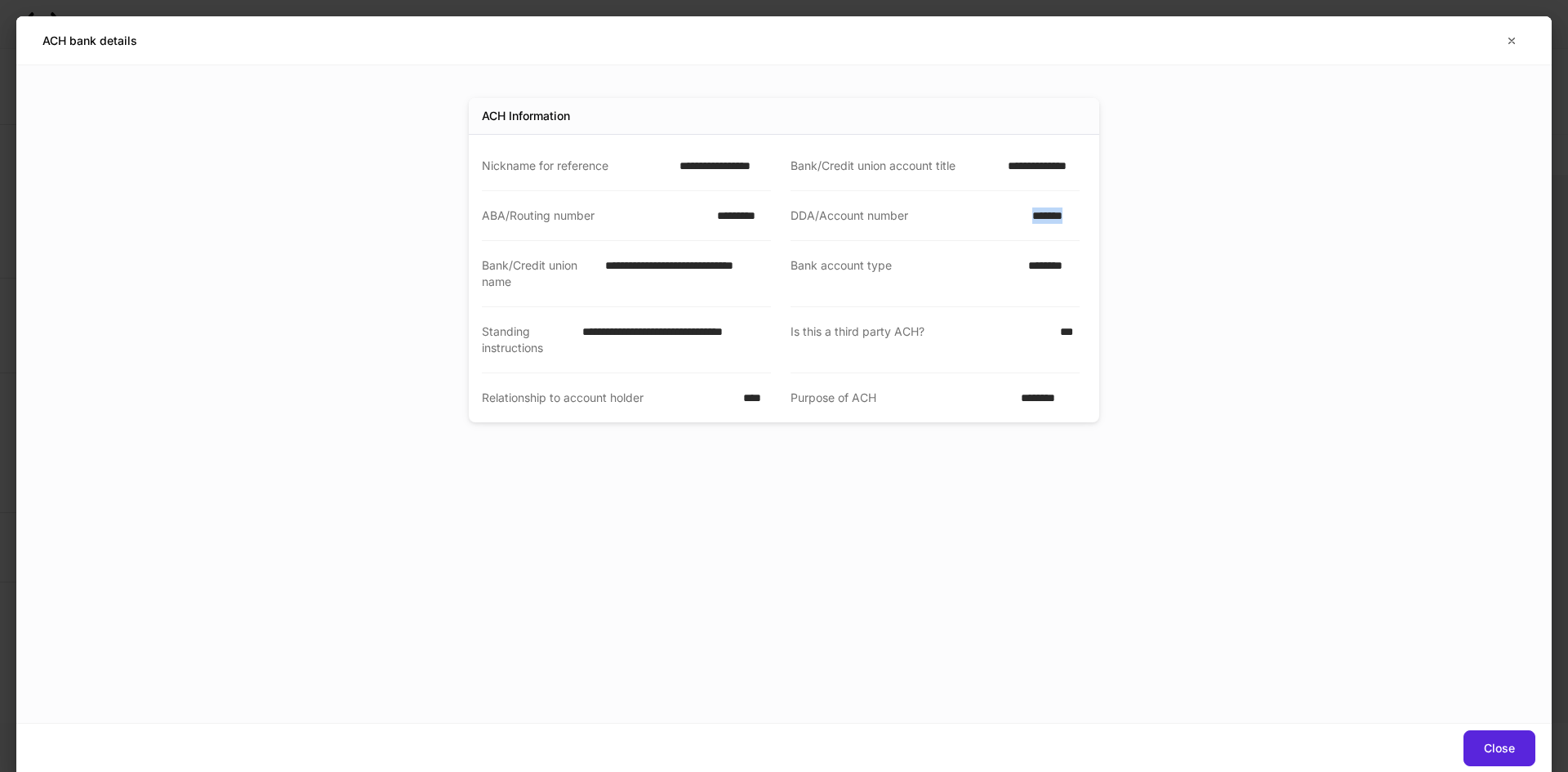 drag, startPoint x: 1029, startPoint y: 219, endPoint x: 1086, endPoint y: 221, distance: 57.035077 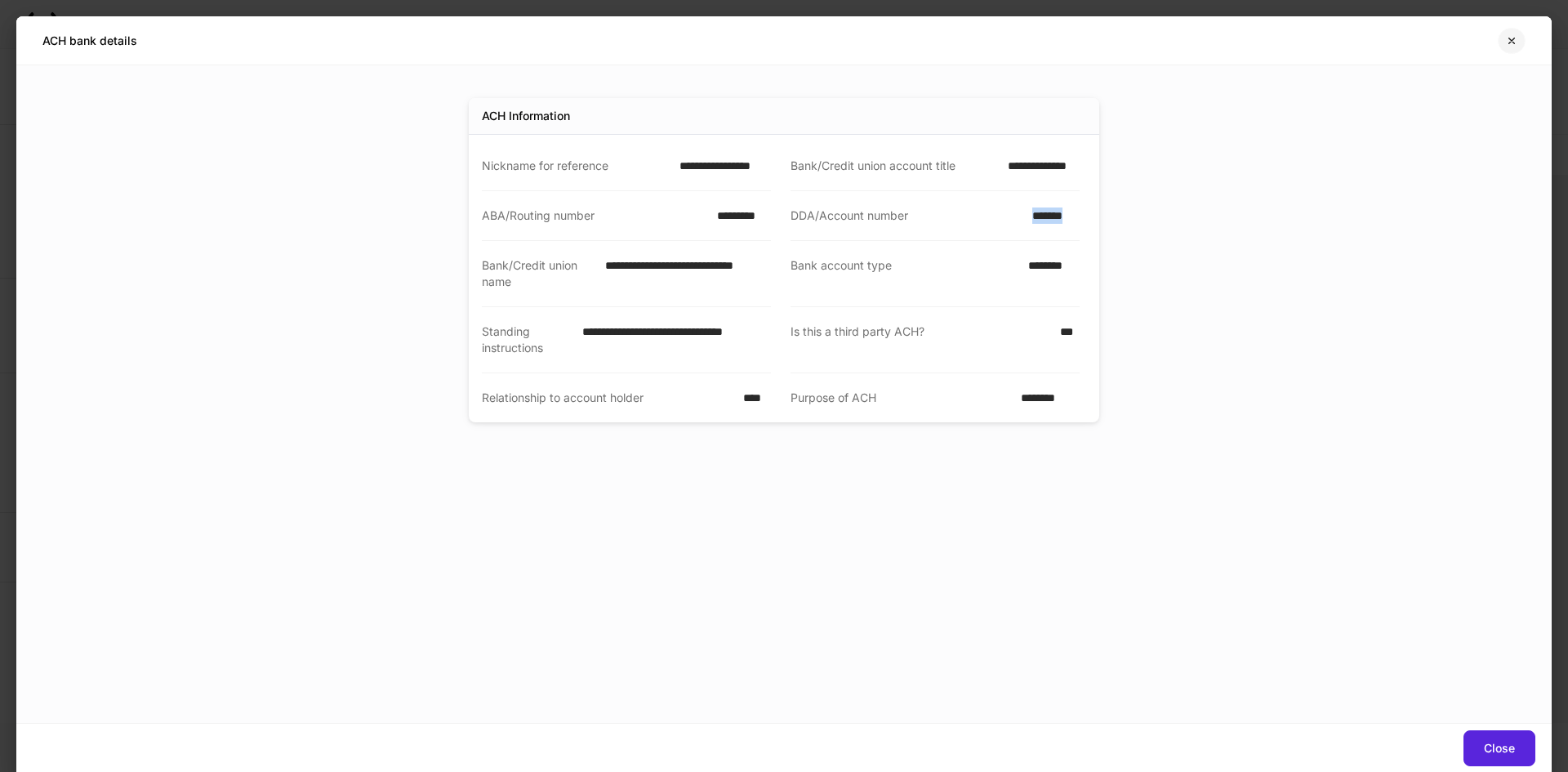click at bounding box center [1512, 41] 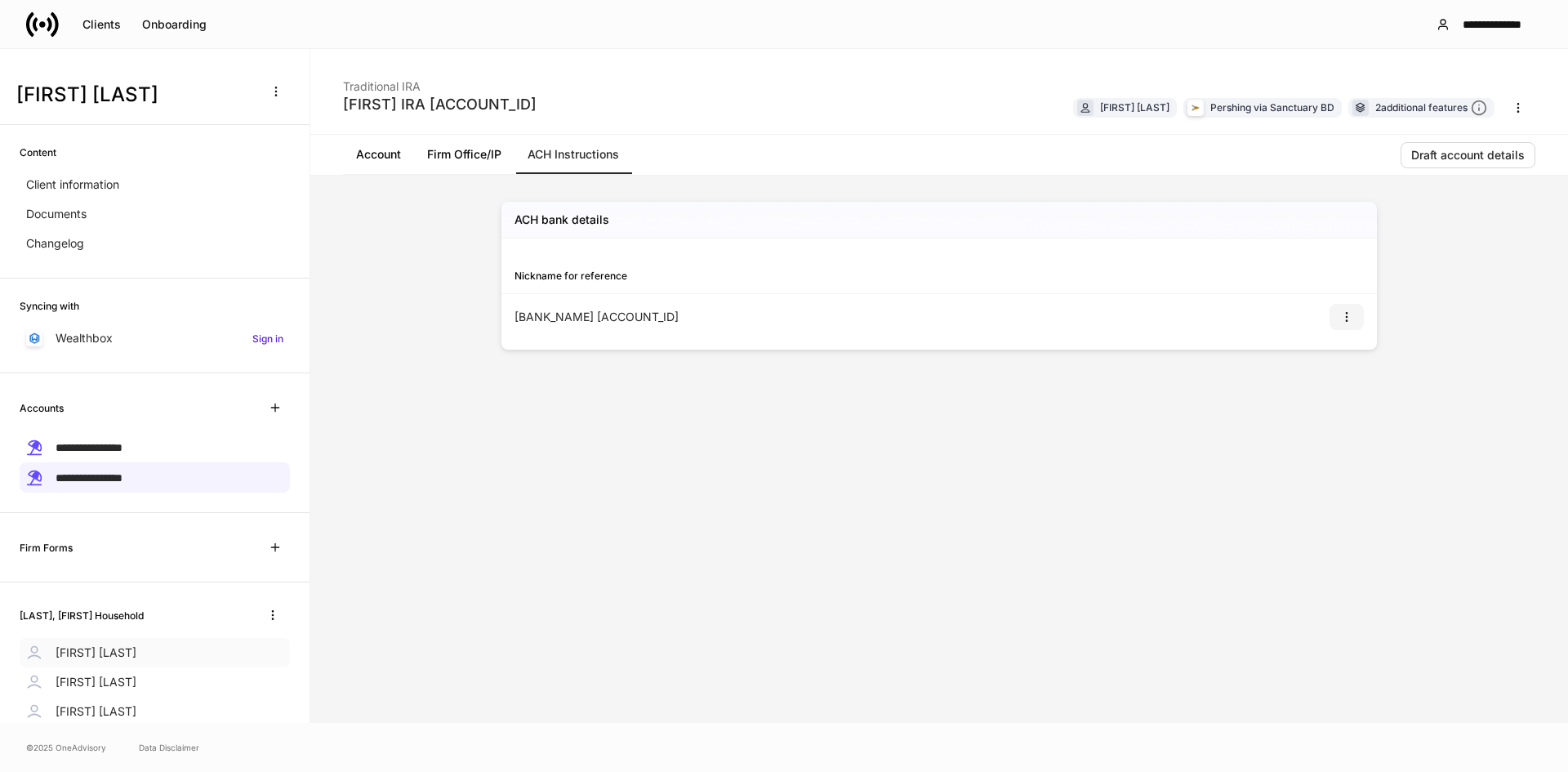 scroll, scrollTop: 78, scrollLeft: 0, axis: vertical 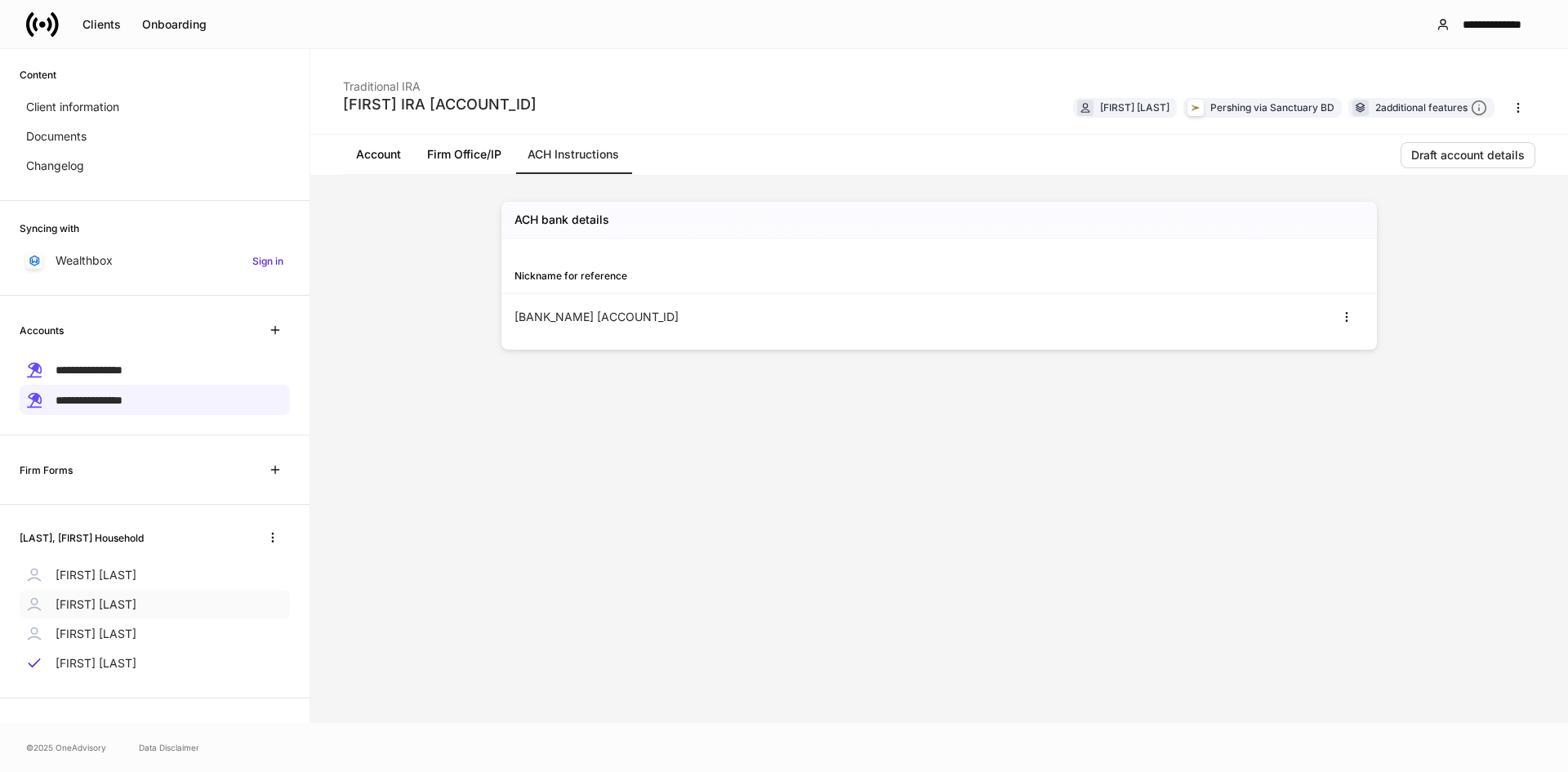 click on "[FIRST] [LAST]" at bounding box center (154, 605) 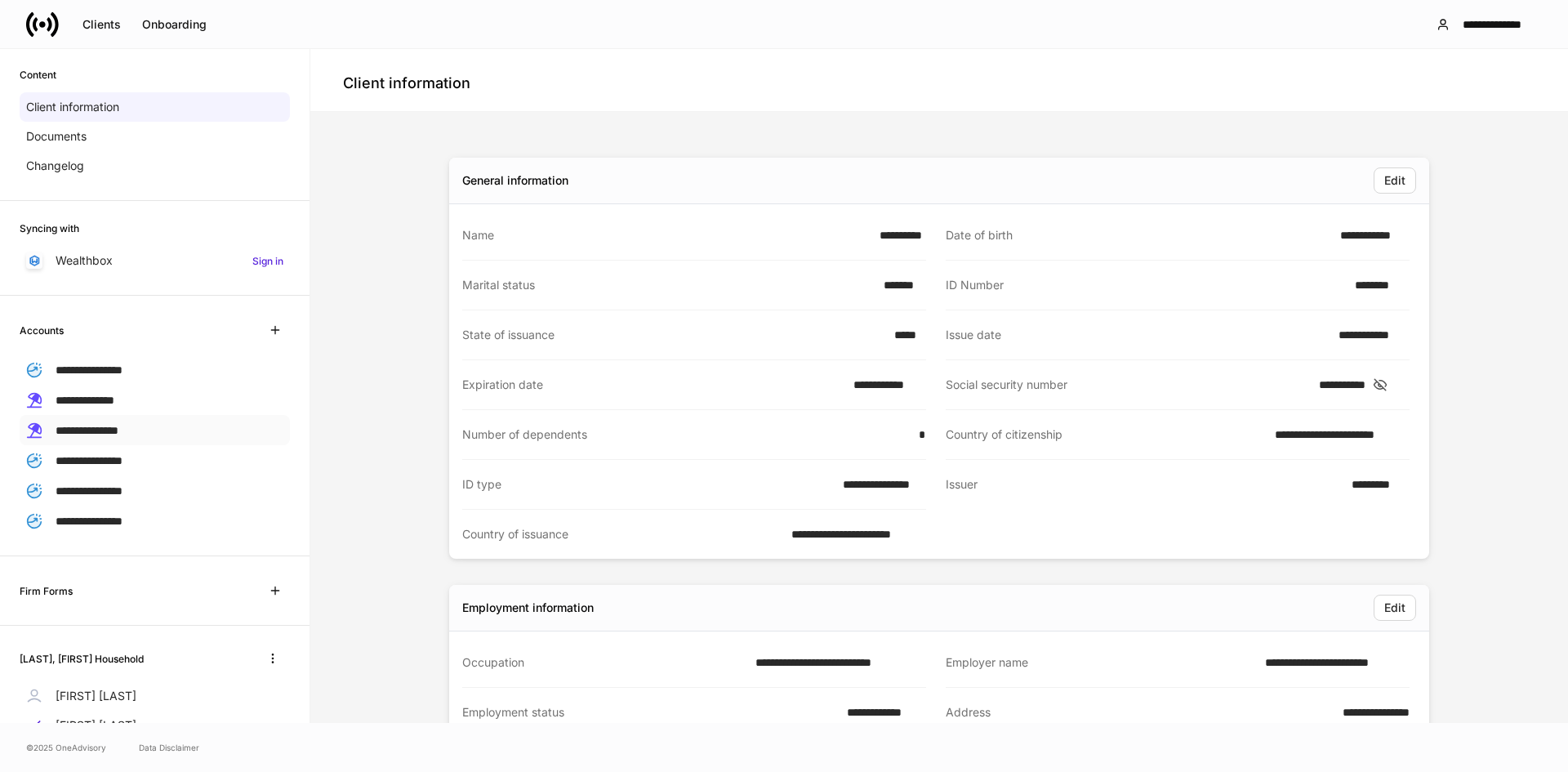 click on "**********" at bounding box center (154, 430) 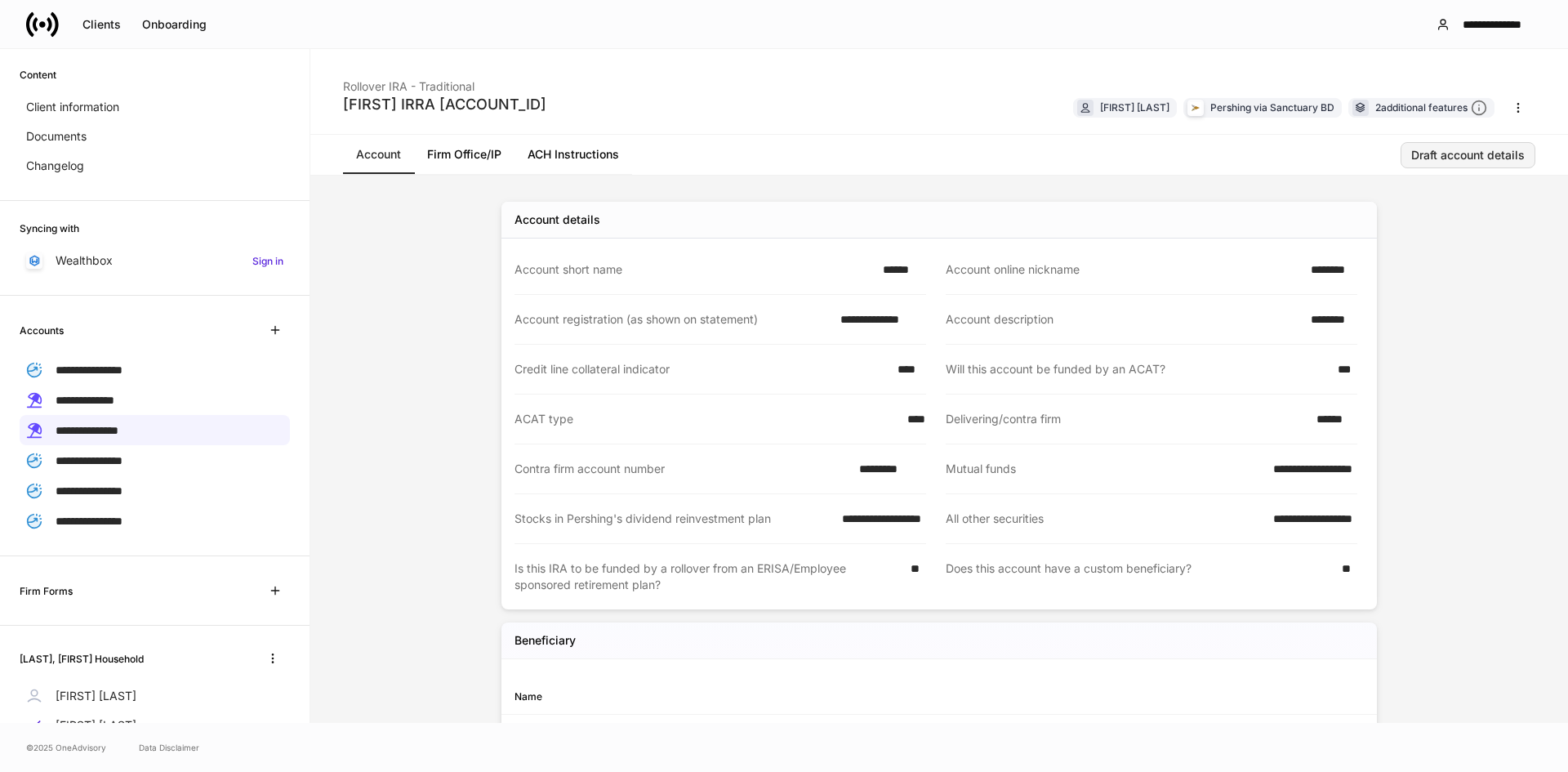 click on "Draft account details" at bounding box center [1468, 155] 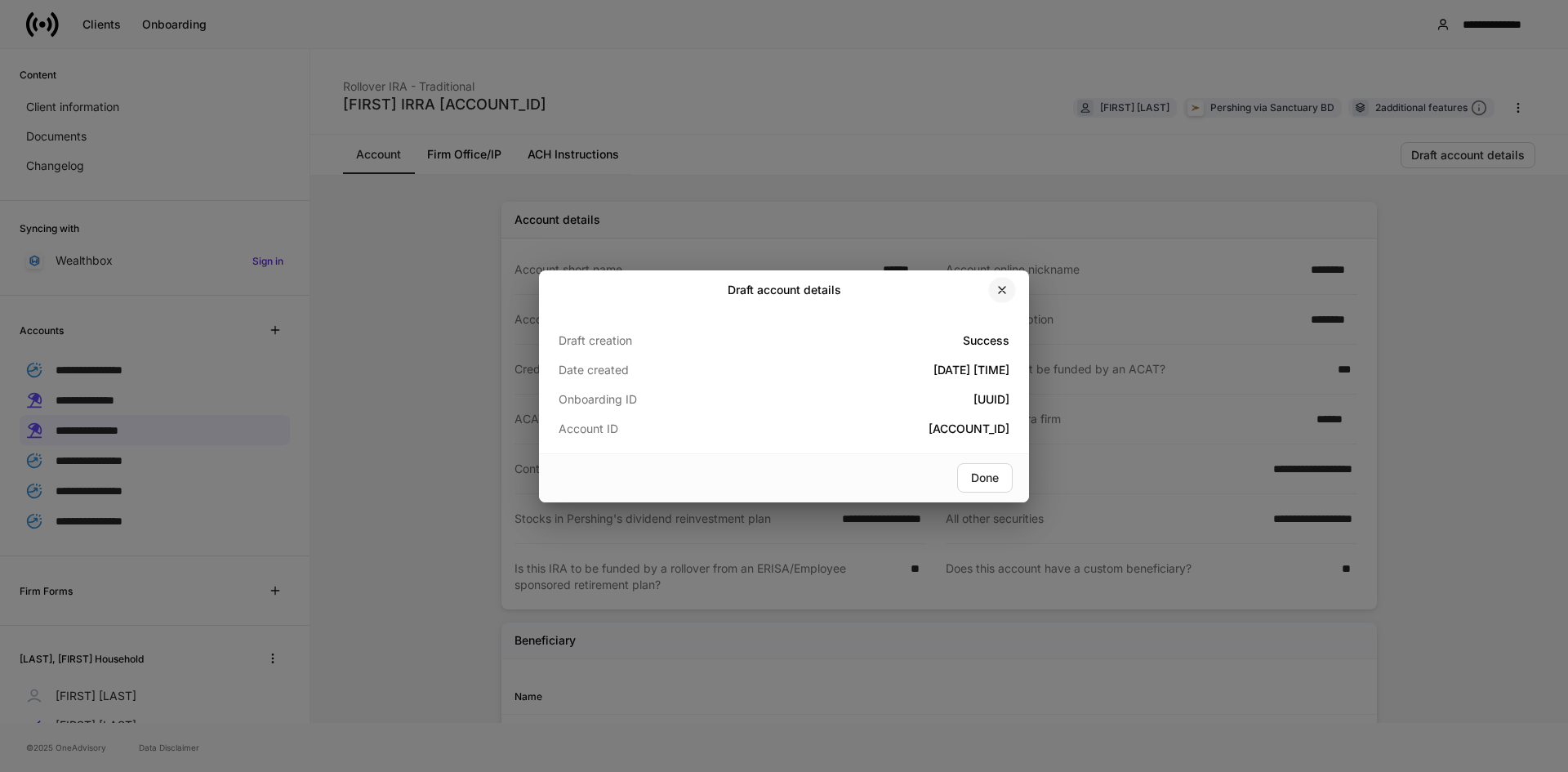 click 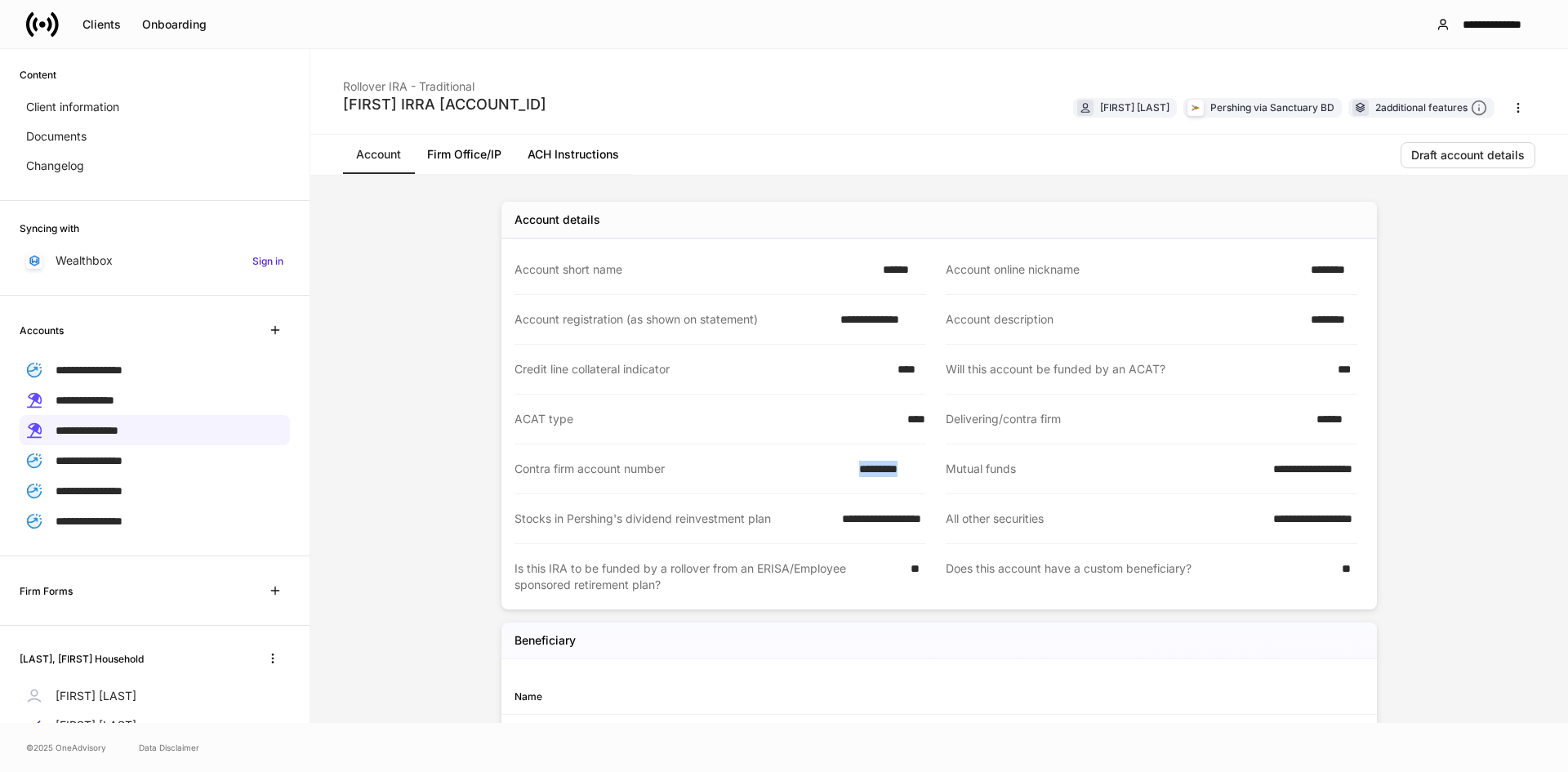 drag, startPoint x: 849, startPoint y: 468, endPoint x: 933, endPoint y: 477, distance: 84.48077 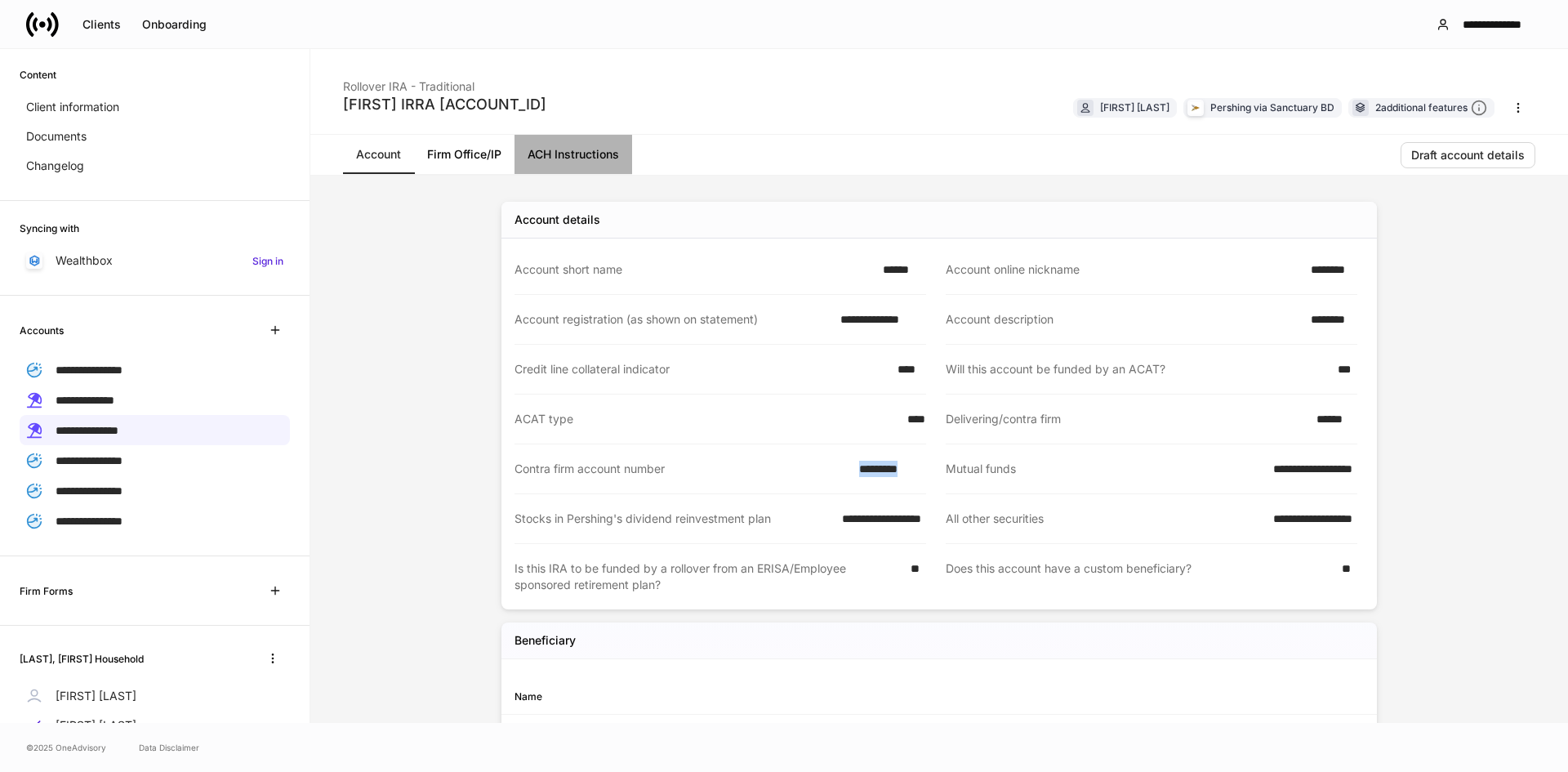 click on "ACH Instructions" at bounding box center [573, 154] 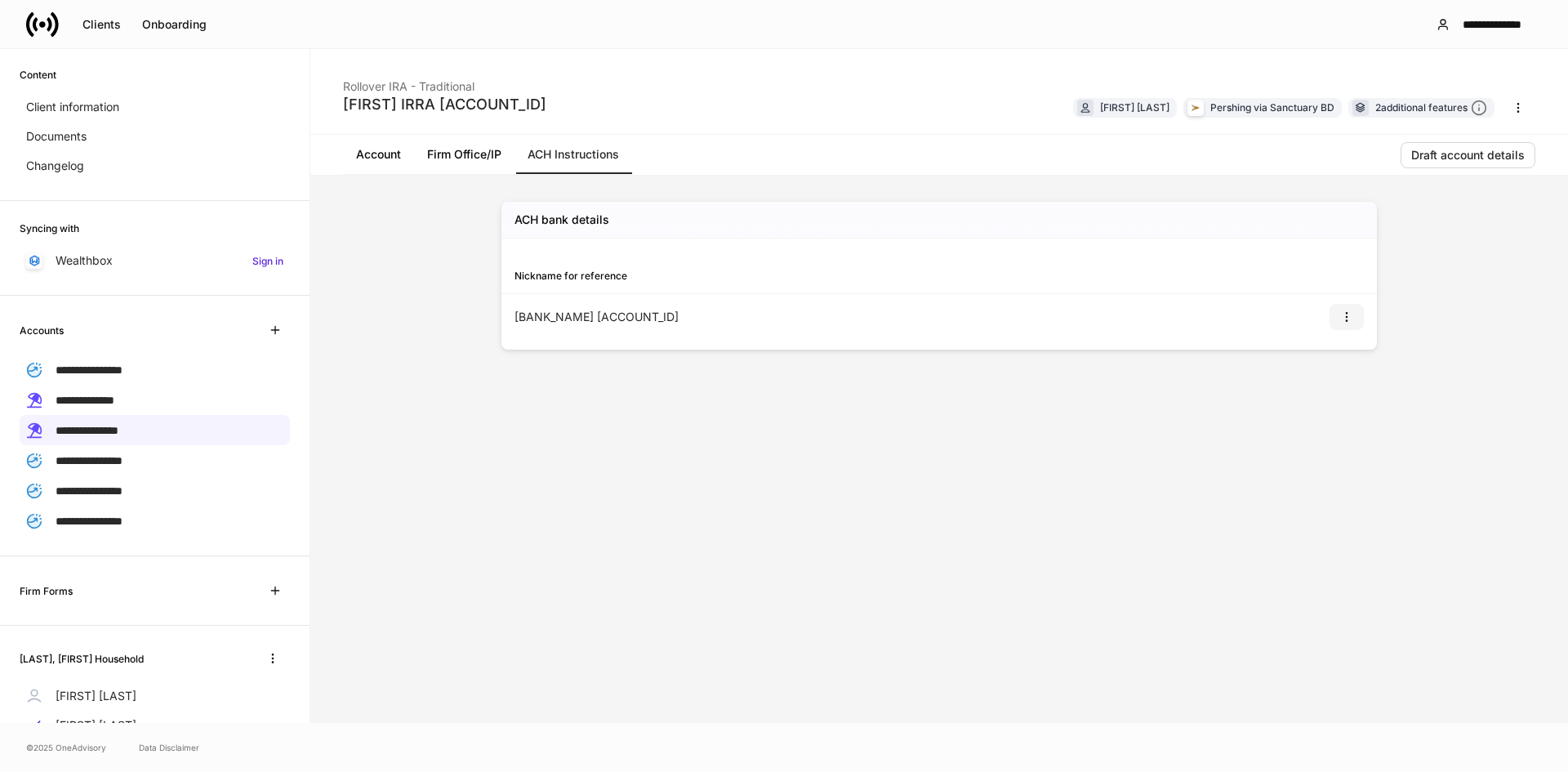 click 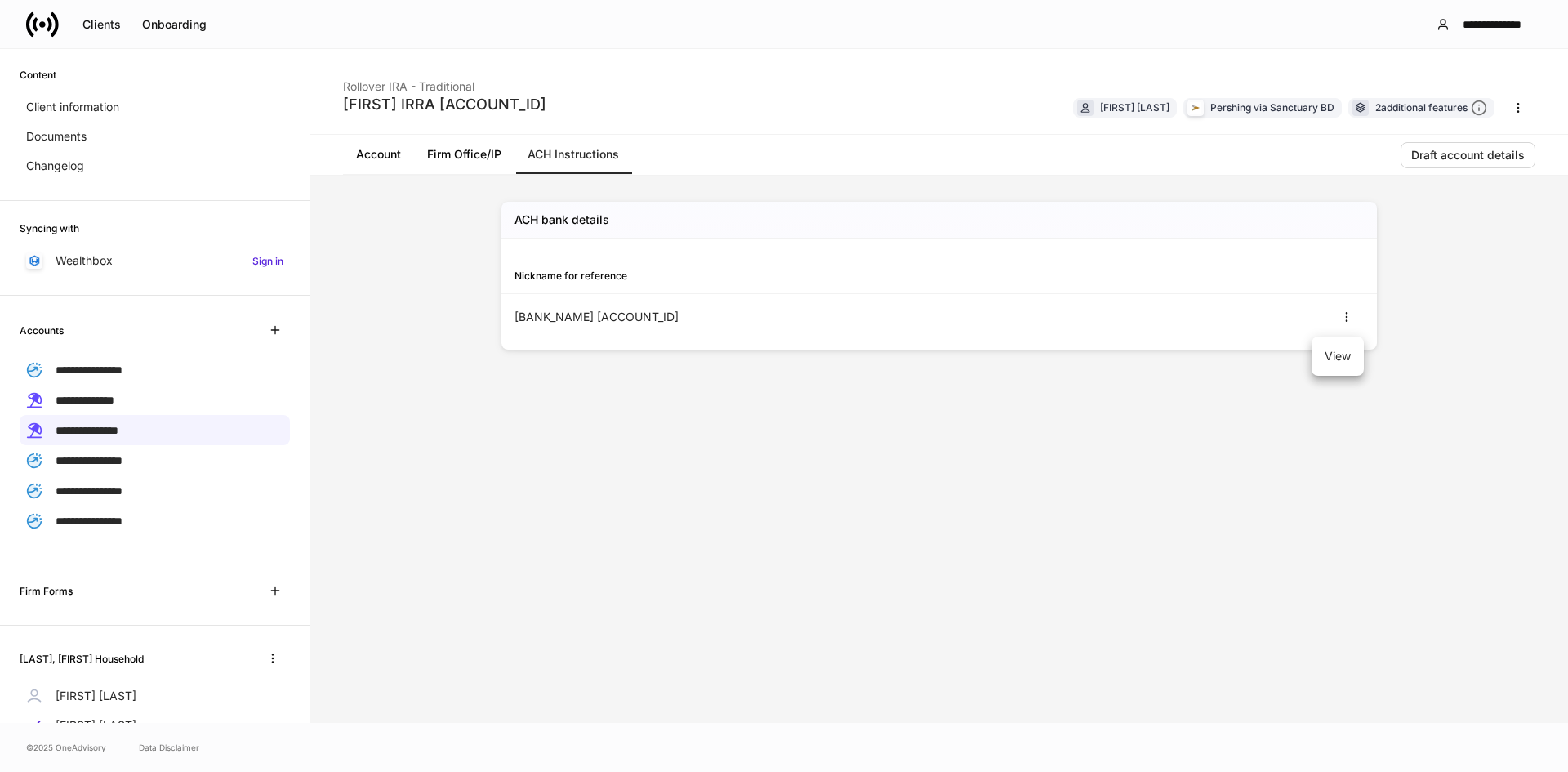 click on "View" at bounding box center (1338, 356) 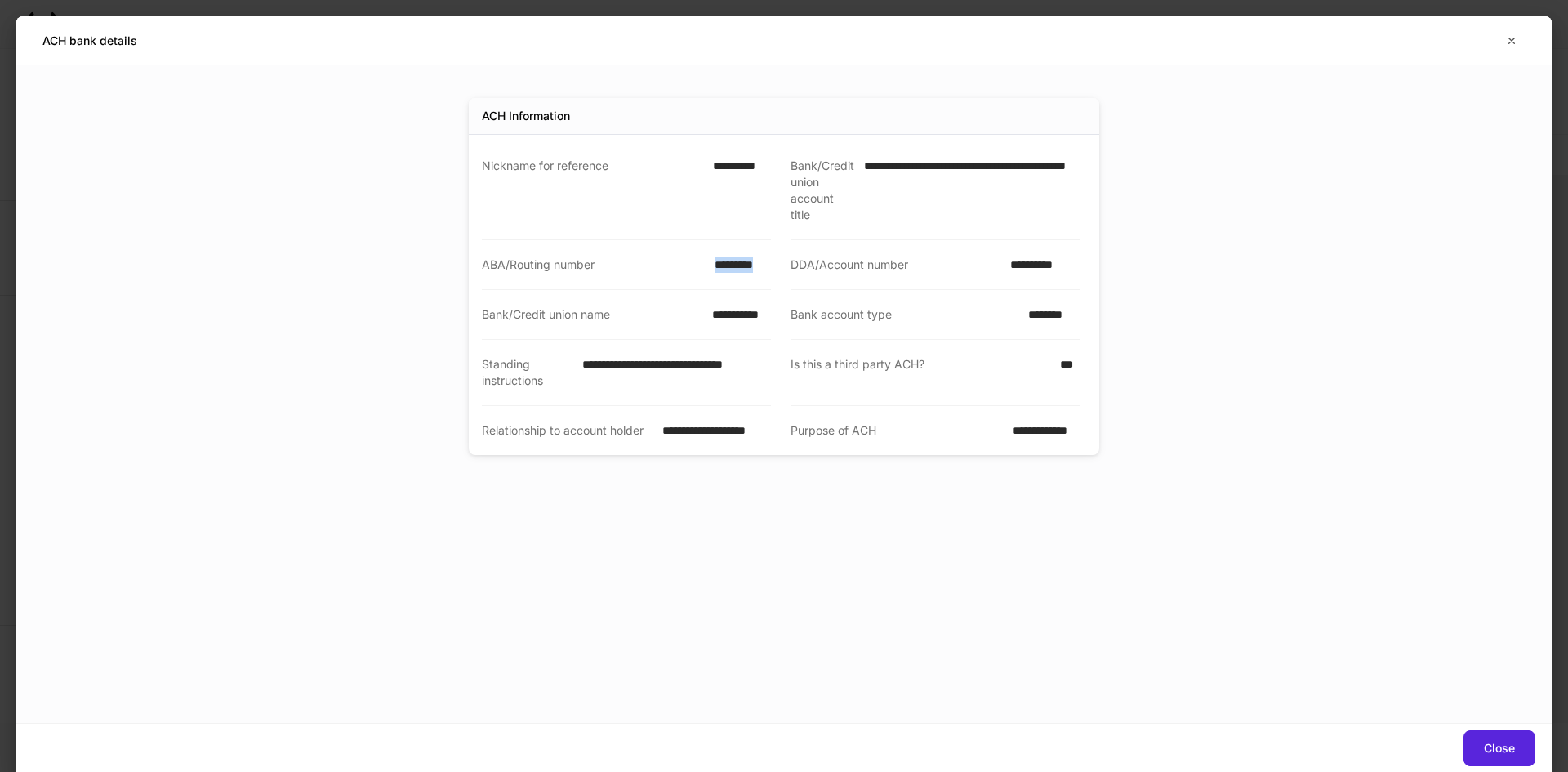 drag, startPoint x: 751, startPoint y: 267, endPoint x: 769, endPoint y: 267, distance: 18 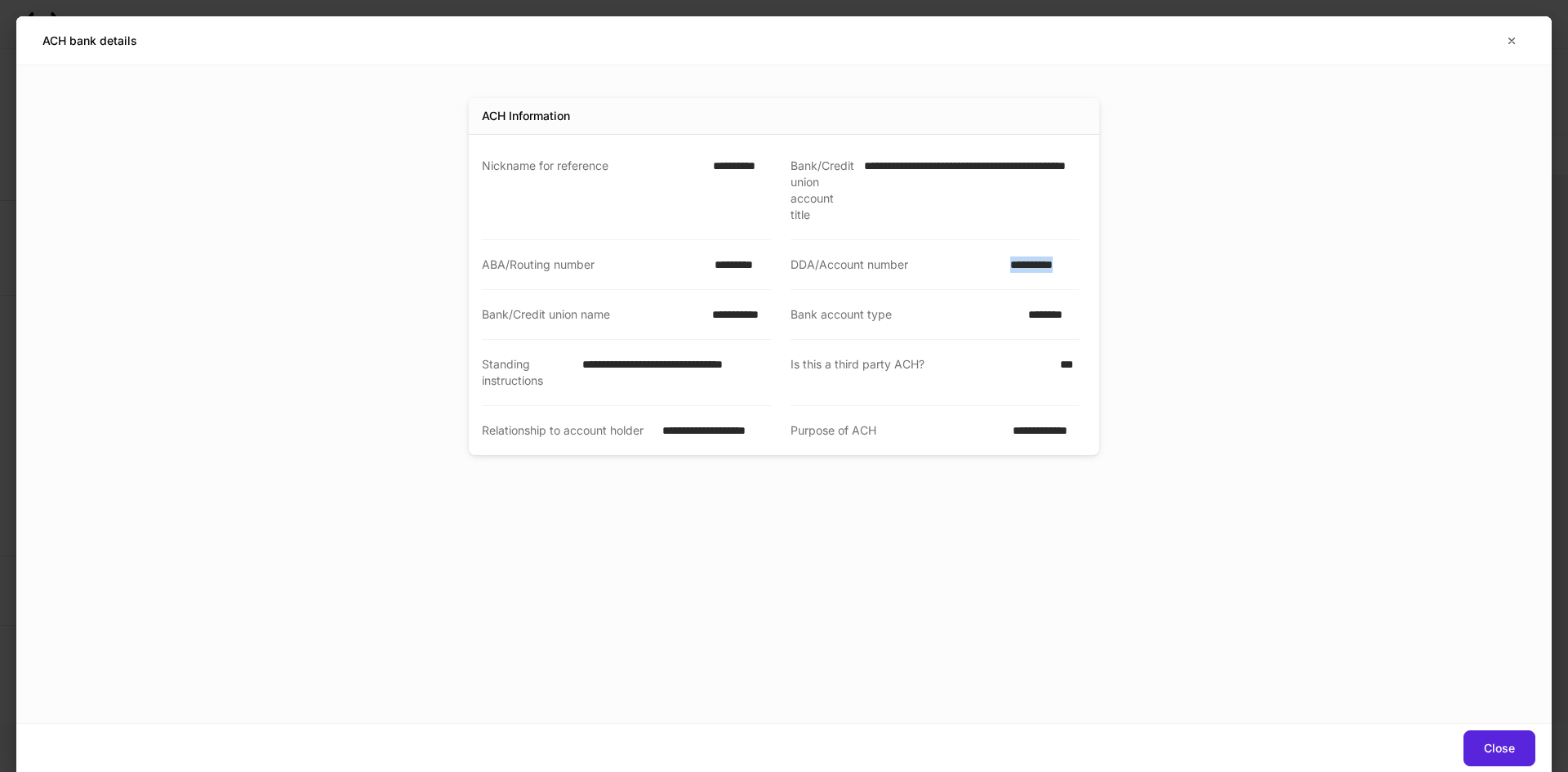 drag, startPoint x: 1009, startPoint y: 265, endPoint x: 1102, endPoint y: 277, distance: 93.771 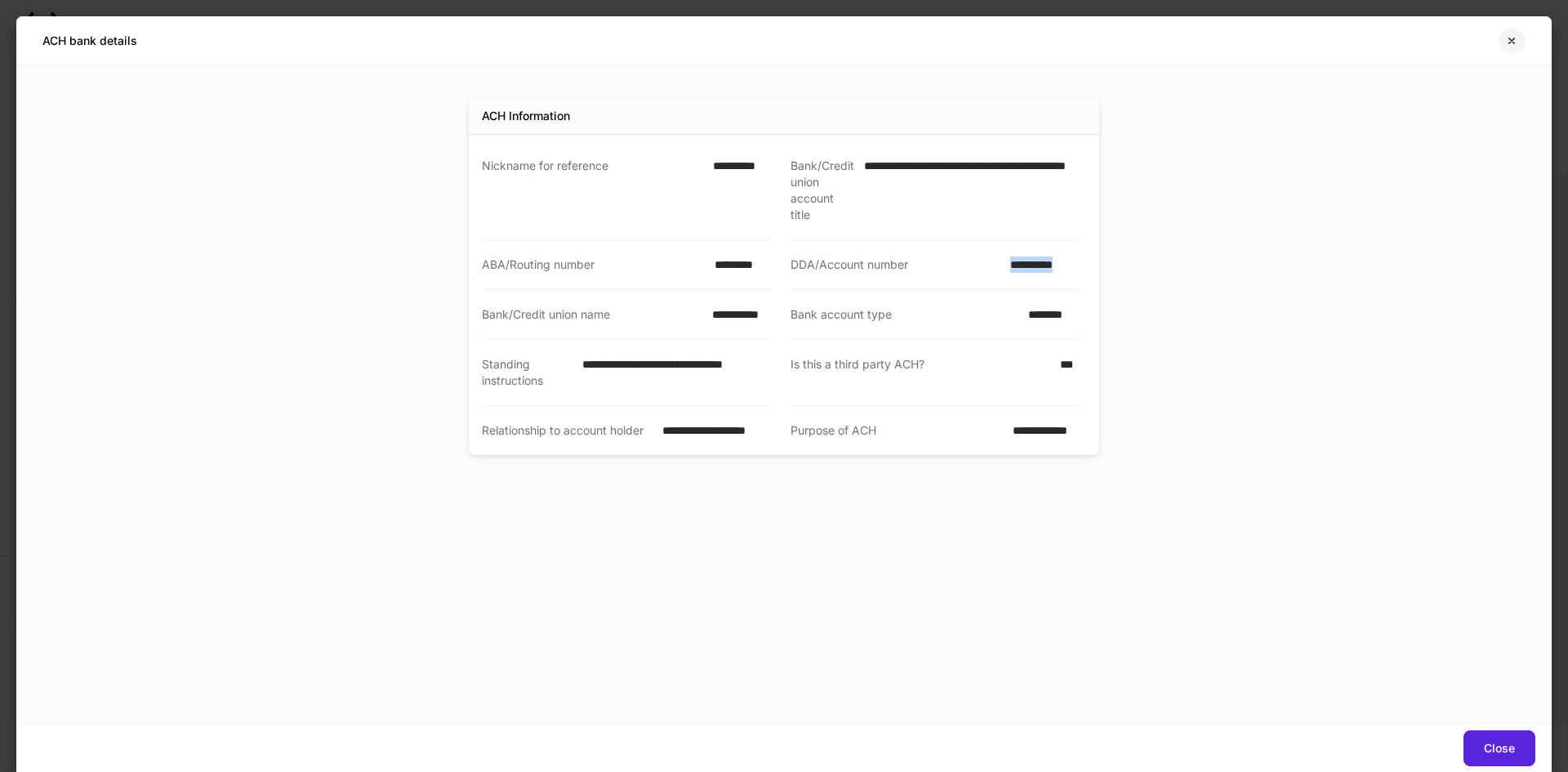 click 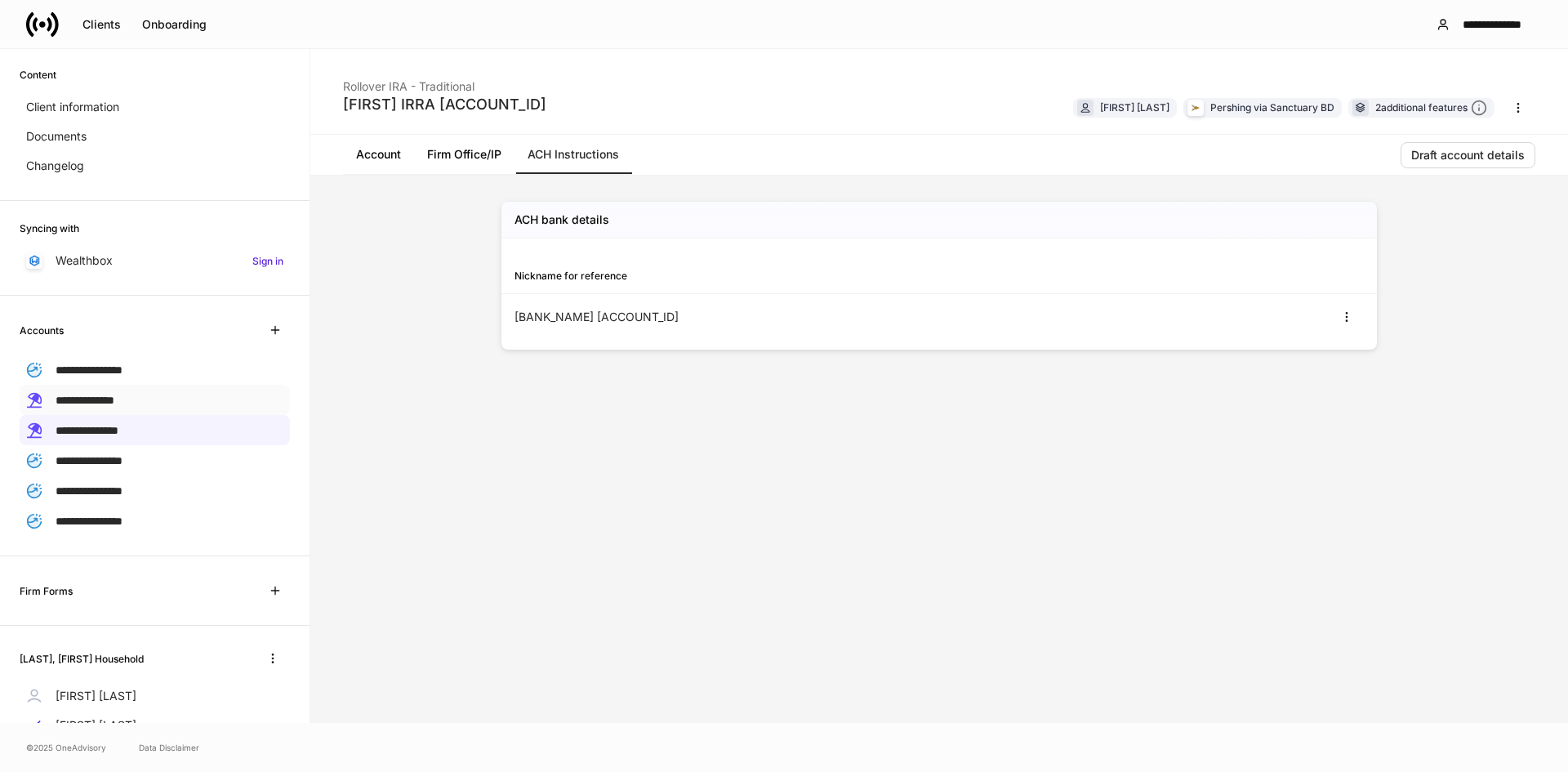click on "**********" at bounding box center [85, 400] 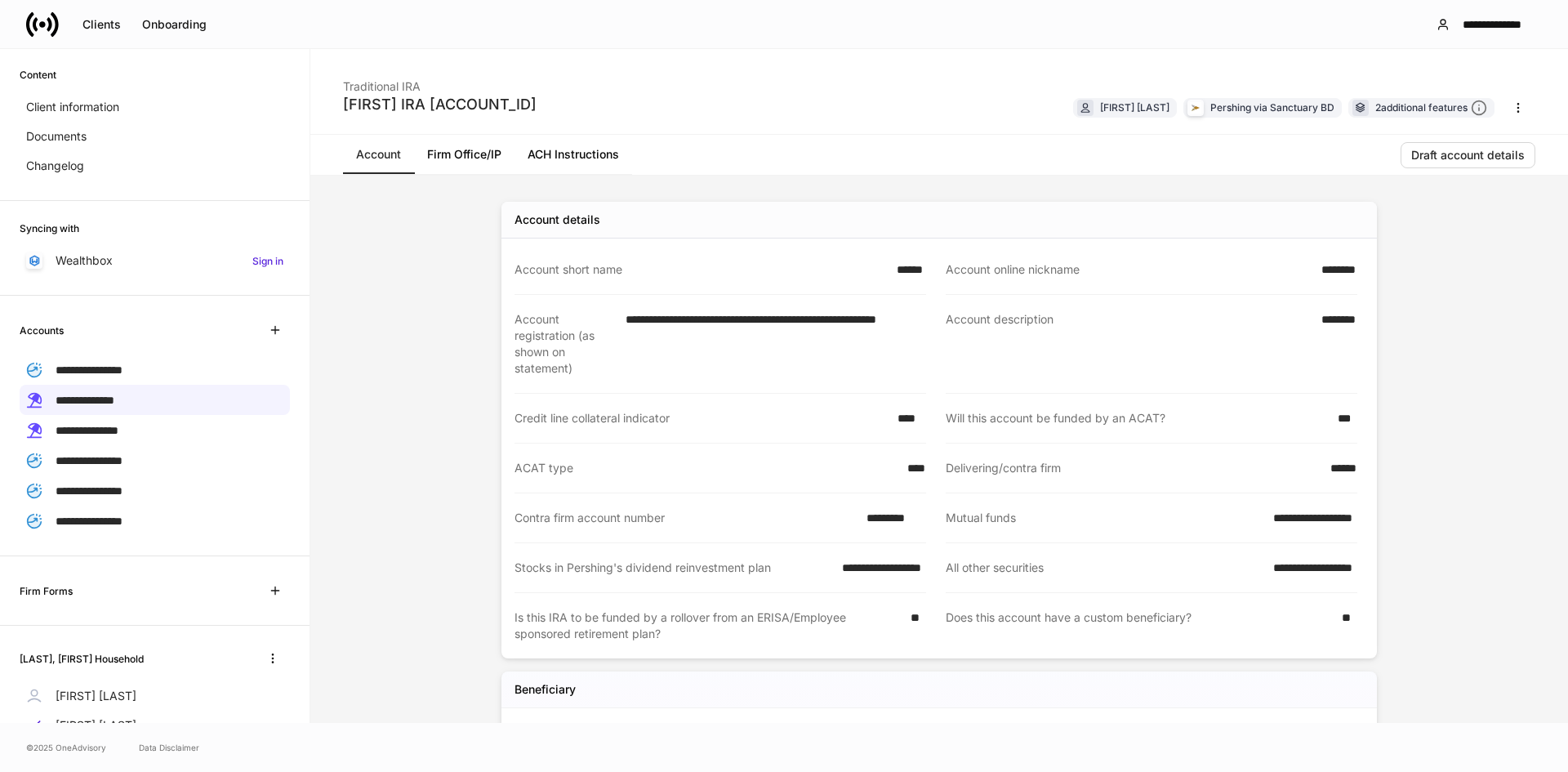 click on "Firm Office/IP" at bounding box center [464, 154] 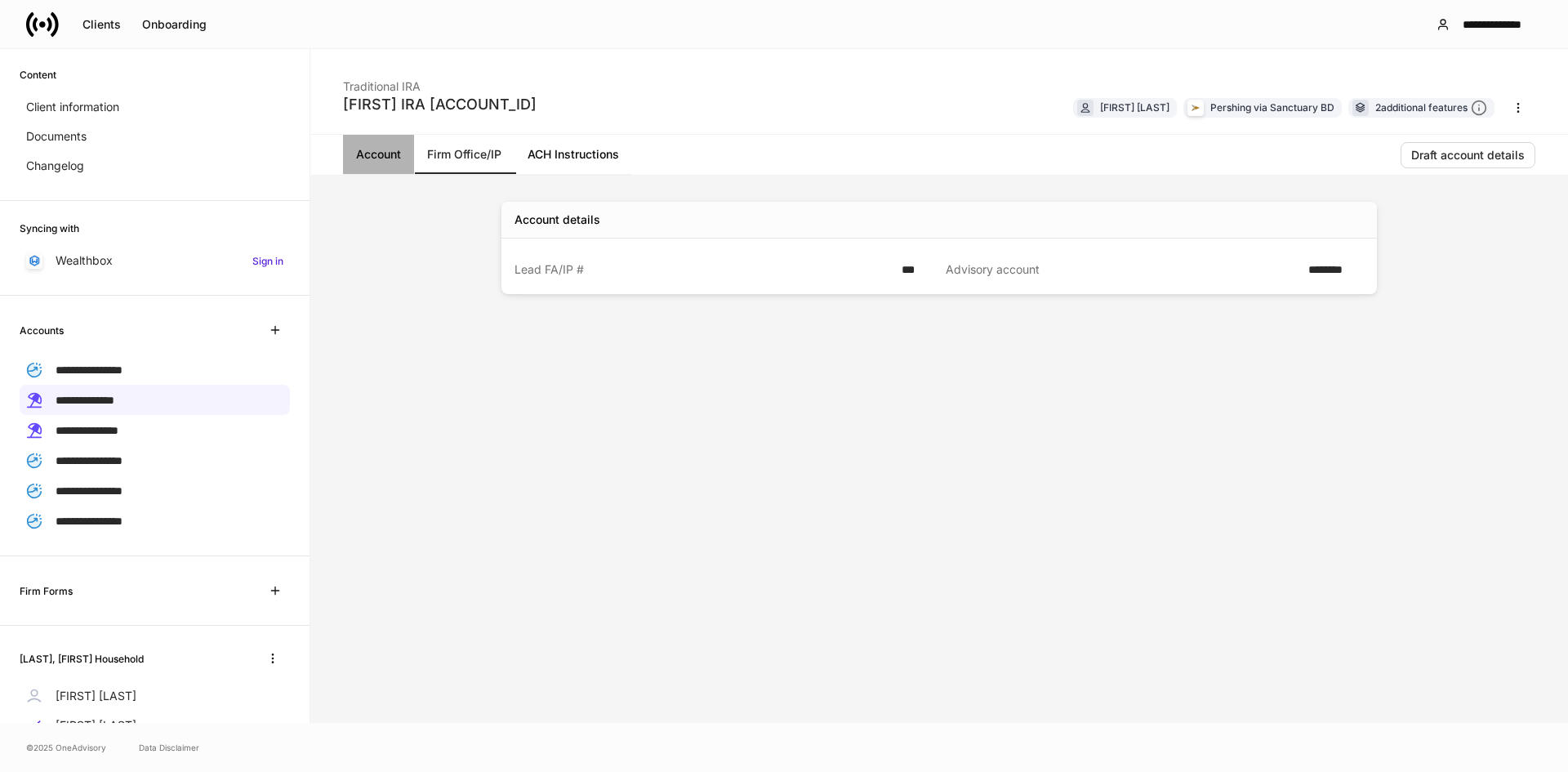 click on "Account" at bounding box center (378, 154) 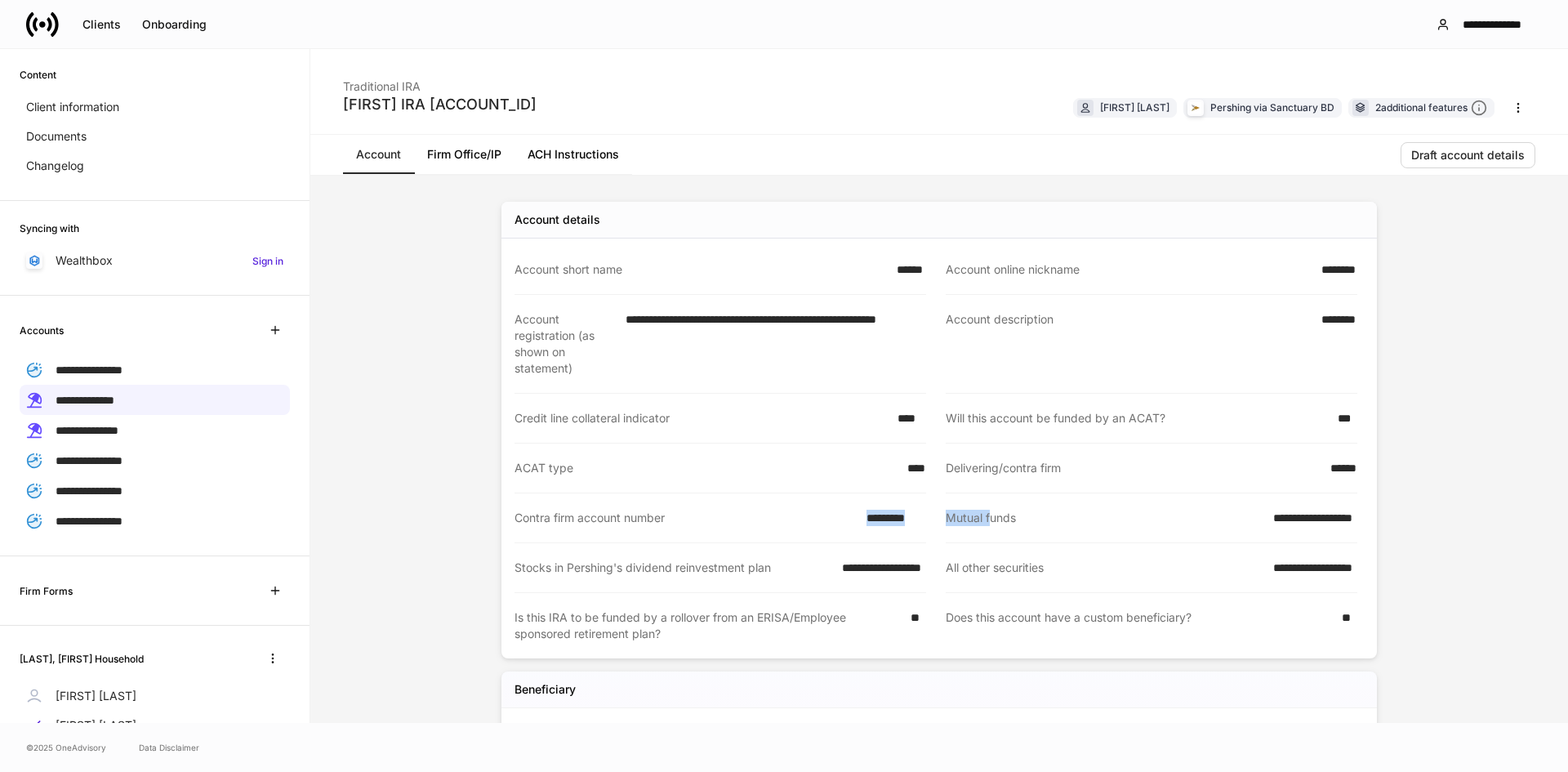 drag, startPoint x: 862, startPoint y: 521, endPoint x: 992, endPoint y: 539, distance: 131.2402 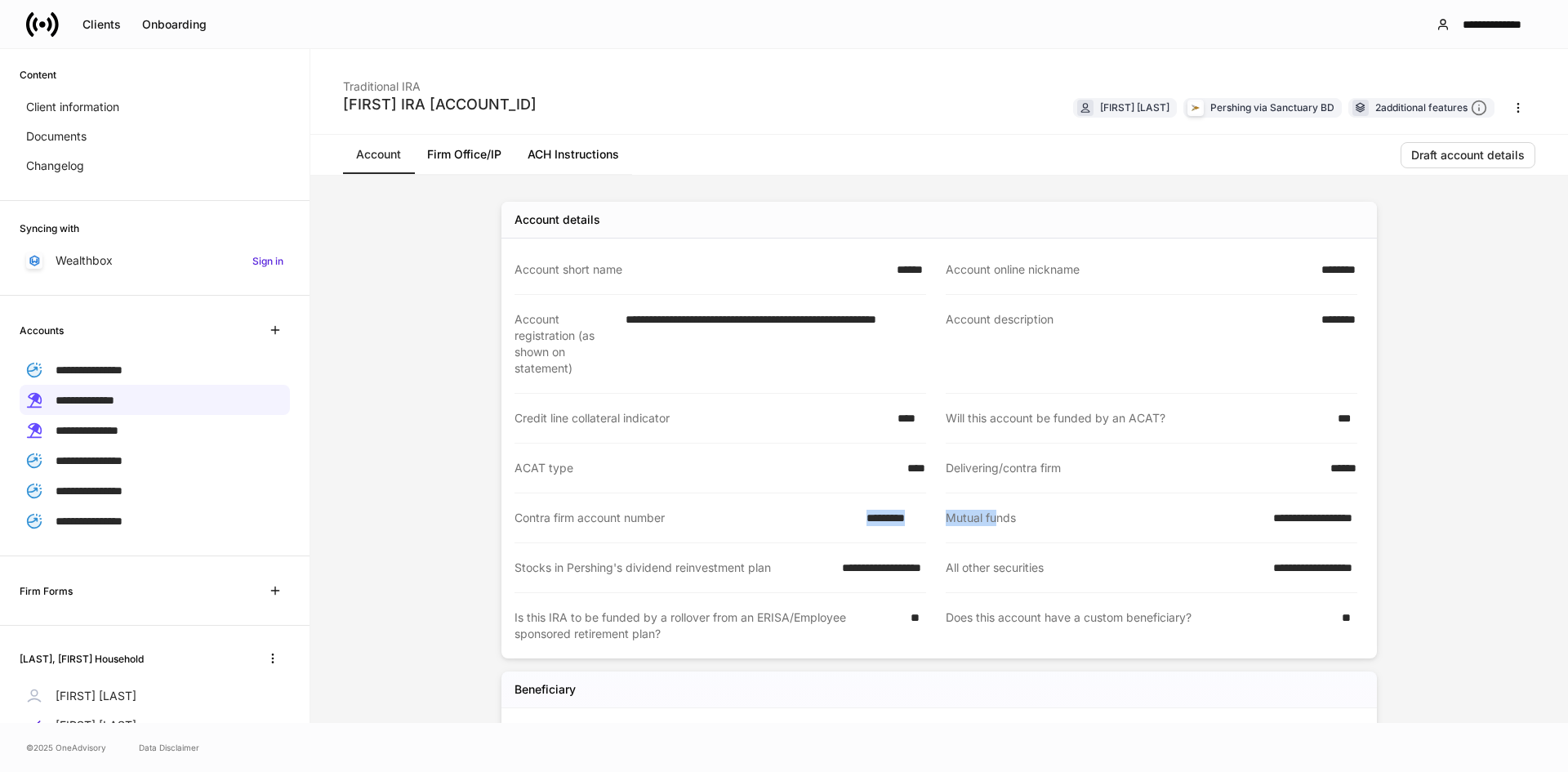 click on "**********" at bounding box center [1152, 518] 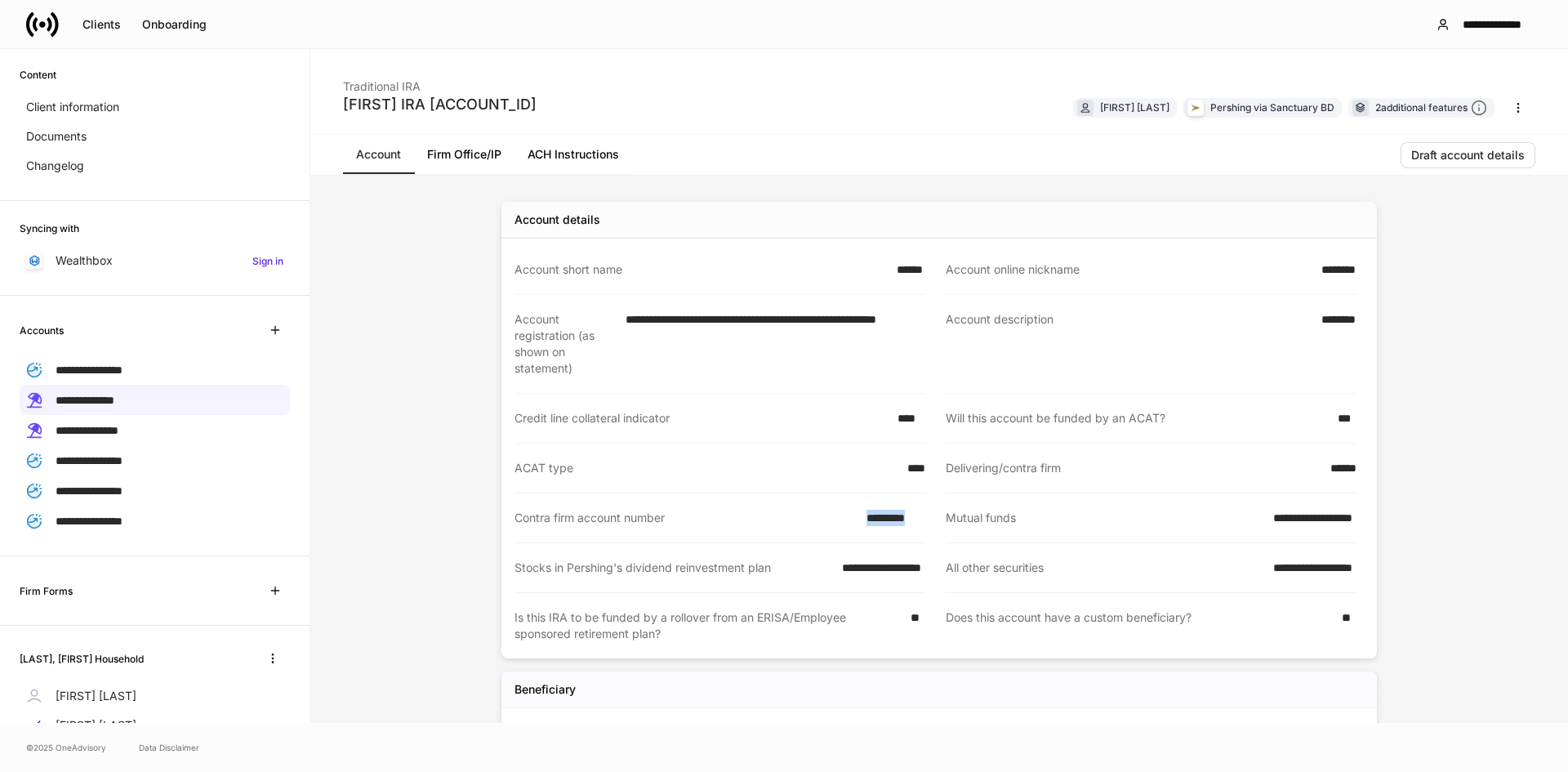 drag, startPoint x: 927, startPoint y: 518, endPoint x: 864, endPoint y: 521, distance: 63.07139 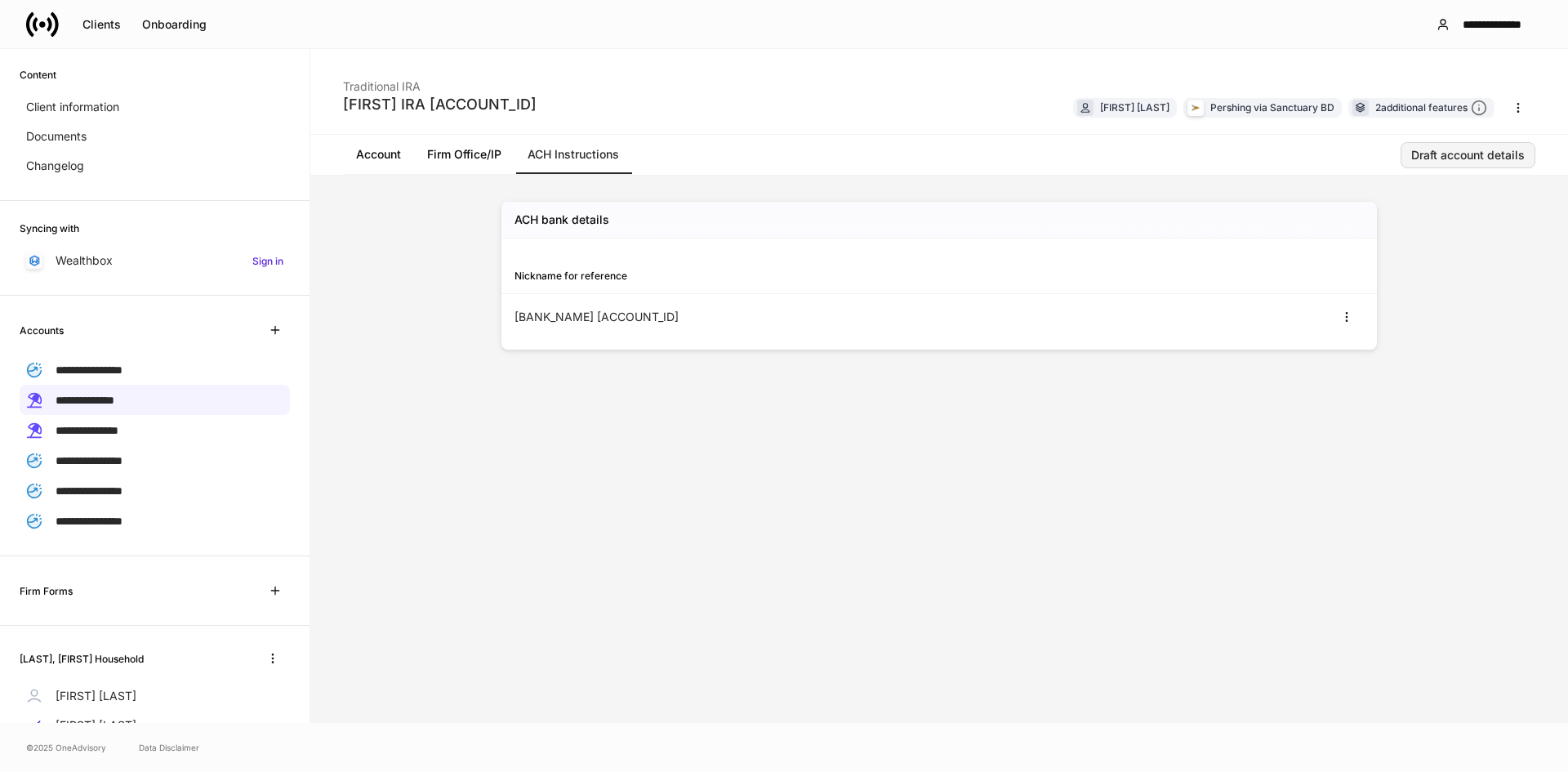 click on "Draft account details" at bounding box center [1468, 155] 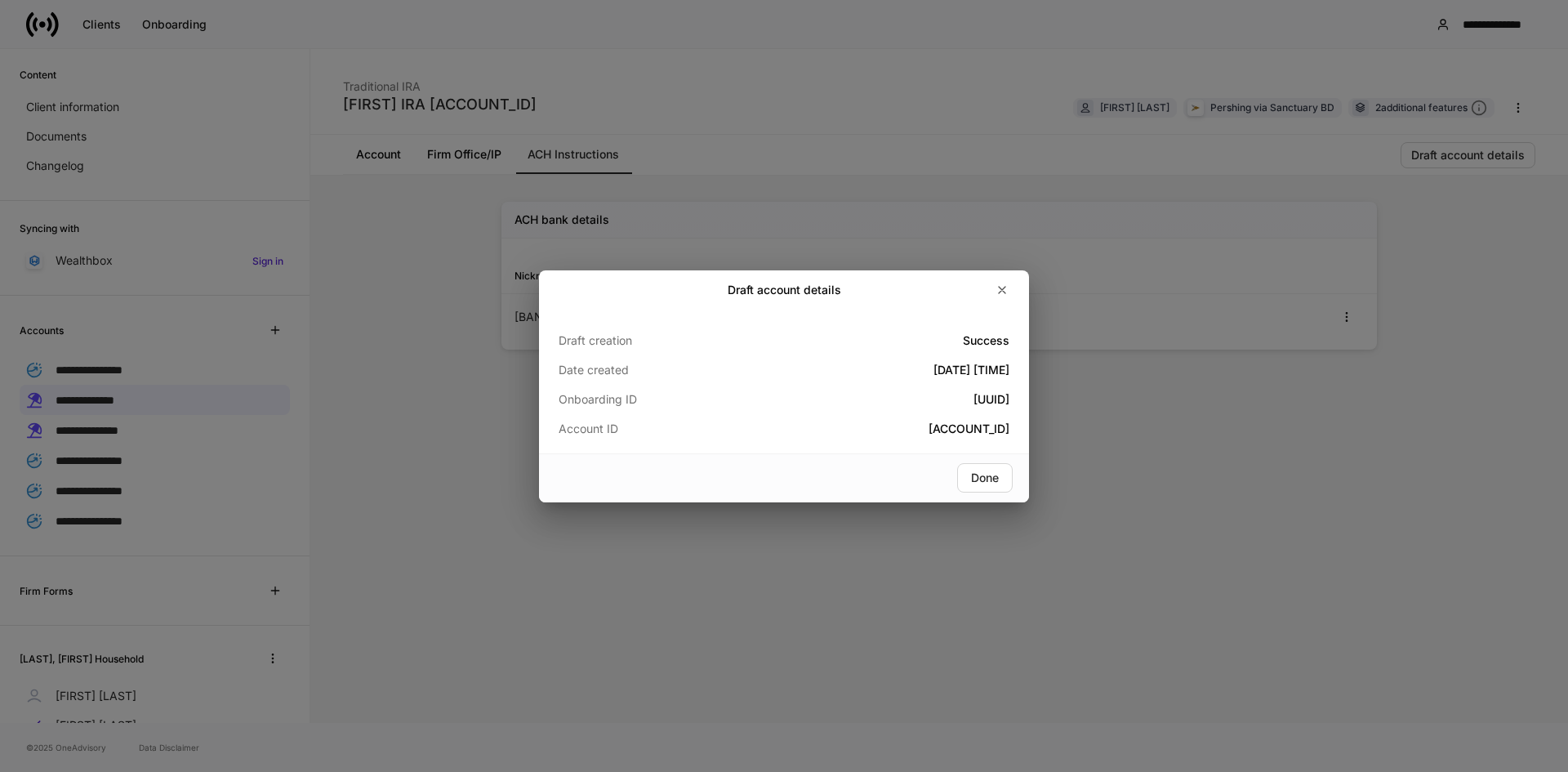 click on "Draft account details" at bounding box center [784, 290] 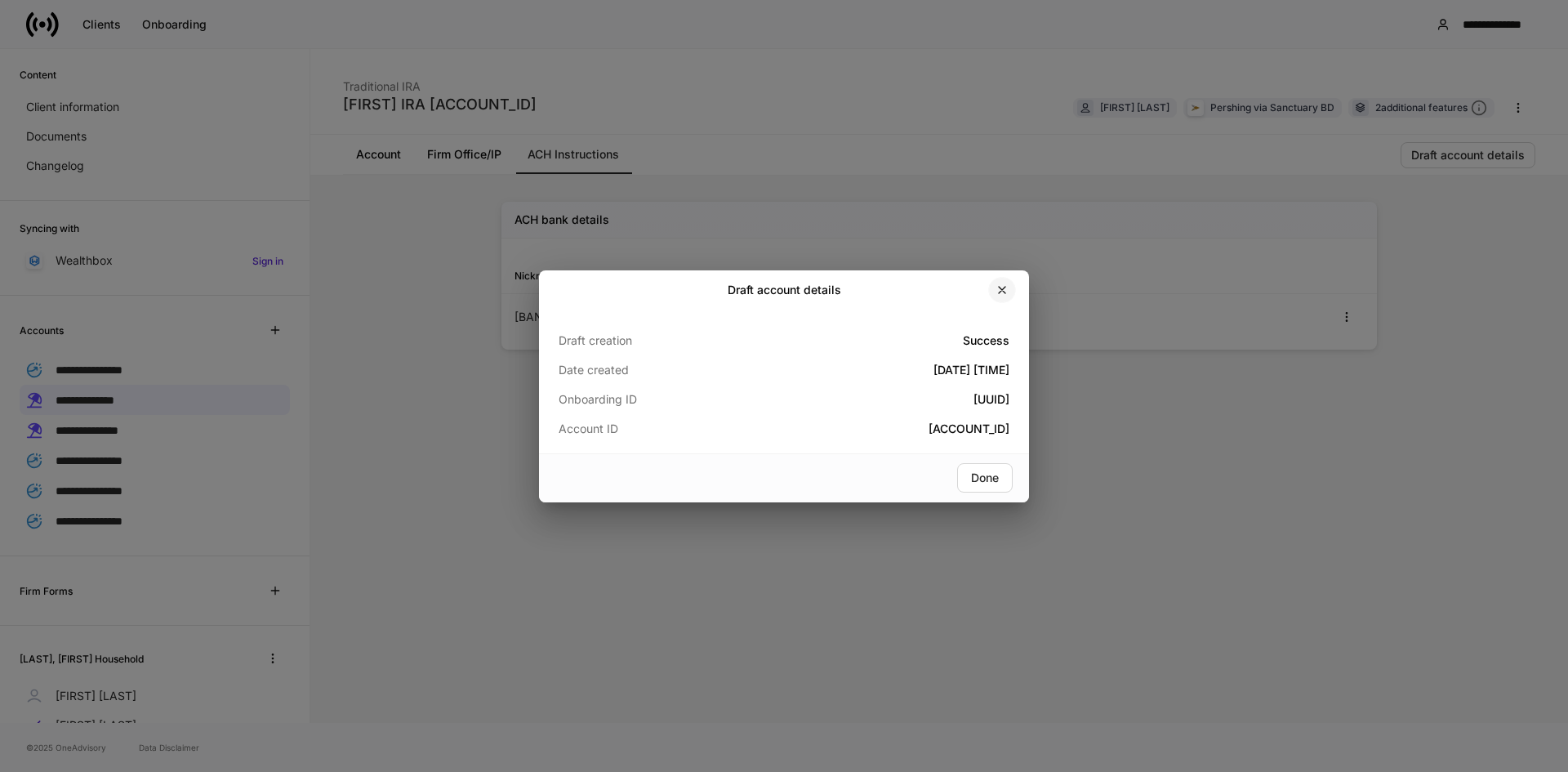 click at bounding box center (1002, 290) 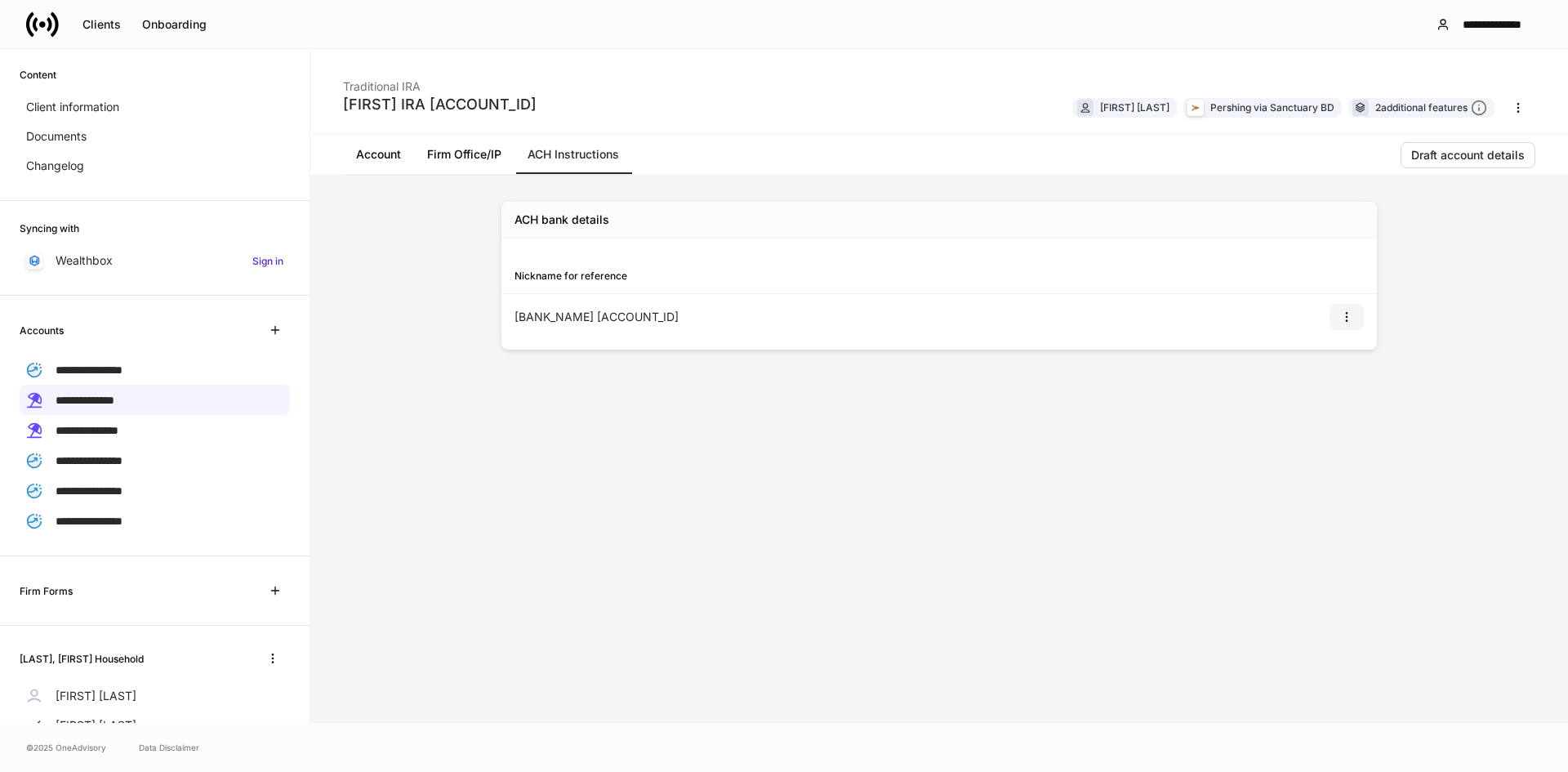 click 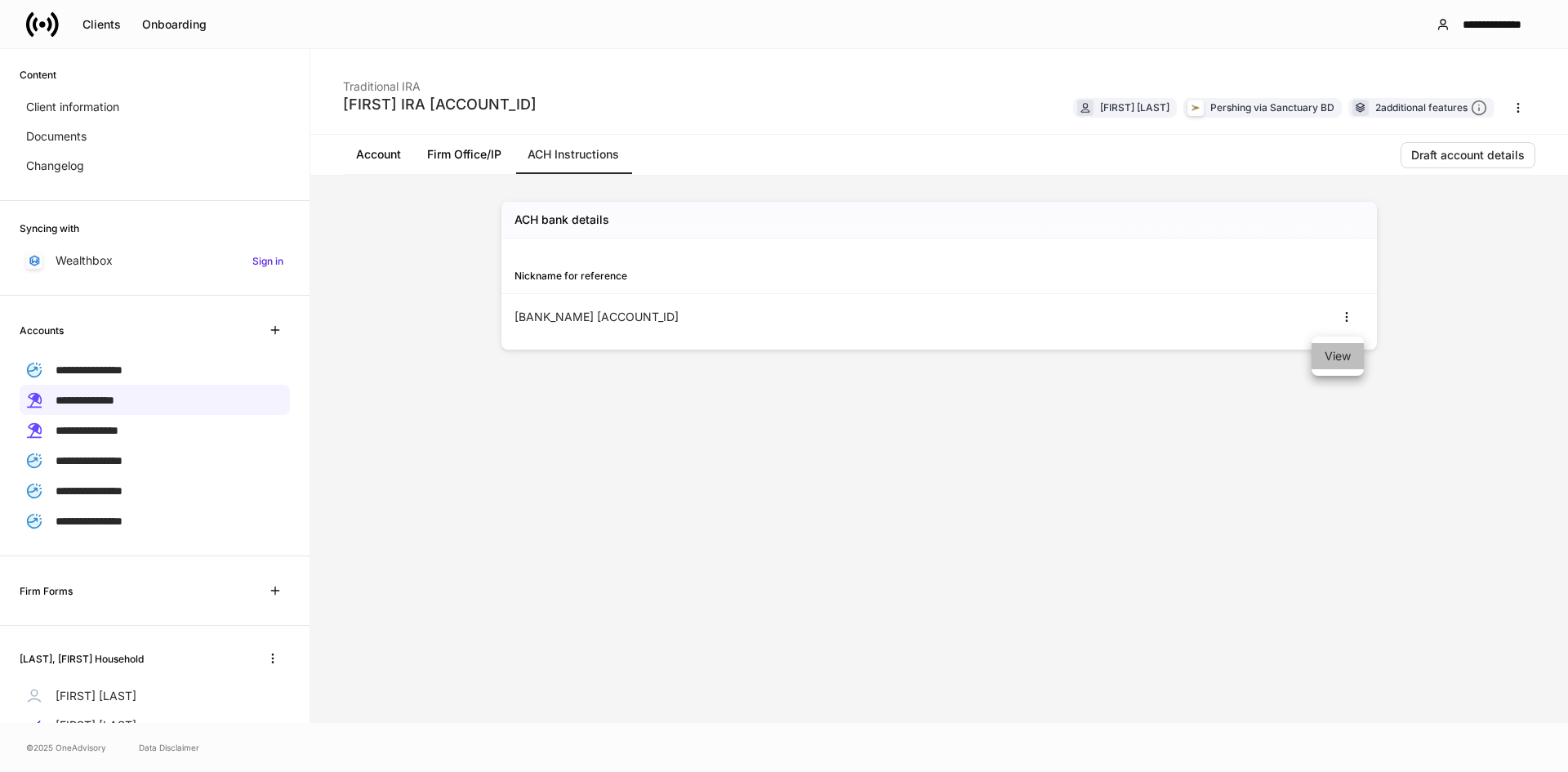 click on "View" at bounding box center [1338, 356] 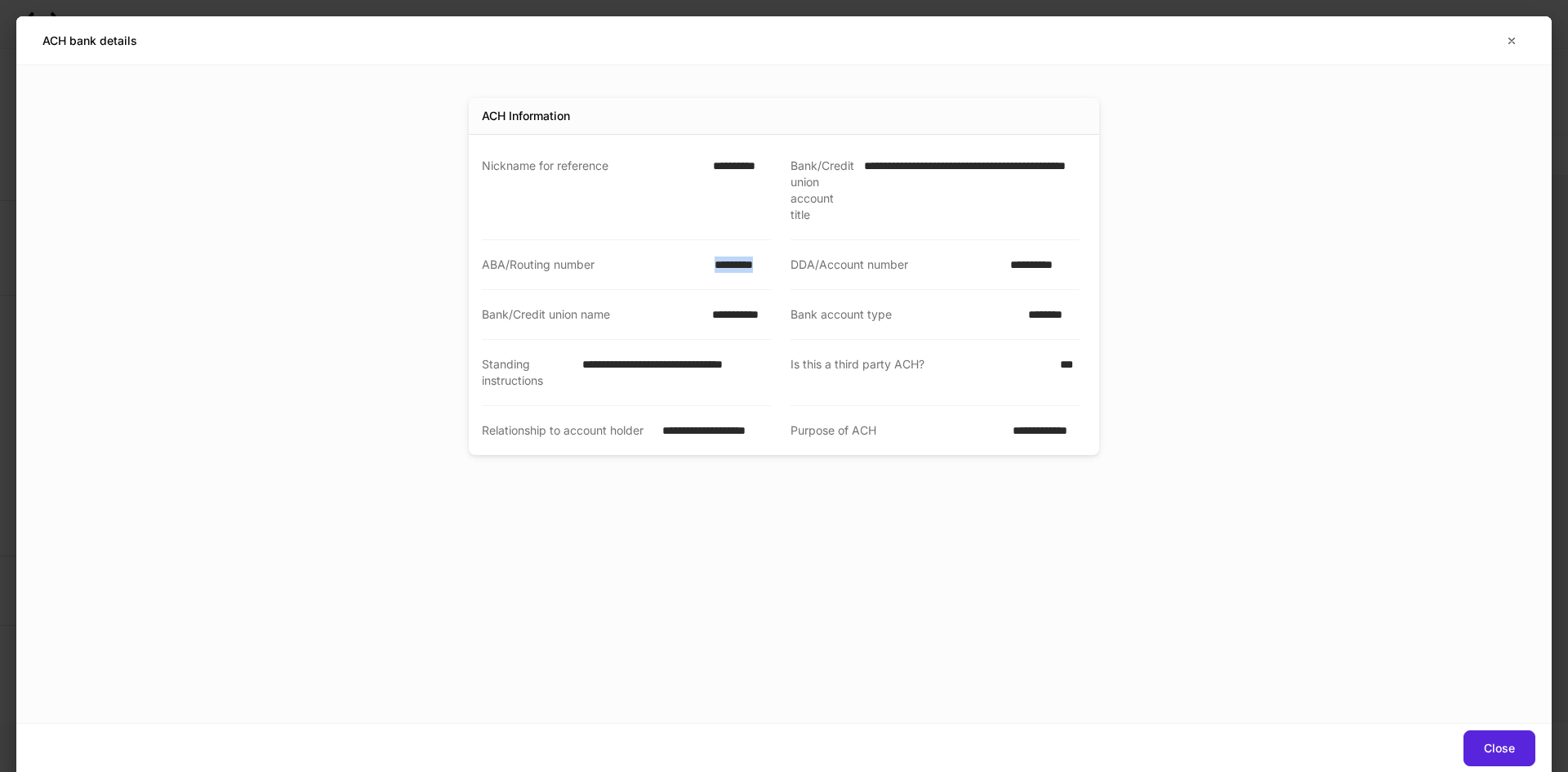 drag, startPoint x: 715, startPoint y: 267, endPoint x: 768, endPoint y: 268, distance: 53.00943 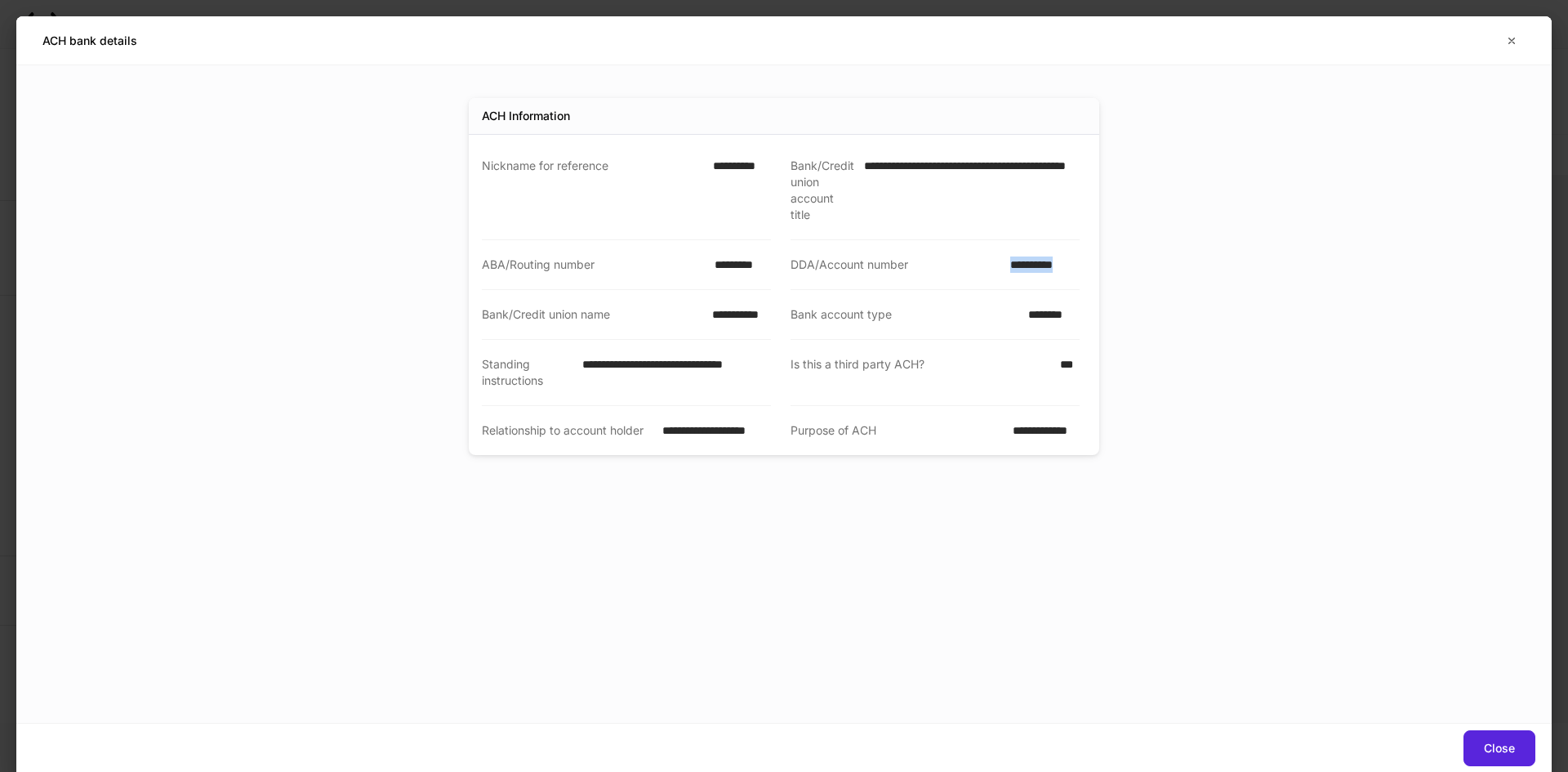 drag, startPoint x: 1007, startPoint y: 264, endPoint x: 1080, endPoint y: 266, distance: 73.02739 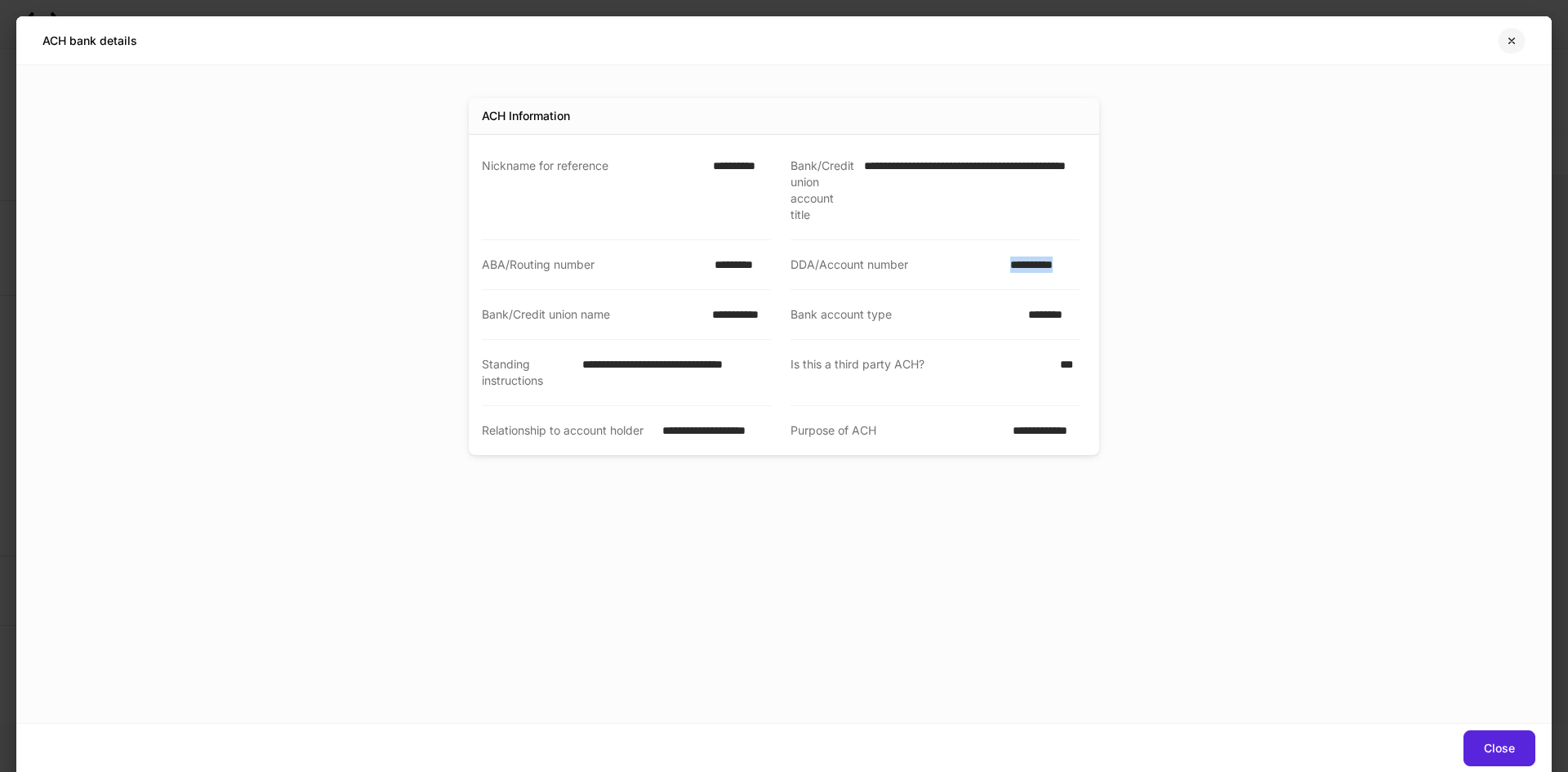 click at bounding box center (1512, 41) 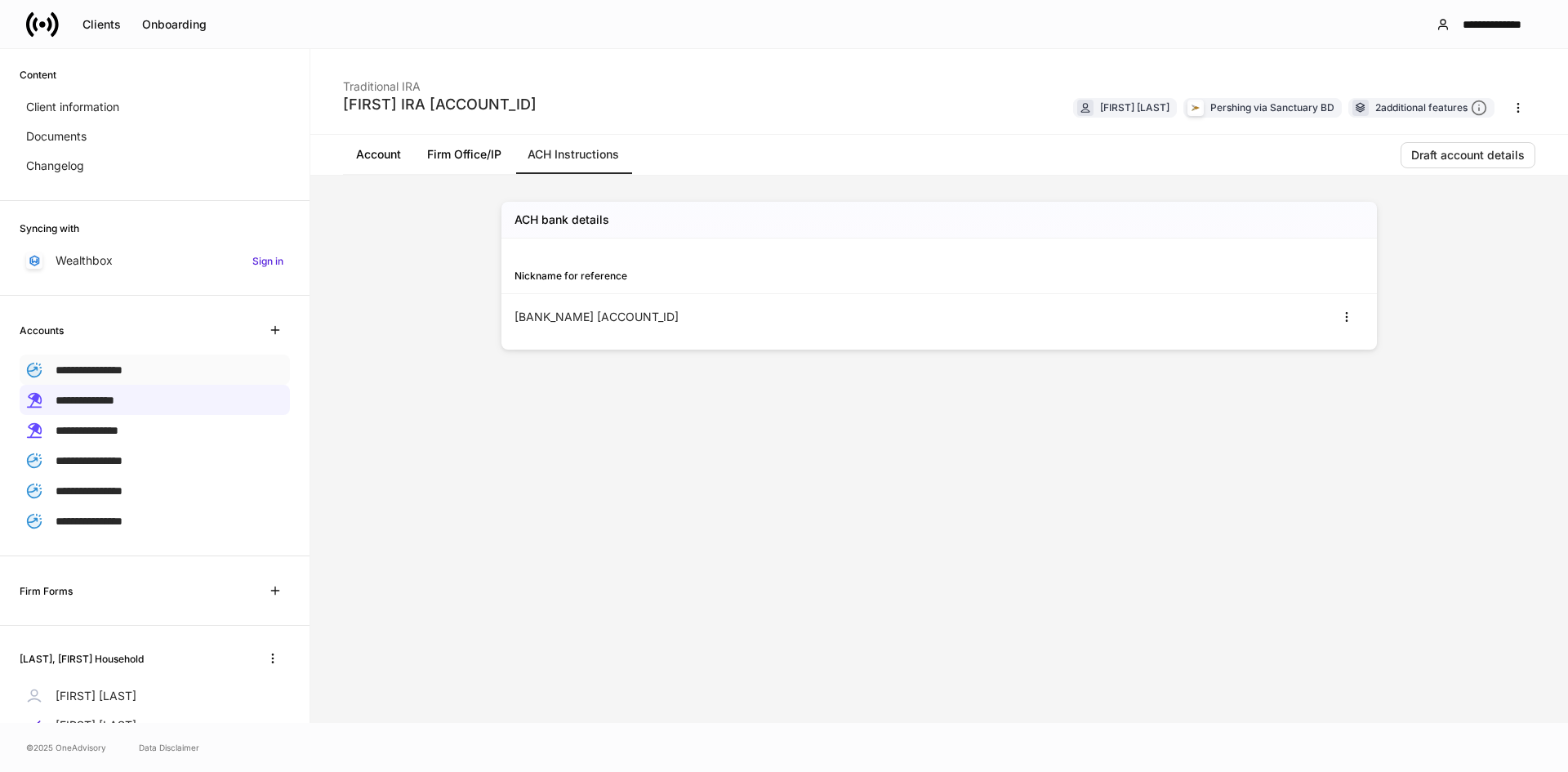 click on "**********" at bounding box center (89, 370) 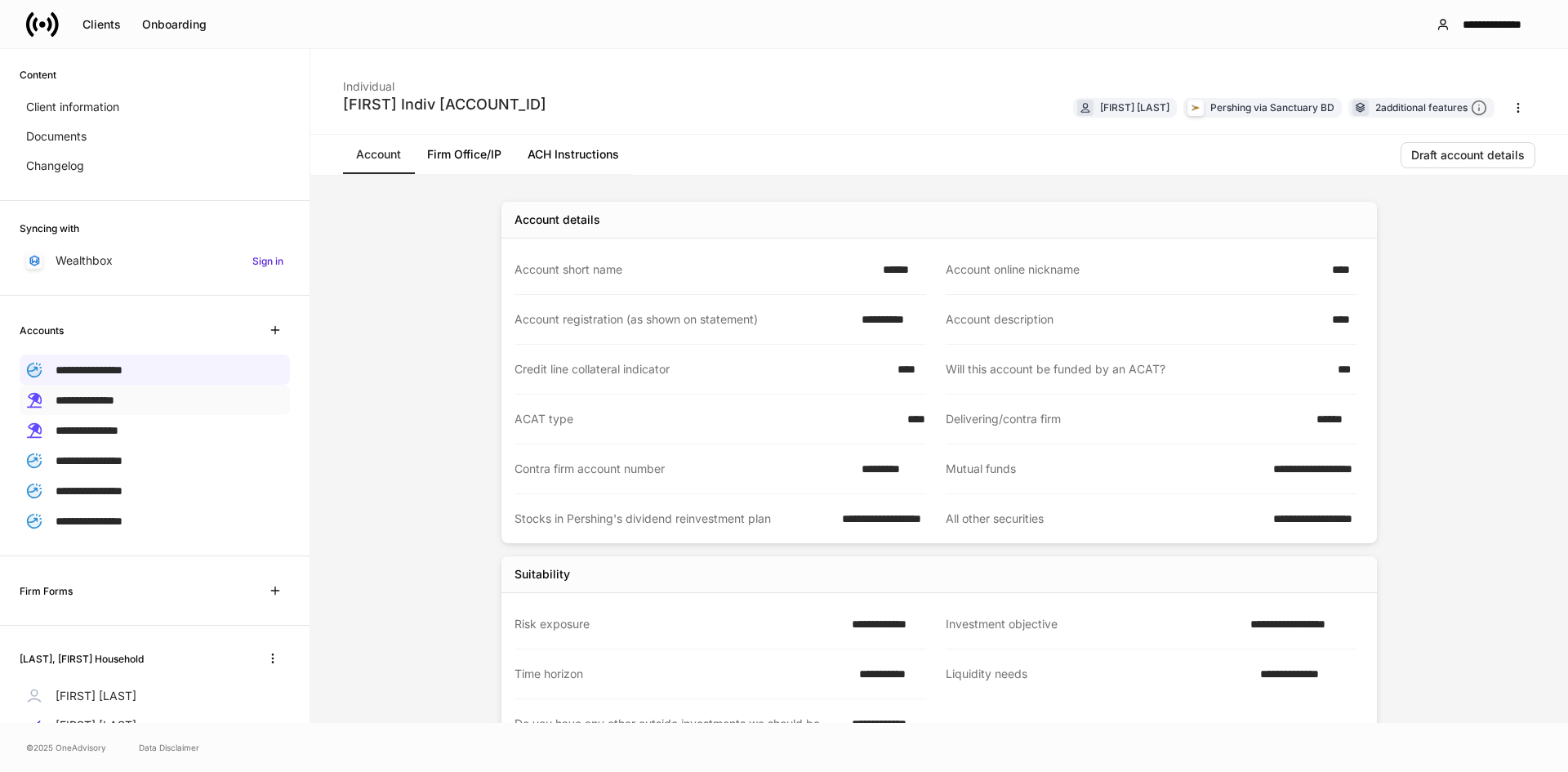 click on "**********" at bounding box center (154, 399) 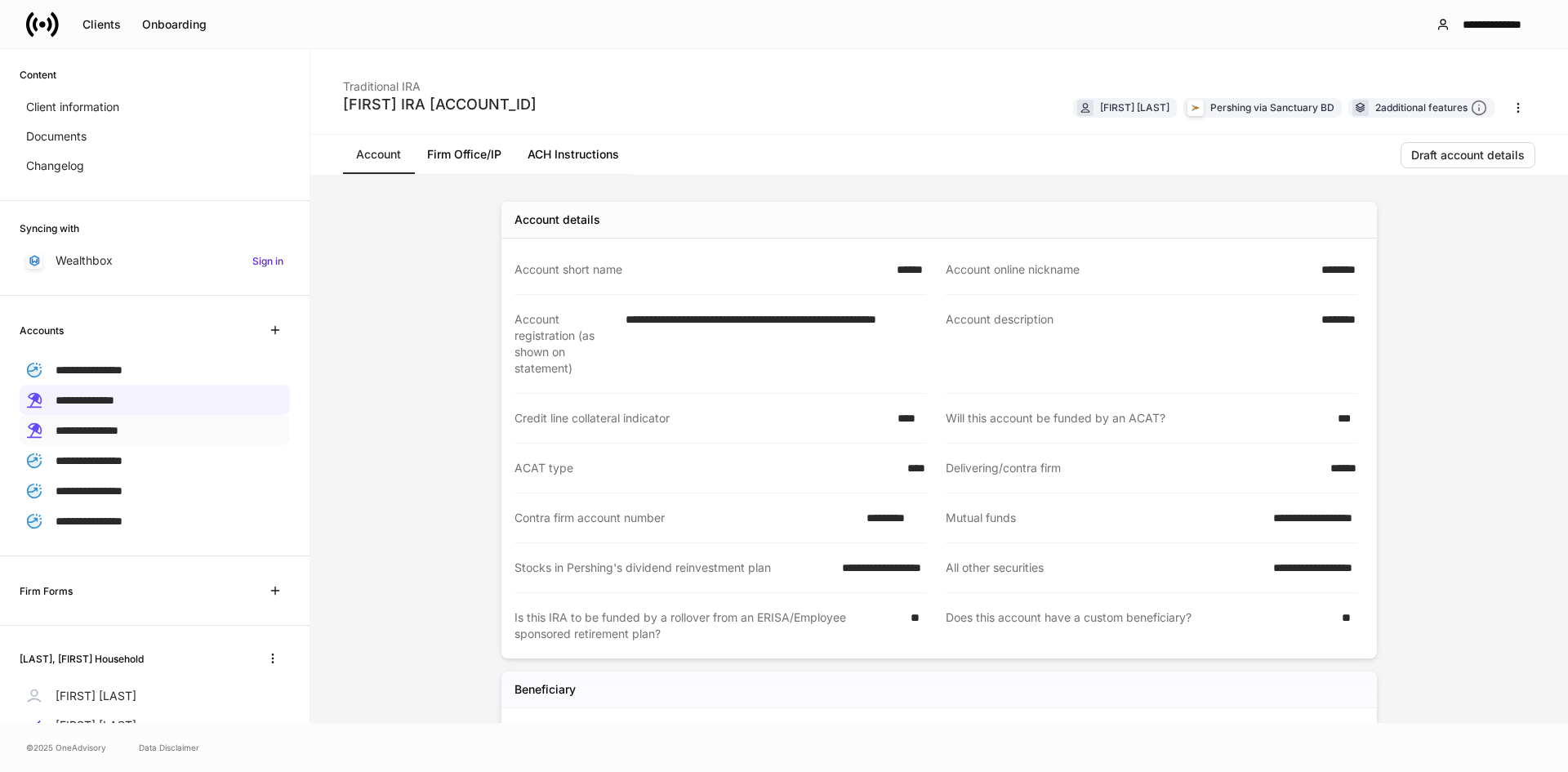 click on "**********" at bounding box center [87, 431] 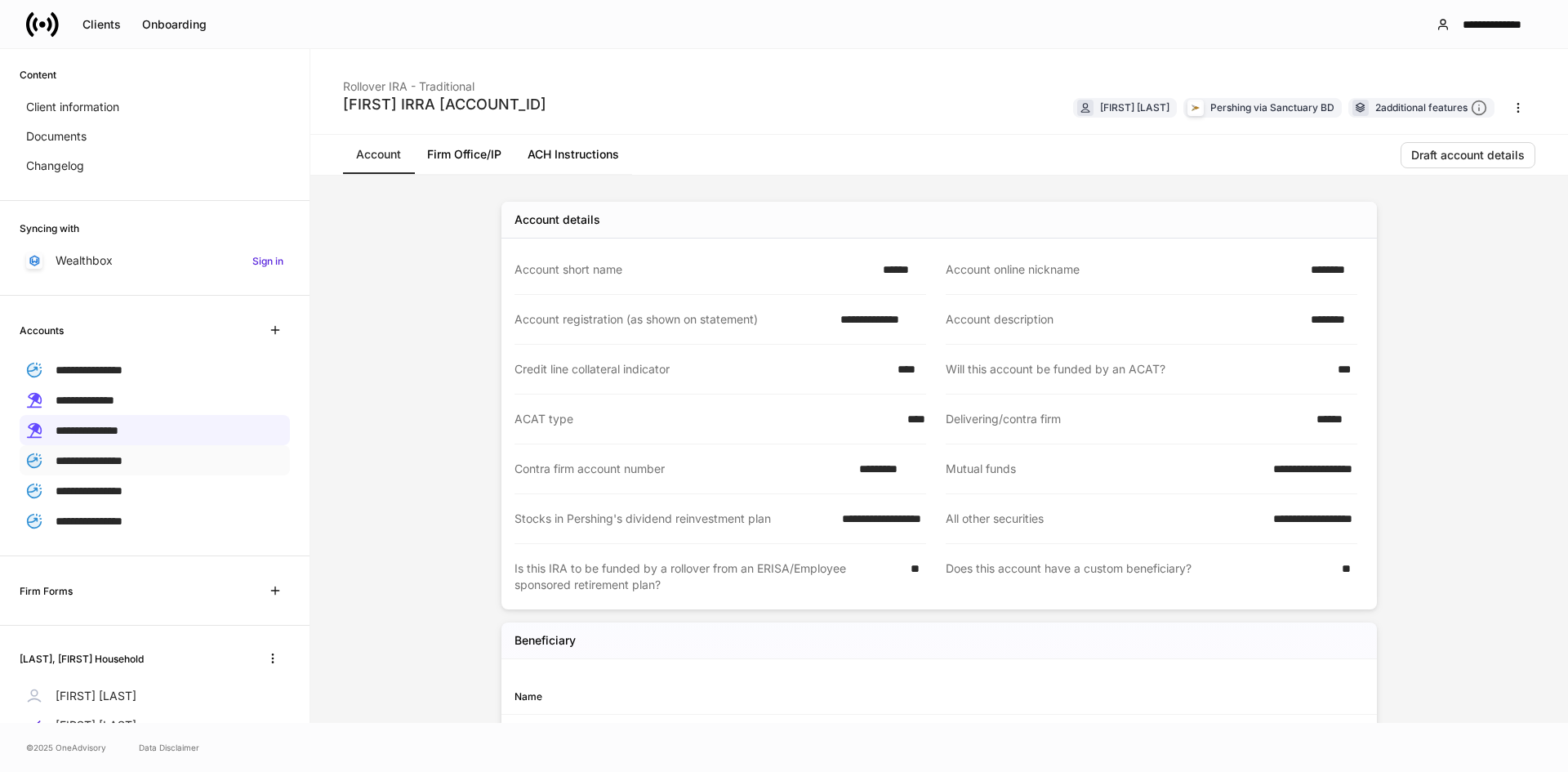 click on "**********" at bounding box center (89, 461) 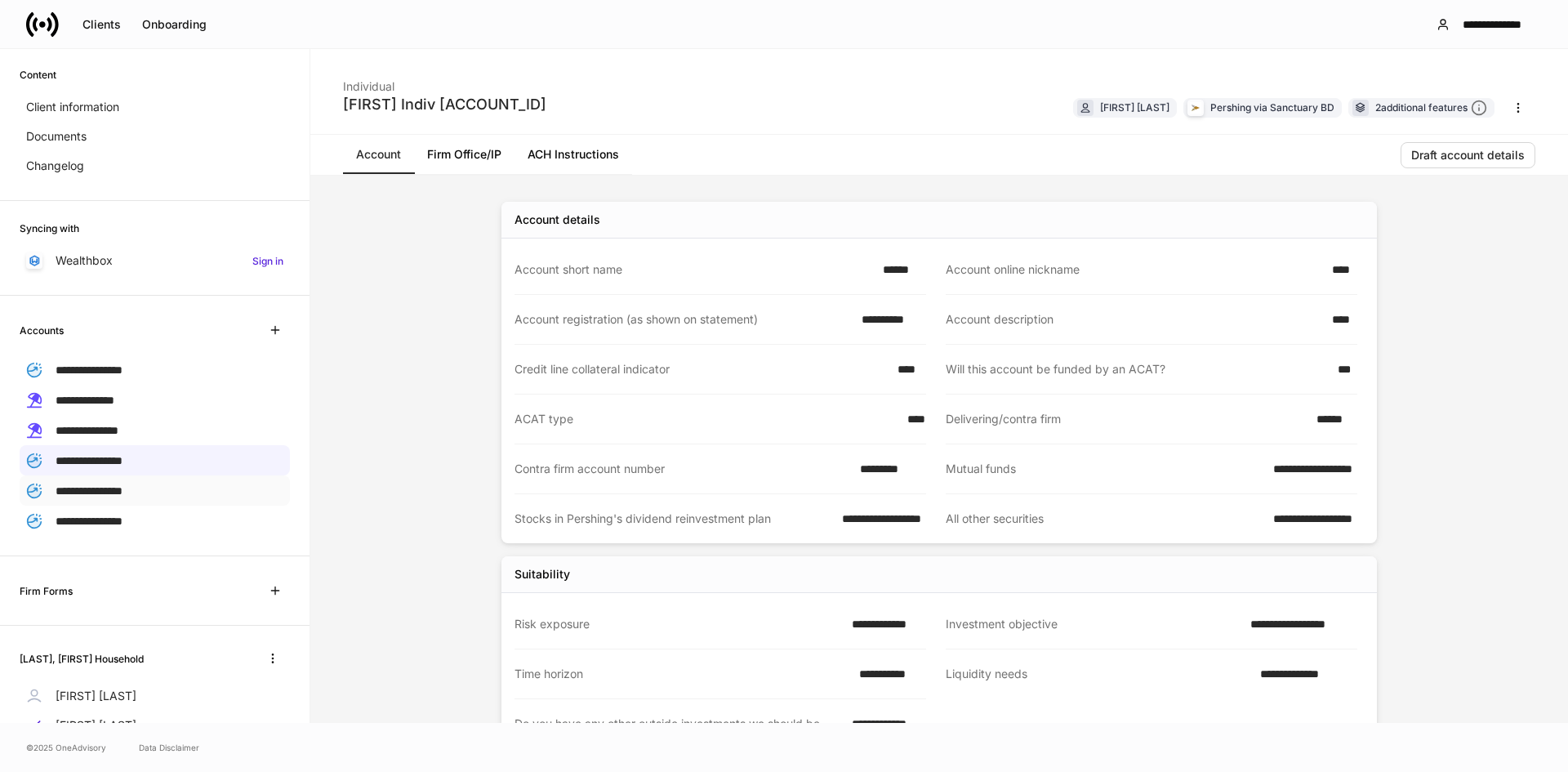 click on "**********" at bounding box center (89, 491) 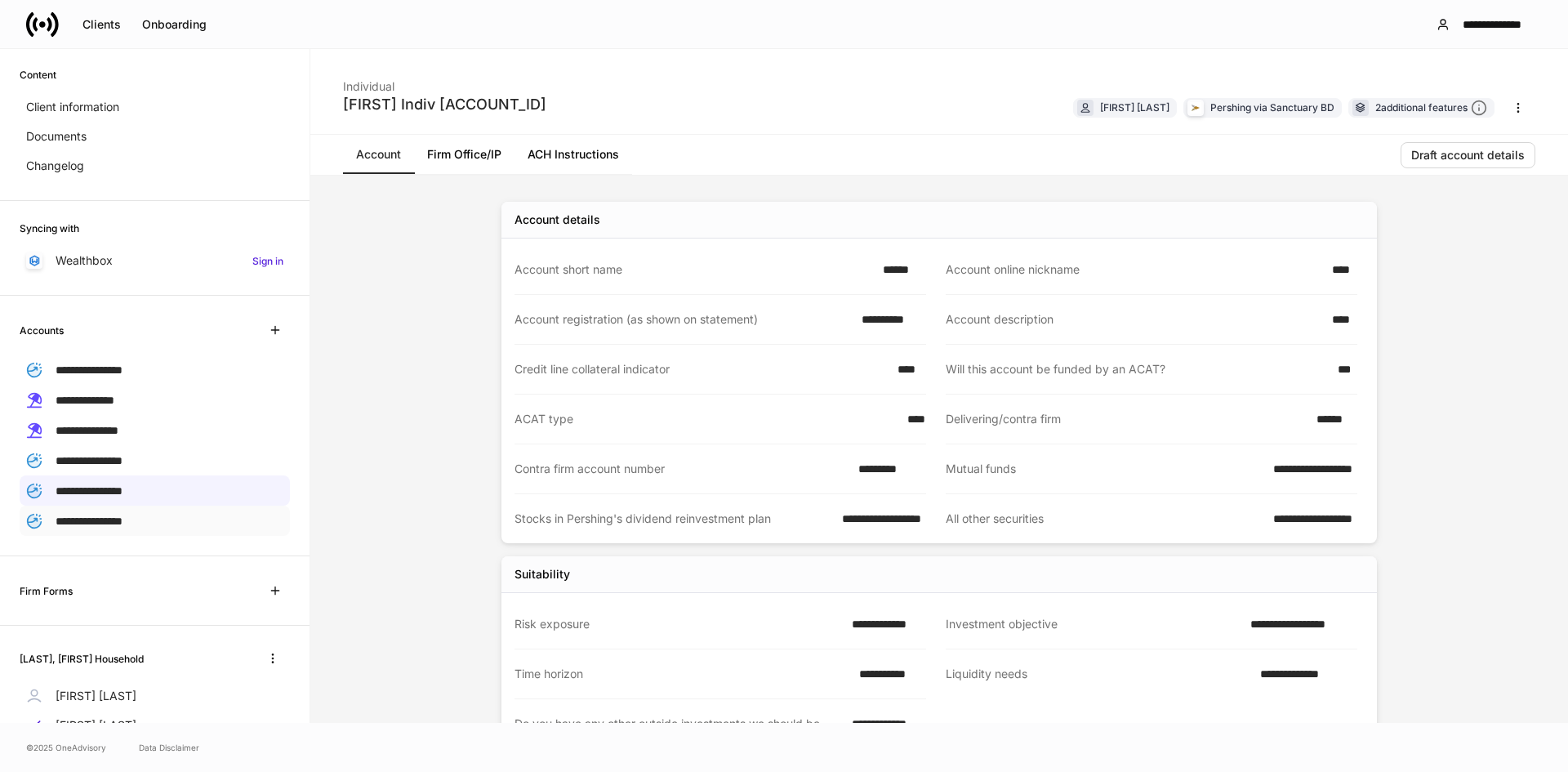 click on "**********" at bounding box center (89, 521) 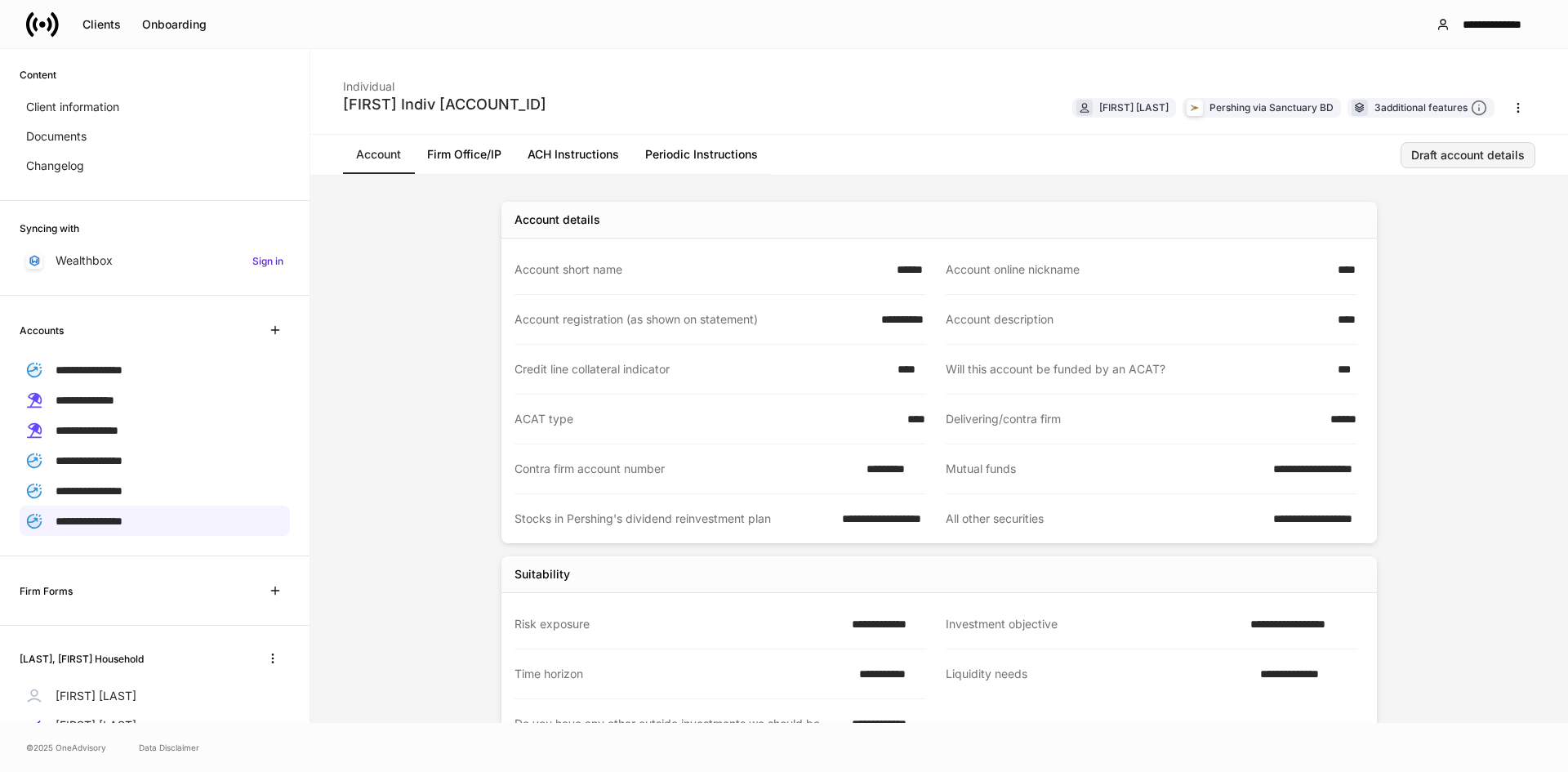 click on "Draft account details" at bounding box center [1468, 155] 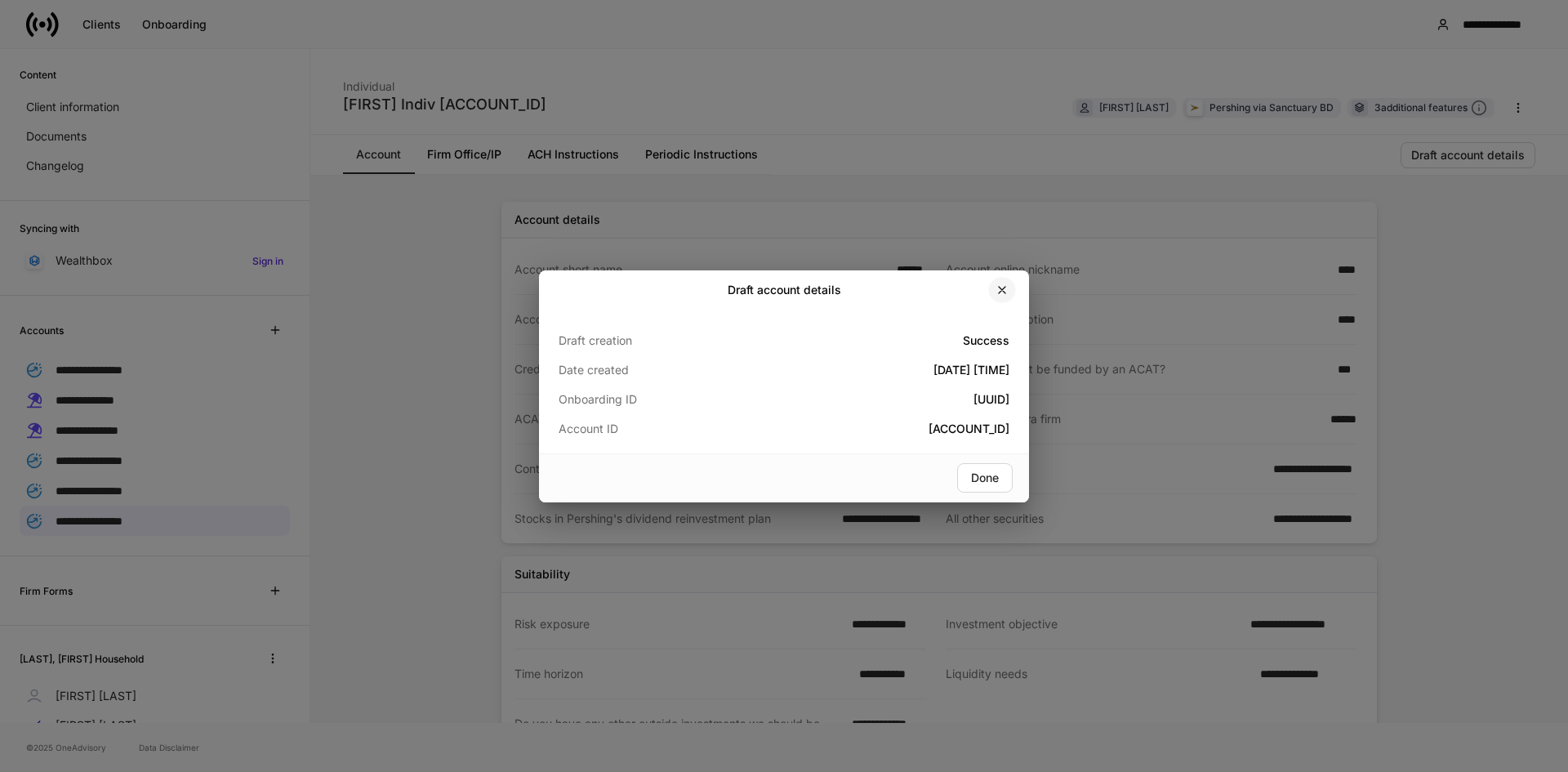 drag, startPoint x: 998, startPoint y: 292, endPoint x: 945, endPoint y: 270, distance: 57.38467 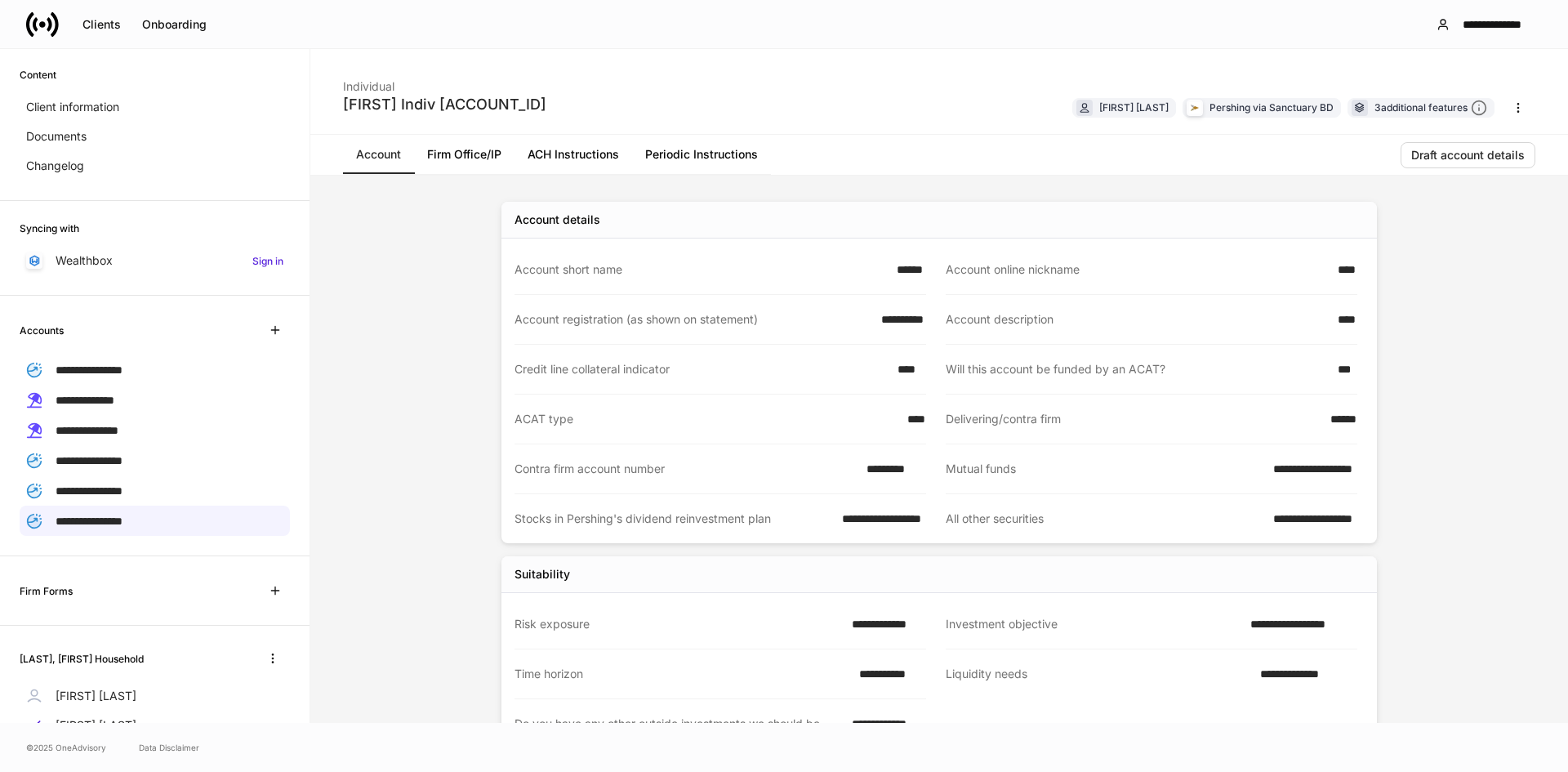 click on "Periodic Instructions" at bounding box center [702, 154] 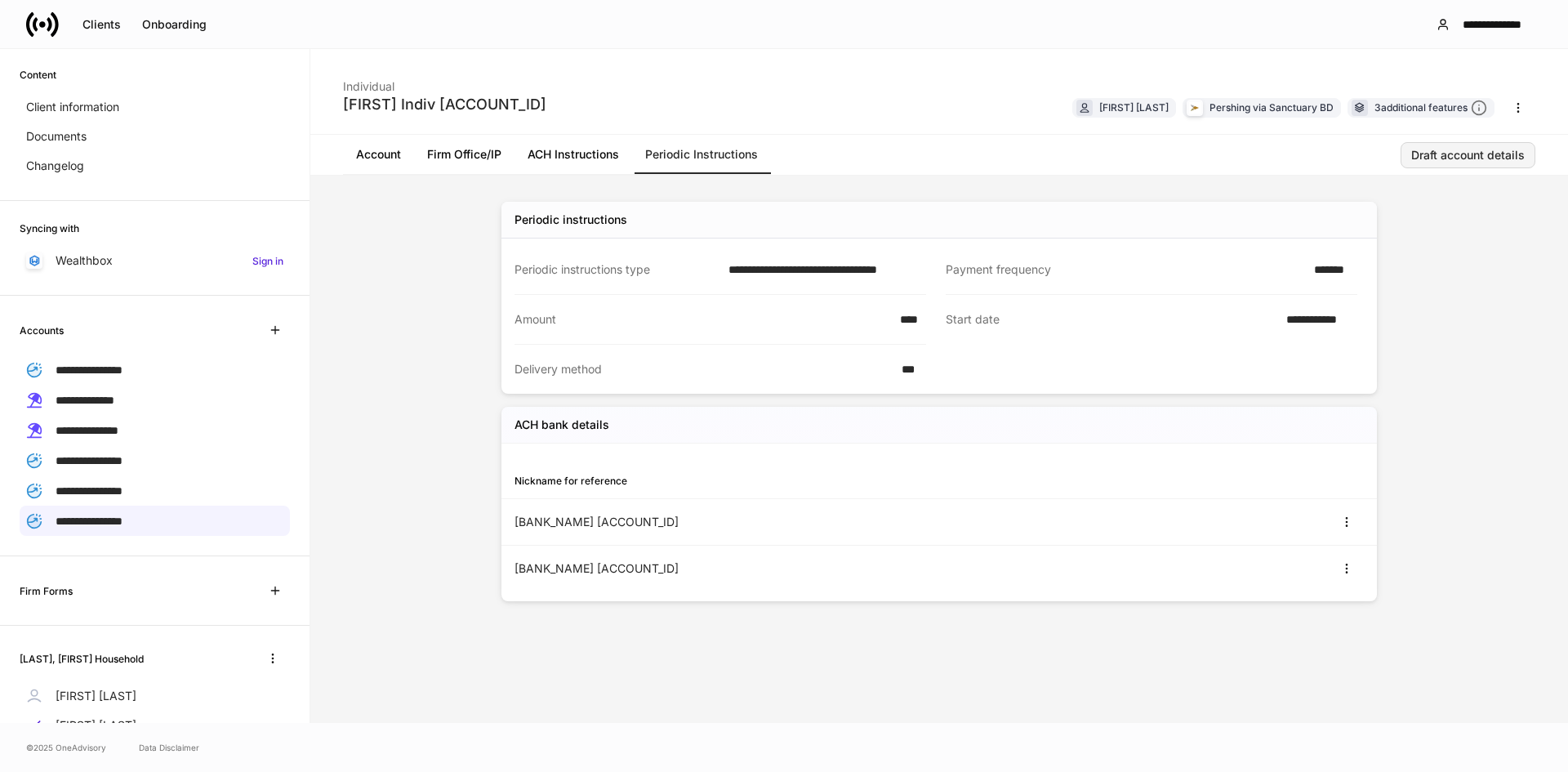 click on "Draft account details" at bounding box center (1468, 155) 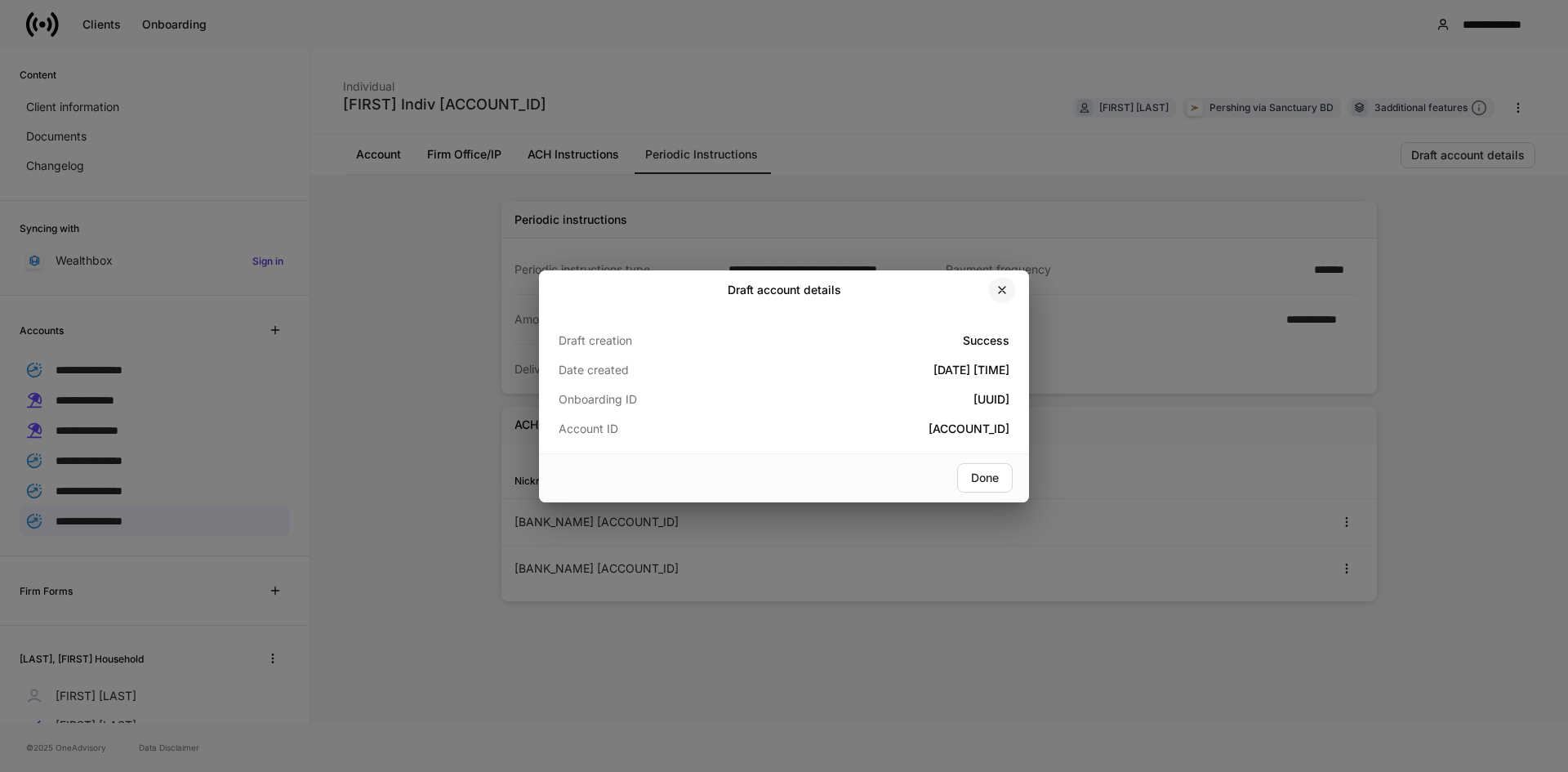 click 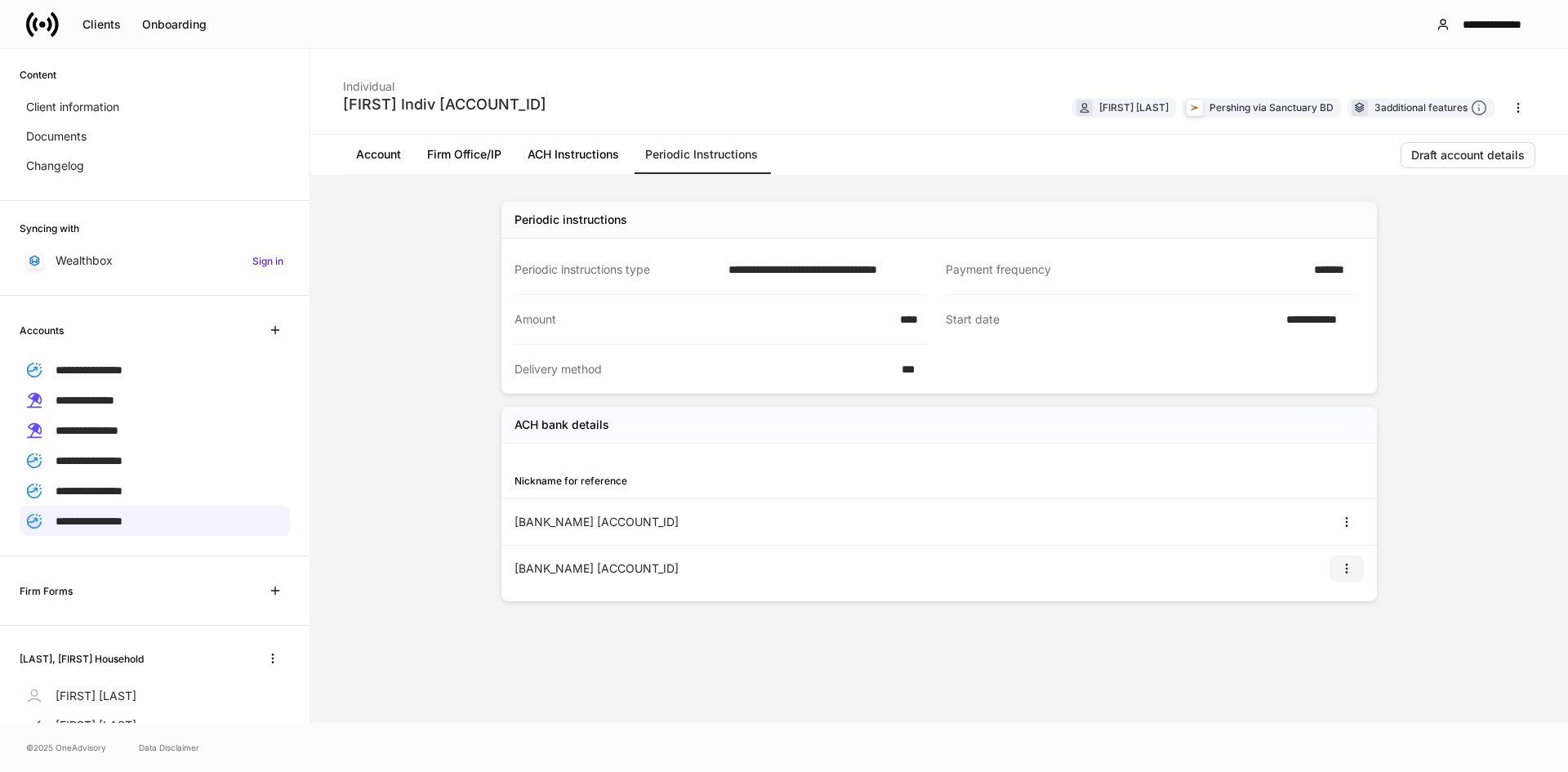 click at bounding box center (1347, 569) 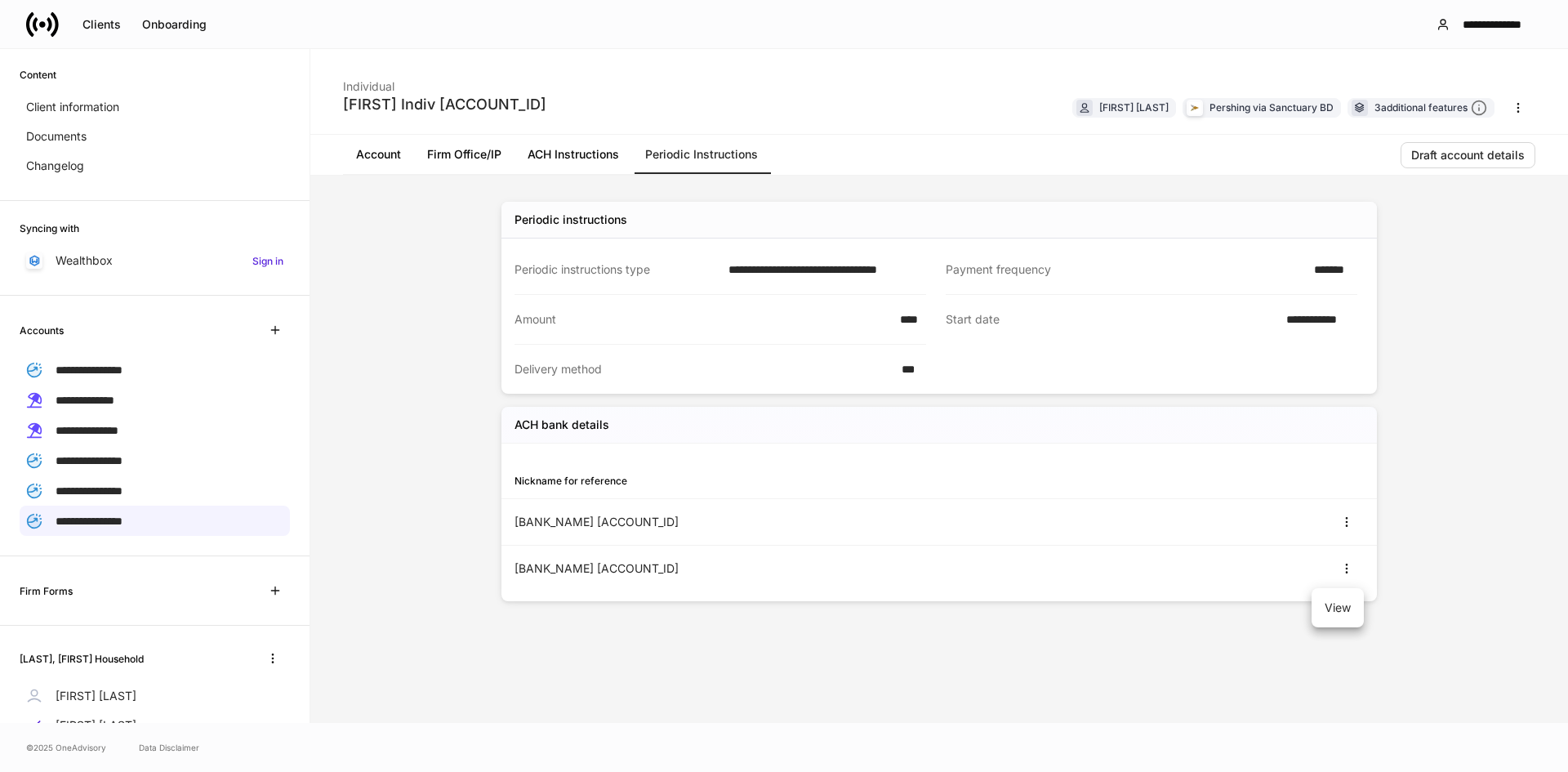 click on "View" at bounding box center [1338, 608] 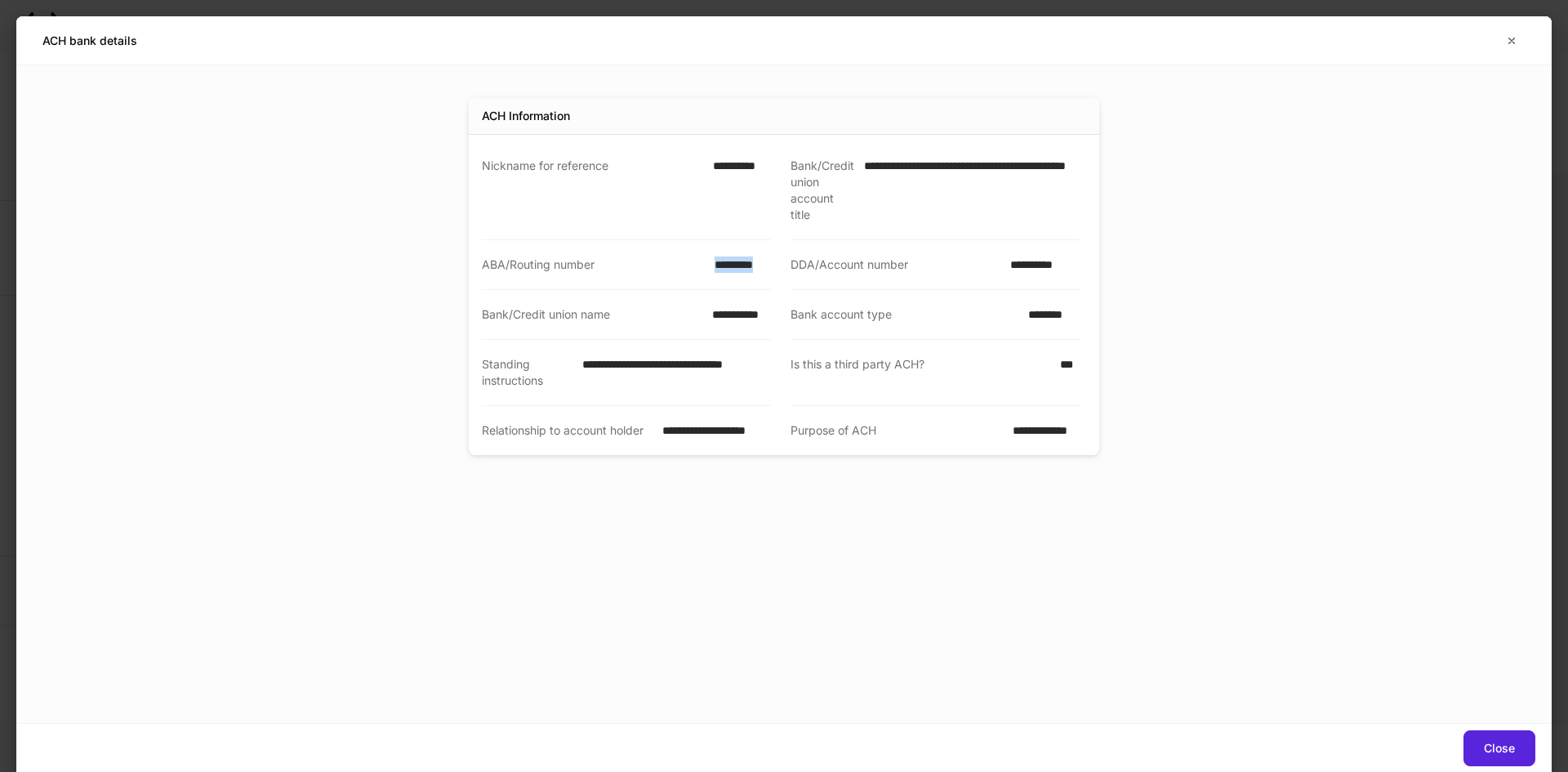 drag, startPoint x: 711, startPoint y: 262, endPoint x: 775, endPoint y: 266, distance: 64.12488 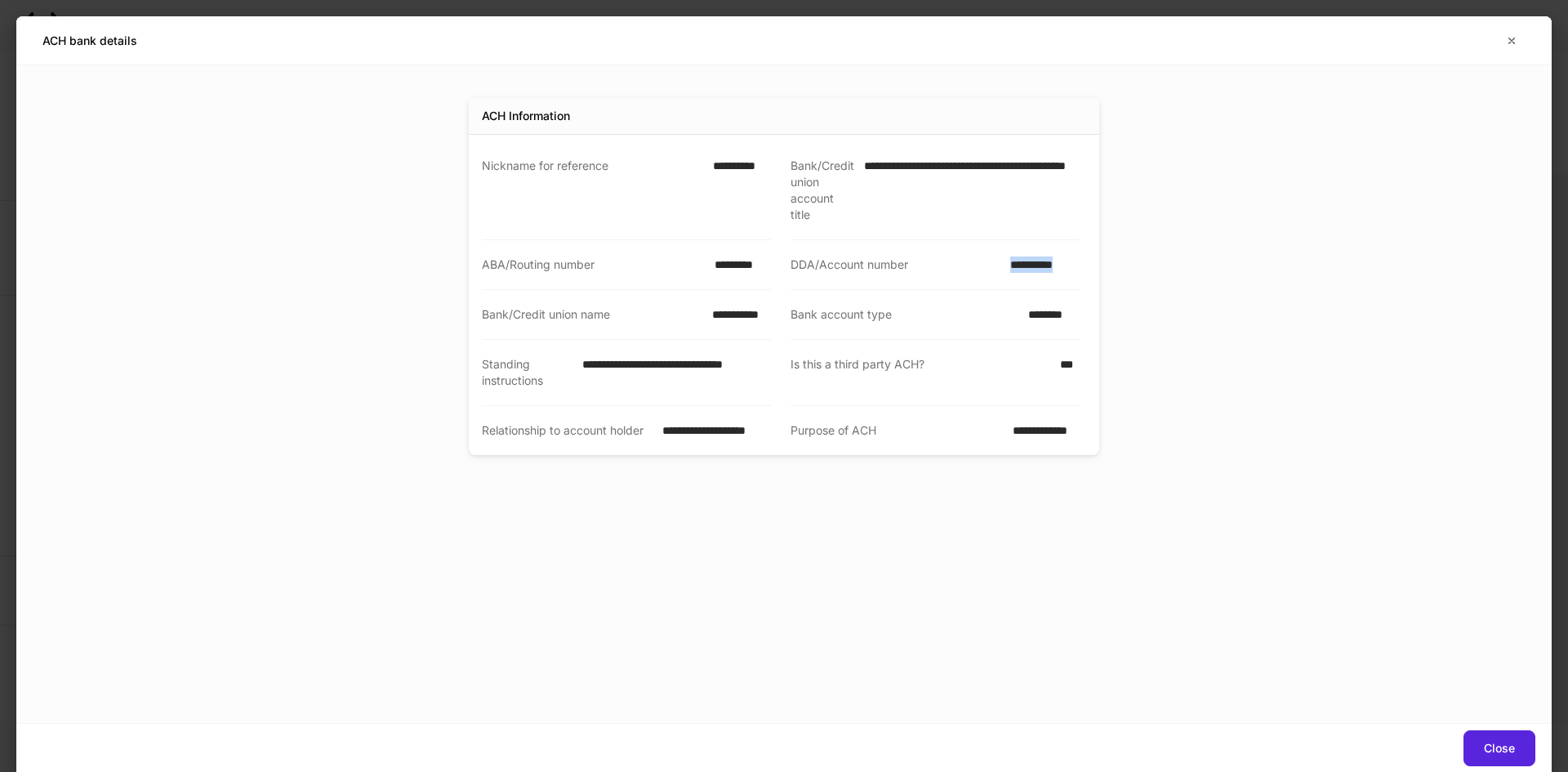 drag, startPoint x: 1012, startPoint y: 266, endPoint x: 1098, endPoint y: 268, distance: 86.02325 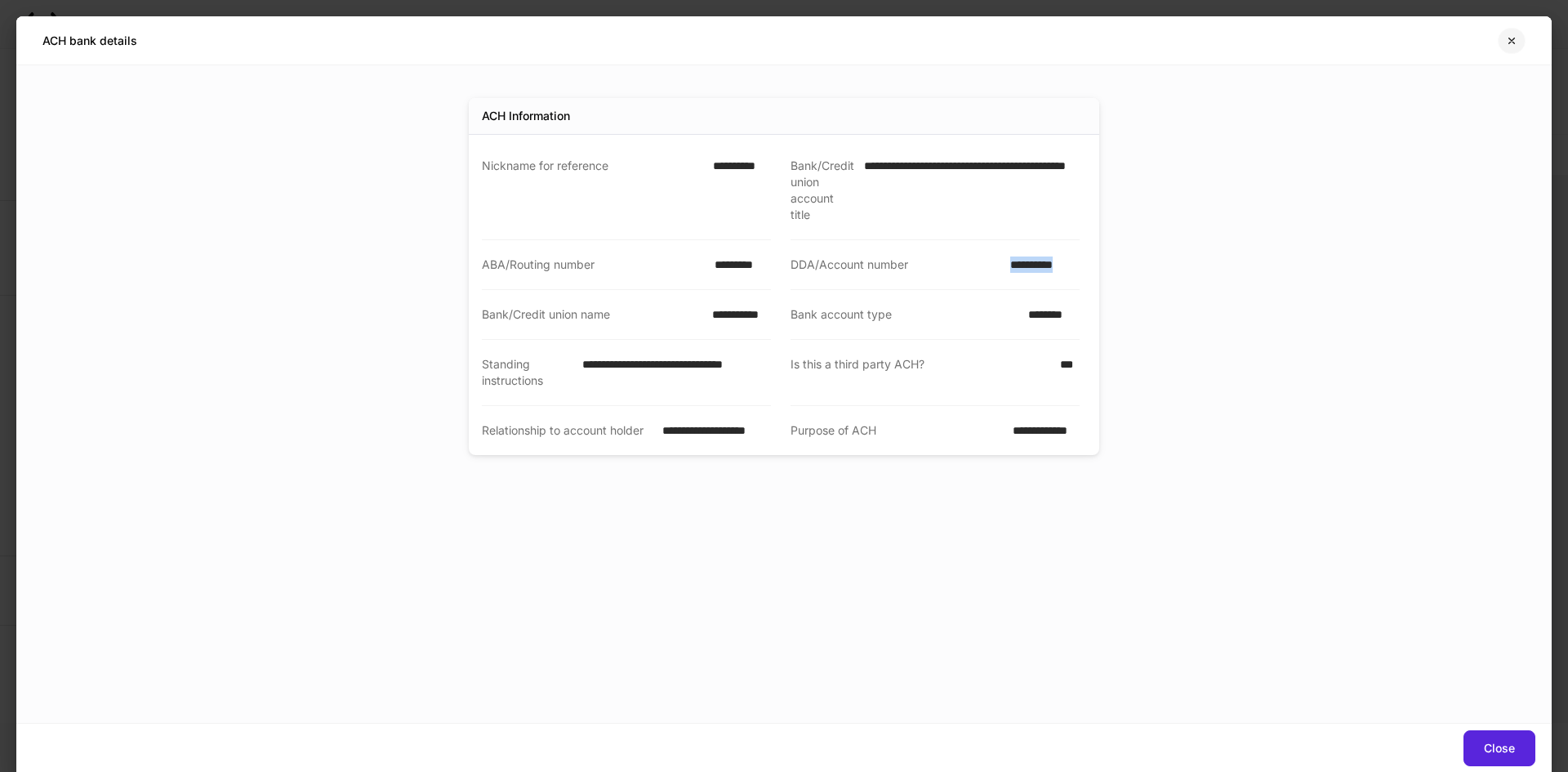 click 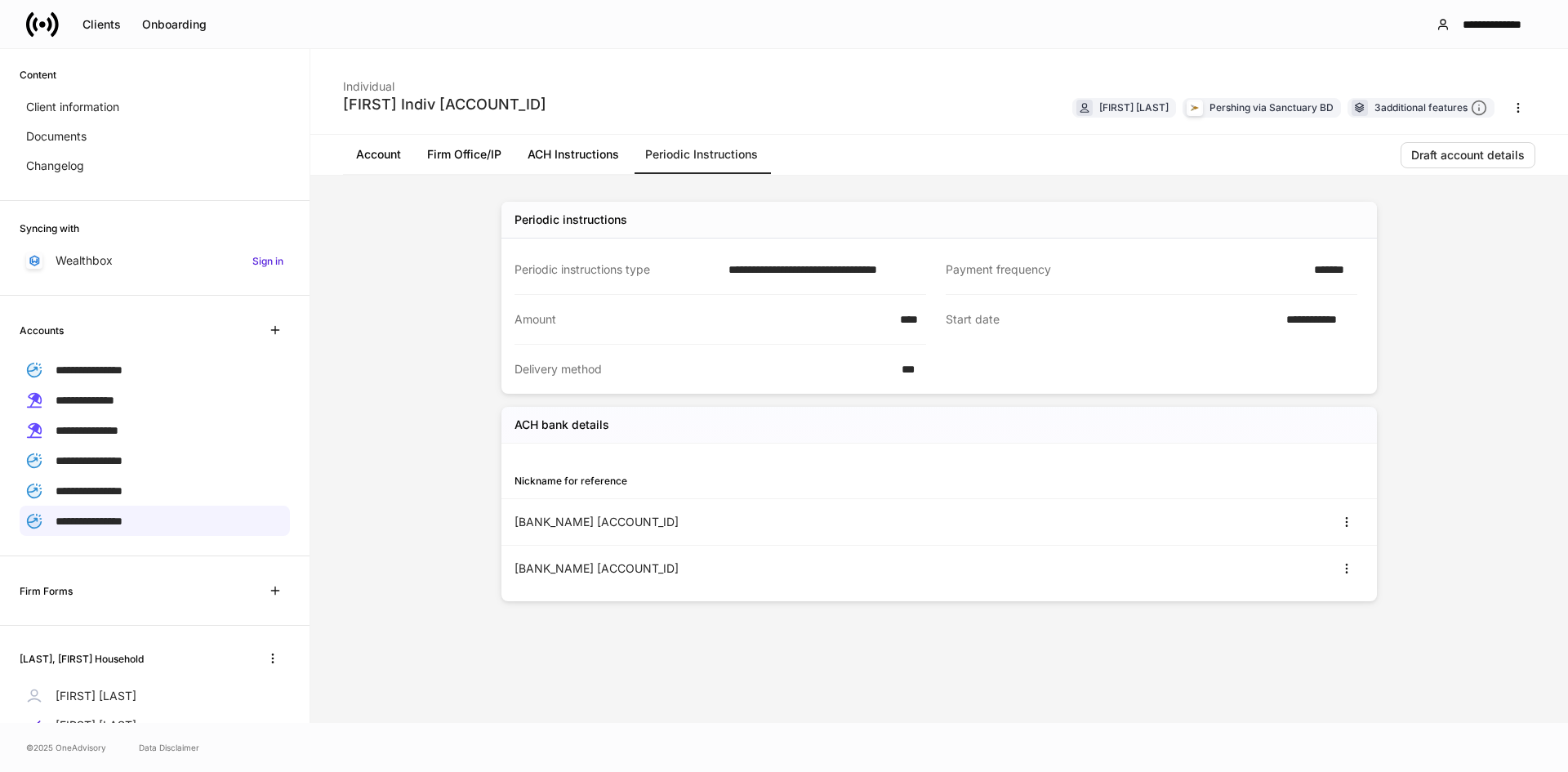 click on "ACH Instructions" at bounding box center [573, 154] 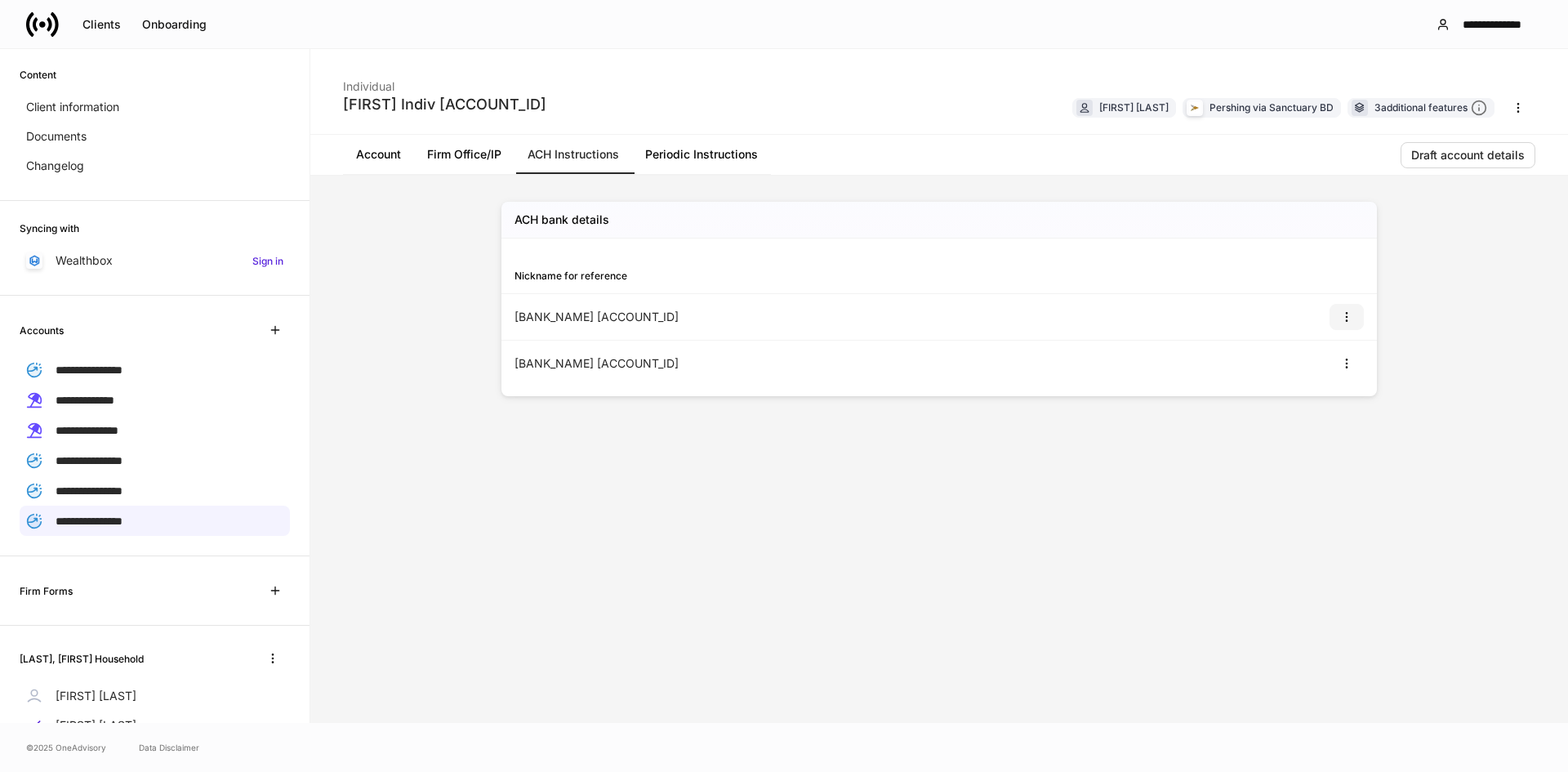 click 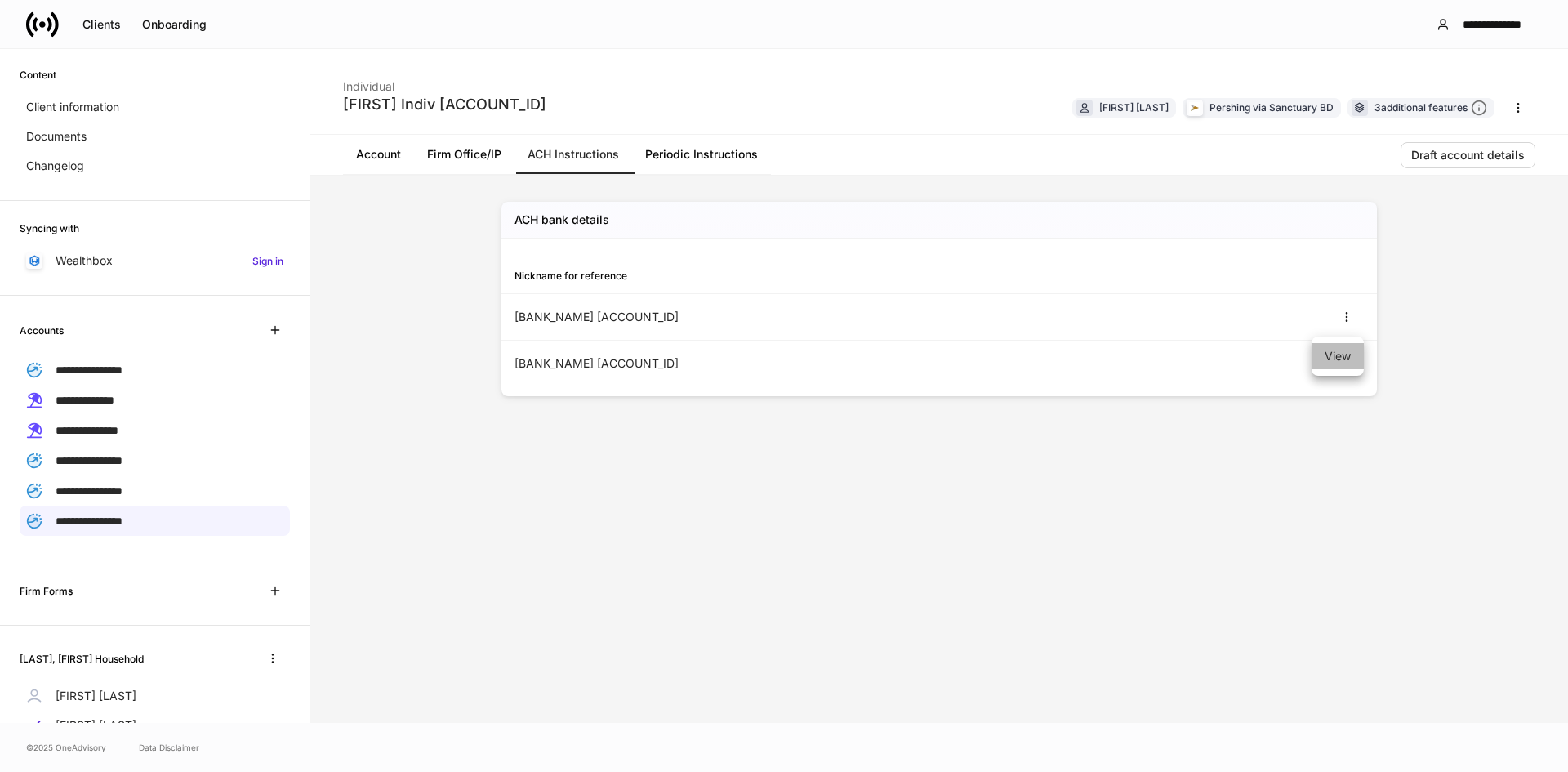 click on "View" at bounding box center (1338, 356) 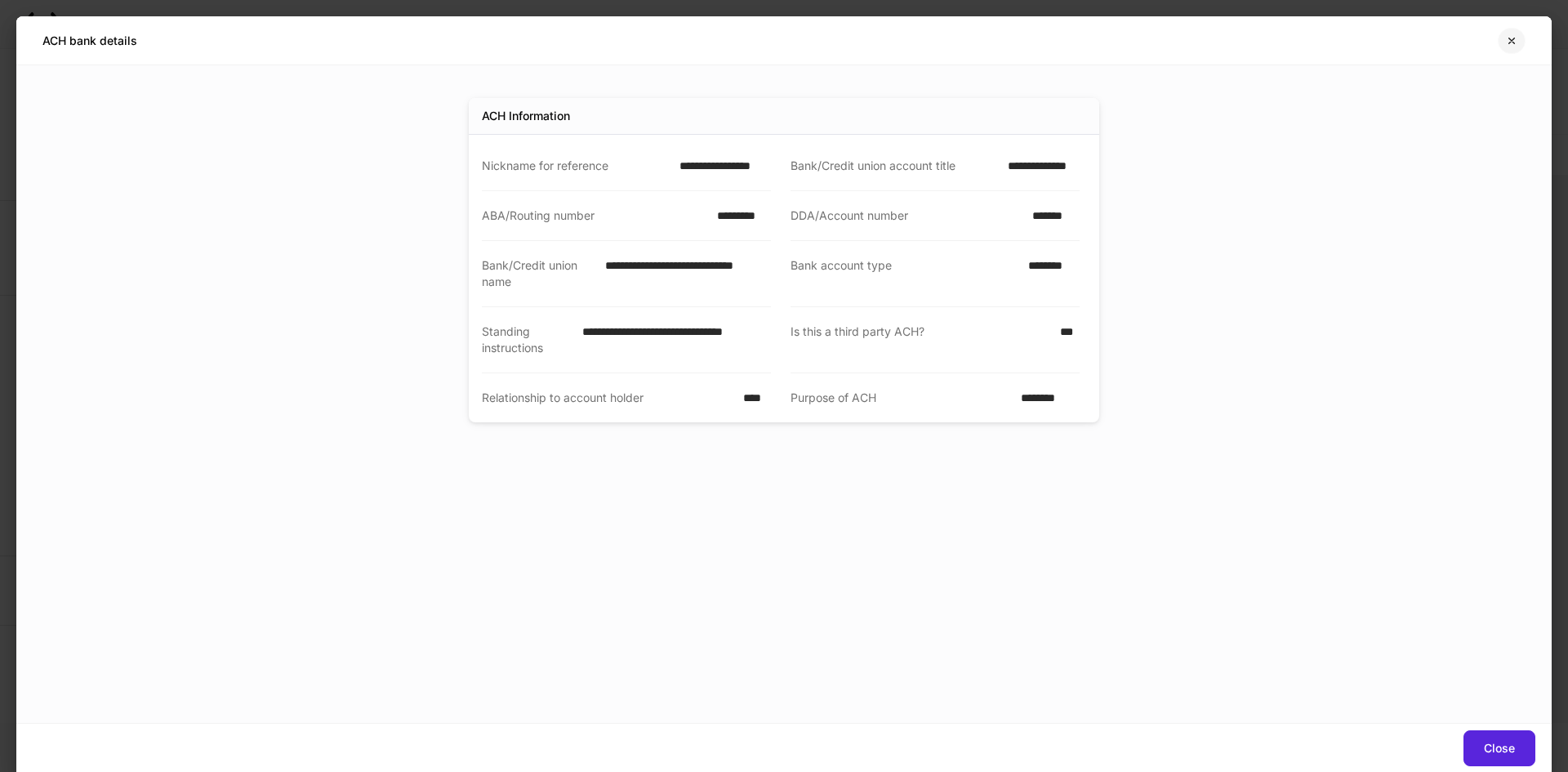 click 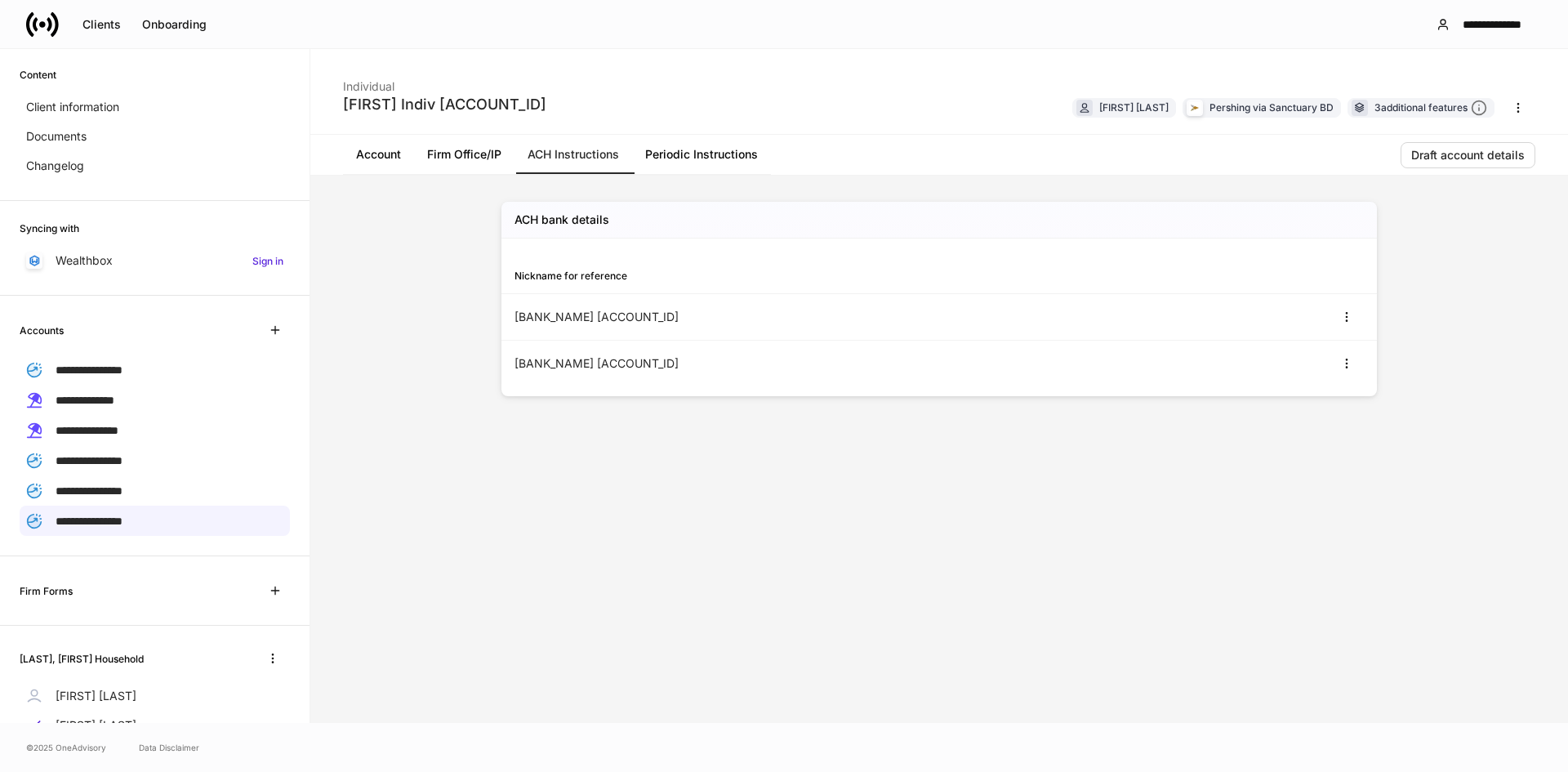 click on "Periodic Instructions" at bounding box center [702, 154] 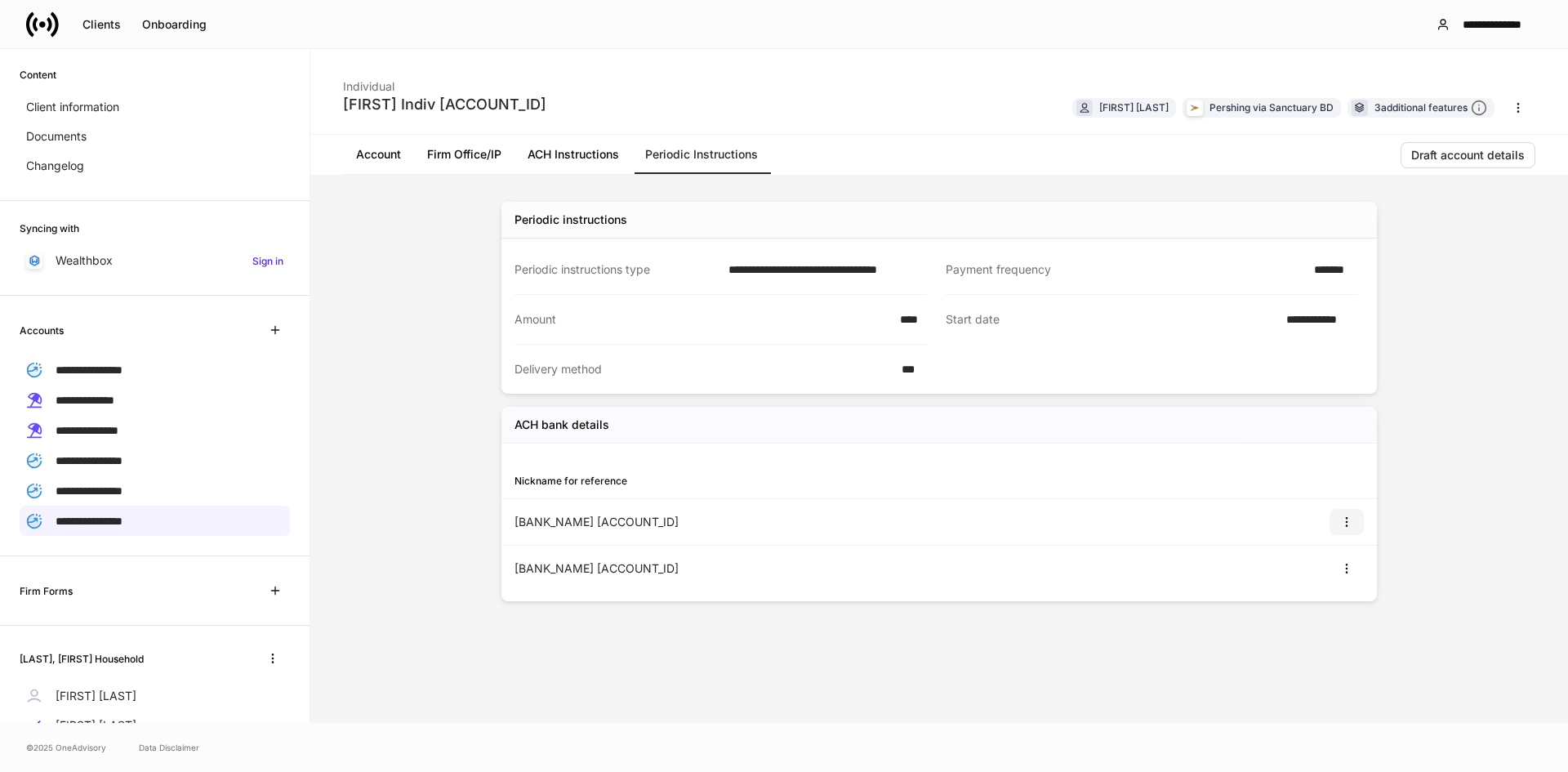 click 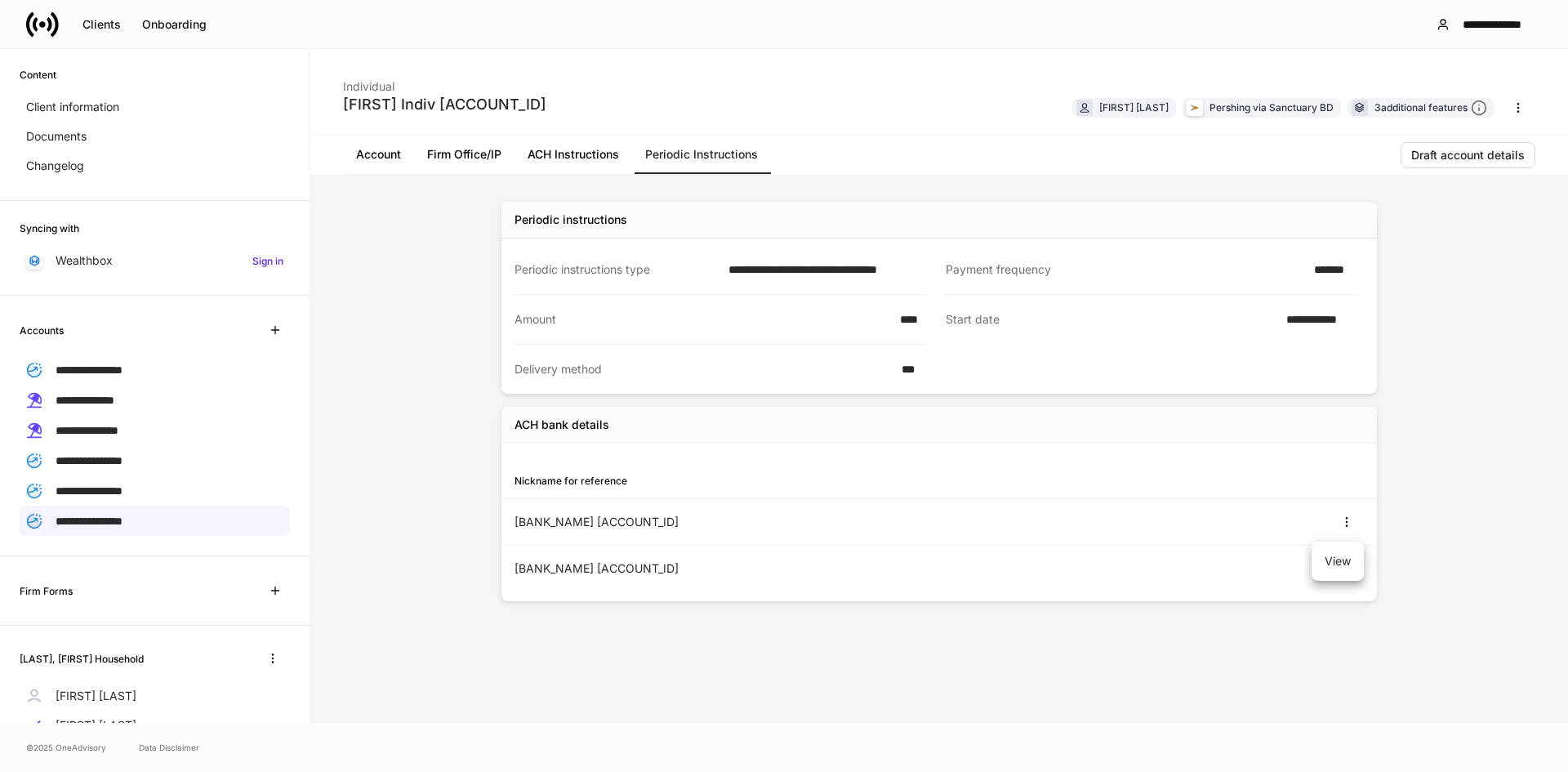 click on "View" at bounding box center (1338, 561) 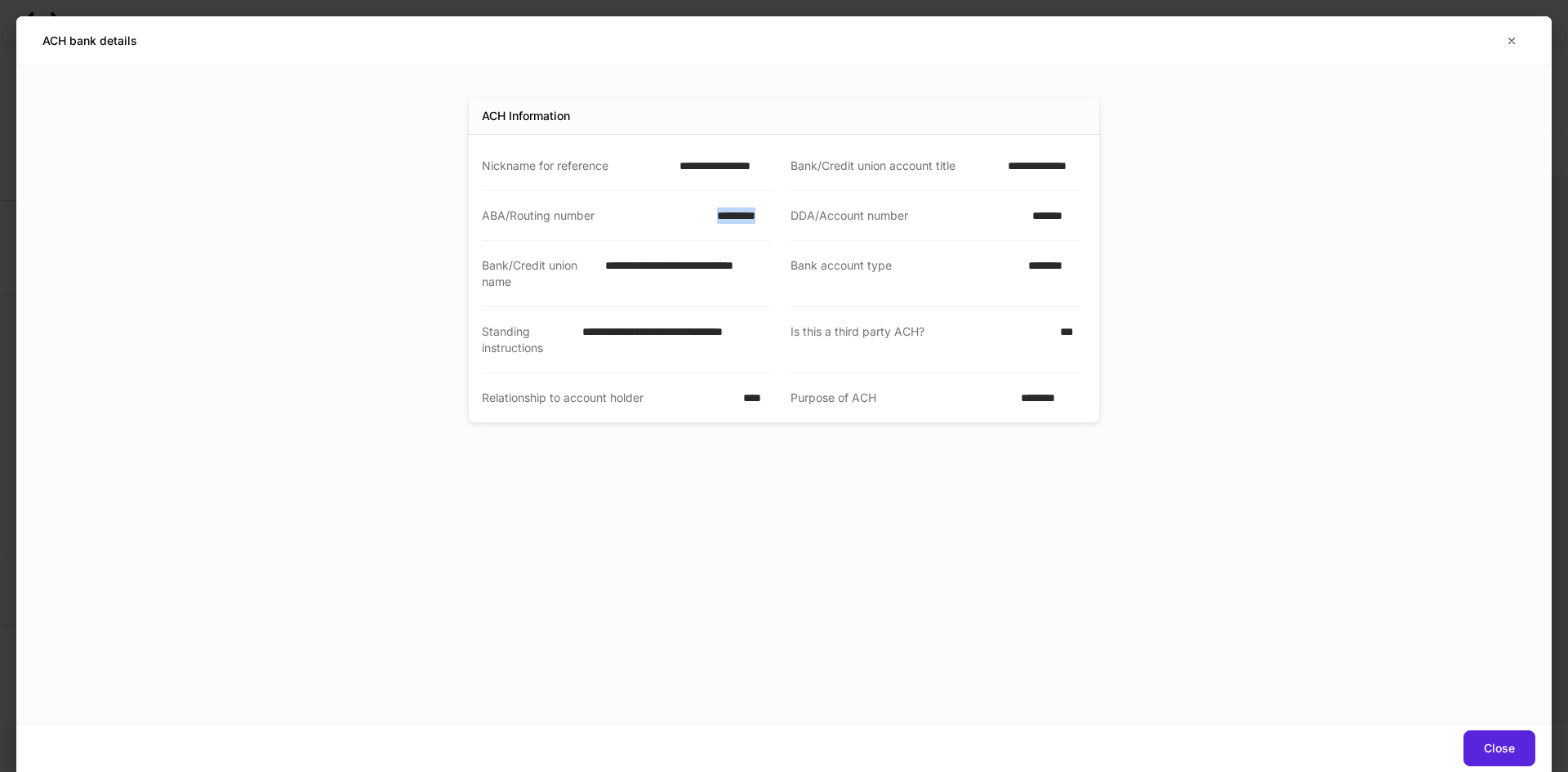 drag, startPoint x: 715, startPoint y: 217, endPoint x: 772, endPoint y: 220, distance: 57.078893 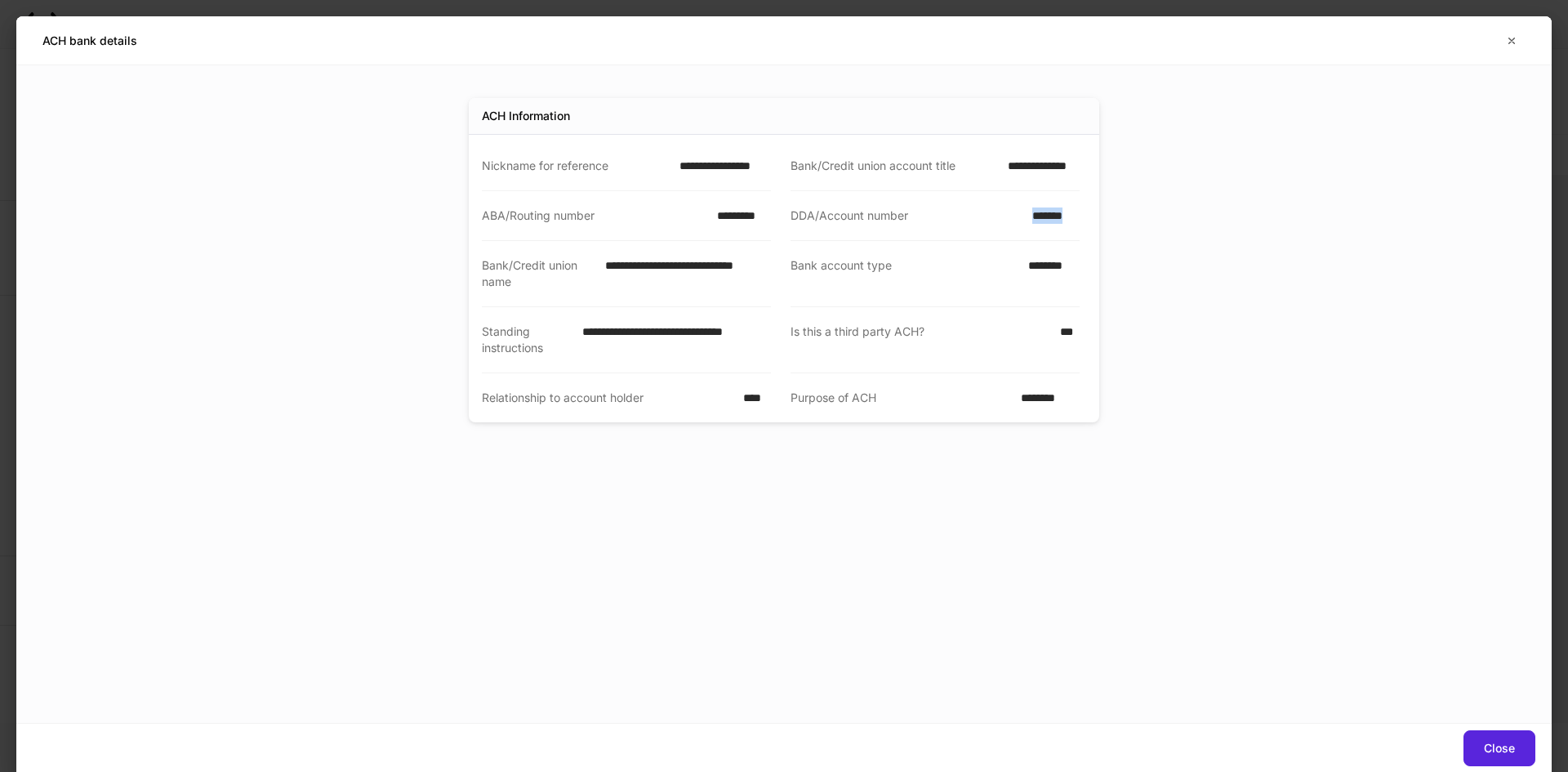 drag, startPoint x: 1033, startPoint y: 217, endPoint x: 1093, endPoint y: 216, distance: 60.00833 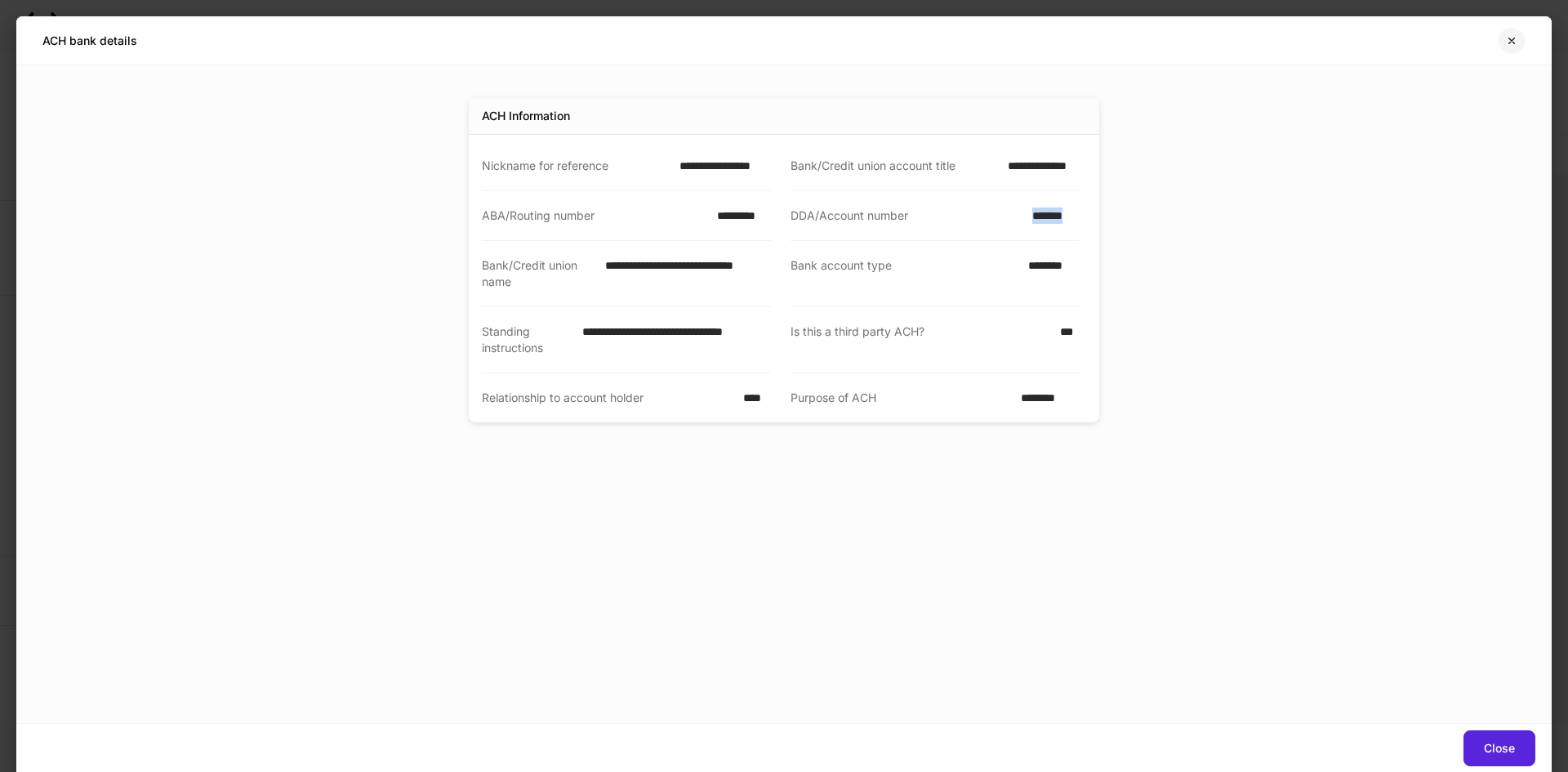 click 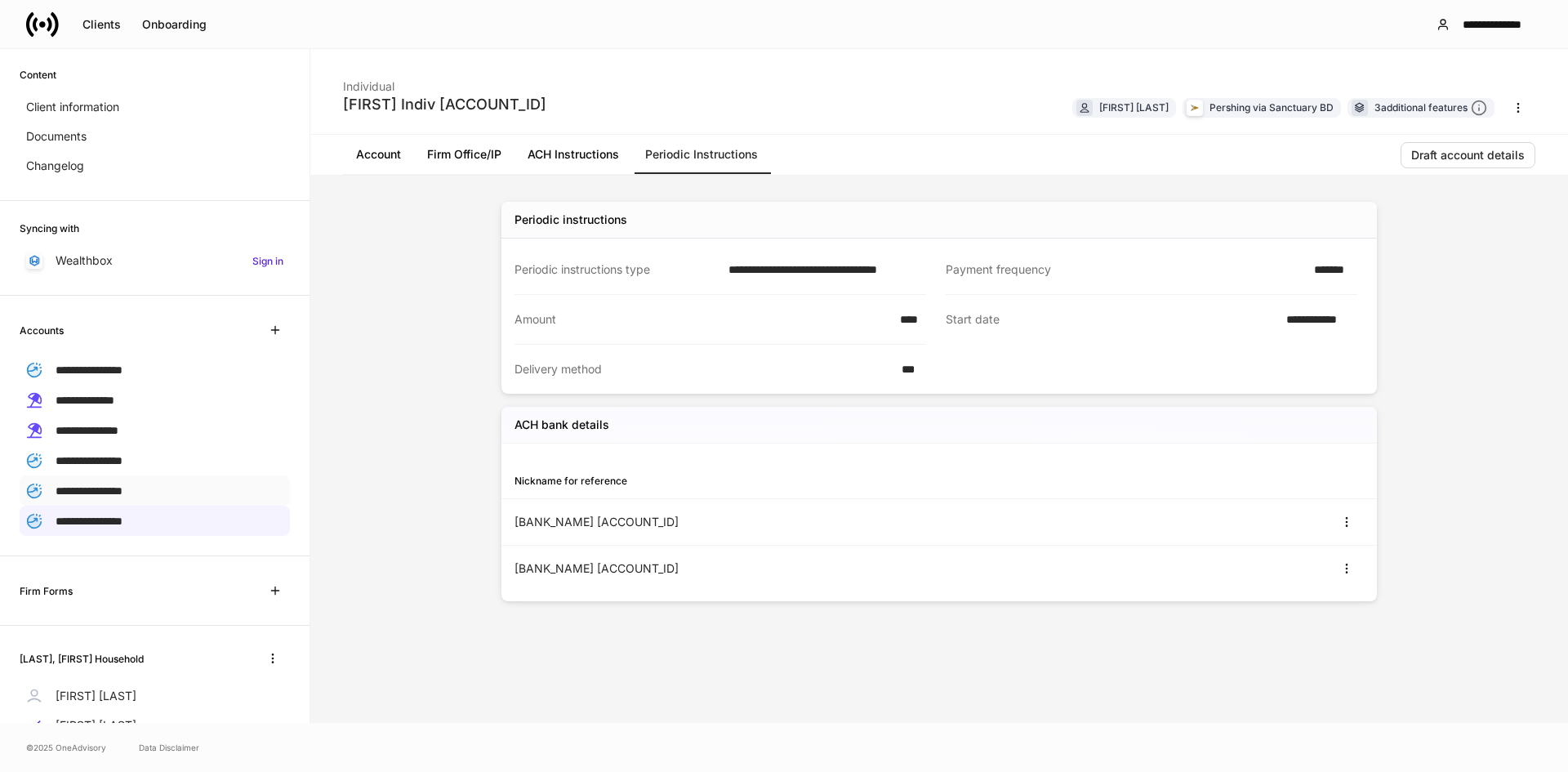 click on "**********" at bounding box center (89, 490) 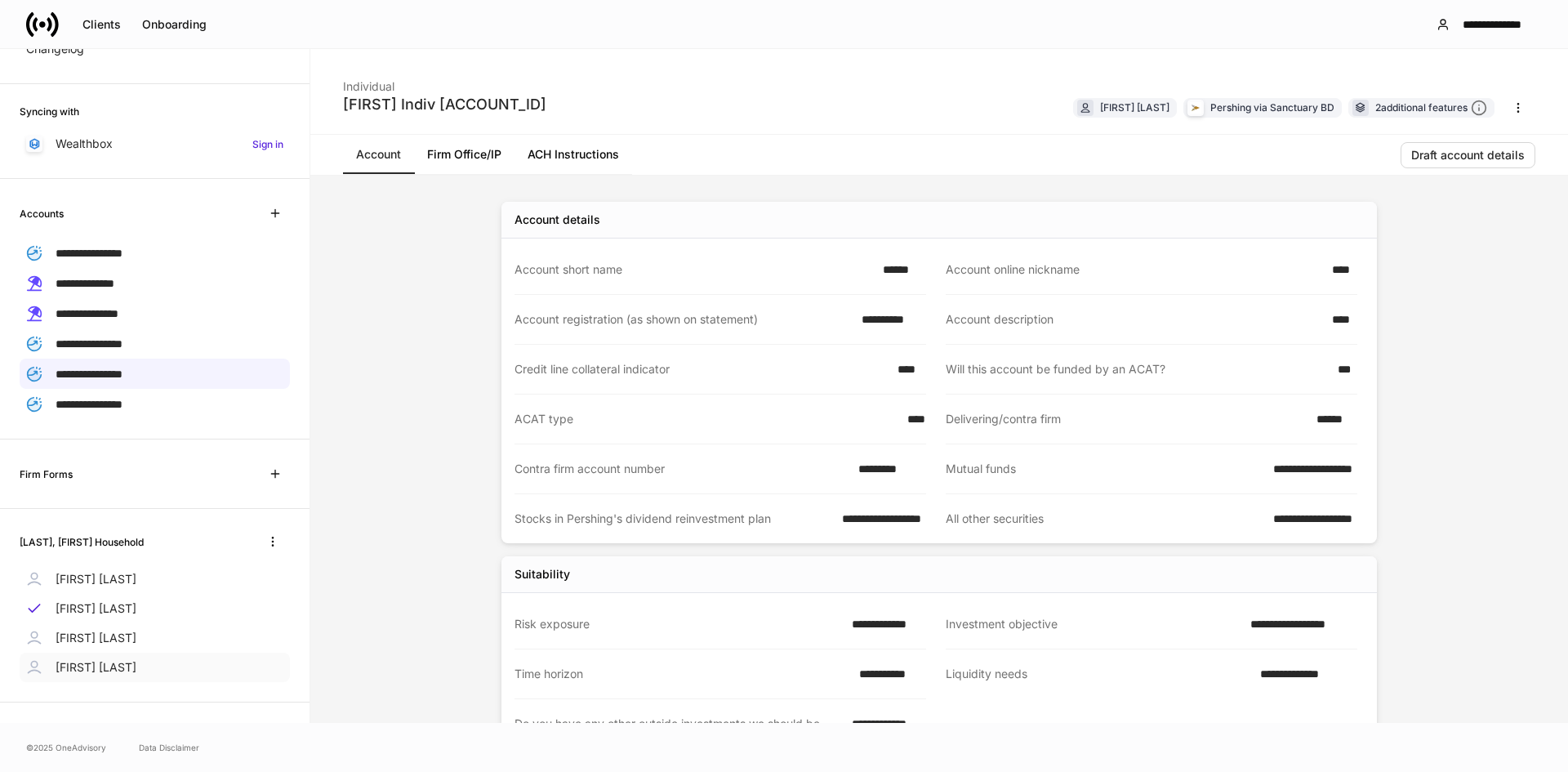 scroll, scrollTop: 195, scrollLeft: 0, axis: vertical 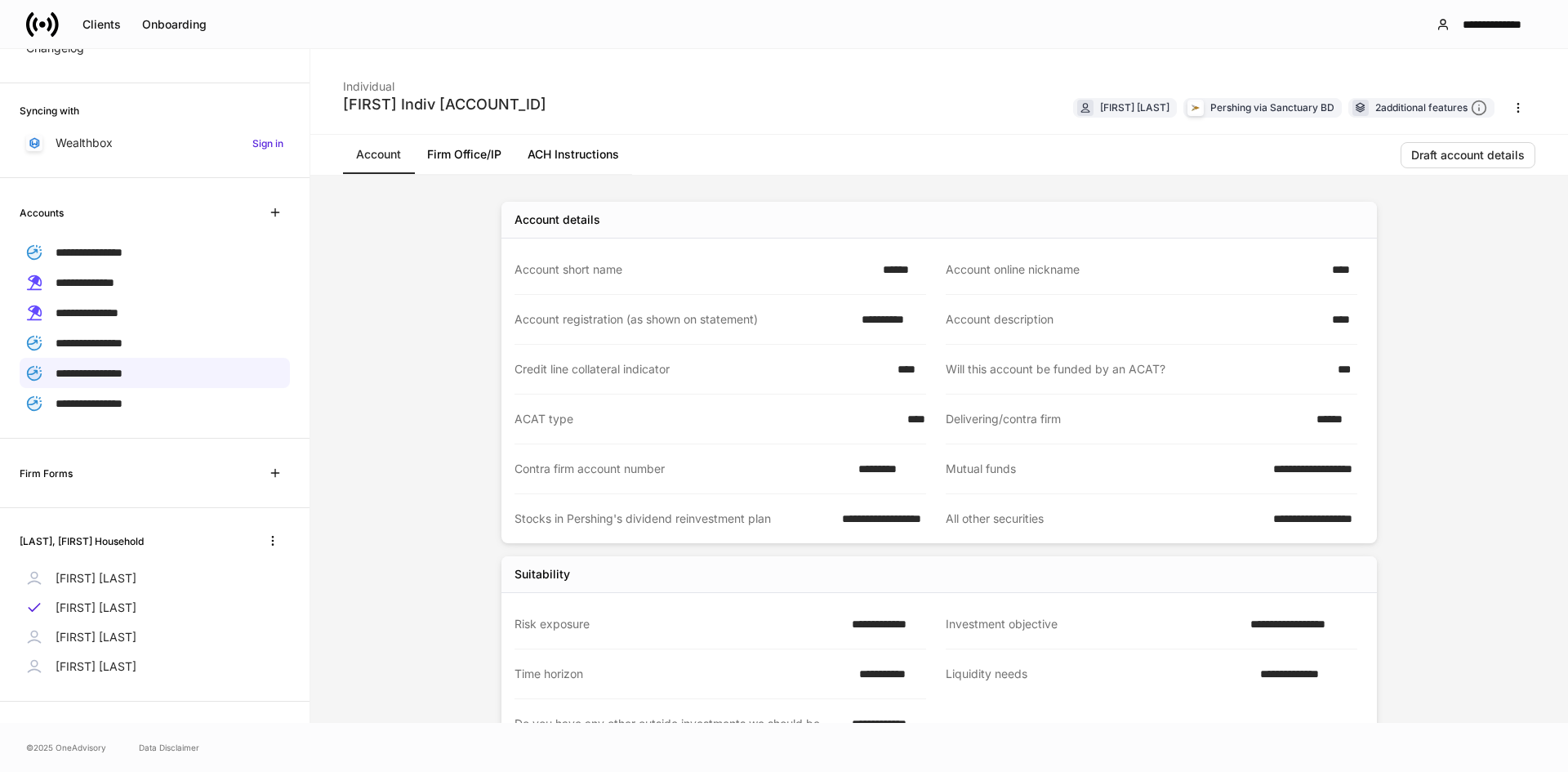 click on "[FIRST] [LAST]" at bounding box center [96, 667] 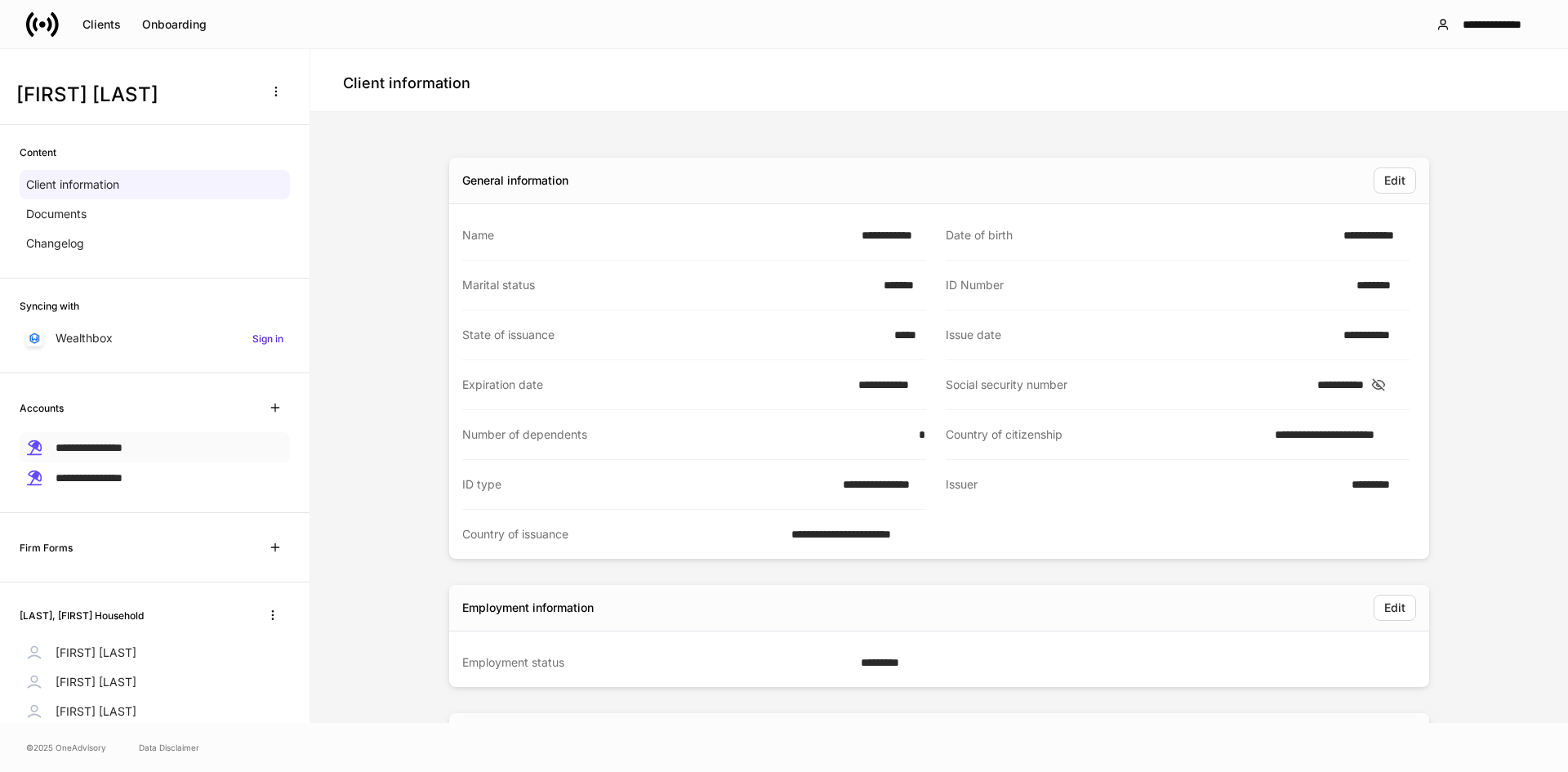click on "**********" at bounding box center [154, 447] 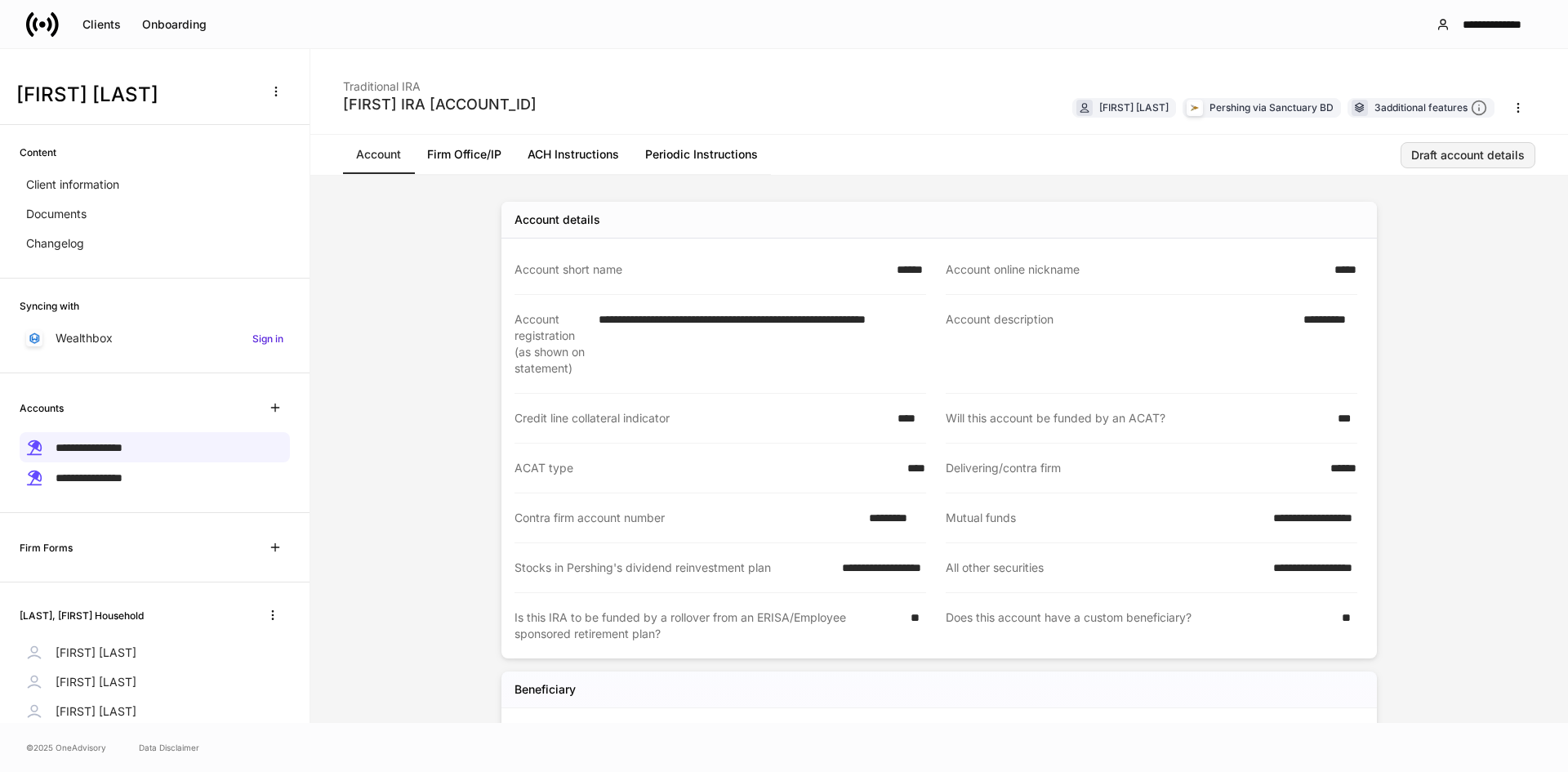 click on "Draft account details" at bounding box center [1468, 155] 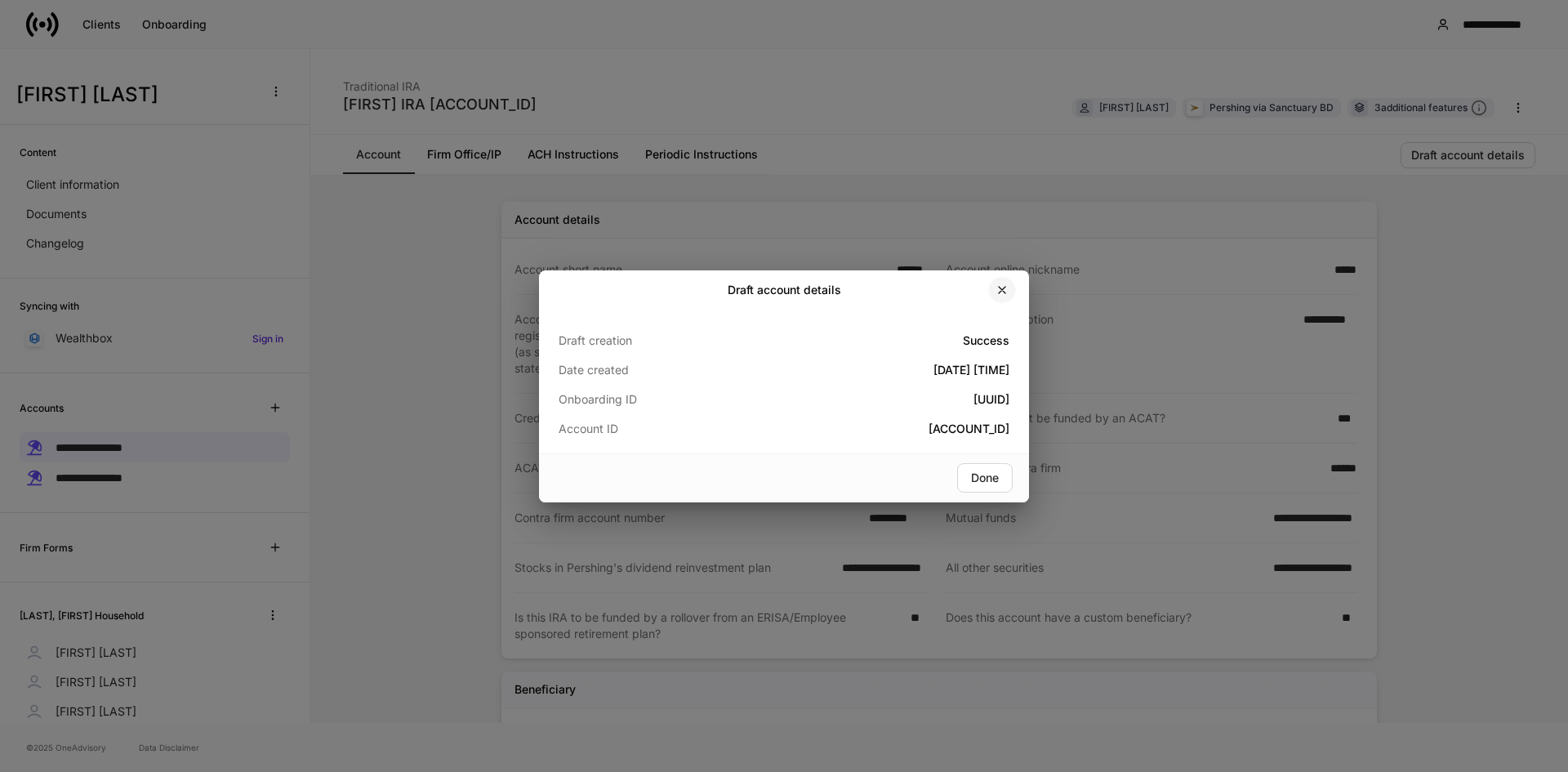 click at bounding box center (1002, 290) 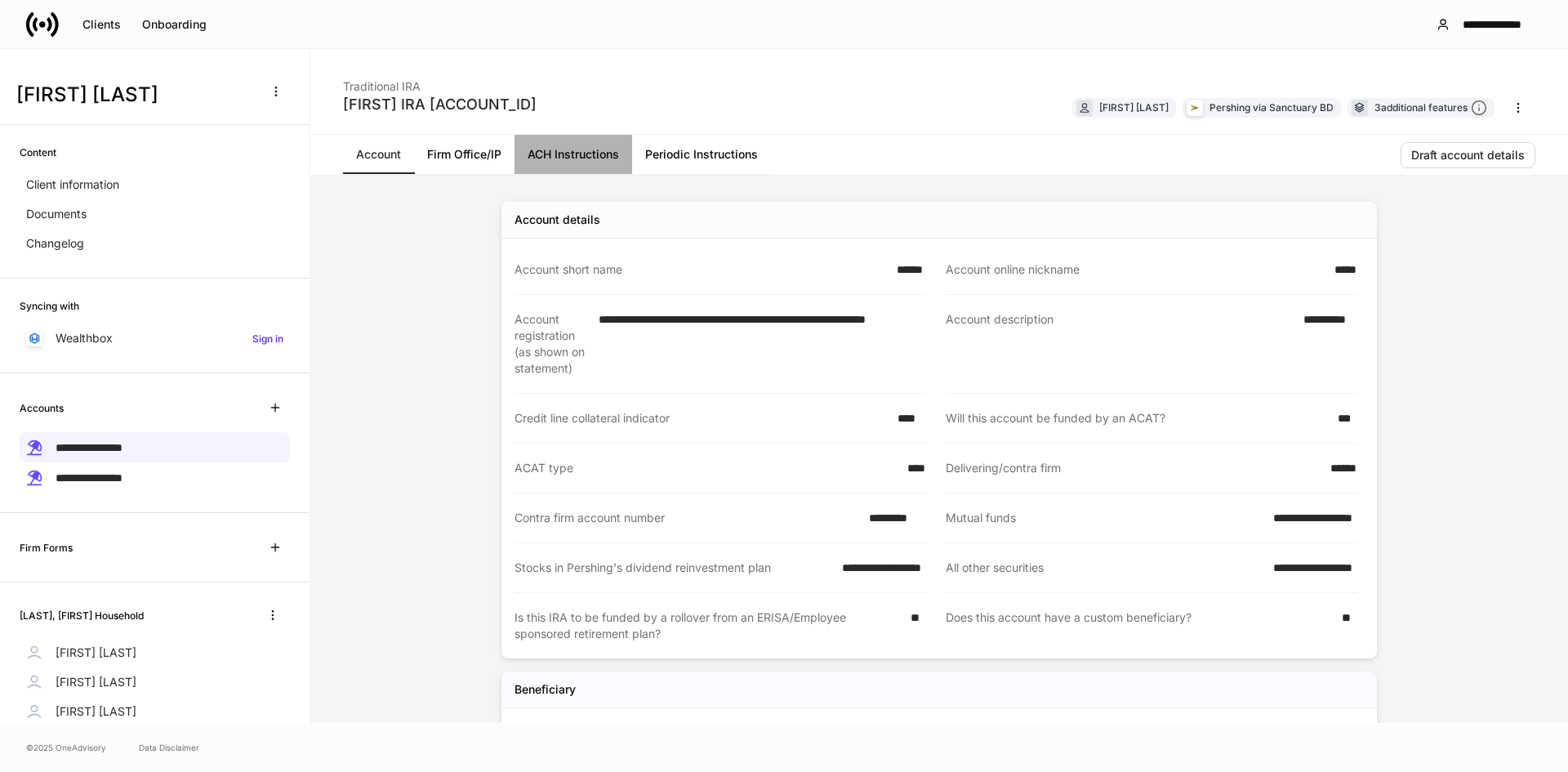click on "ACH Instructions" at bounding box center (573, 154) 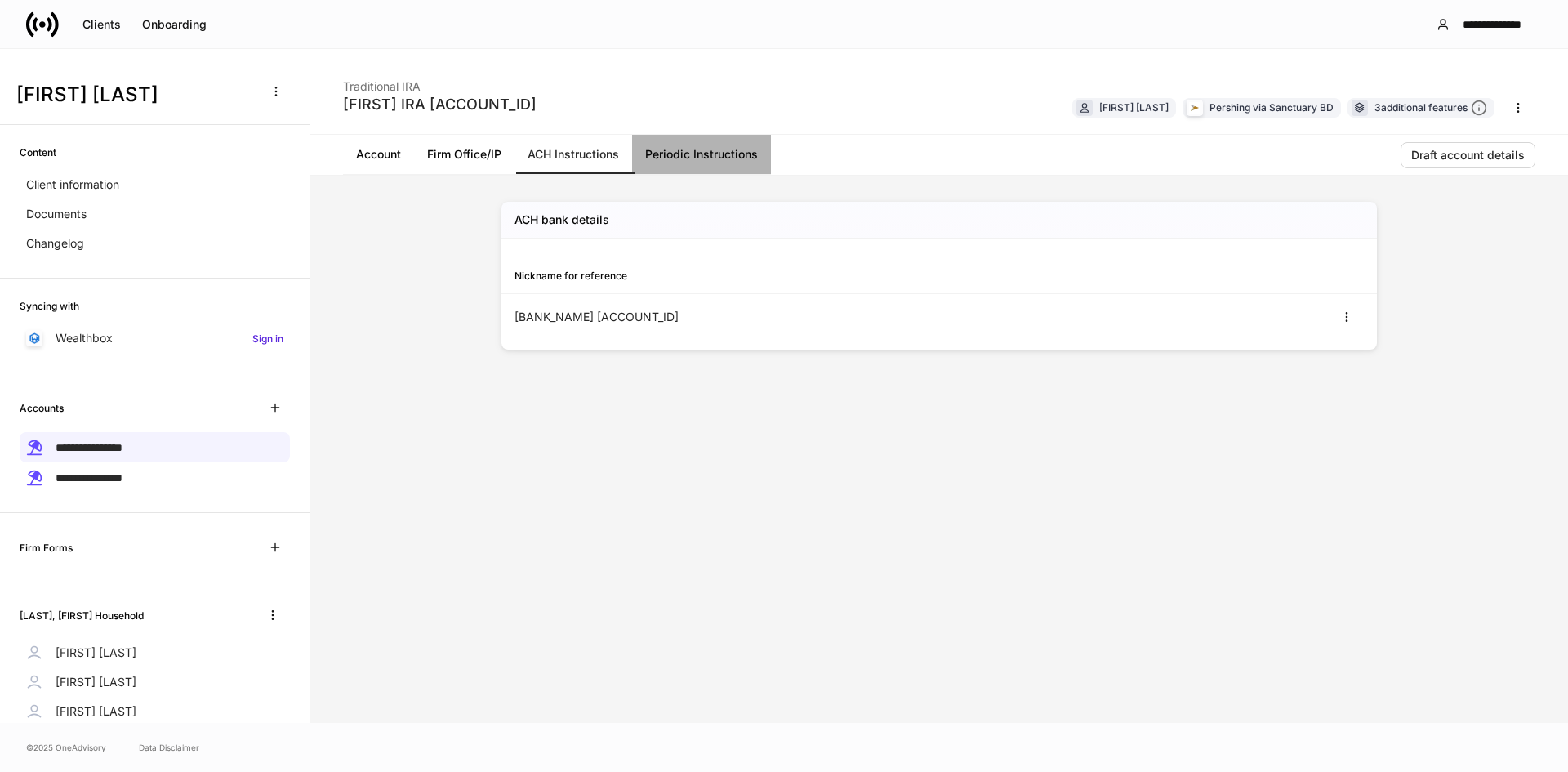 click on "Periodic Instructions" at bounding box center (702, 154) 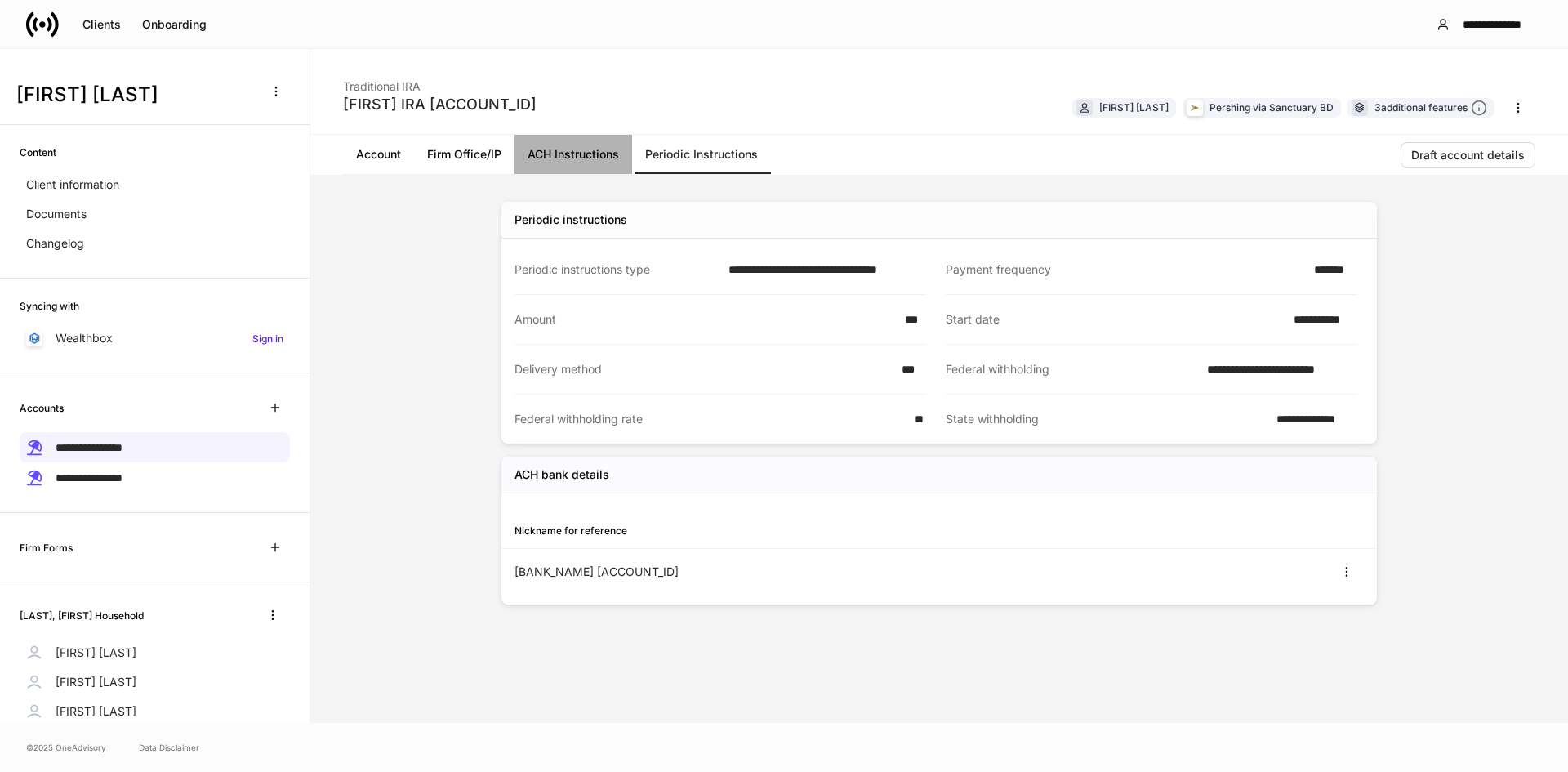 click on "ACH Instructions" at bounding box center [573, 154] 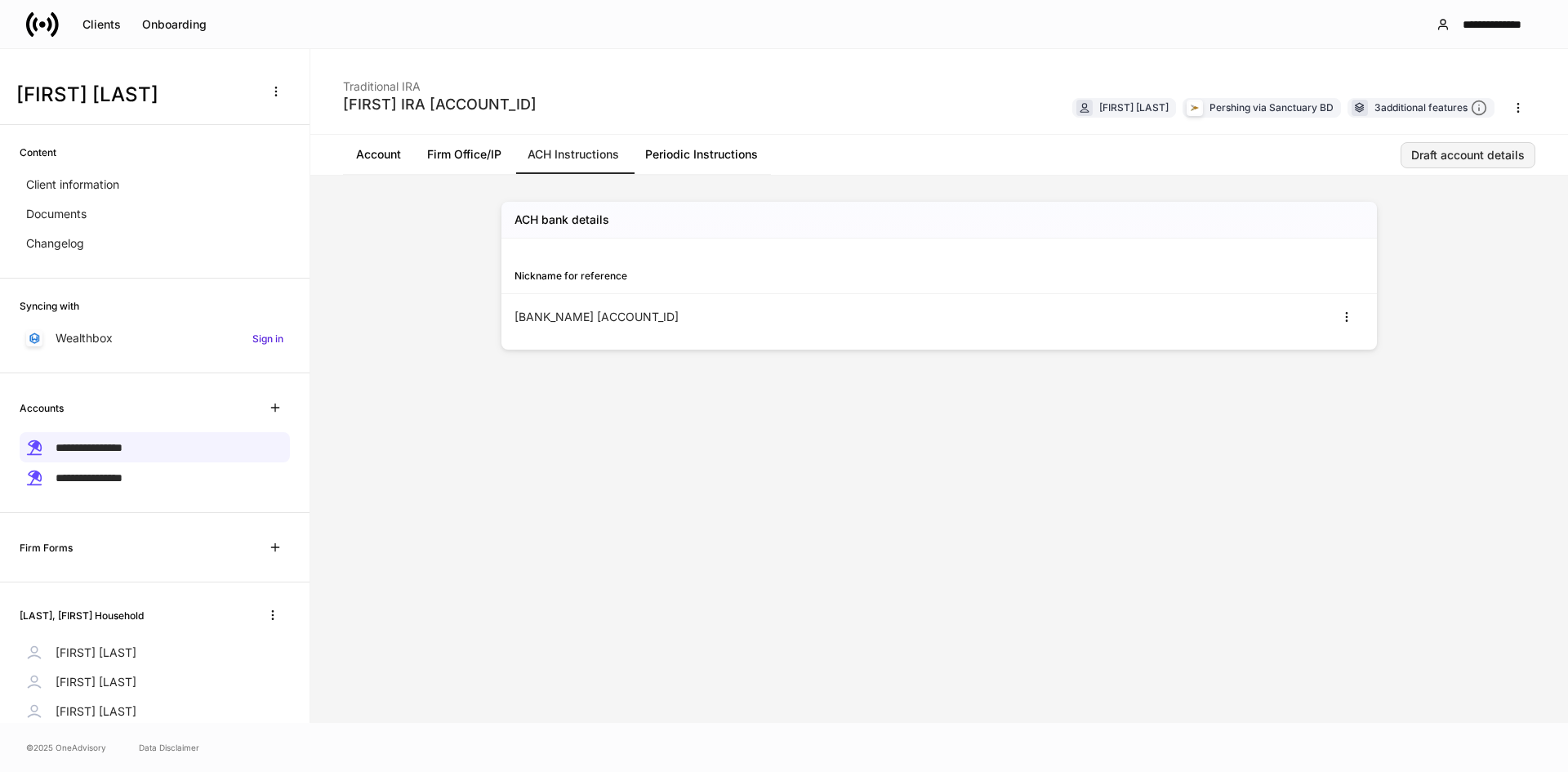 click on "Draft account details" at bounding box center [1468, 155] 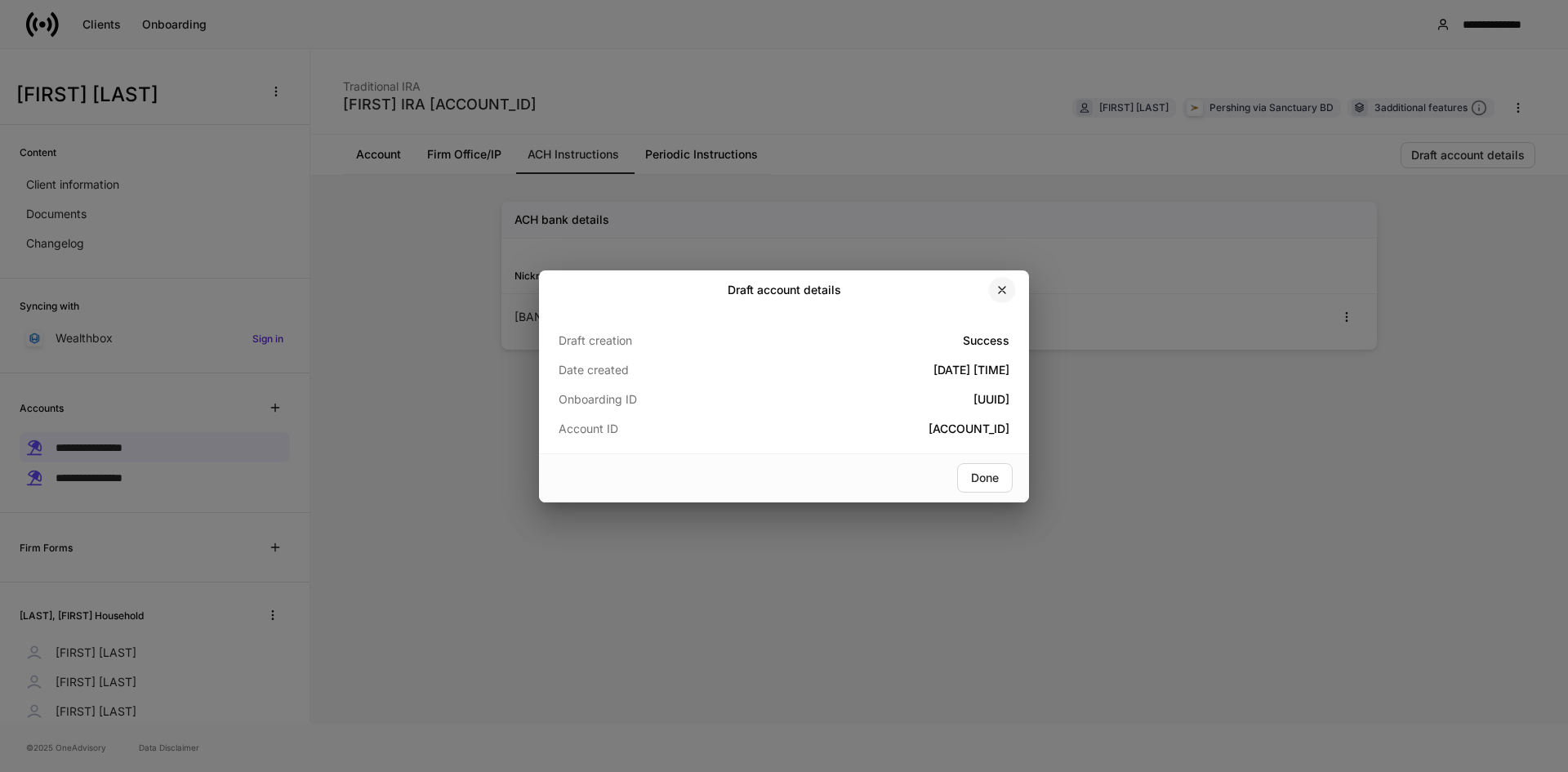 click 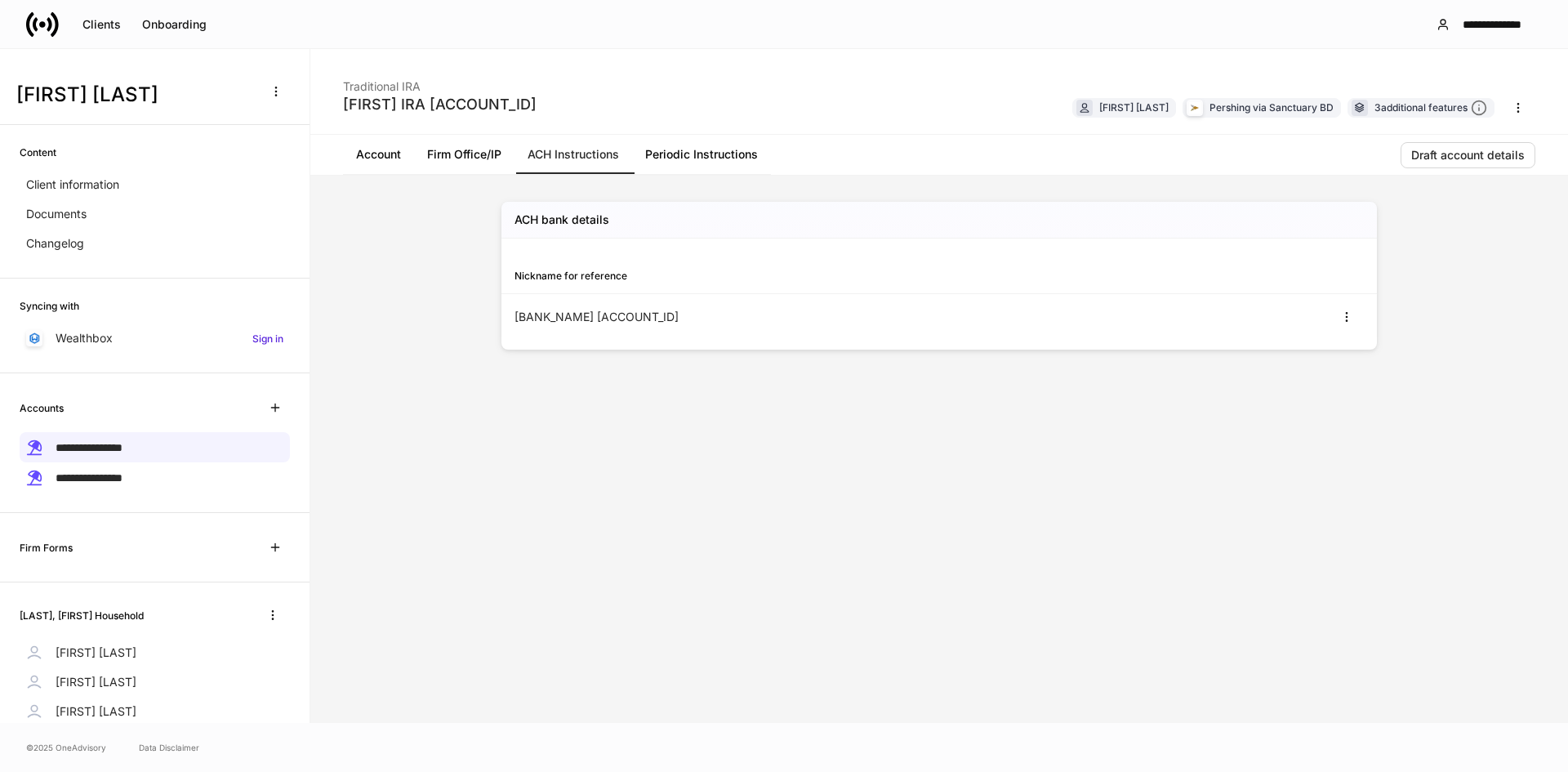 click on "Periodic Instructions" at bounding box center (702, 154) 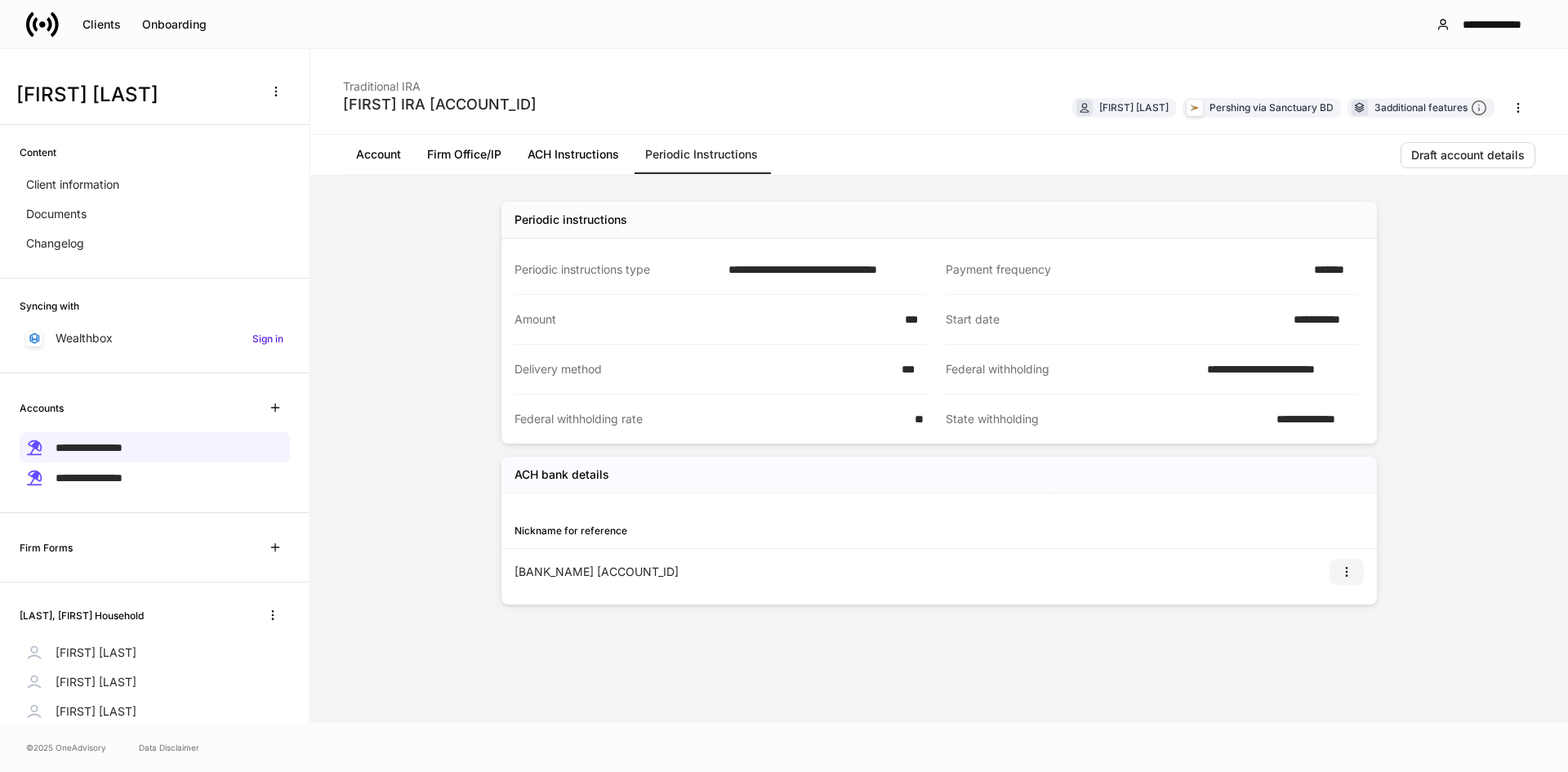 click 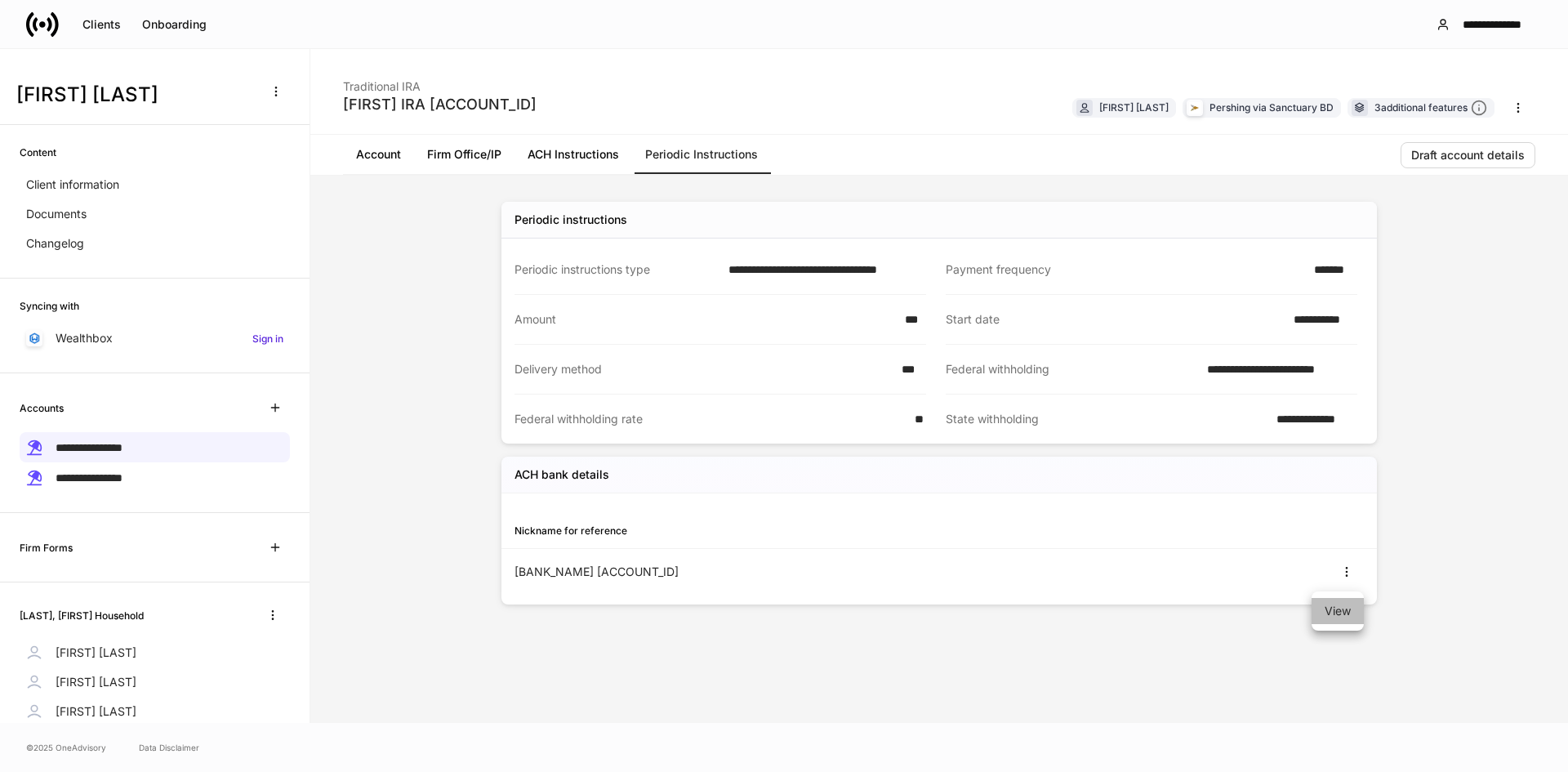 click on "View" at bounding box center [1338, 611] 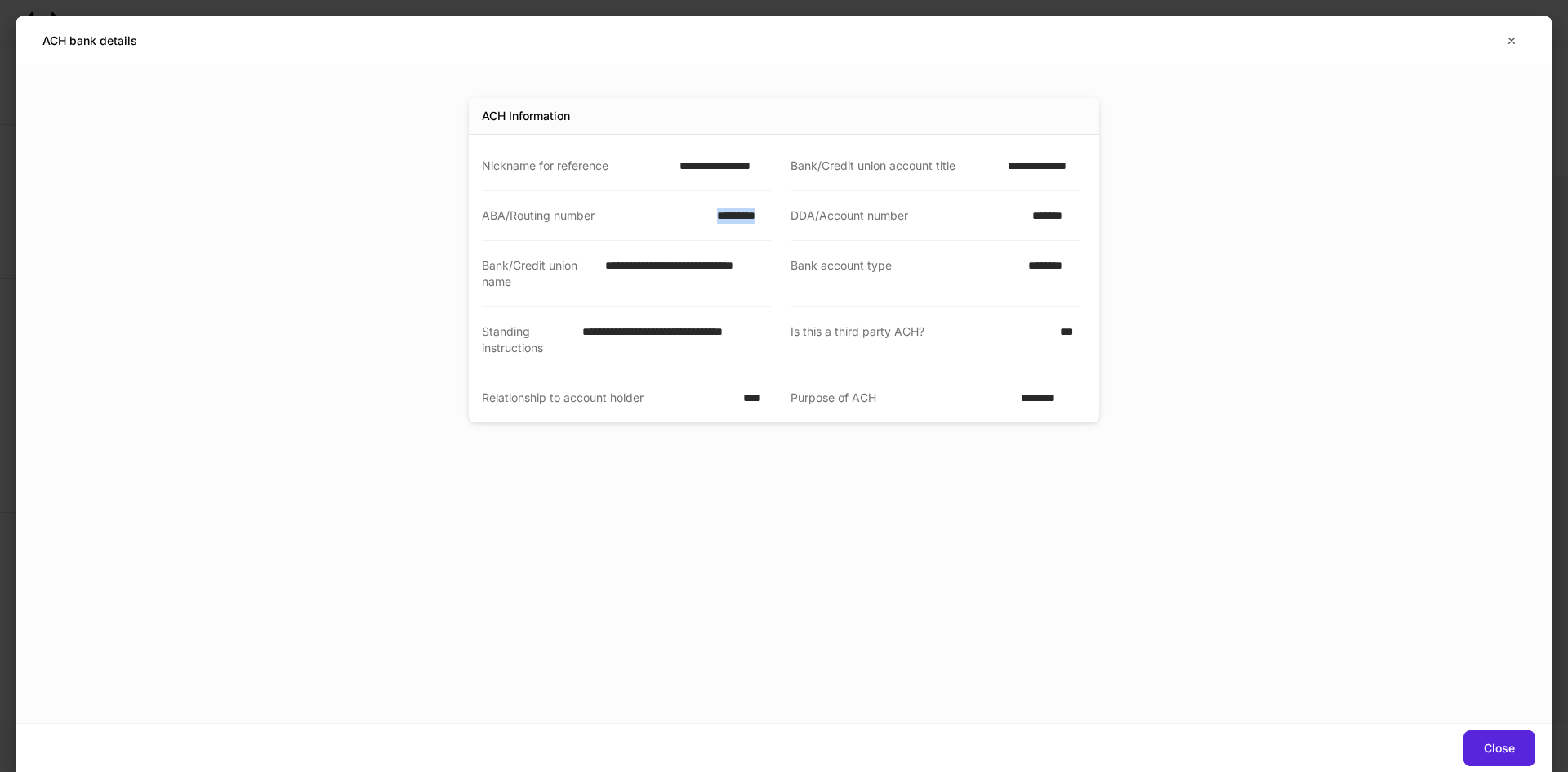 drag, startPoint x: 712, startPoint y: 218, endPoint x: 773, endPoint y: 218, distance: 61 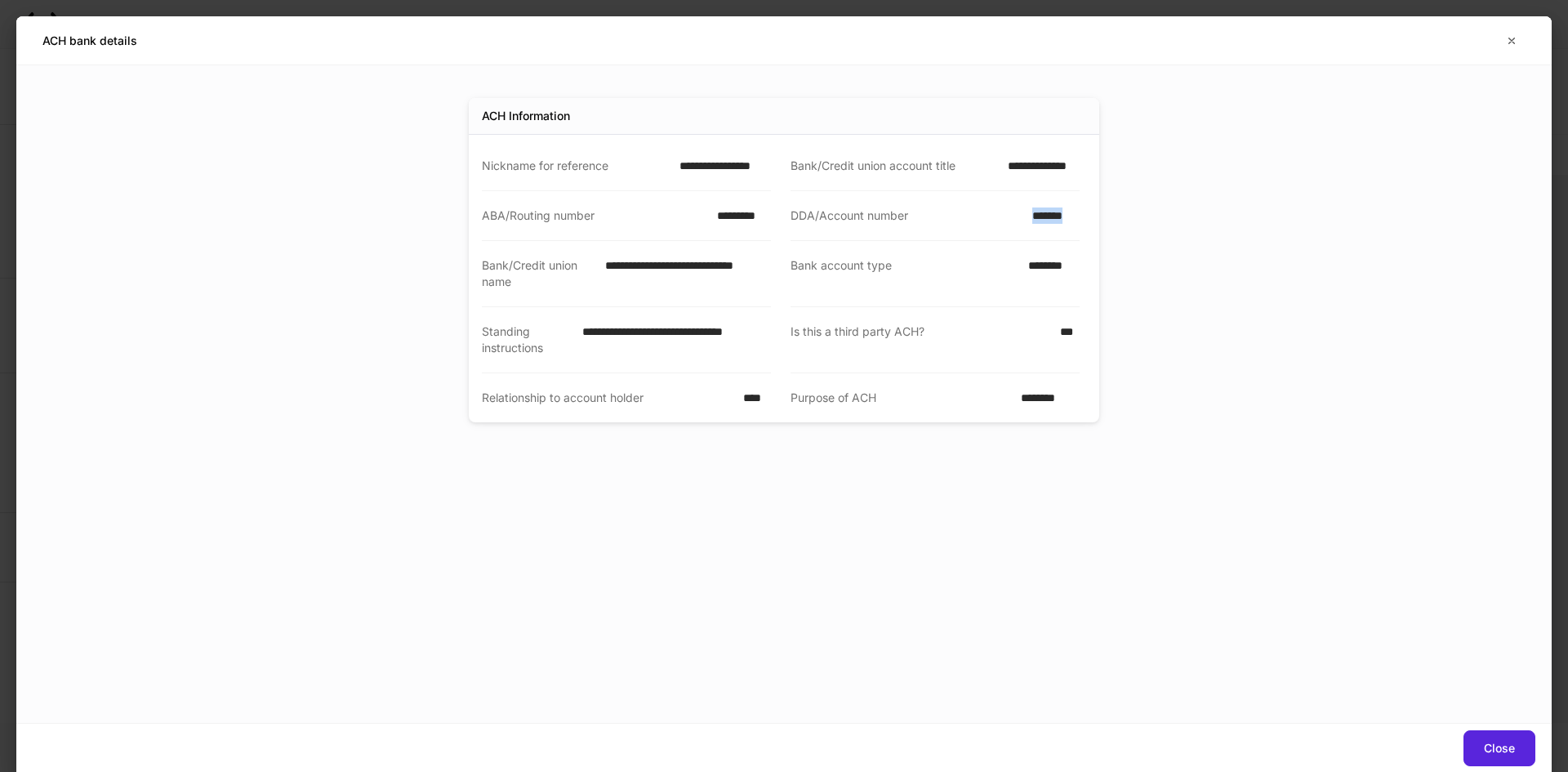 drag, startPoint x: 1031, startPoint y: 217, endPoint x: 1083, endPoint y: 217, distance: 52 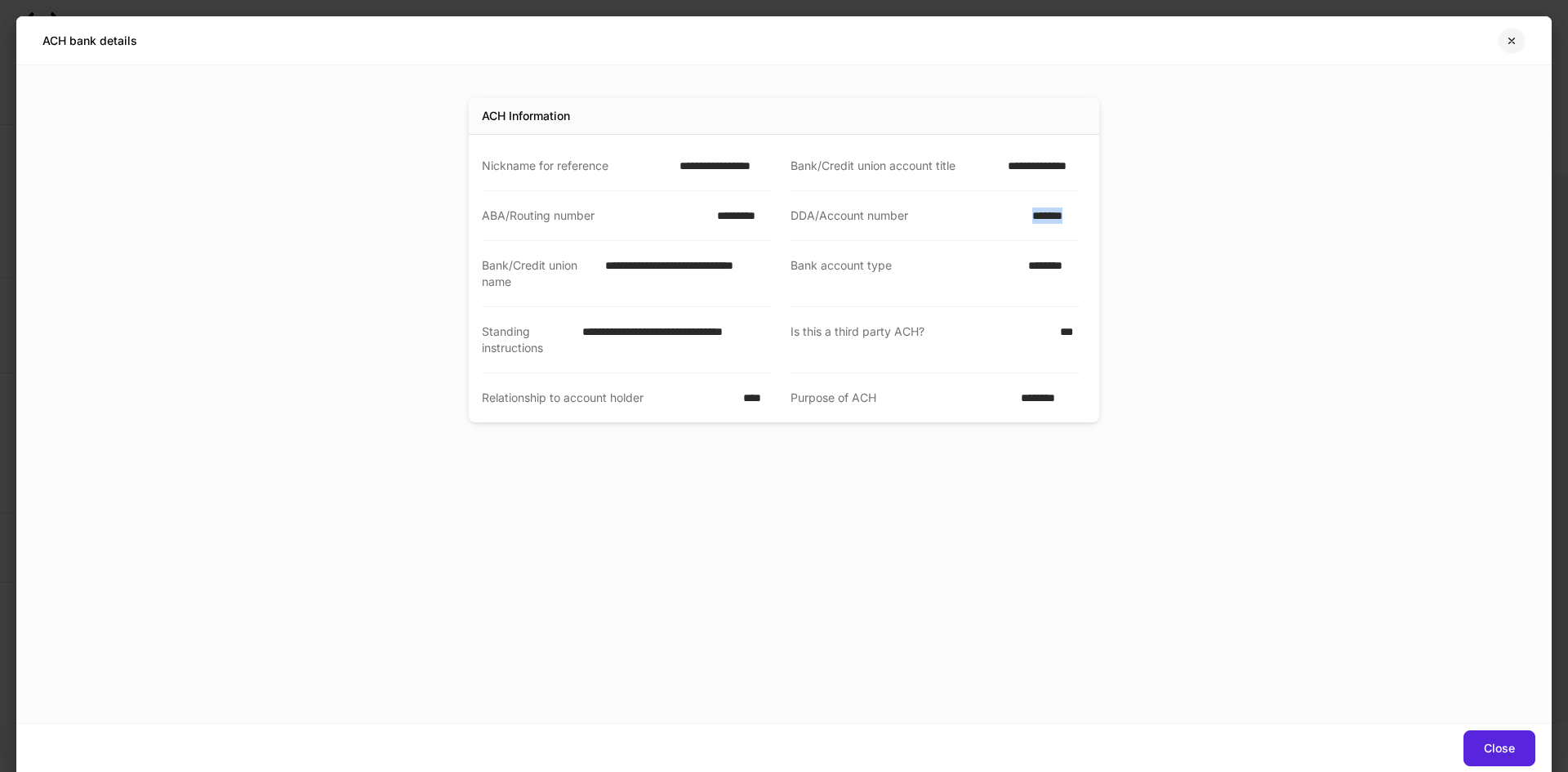 click 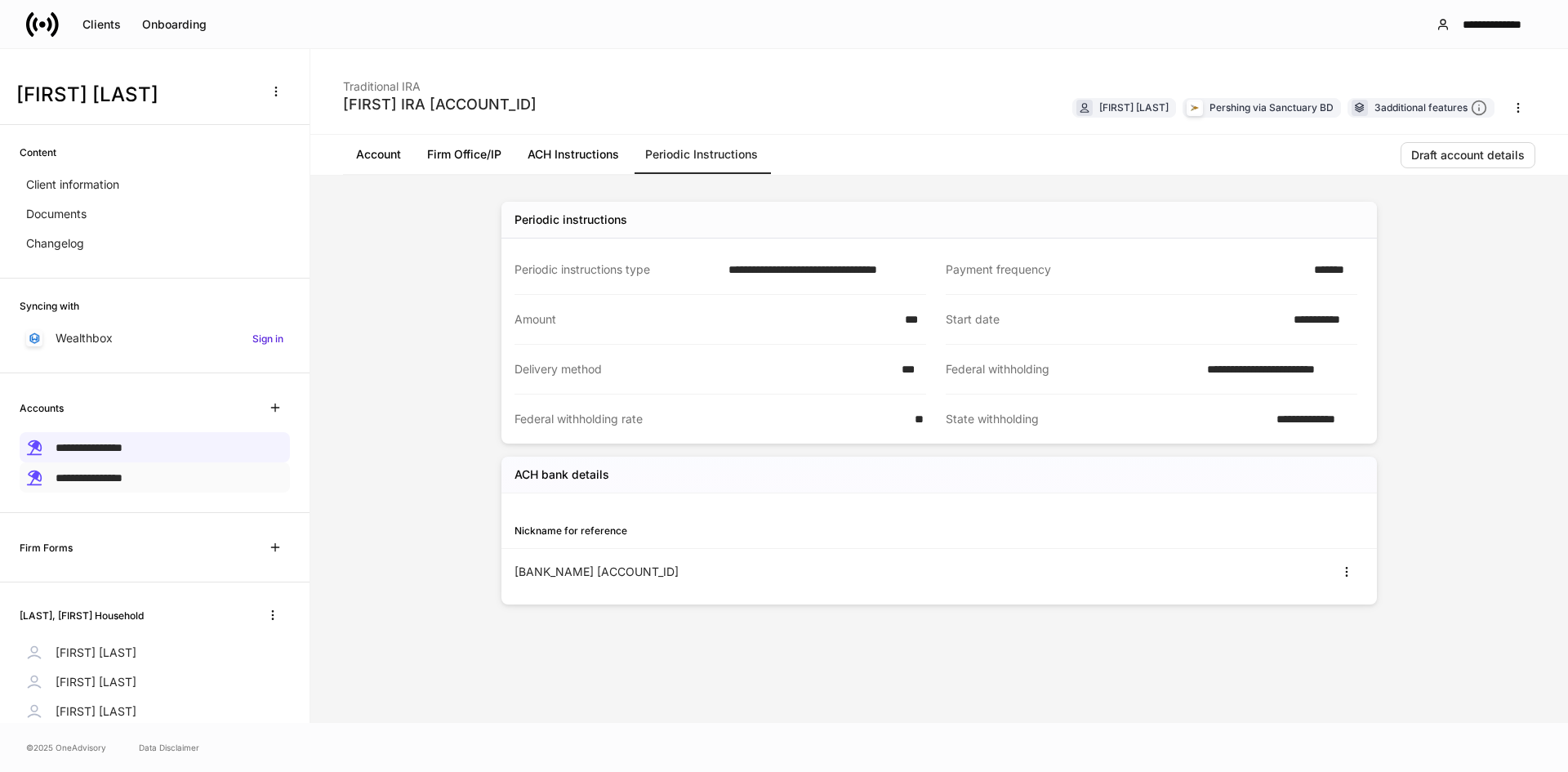 click on "**********" at bounding box center (154, 477) 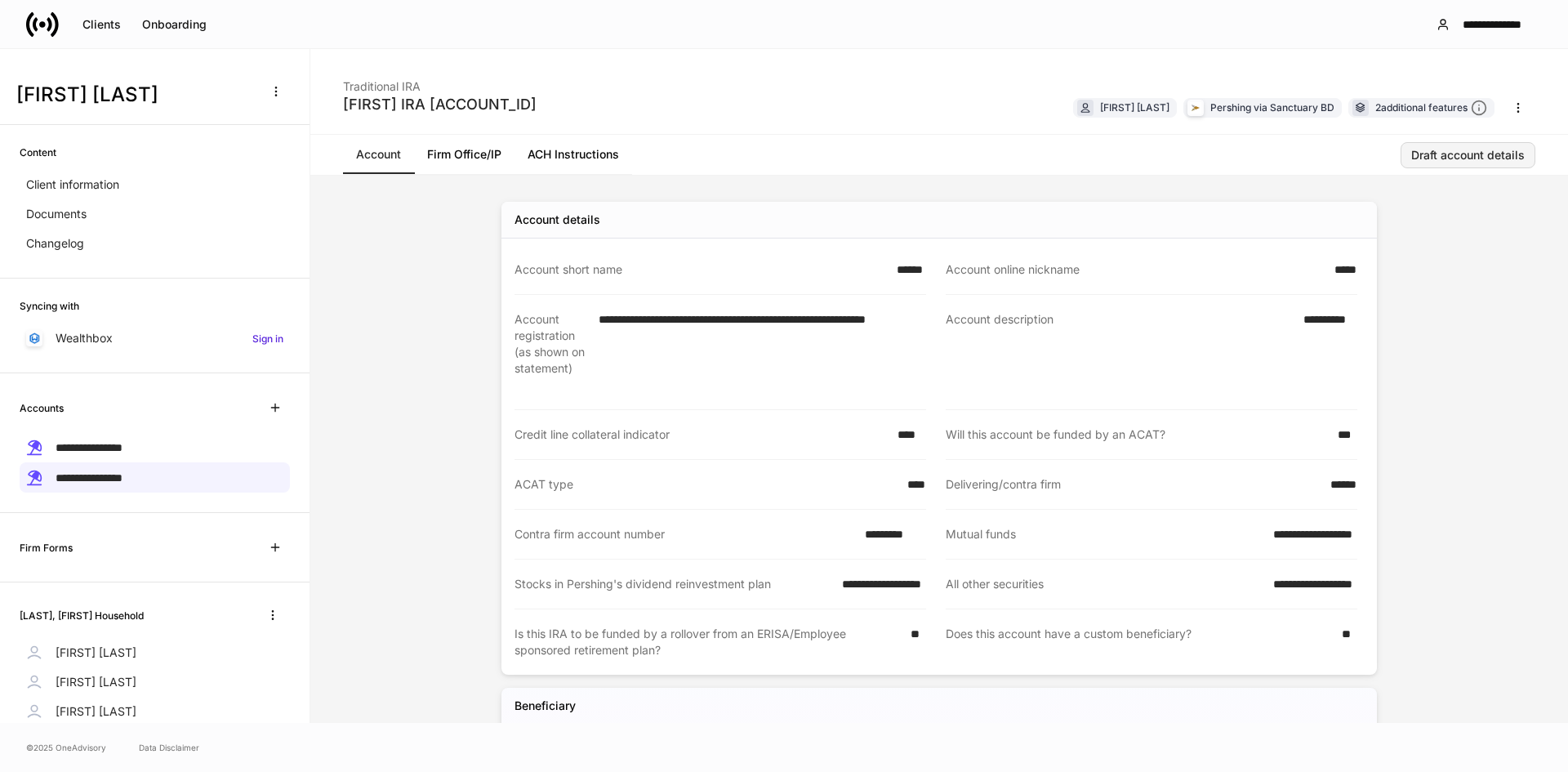 click on "Draft account details" at bounding box center (1468, 155) 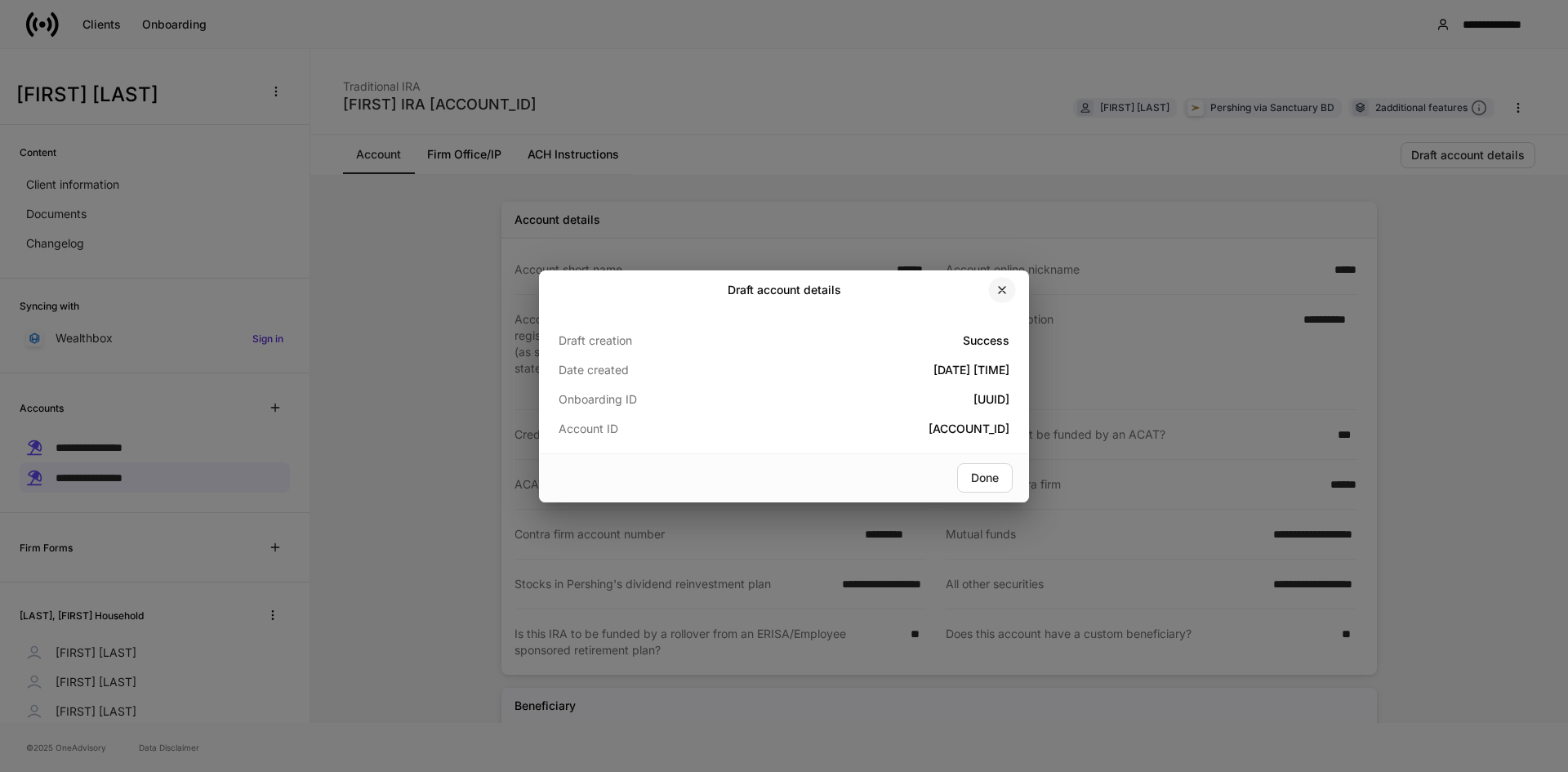click 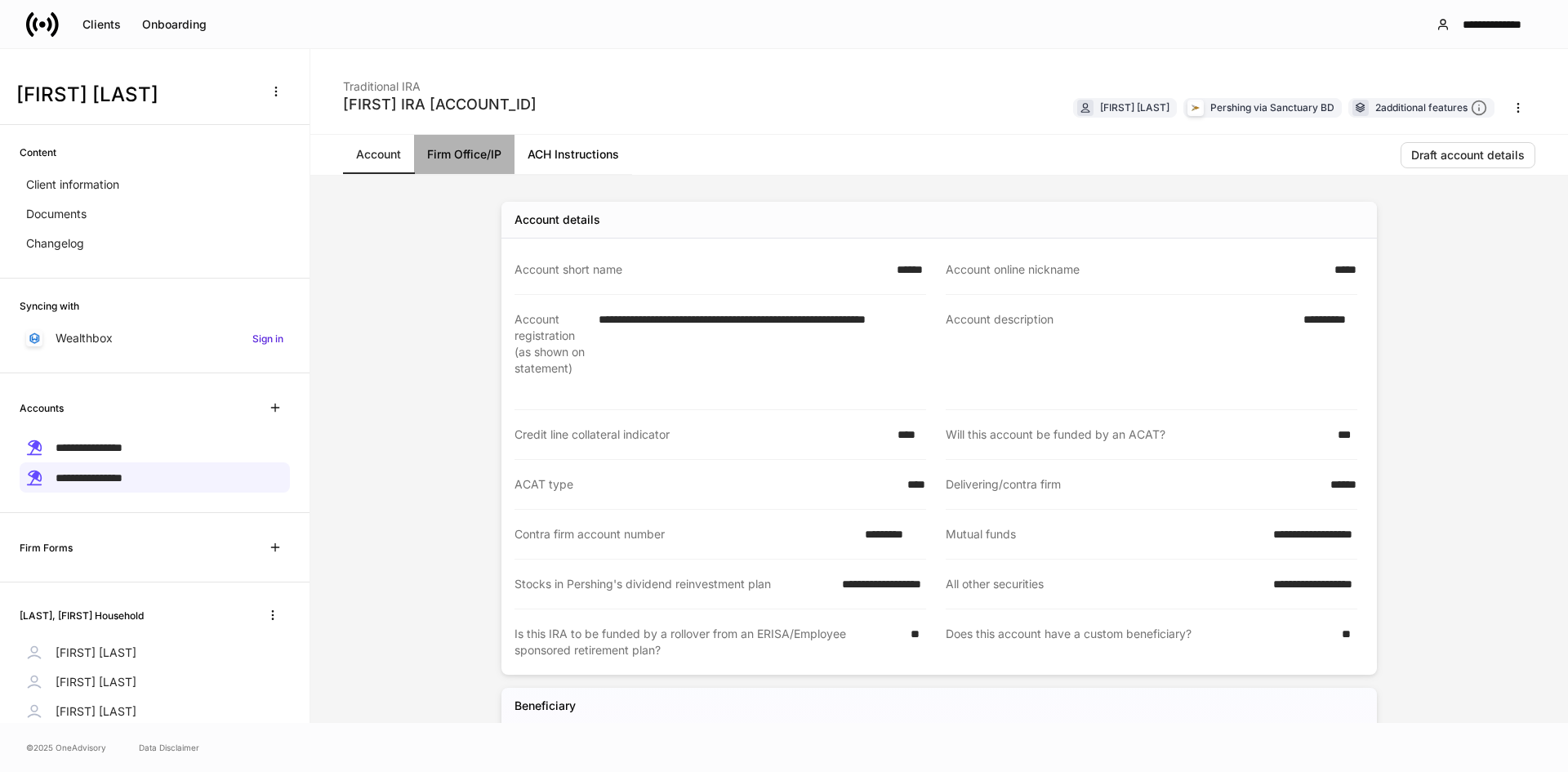 click on "Firm Office/IP" at bounding box center [464, 154] 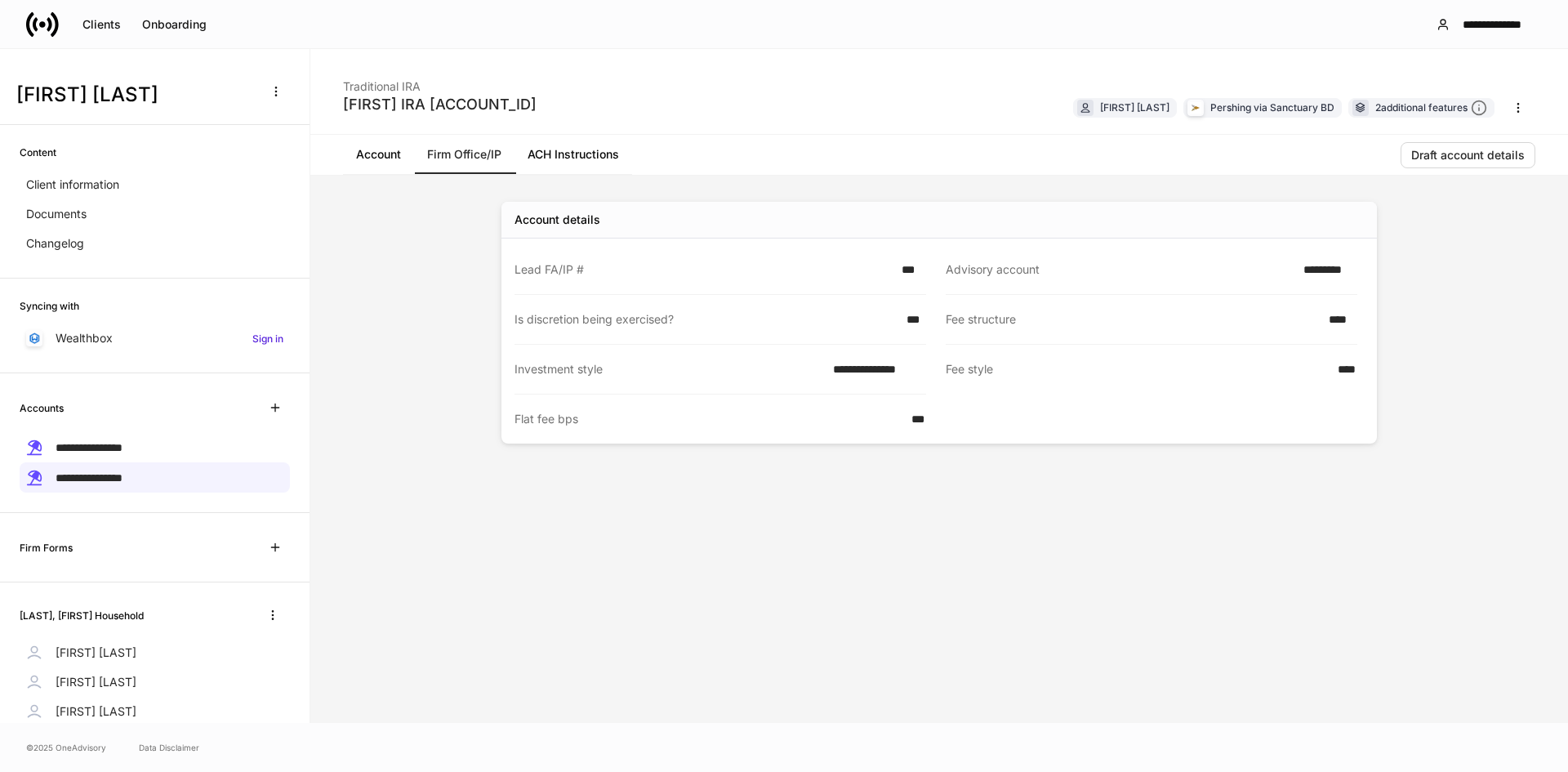 click on "ACH Instructions" at bounding box center (573, 154) 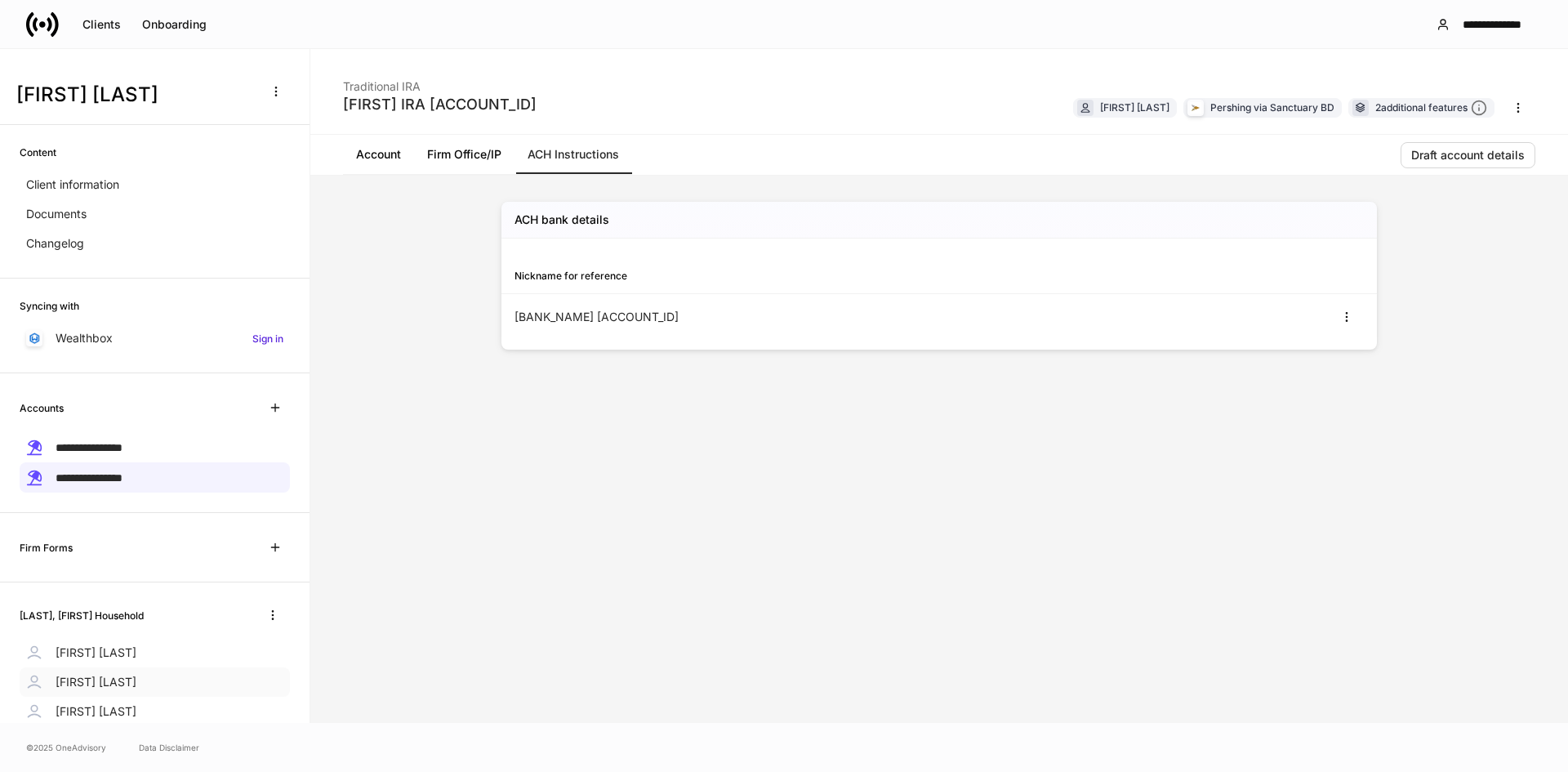 click on "[FIRST] [LAST]" at bounding box center [154, 682] 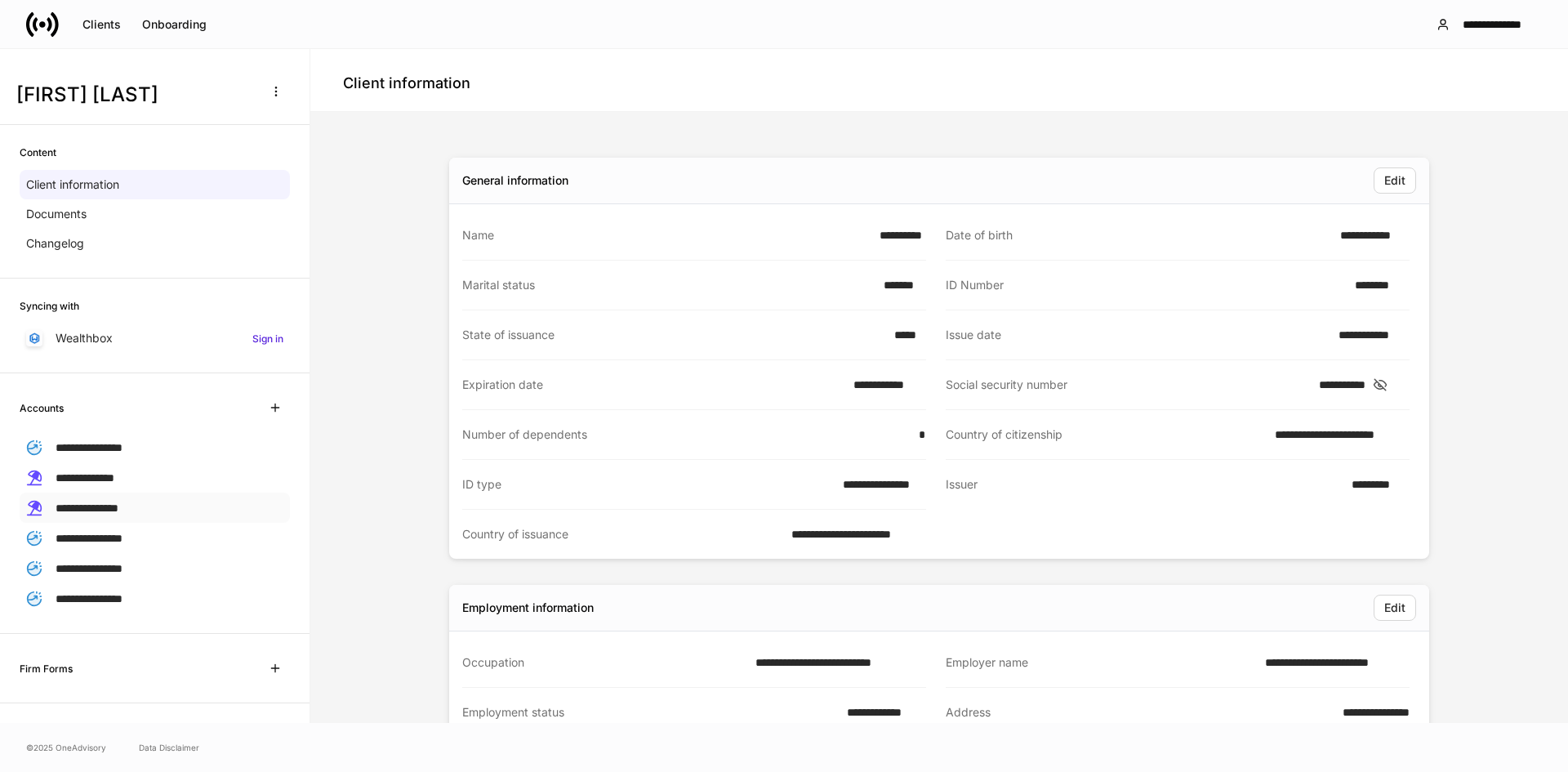 click on "**********" at bounding box center (87, 507) 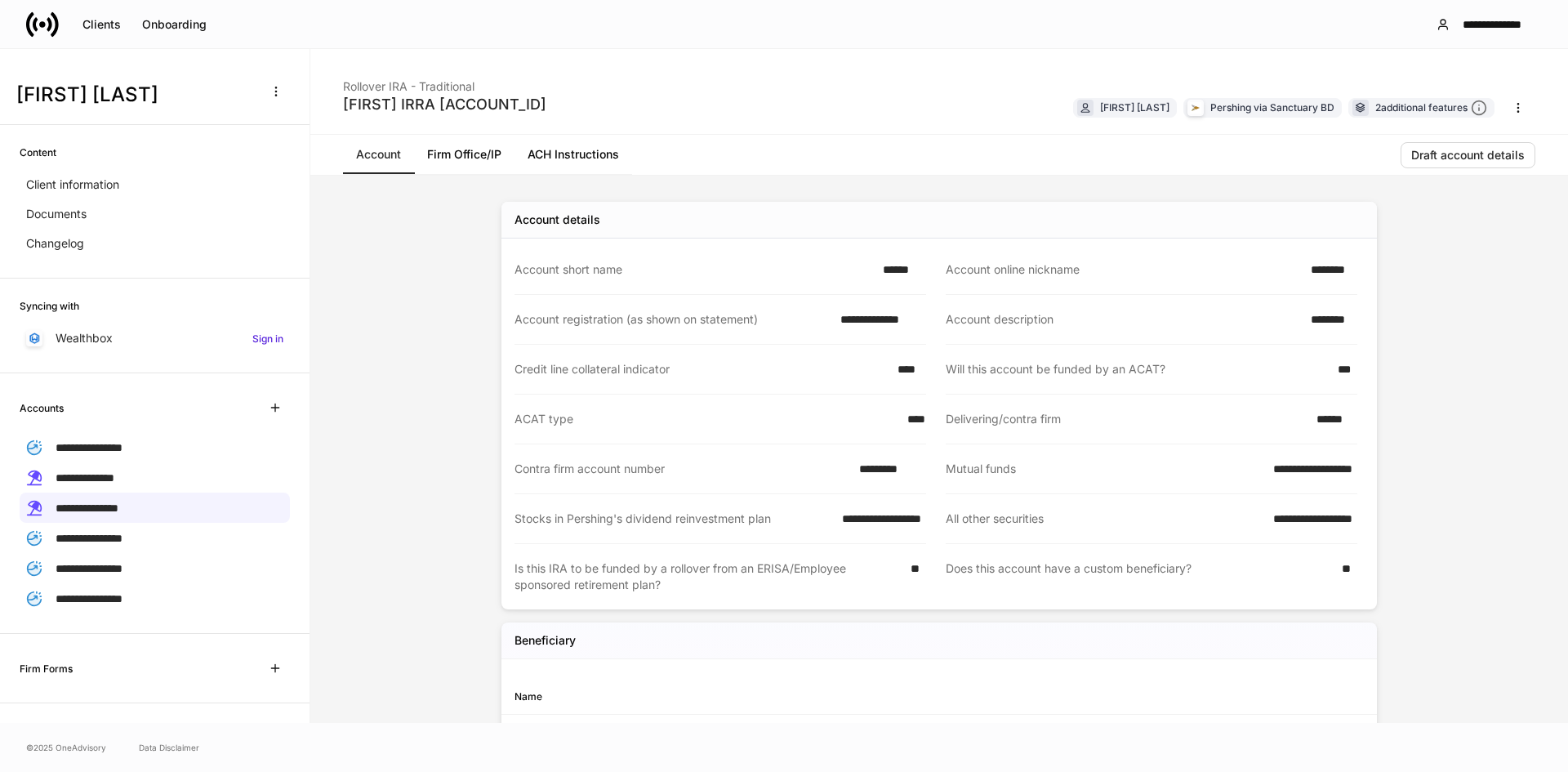click on "ACH Instructions" at bounding box center (573, 154) 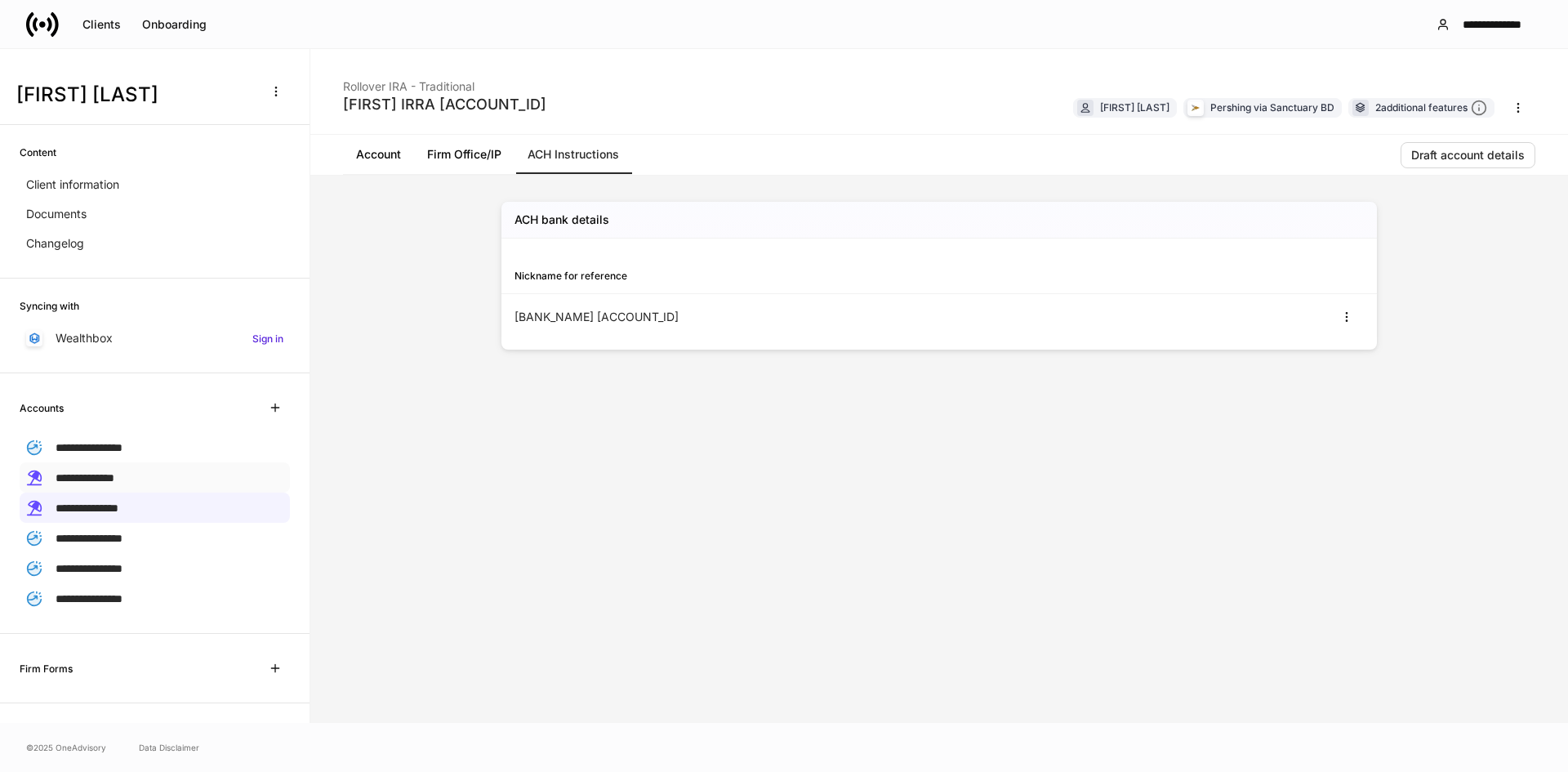 click on "**********" at bounding box center [85, 477] 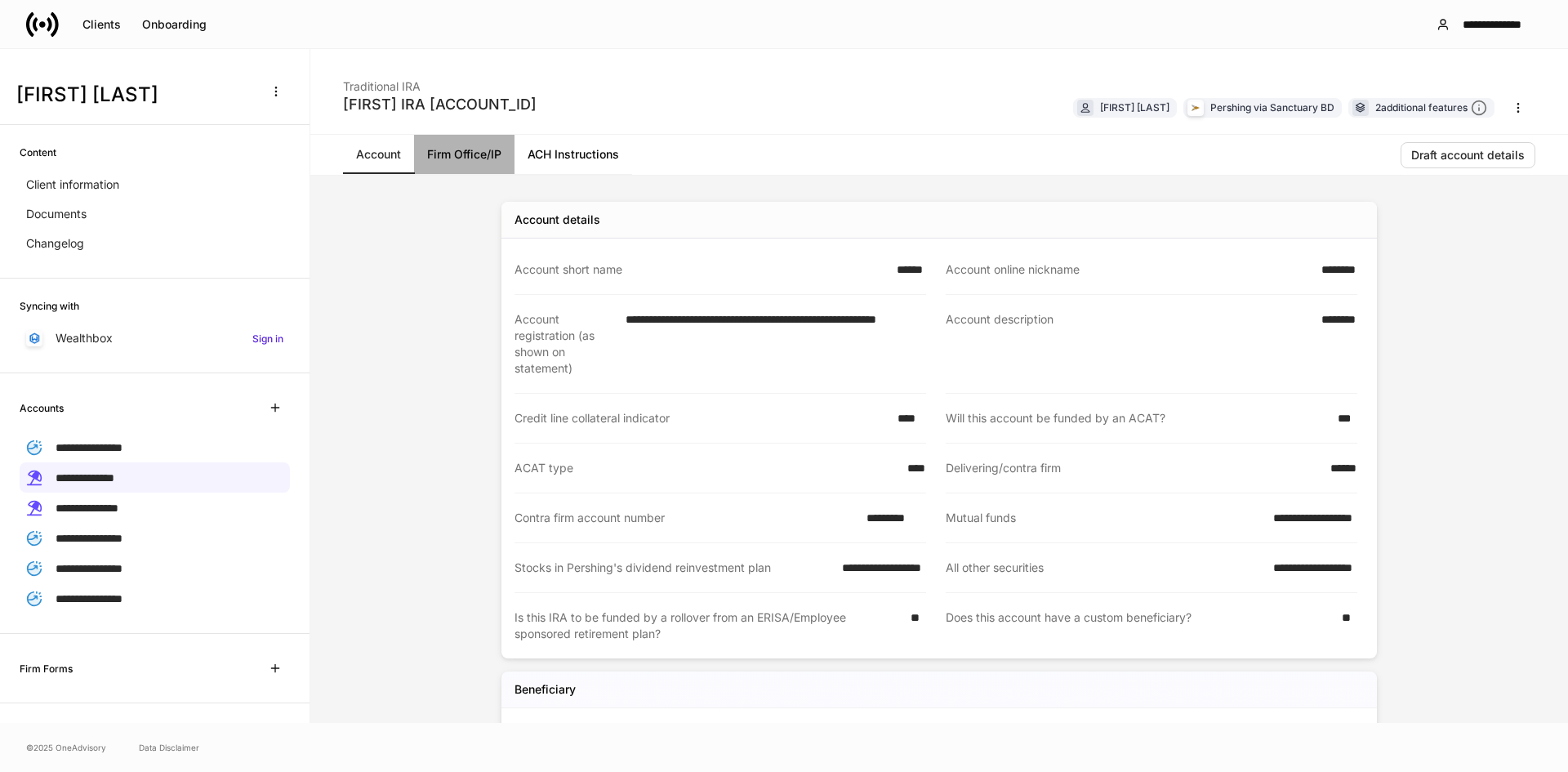 click on "Firm Office/IP" at bounding box center [464, 154] 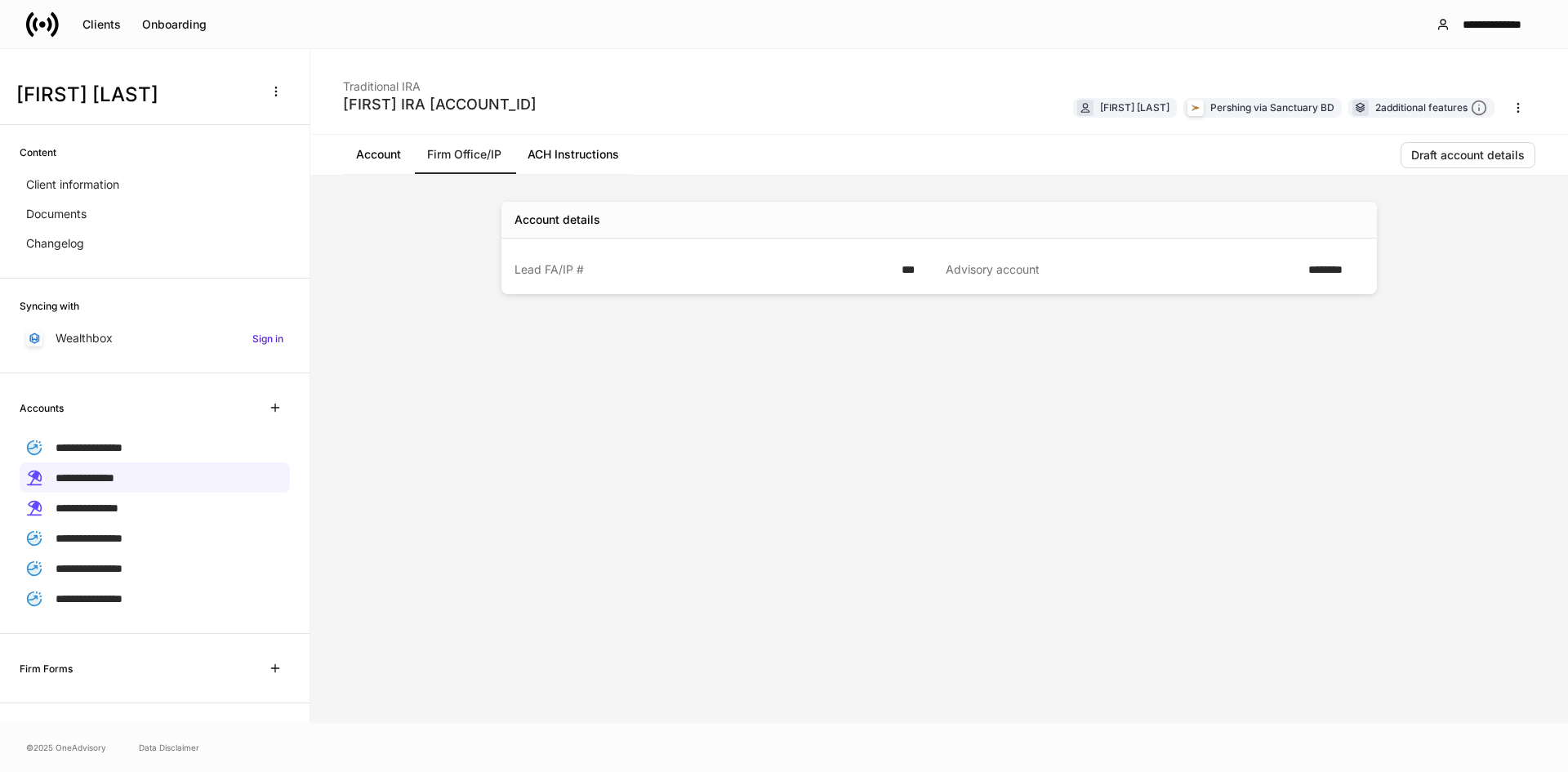 click on "ACH Instructions" at bounding box center [573, 154] 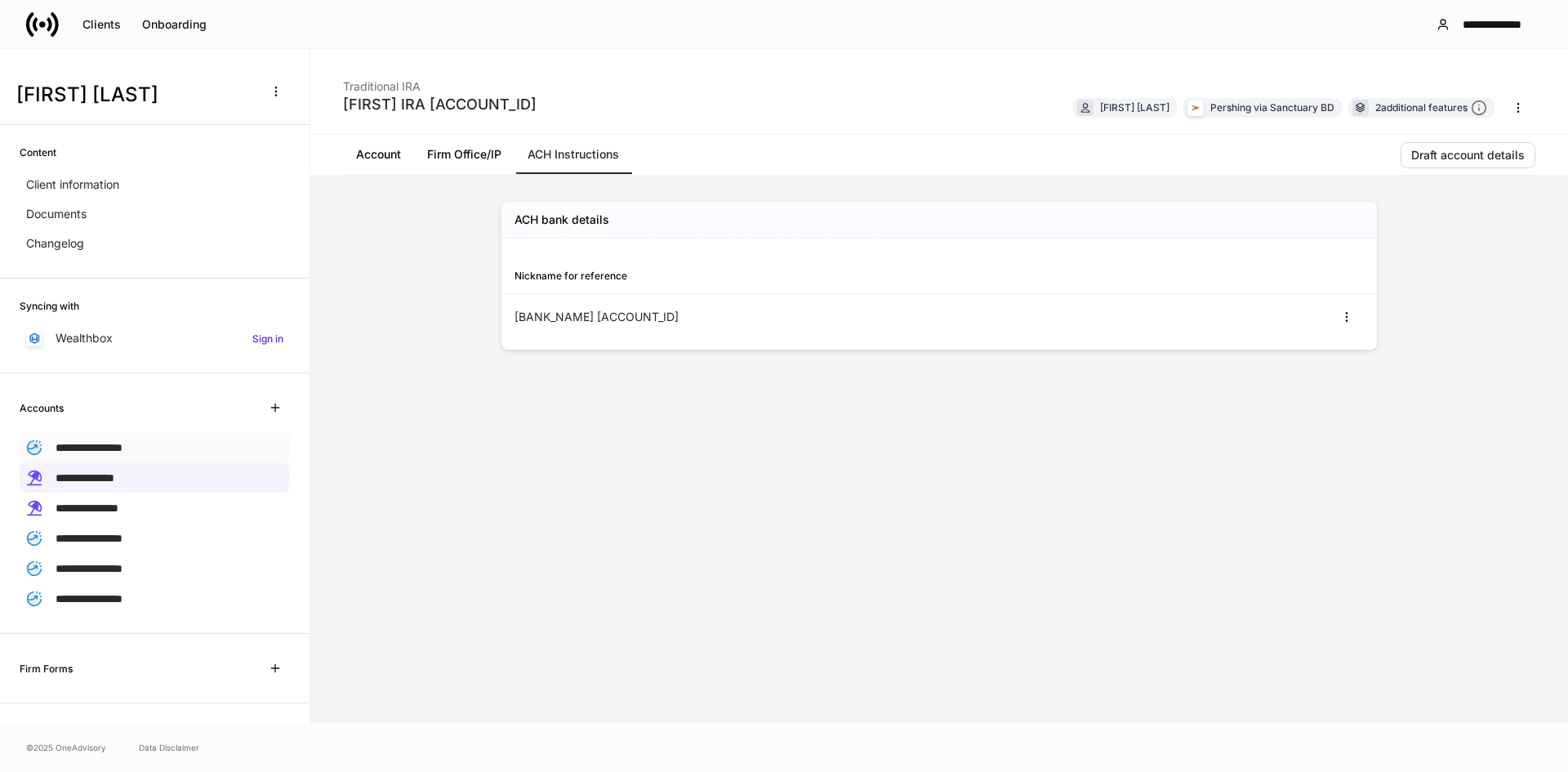 click on "**********" at bounding box center (89, 448) 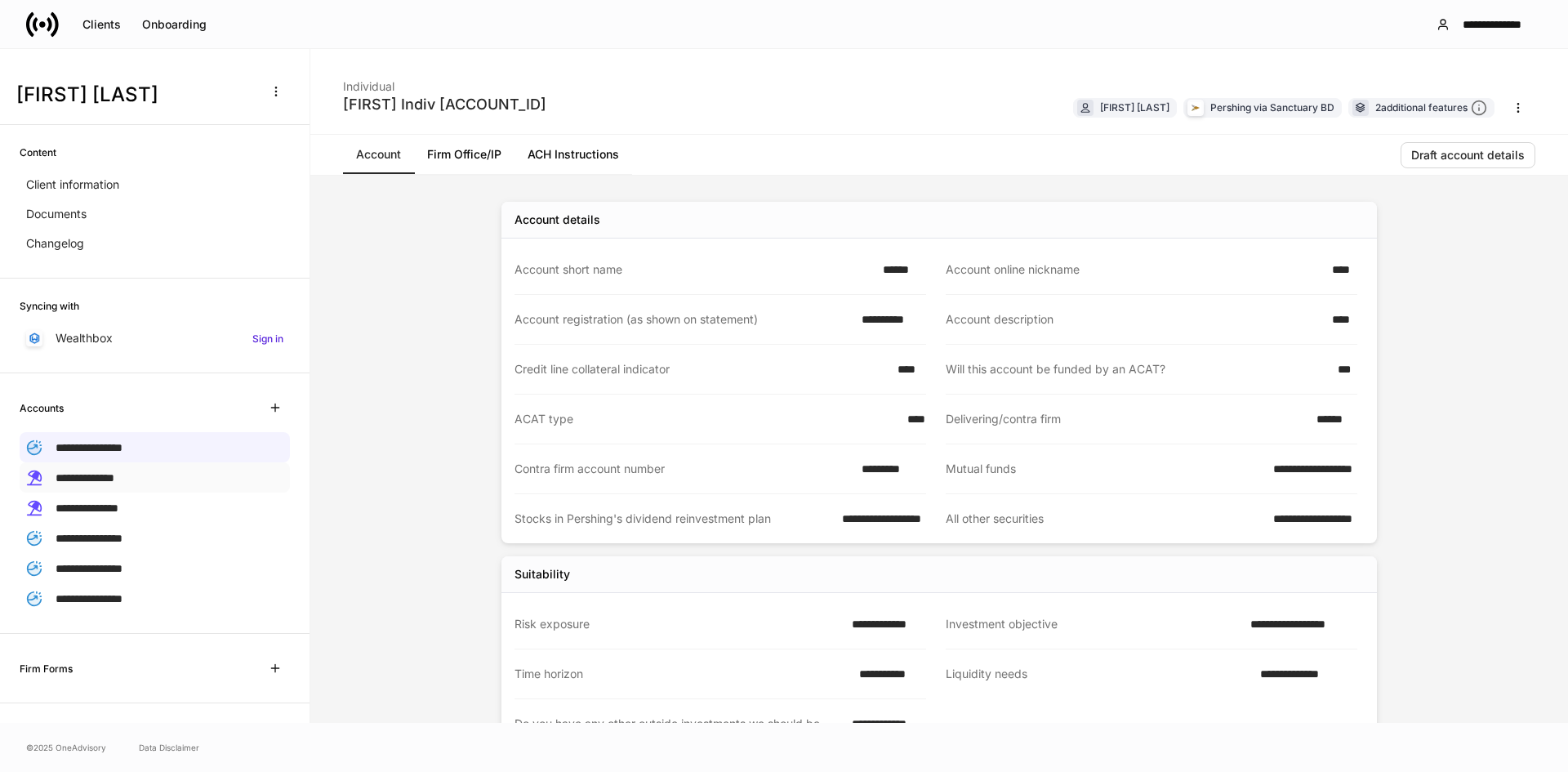 click on "**********" at bounding box center (85, 478) 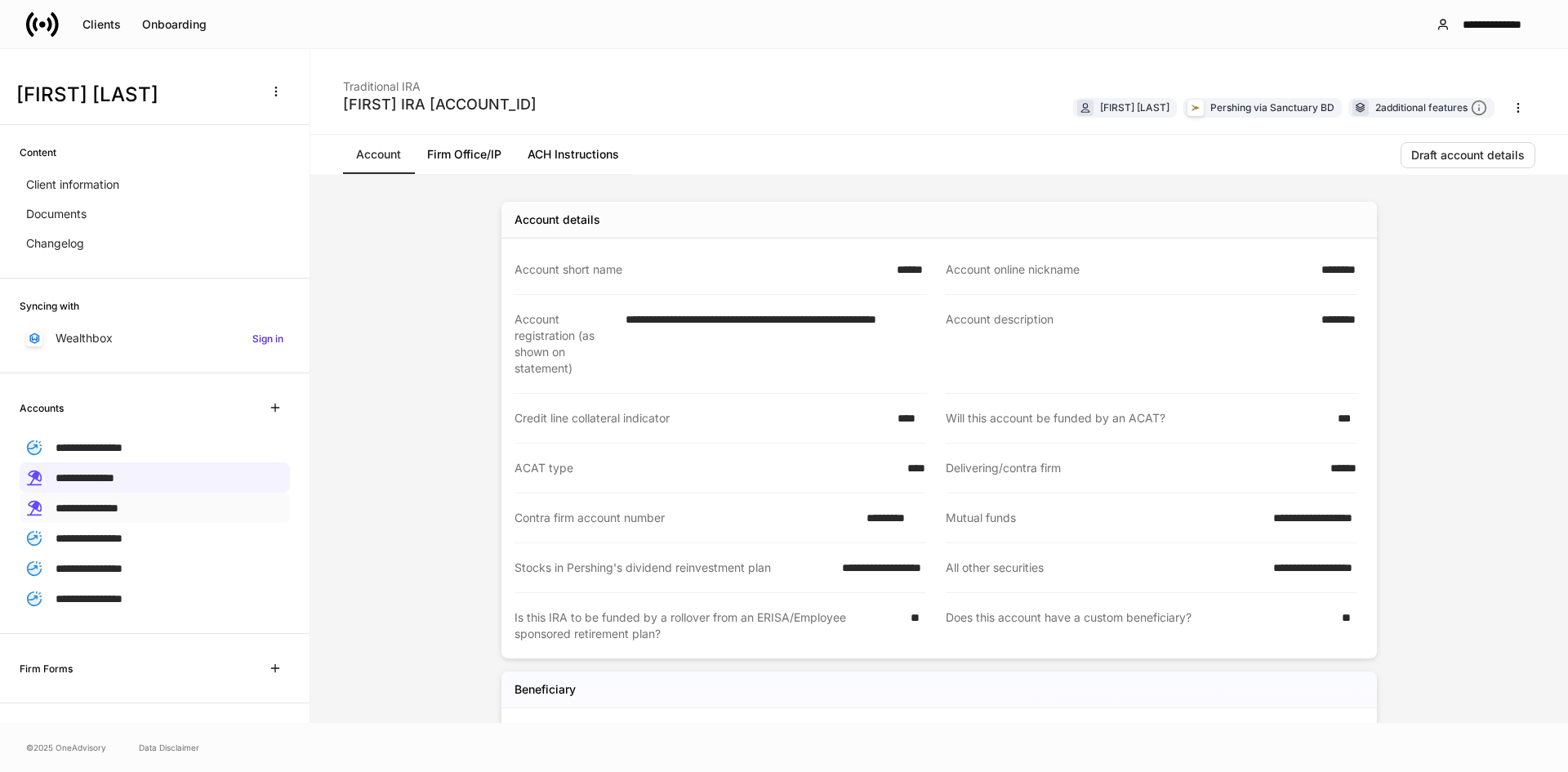 click on "**********" at bounding box center [87, 508] 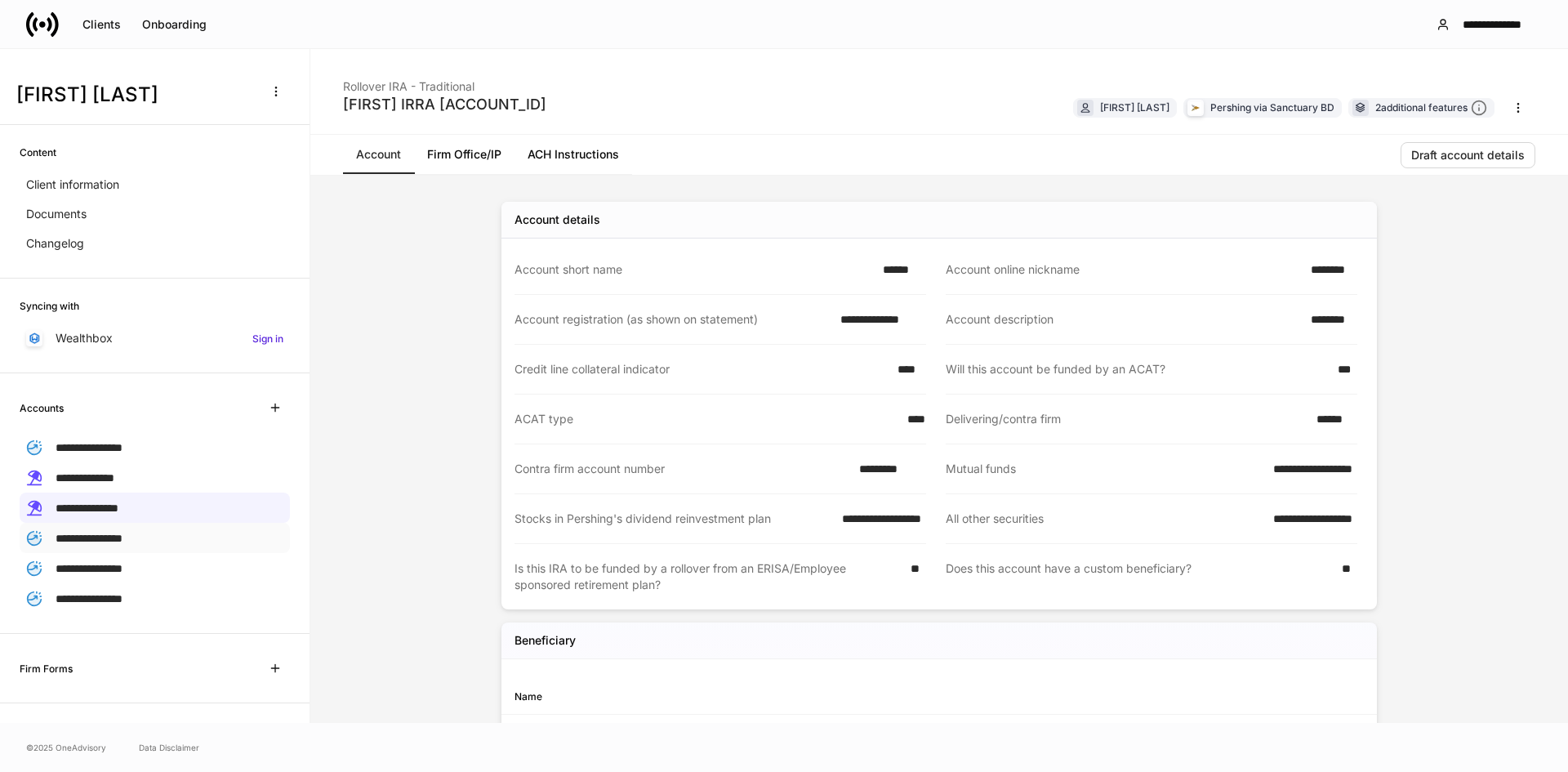 click on "**********" at bounding box center [154, 538] 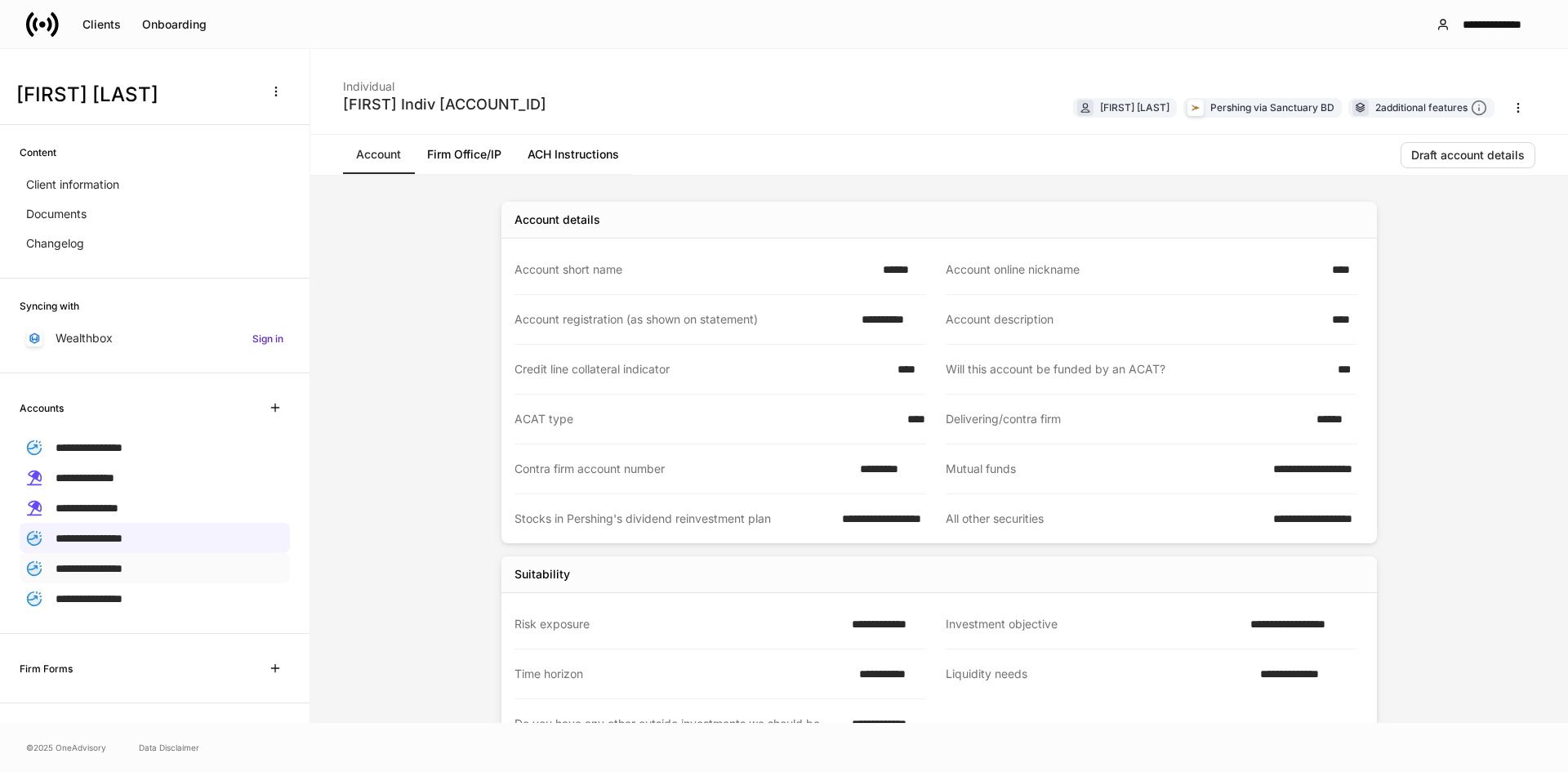 click on "**********" at bounding box center (89, 569) 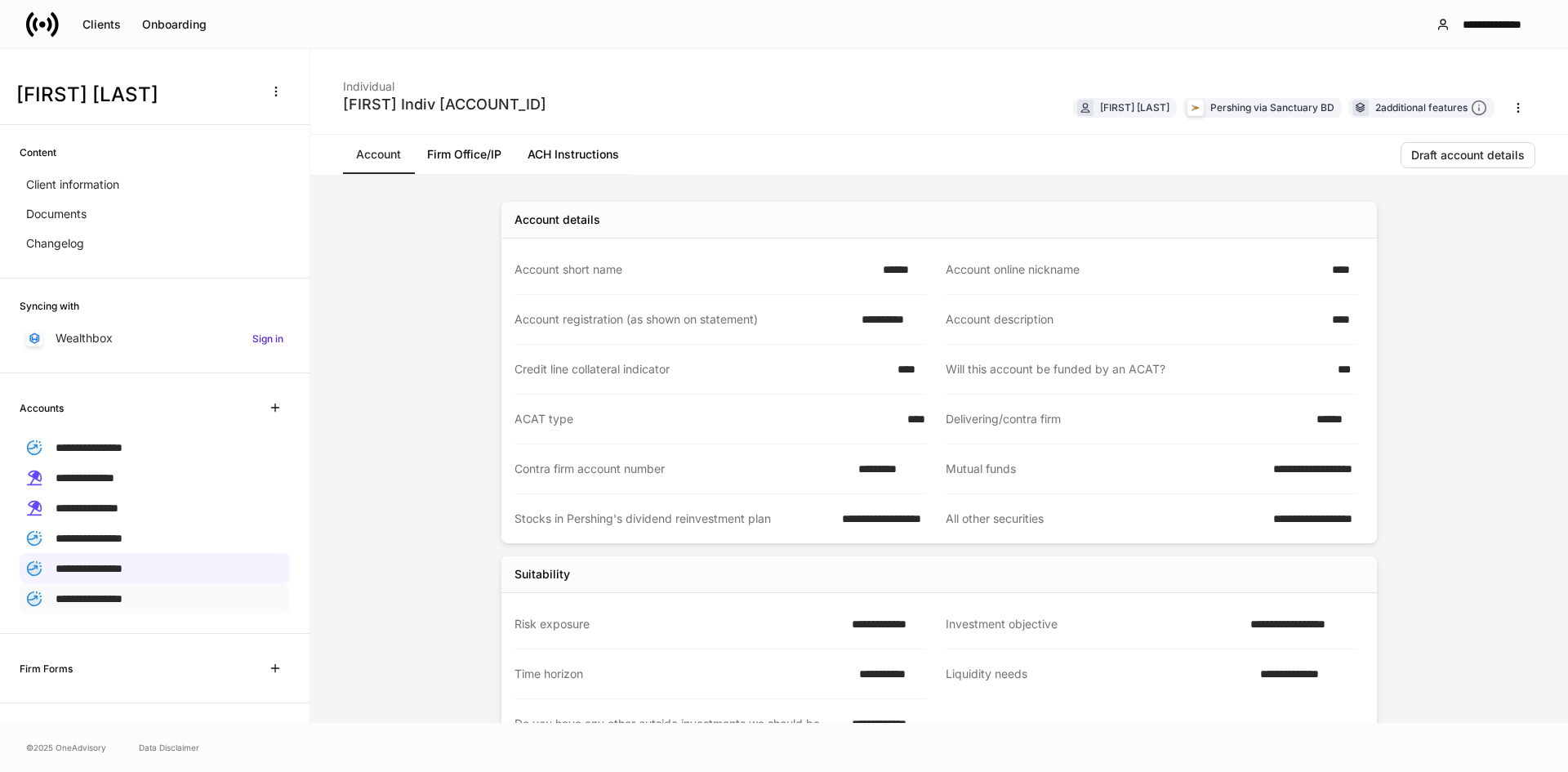 click on "**********" at bounding box center [89, 599] 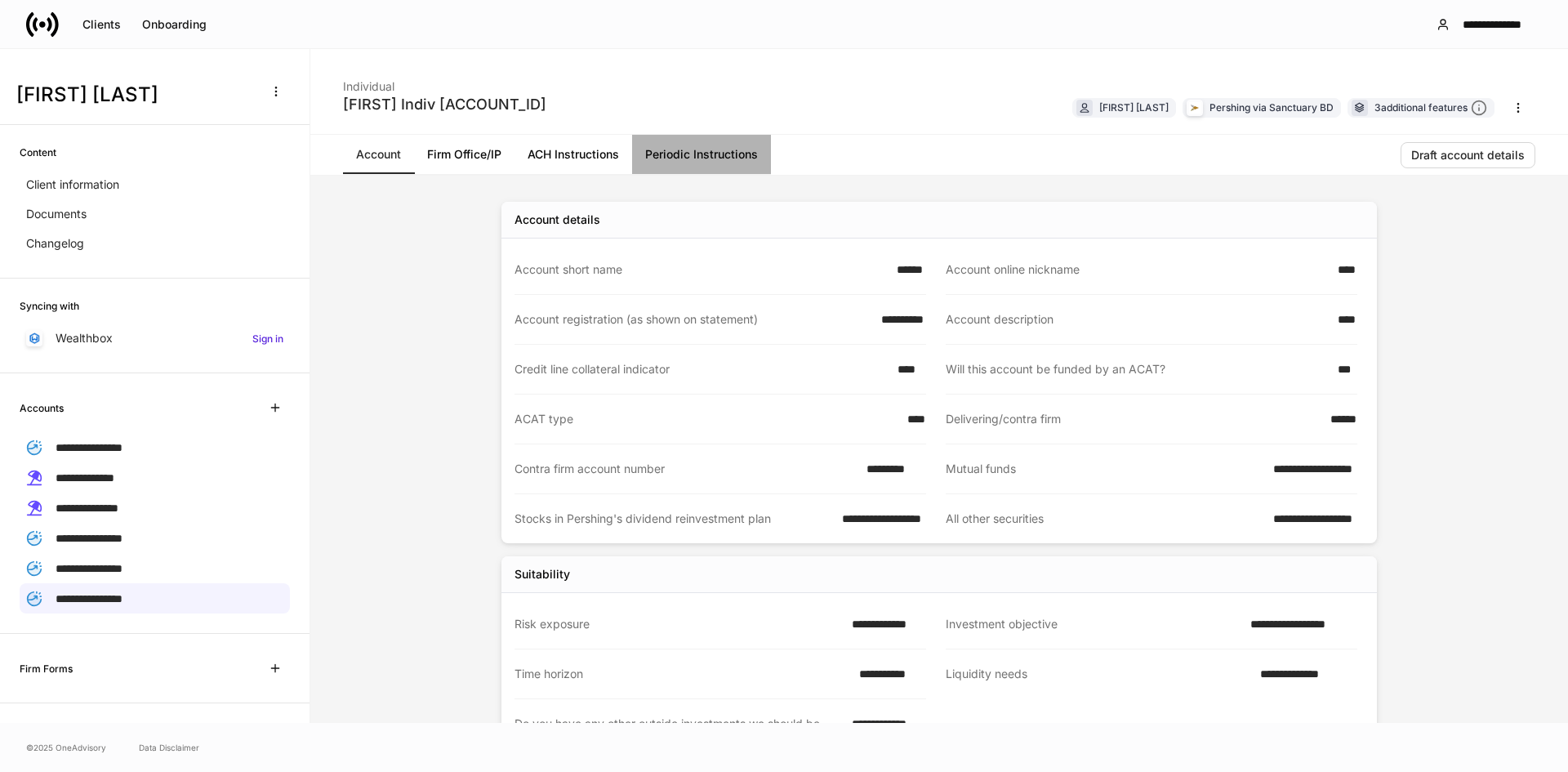 click on "Periodic Instructions" at bounding box center [702, 154] 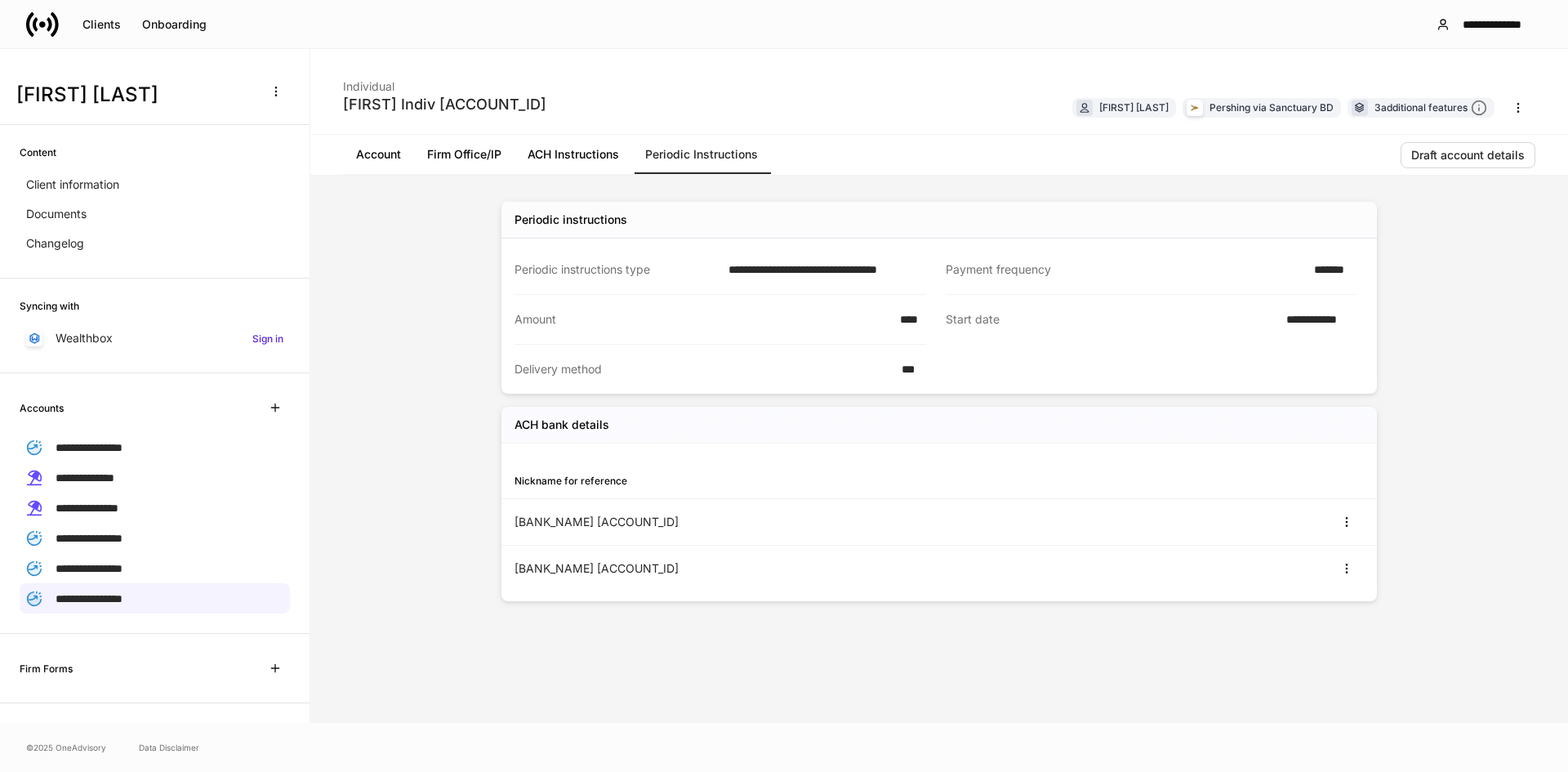 click on "ACH Instructions" at bounding box center [573, 154] 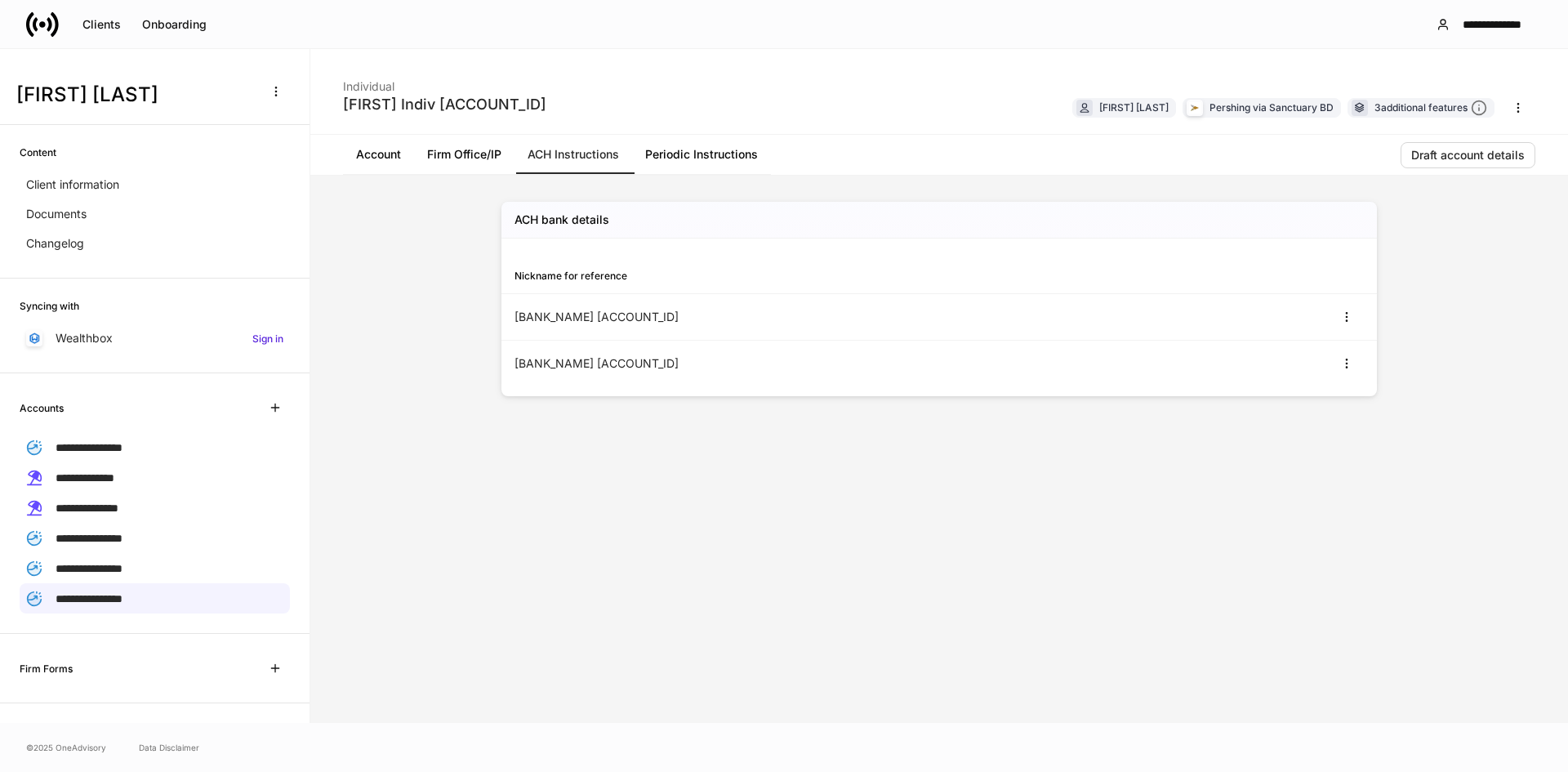 click on "Periodic Instructions" at bounding box center (702, 154) 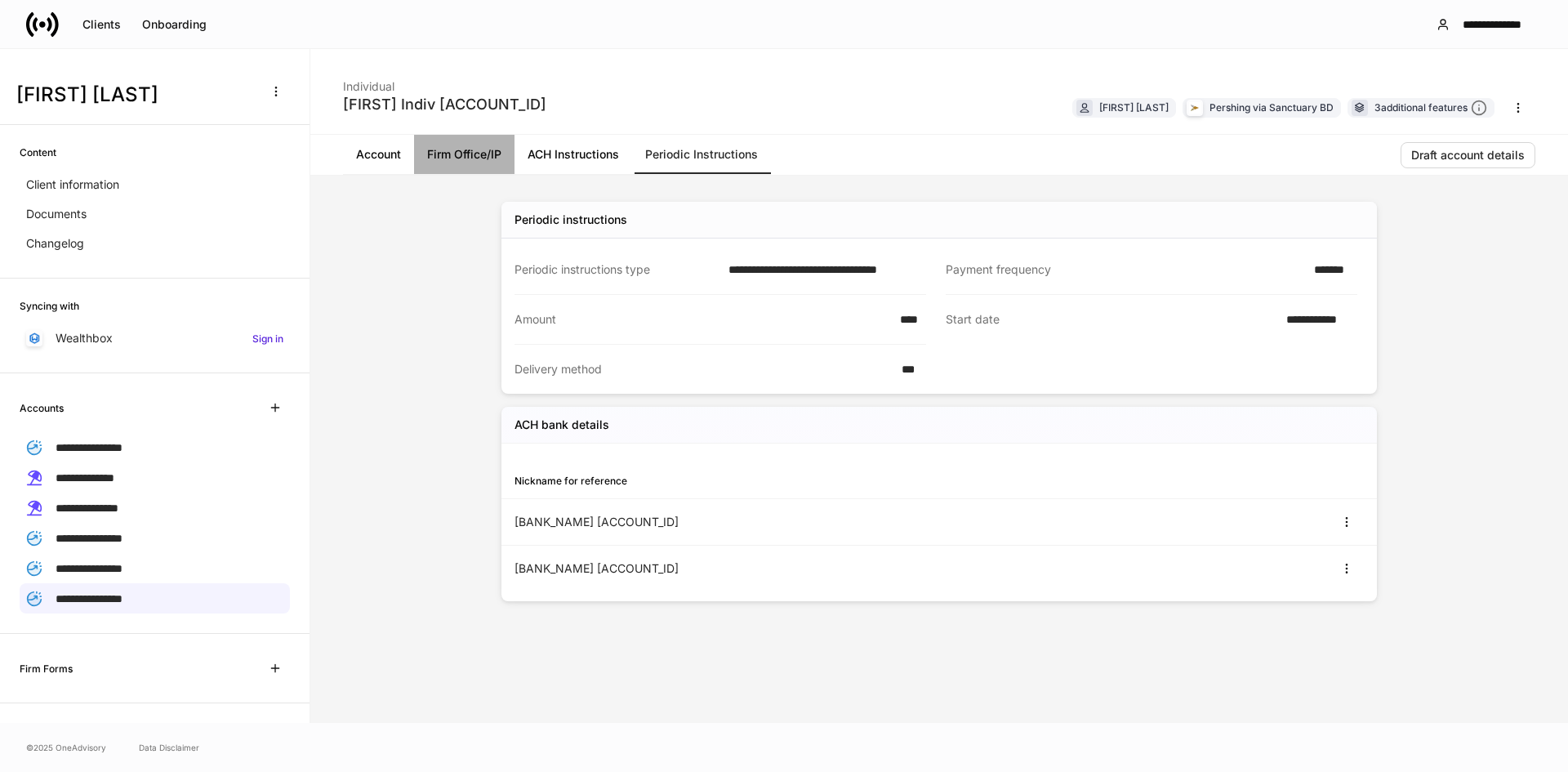 click on "Firm Office/IP" at bounding box center (464, 154) 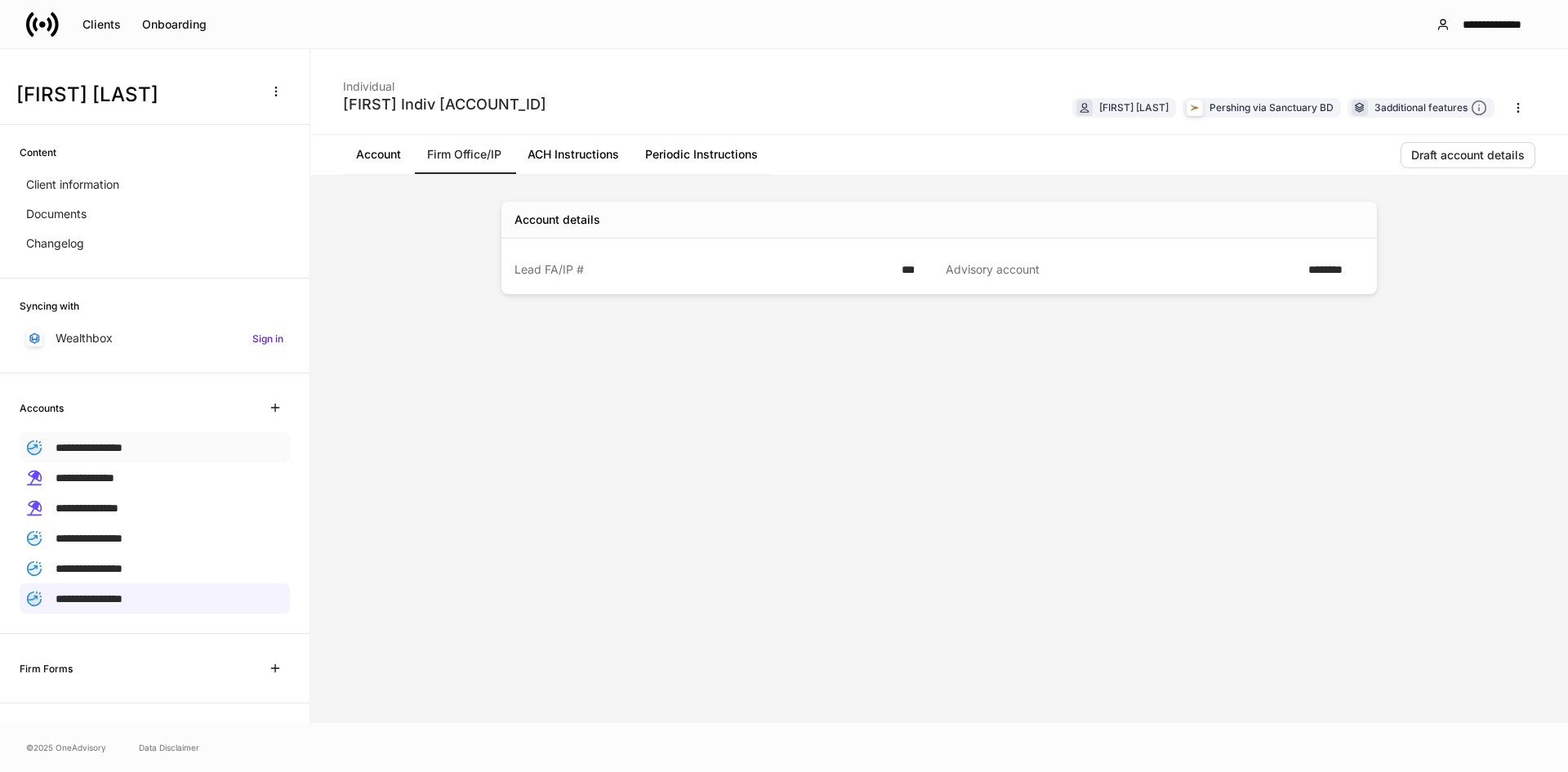 click on "**********" at bounding box center [89, 448] 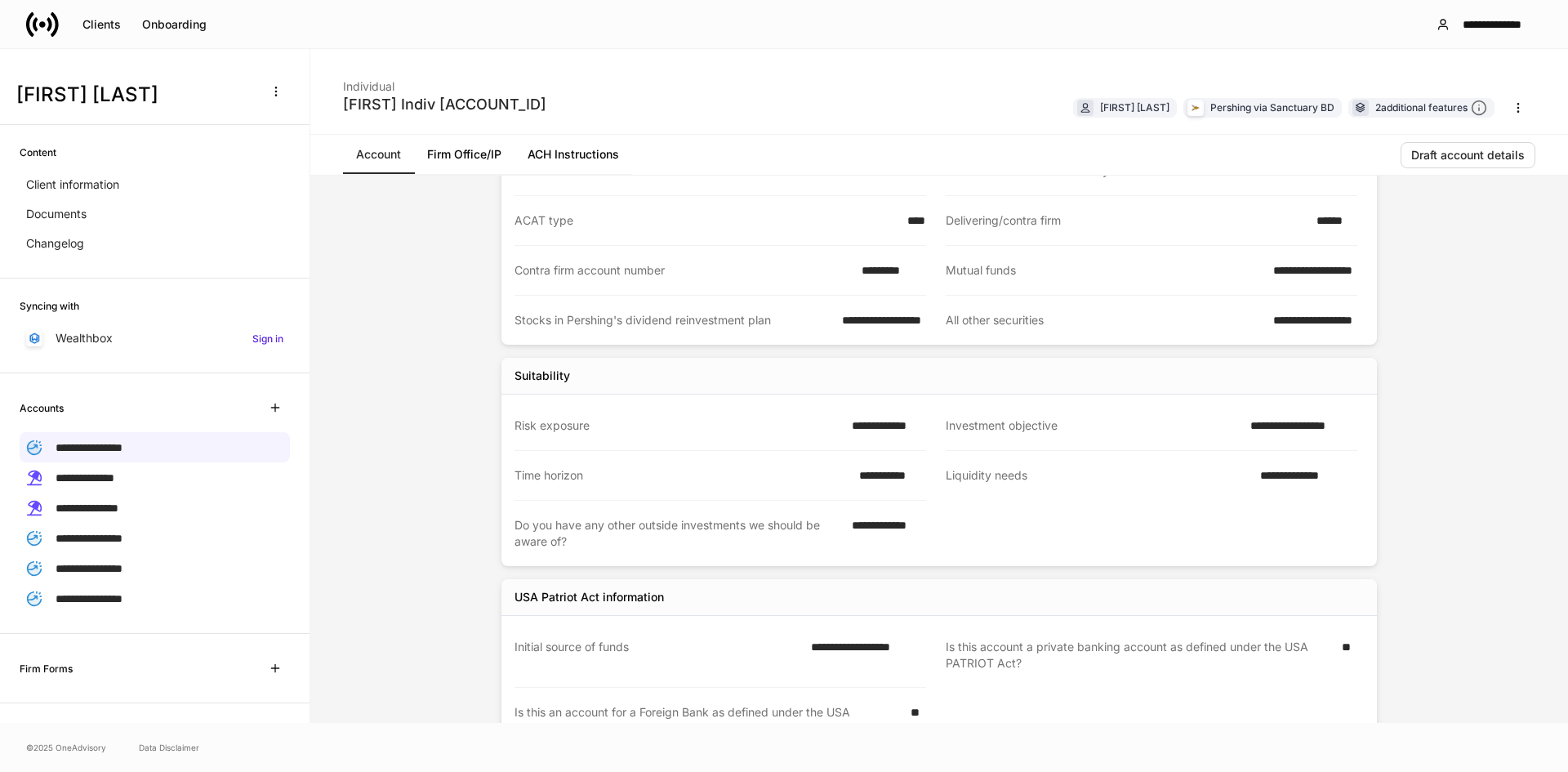 scroll, scrollTop: 245, scrollLeft: 0, axis: vertical 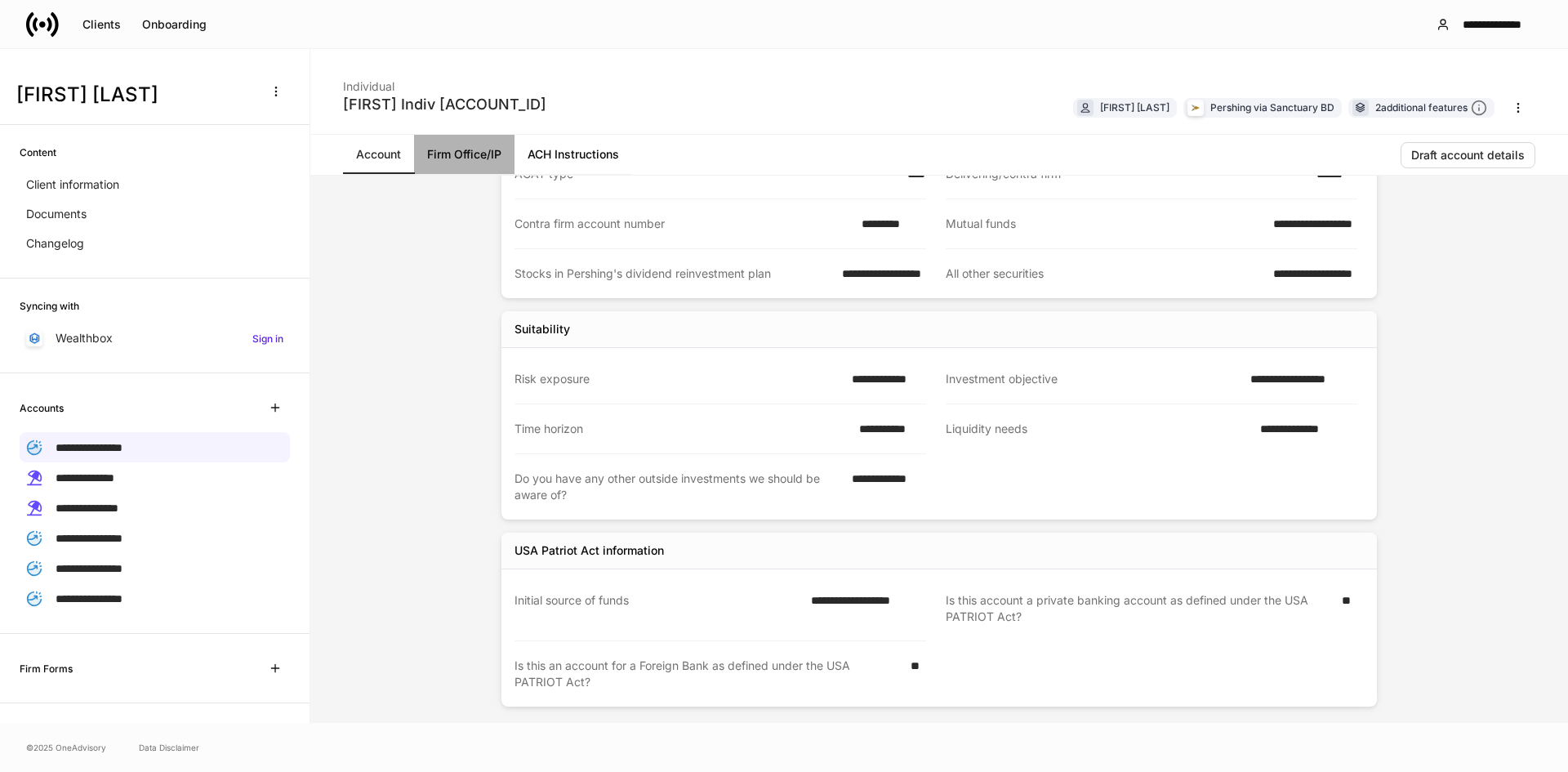 click on "Firm Office/IP" at bounding box center (464, 154) 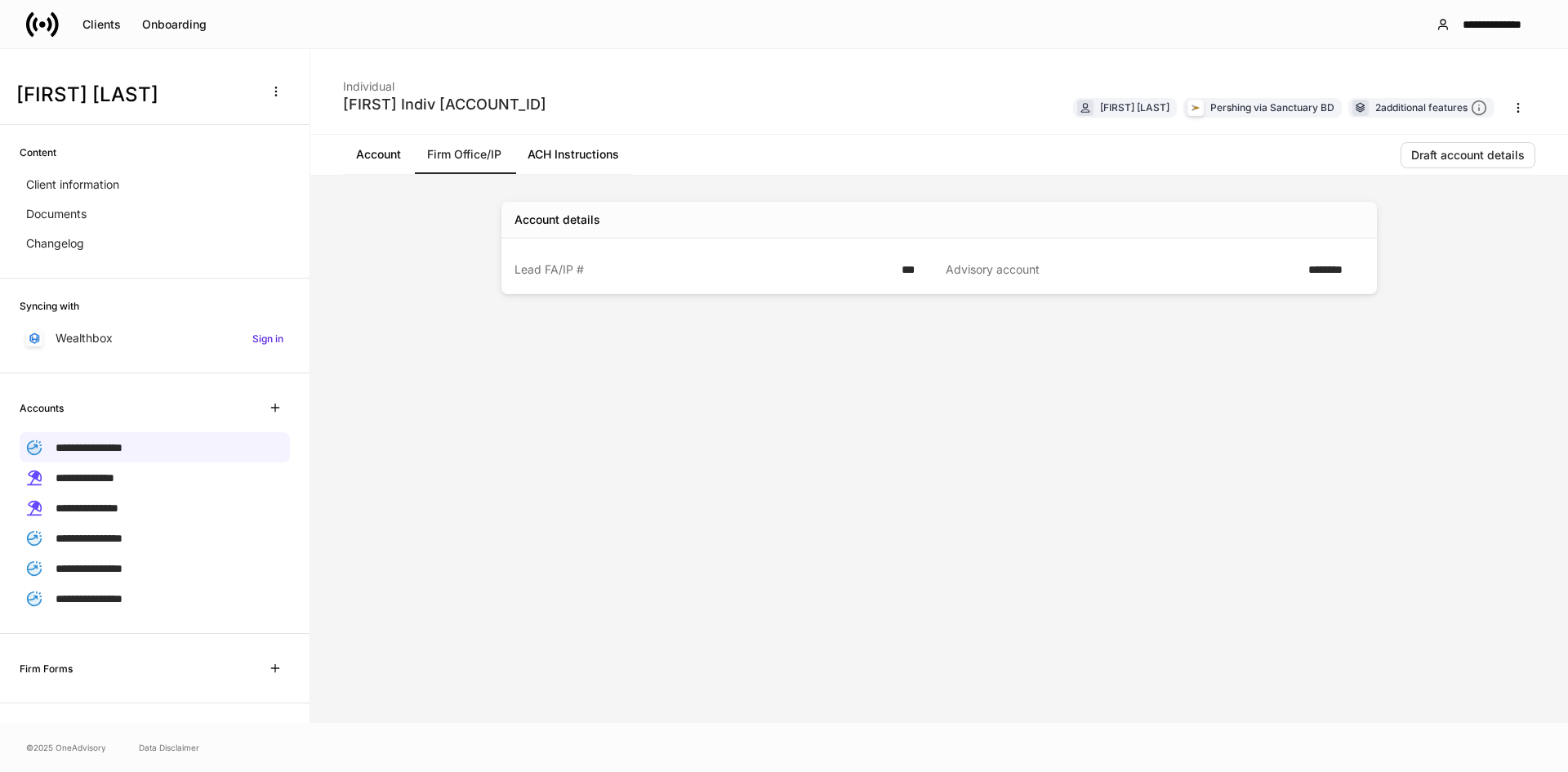 click on "ACH Instructions" at bounding box center [573, 154] 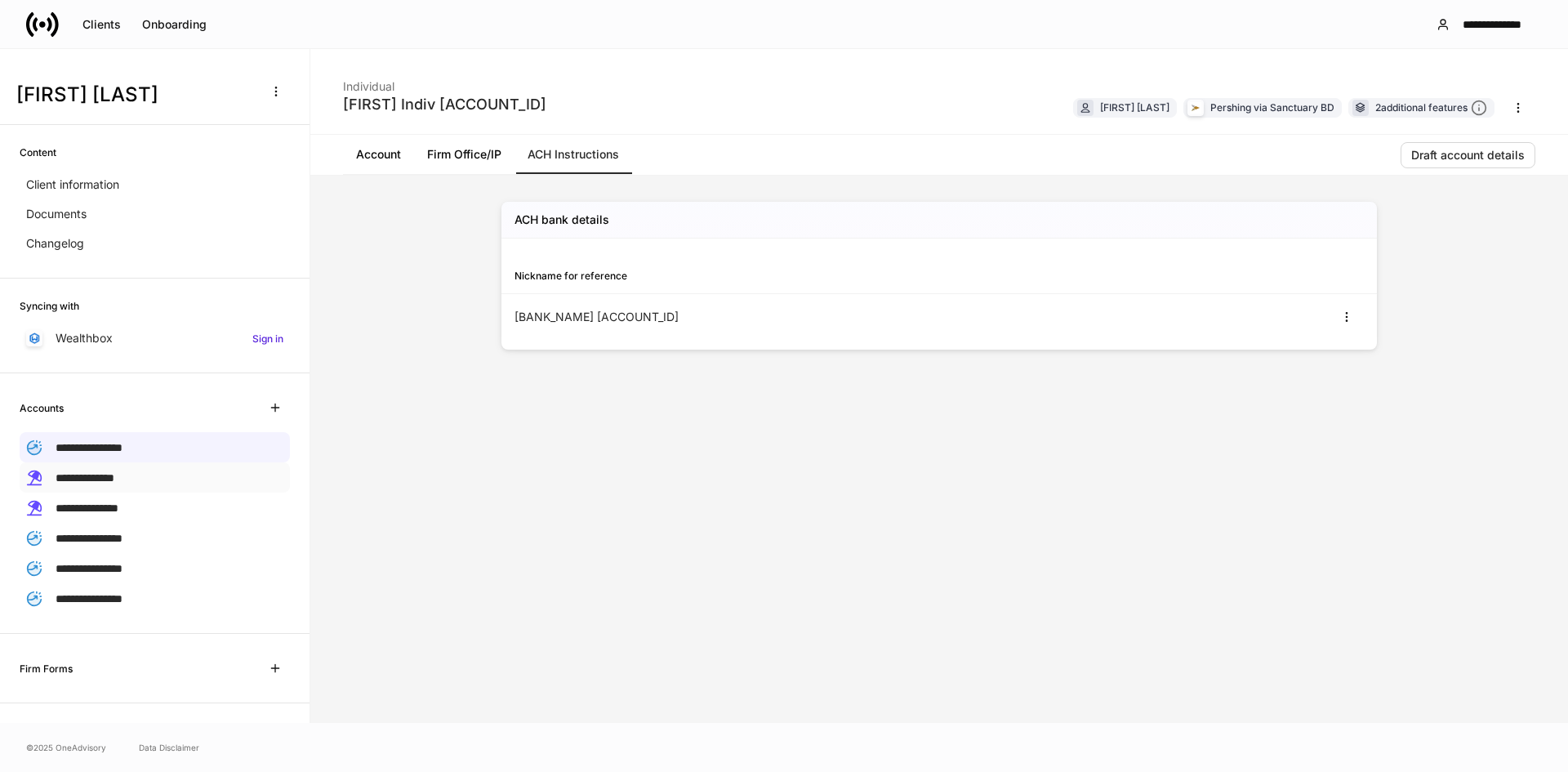 click on "**********" at bounding box center [85, 478] 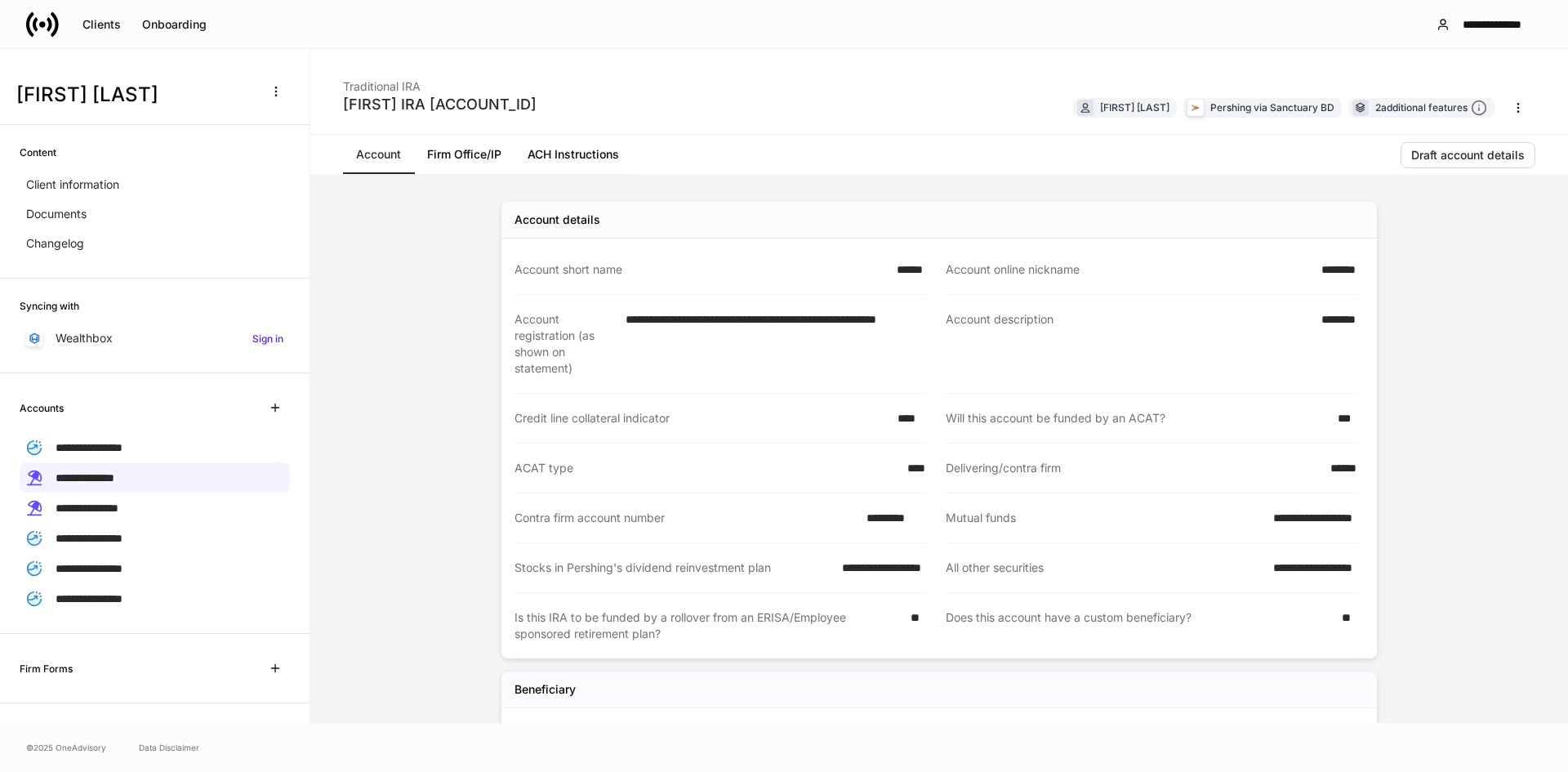 click on "Firm Office/IP" at bounding box center (464, 154) 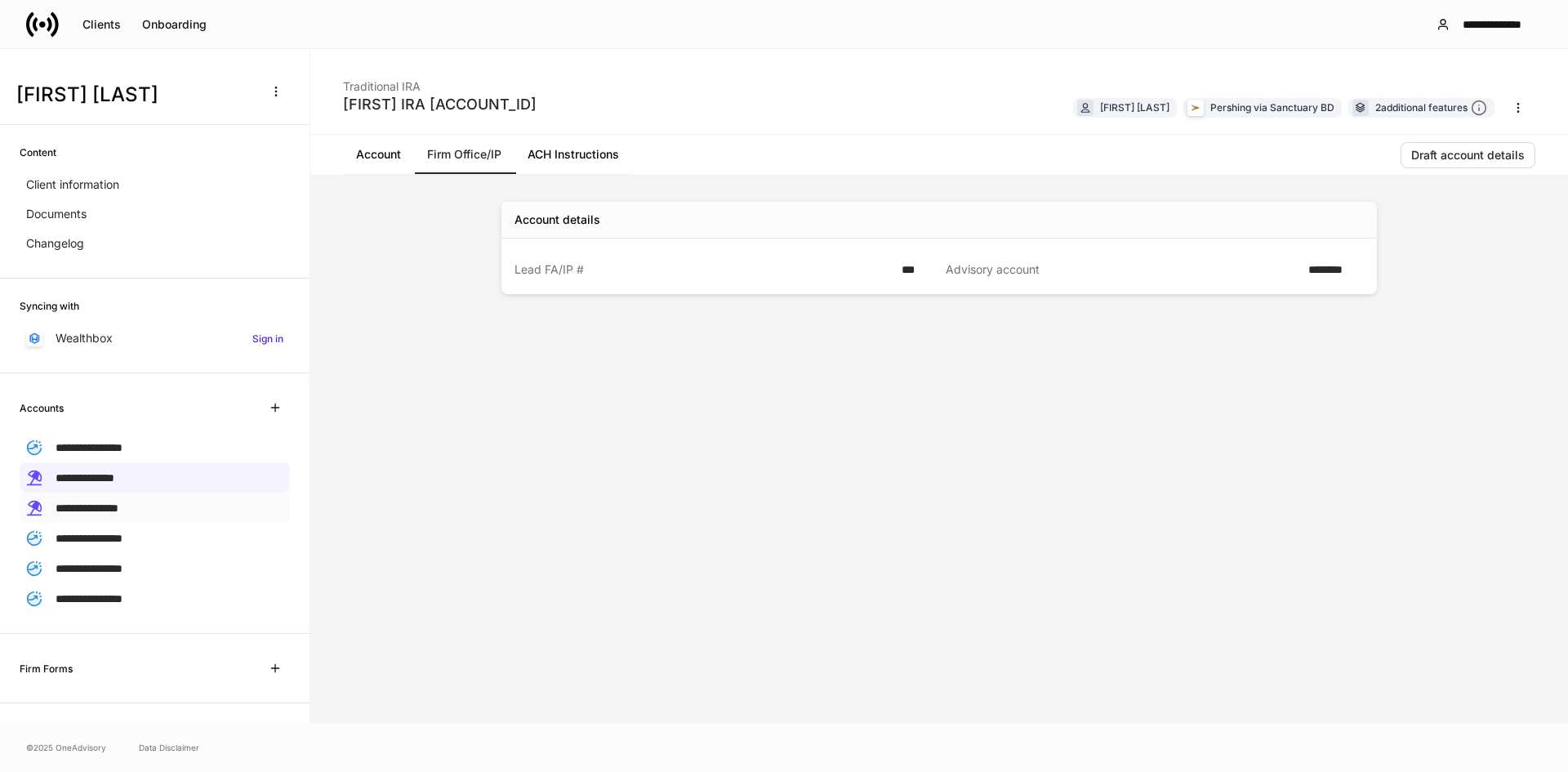click on "**********" at bounding box center (87, 508) 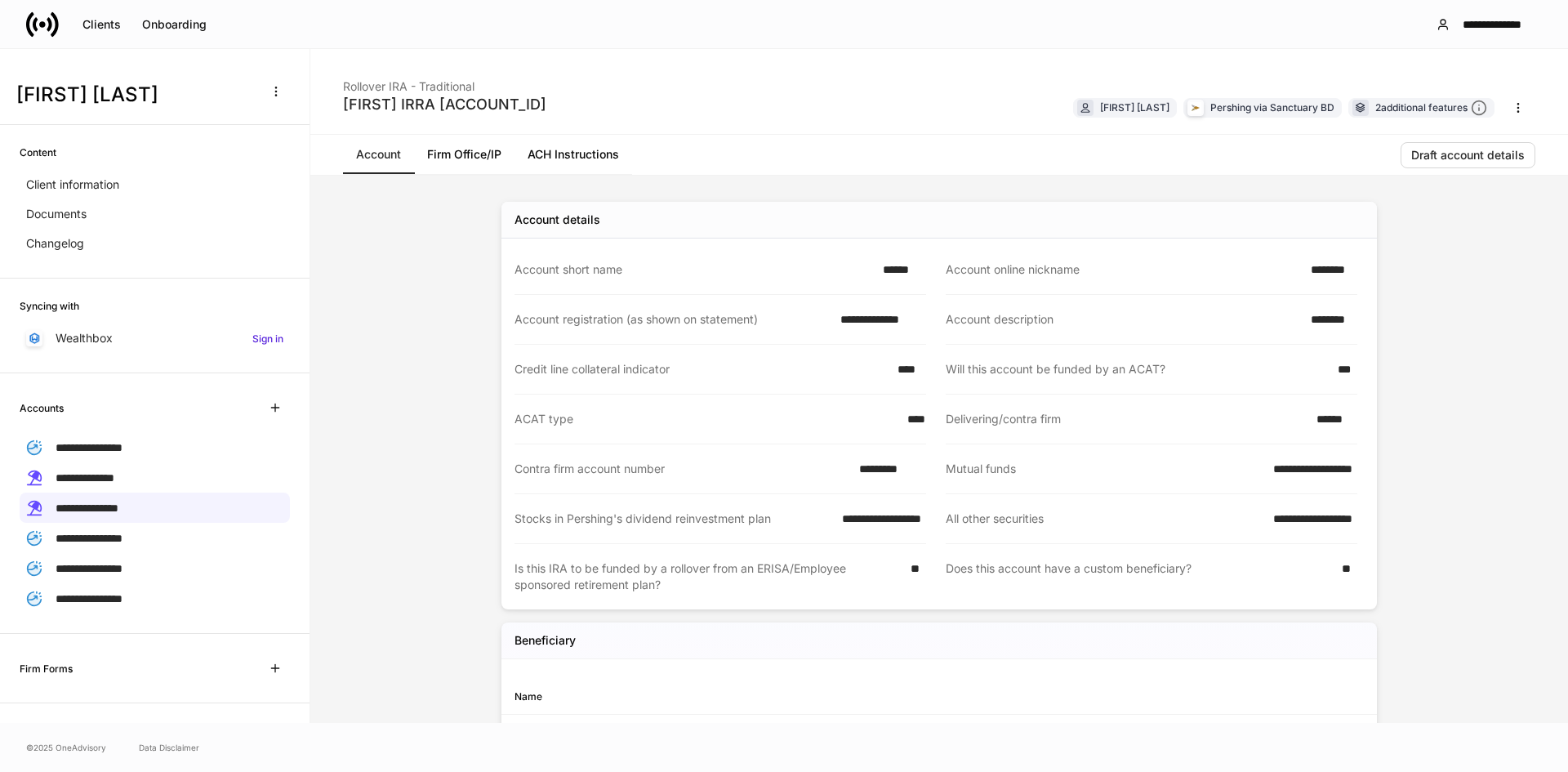 click on "Firm Office/IP" at bounding box center (464, 154) 